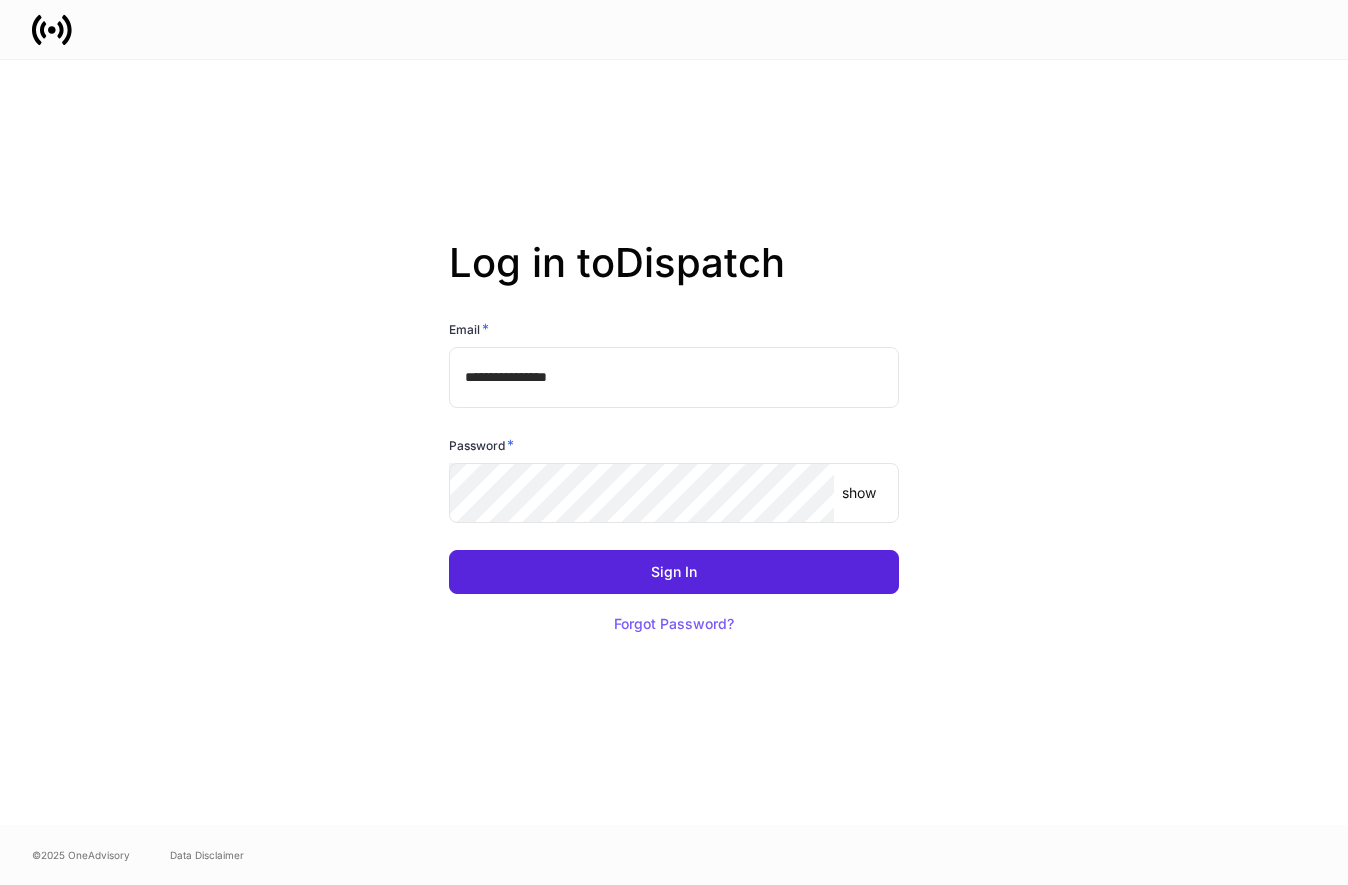 scroll, scrollTop: 0, scrollLeft: 0, axis: both 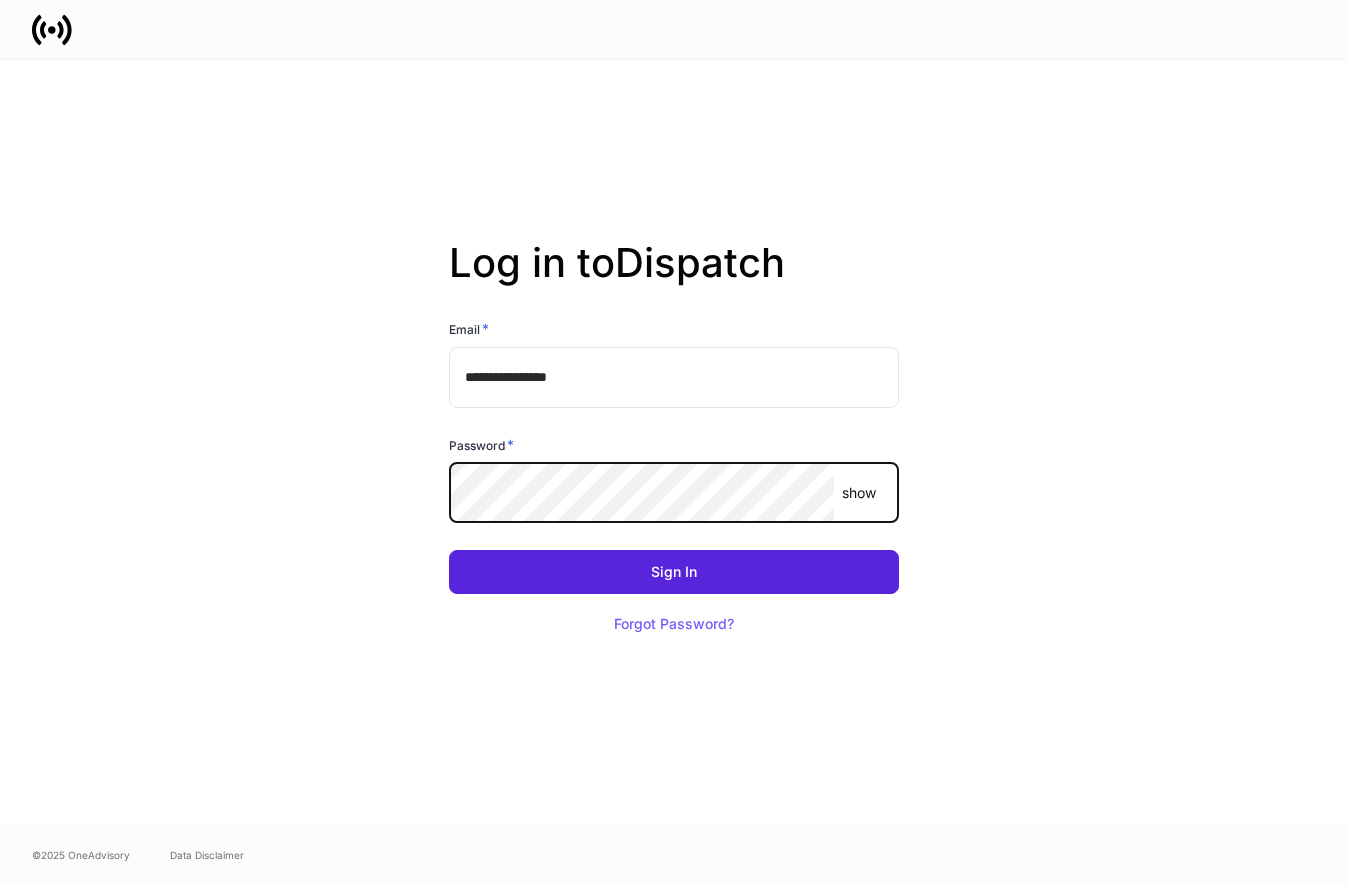 click on "Sign In" at bounding box center (674, 572) 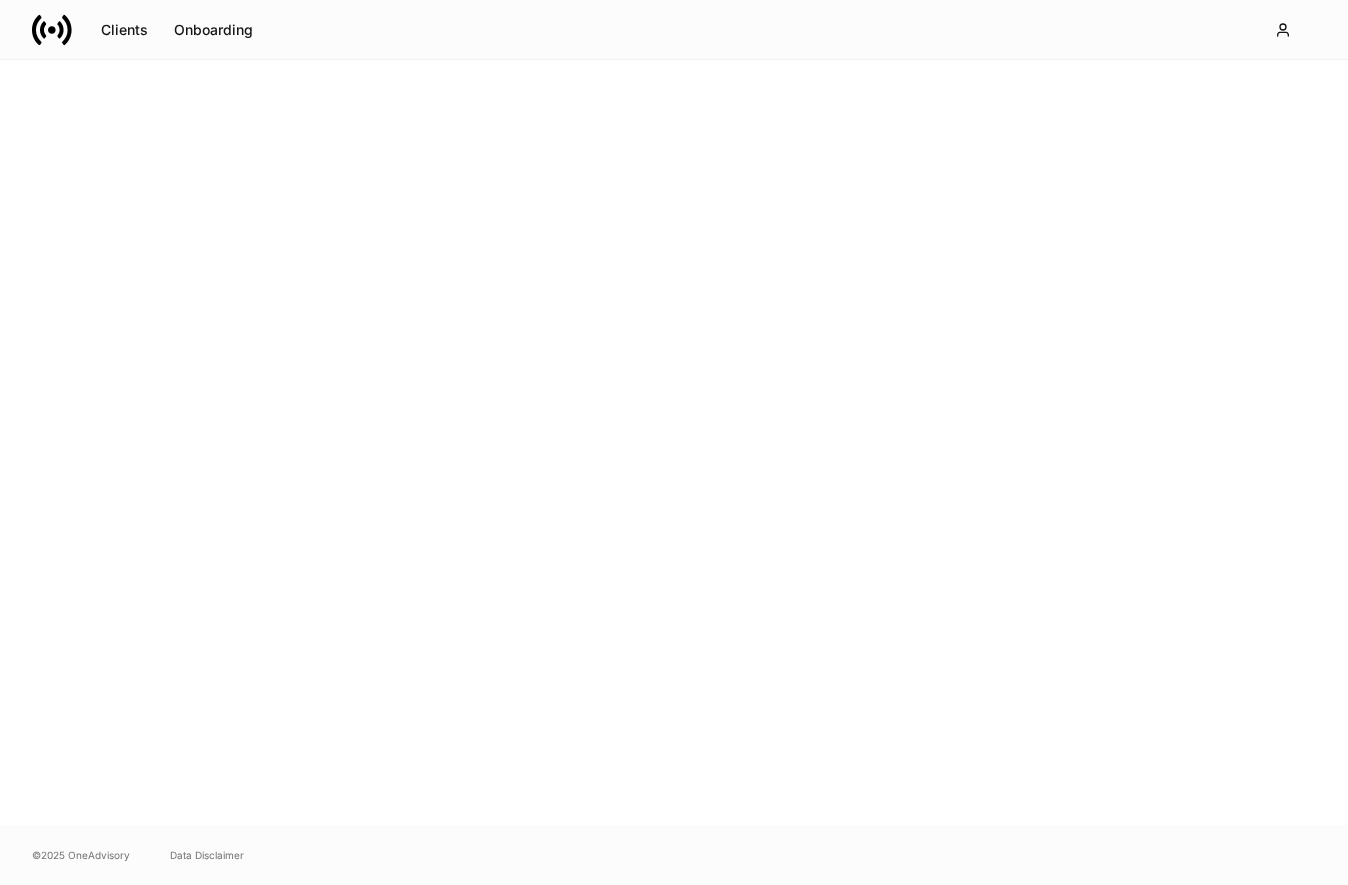 scroll, scrollTop: 0, scrollLeft: 0, axis: both 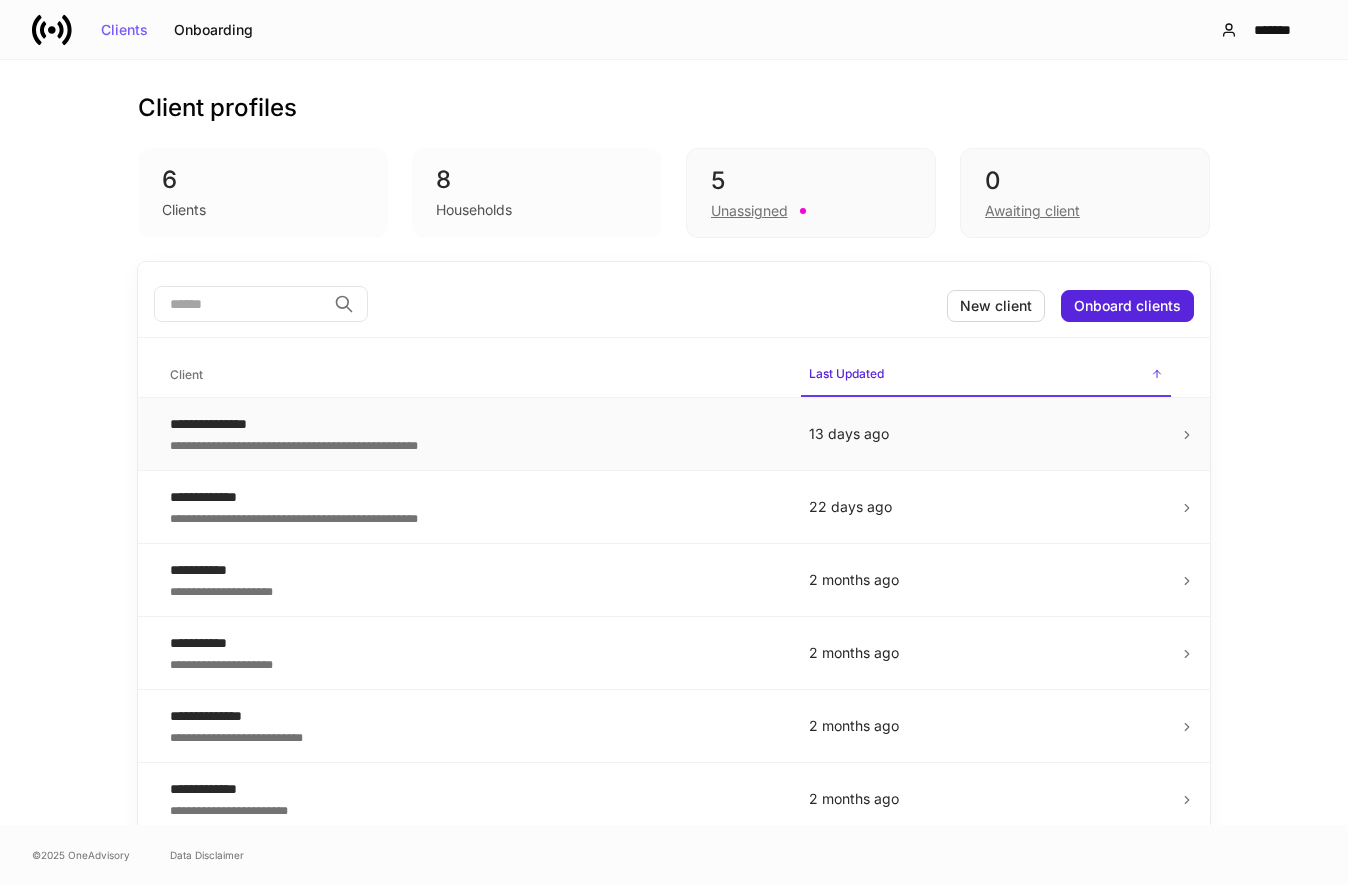 click on "**********" at bounding box center (473, 424) 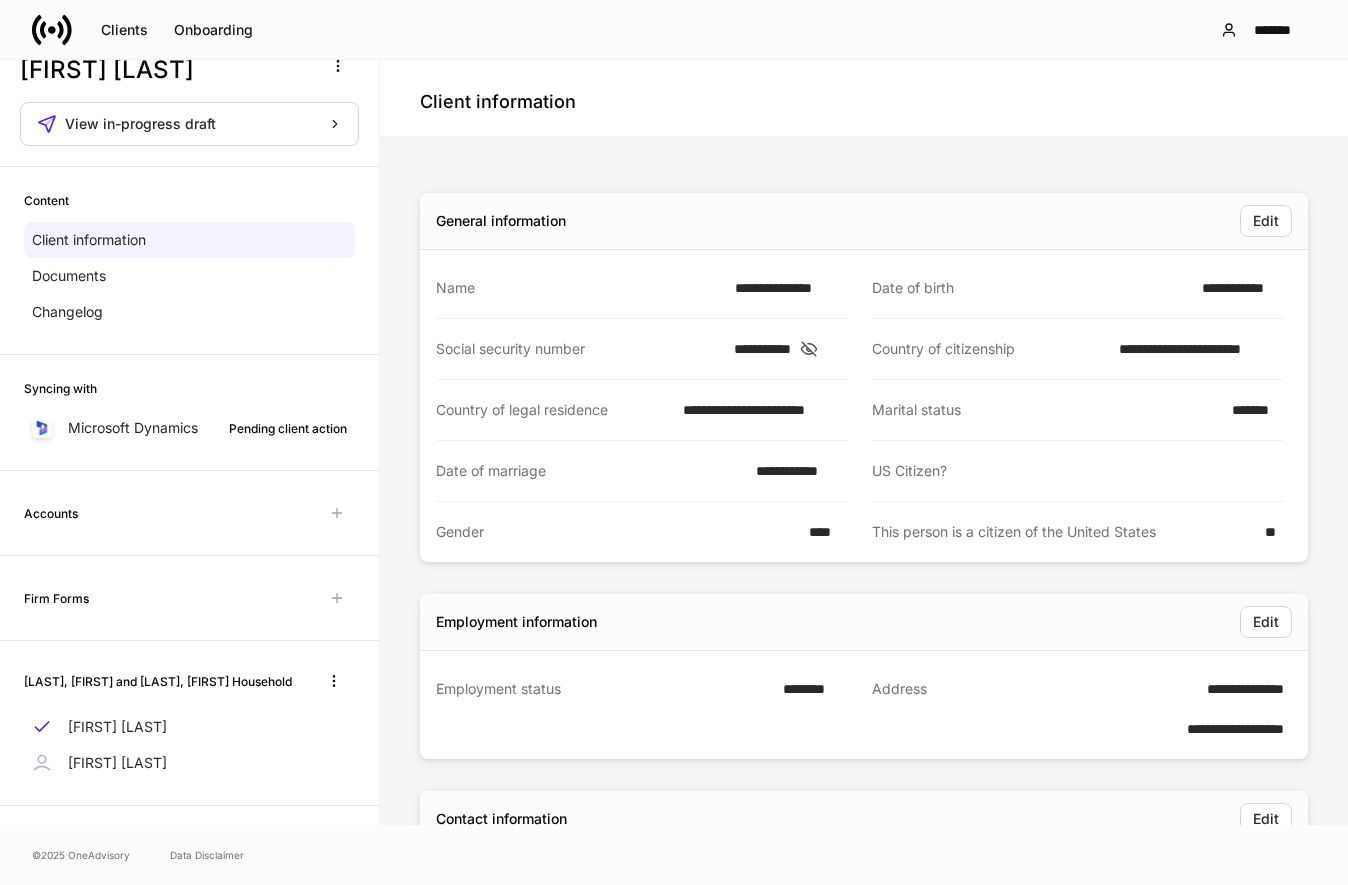 scroll, scrollTop: 66, scrollLeft: 0, axis: vertical 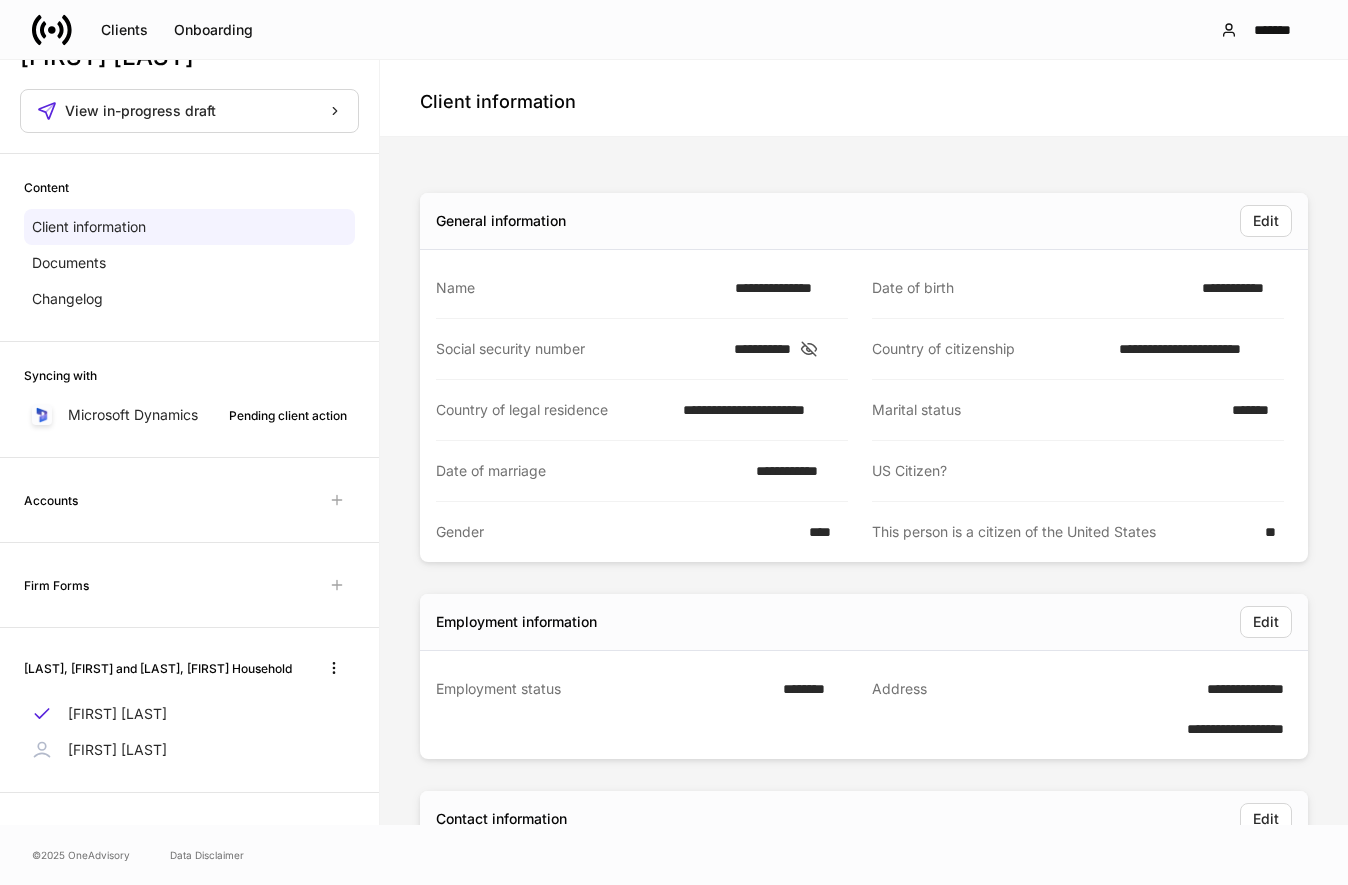 click on "Firm Forms" at bounding box center (189, 585) 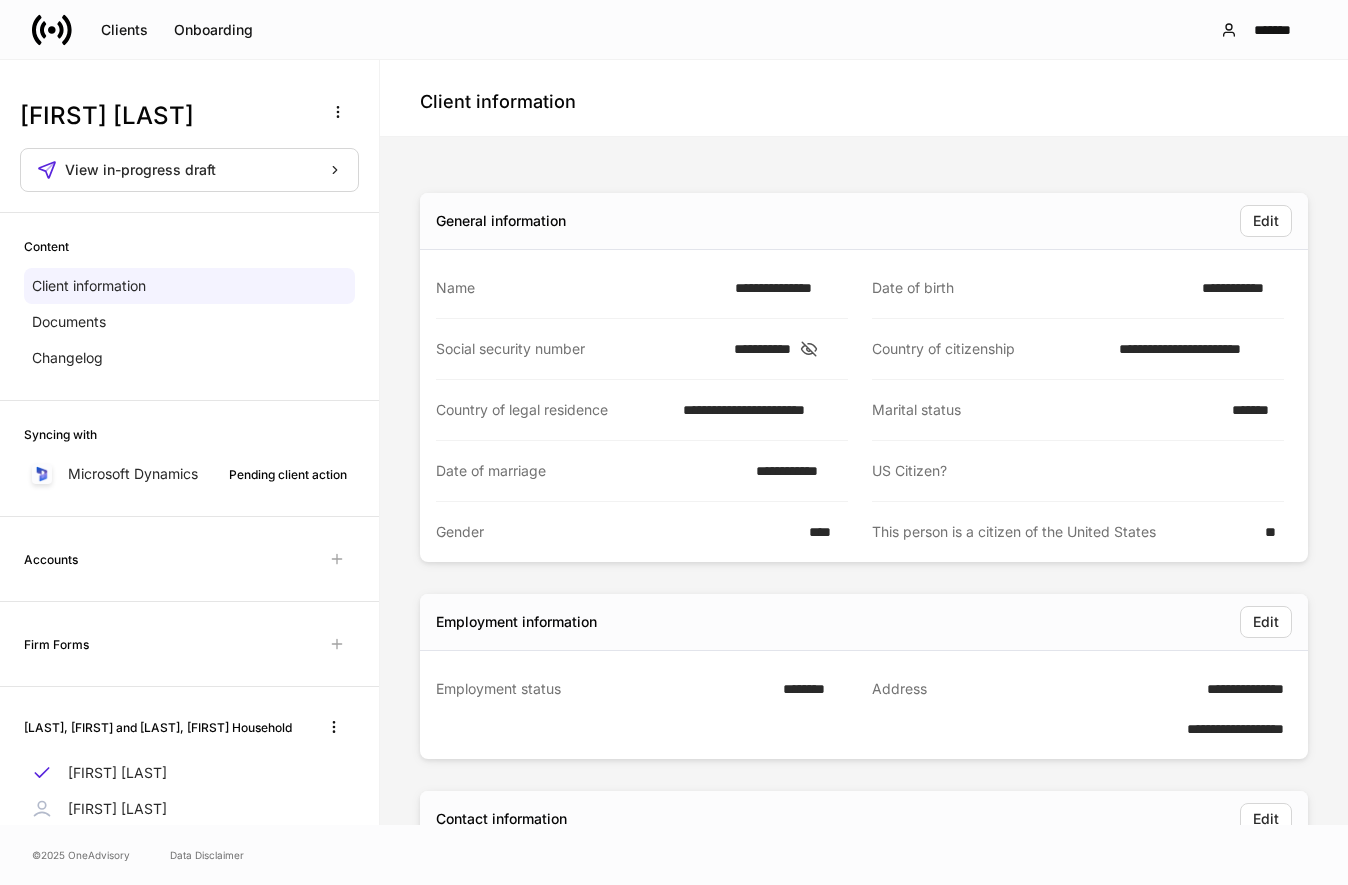 scroll, scrollTop: 66, scrollLeft: 0, axis: vertical 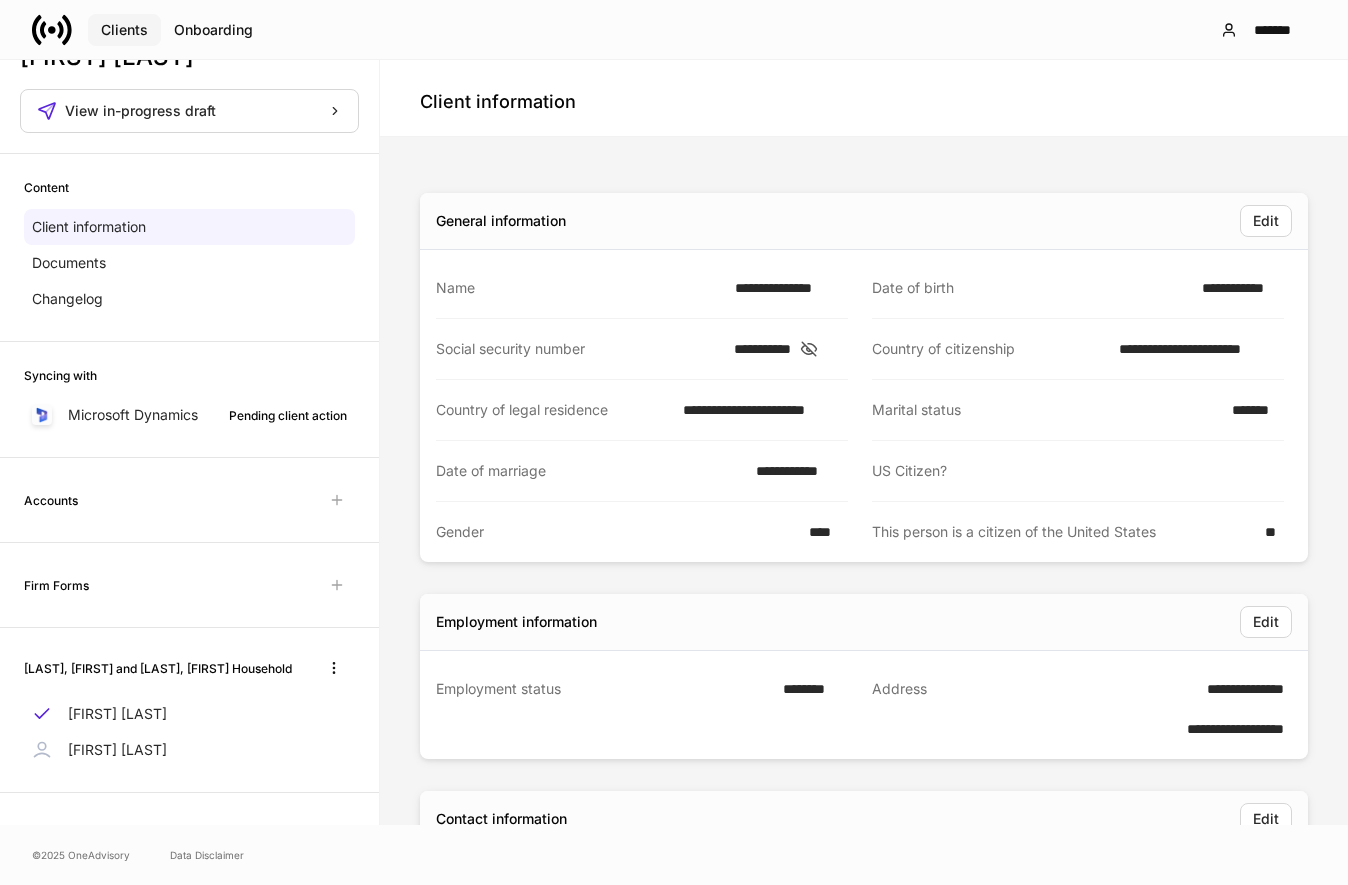click on "Clients" at bounding box center (124, 30) 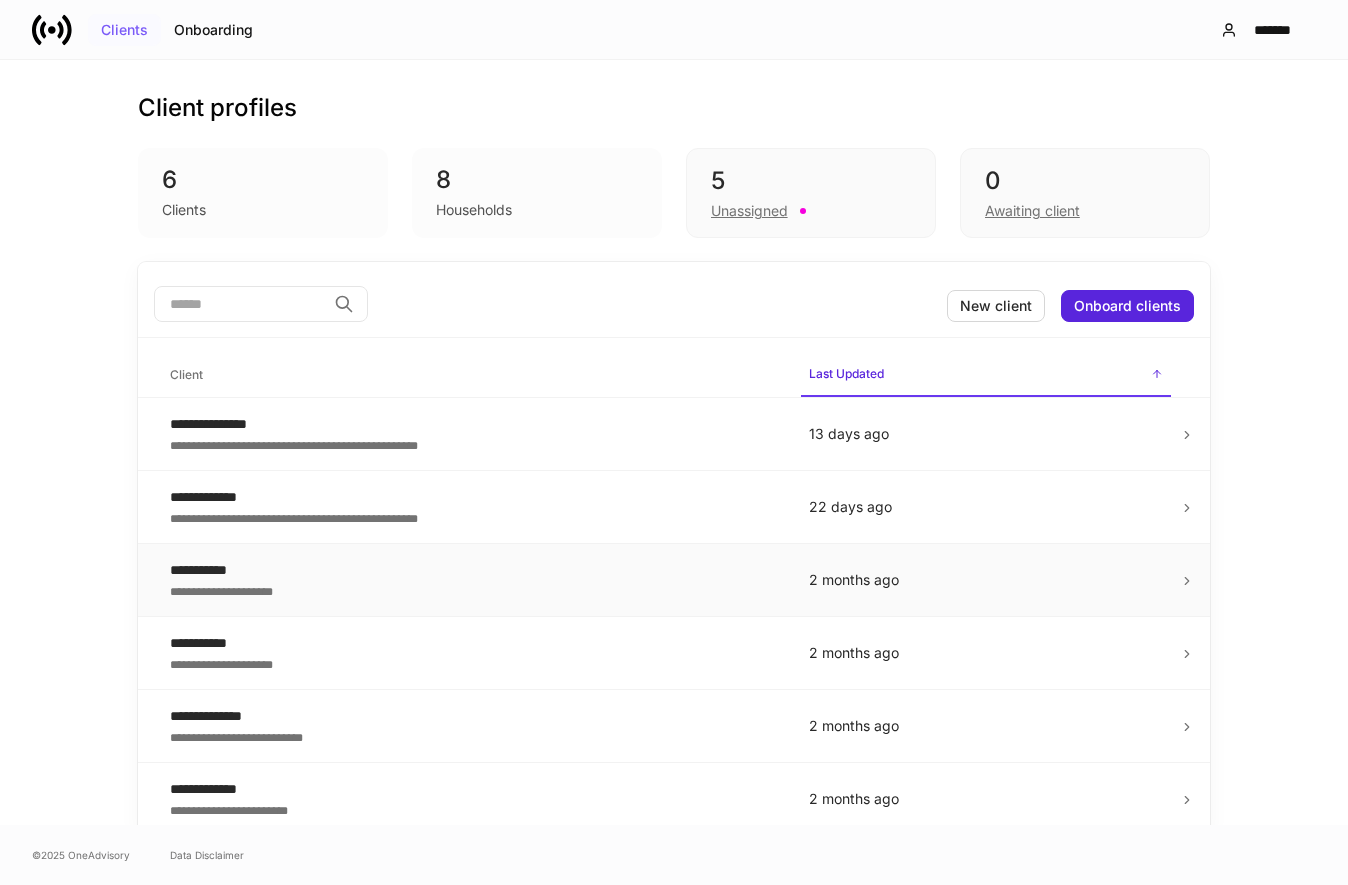 scroll, scrollTop: 10, scrollLeft: 0, axis: vertical 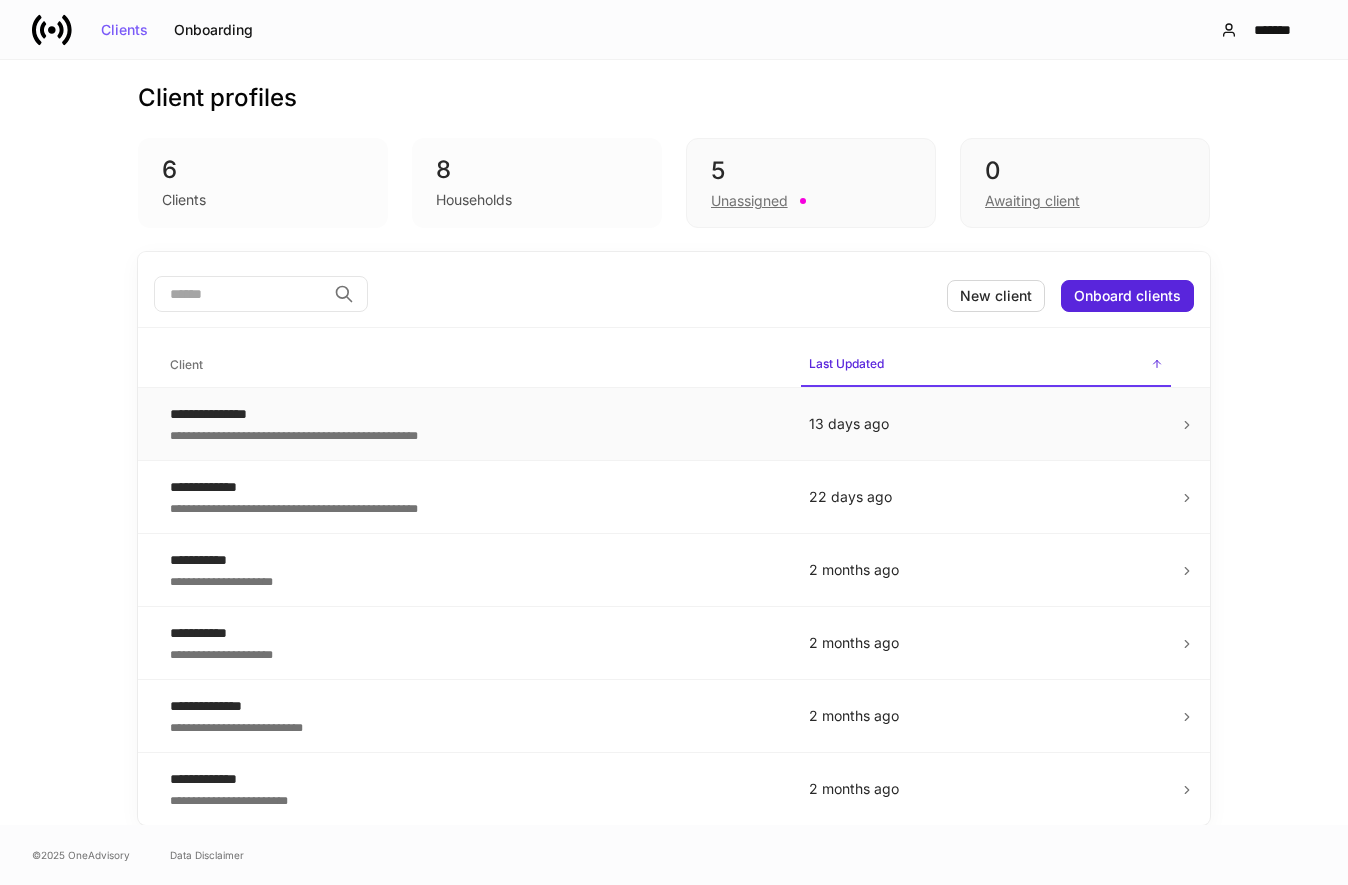 click on "**********" at bounding box center [473, 414] 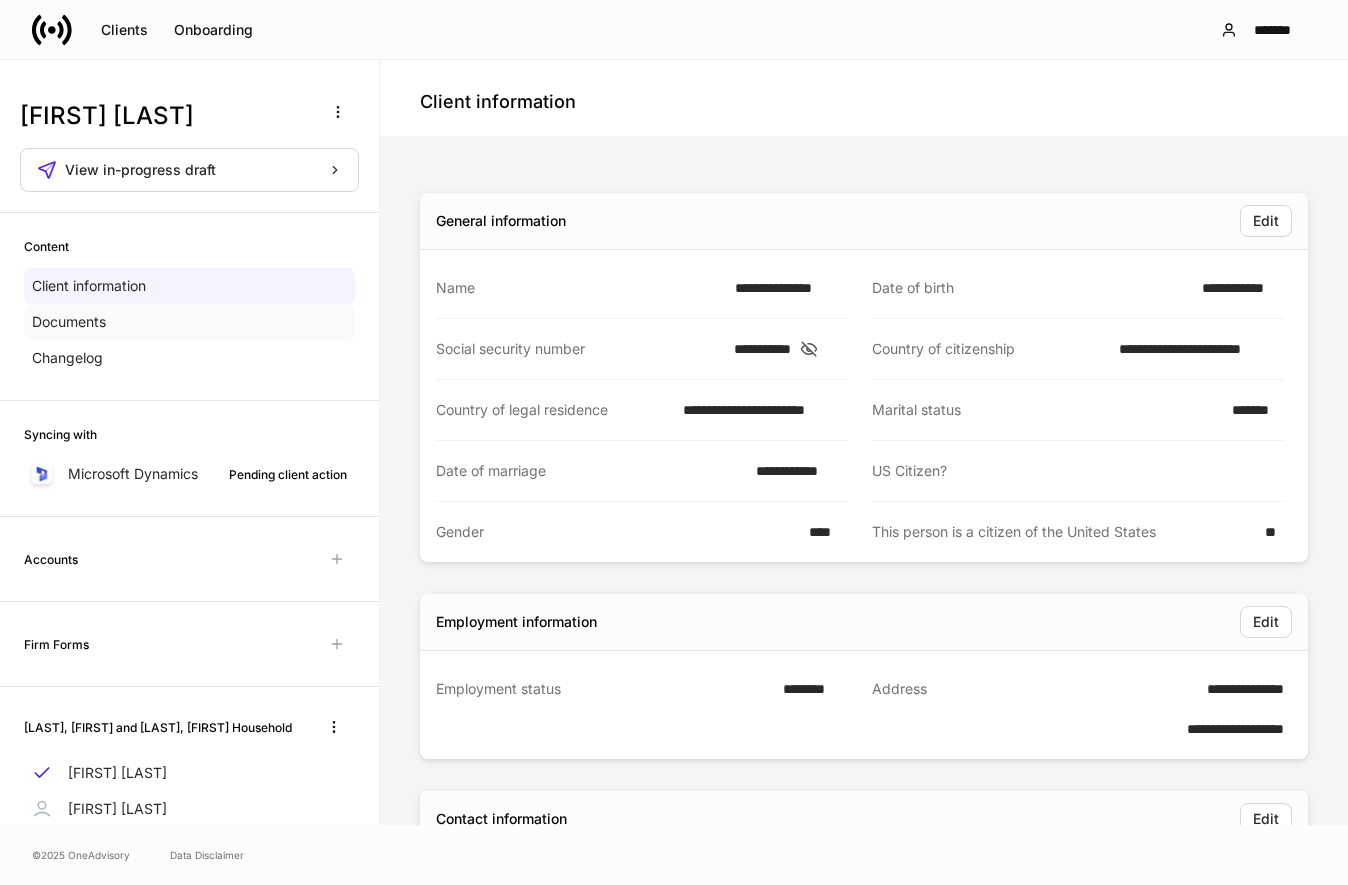 click on "Documents" at bounding box center (69, 322) 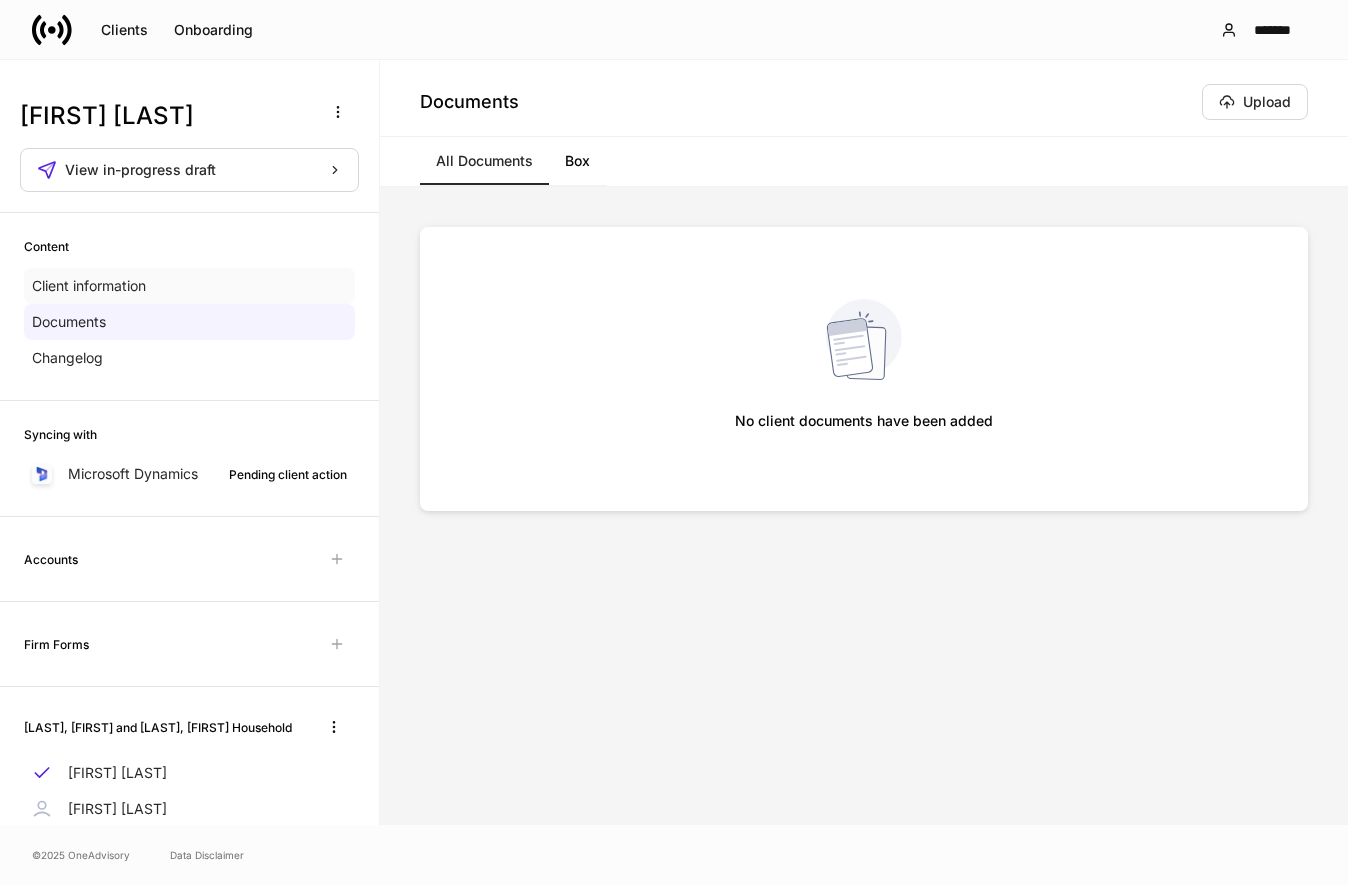click on "Client information" at bounding box center (89, 286) 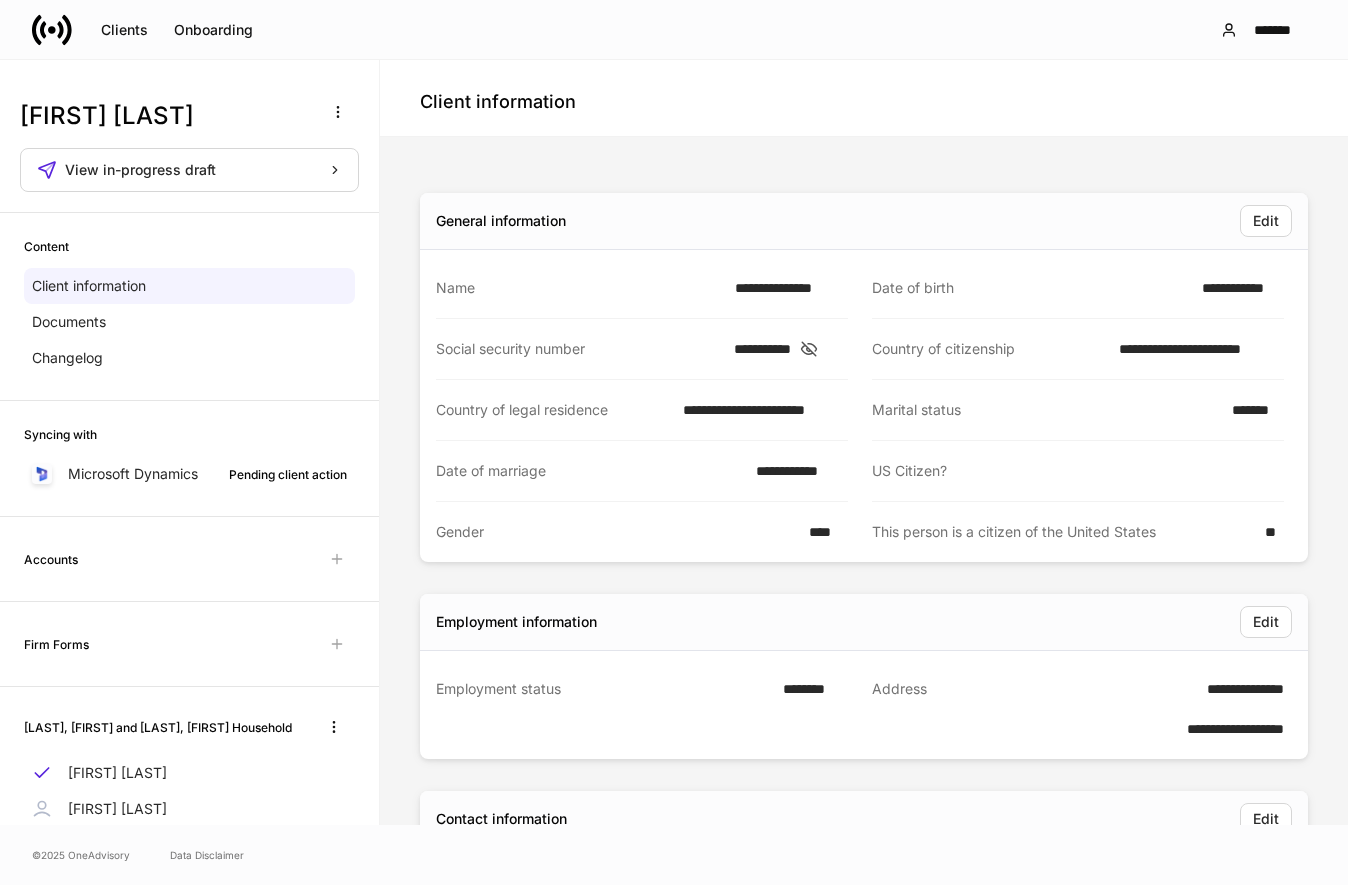 scroll, scrollTop: 66, scrollLeft: 0, axis: vertical 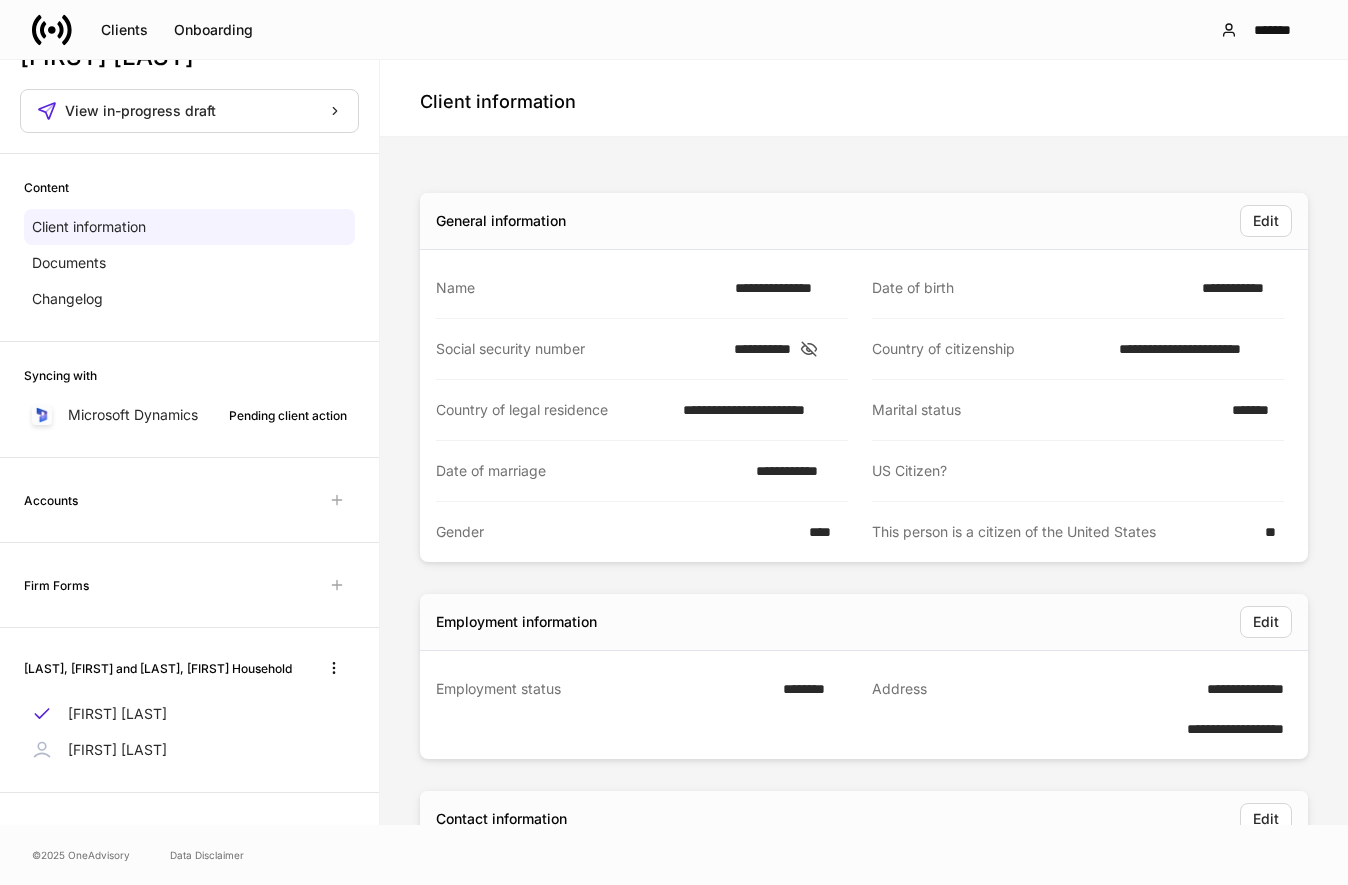 click at bounding box center (337, 500) 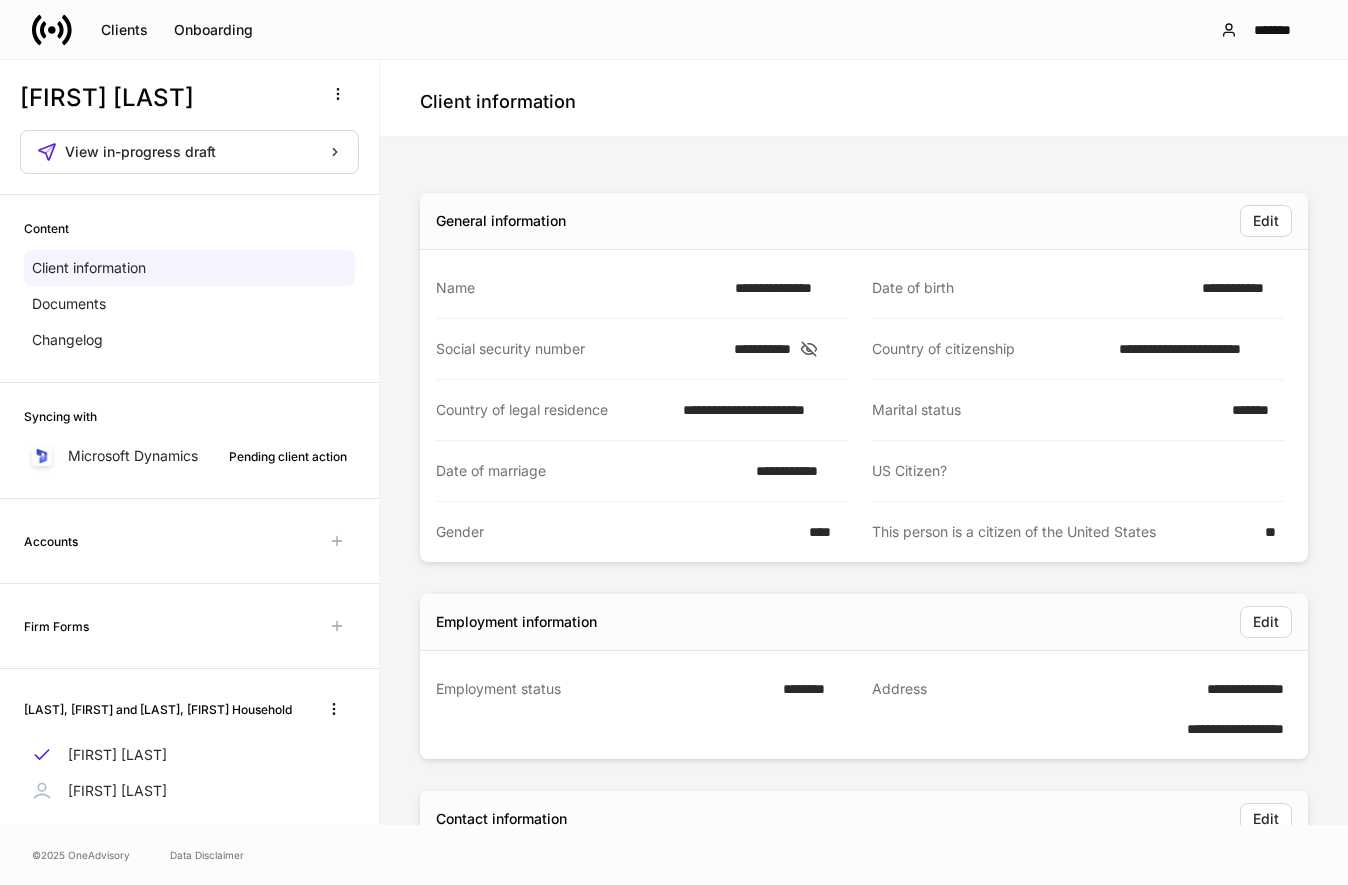 scroll, scrollTop: 0, scrollLeft: 0, axis: both 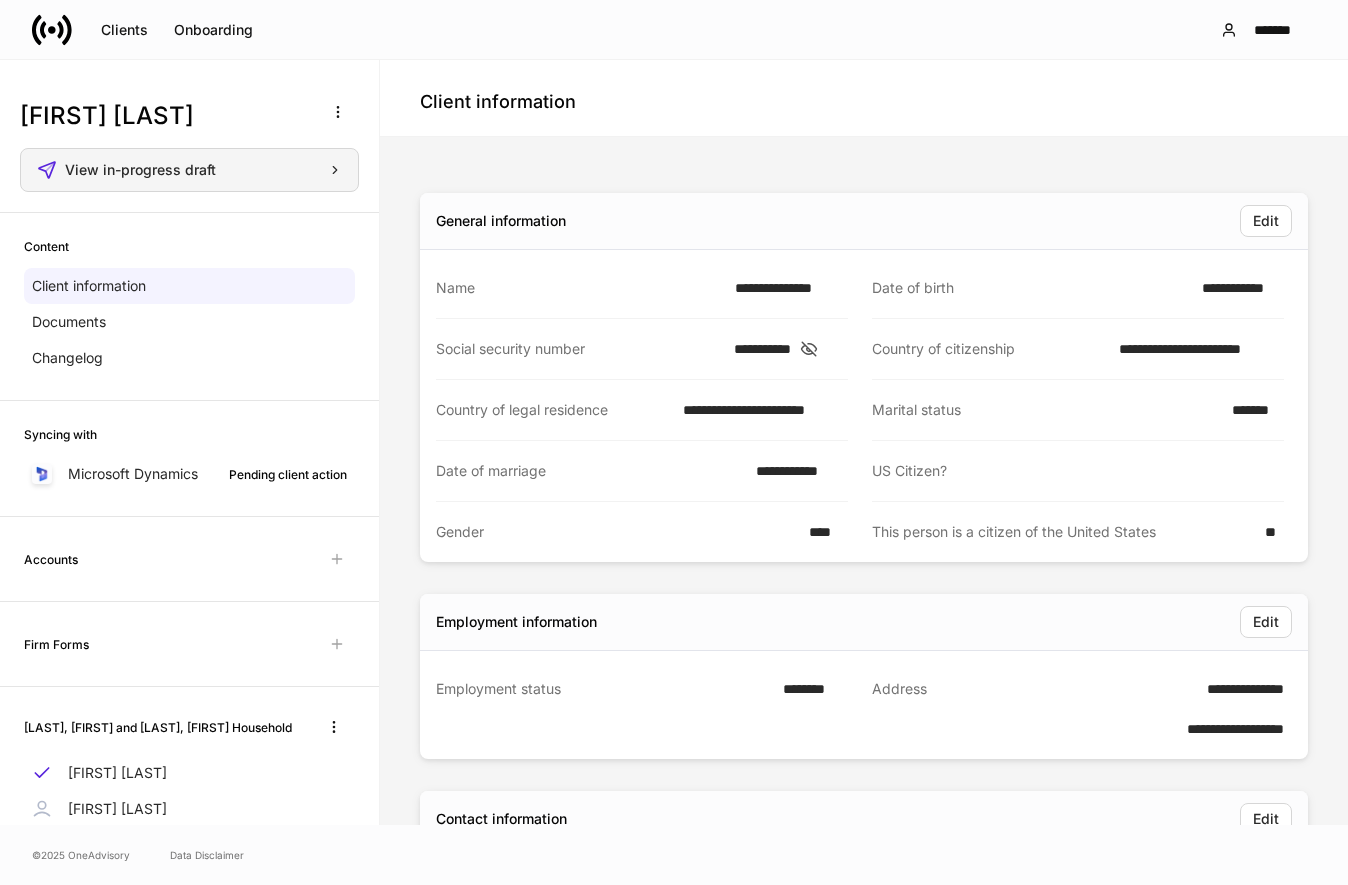 click on "View in-progress draft" at bounding box center (203, 170) 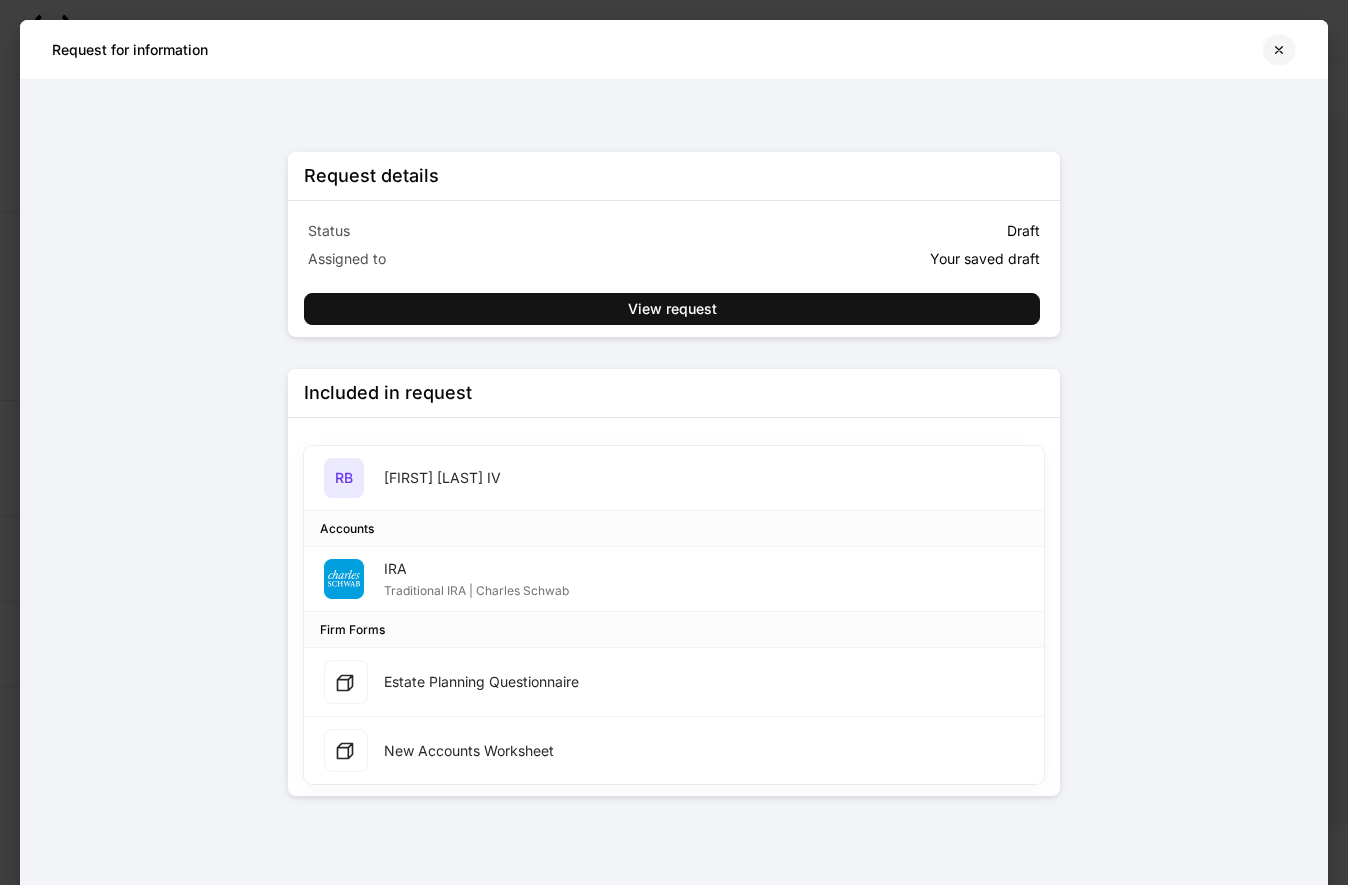 click 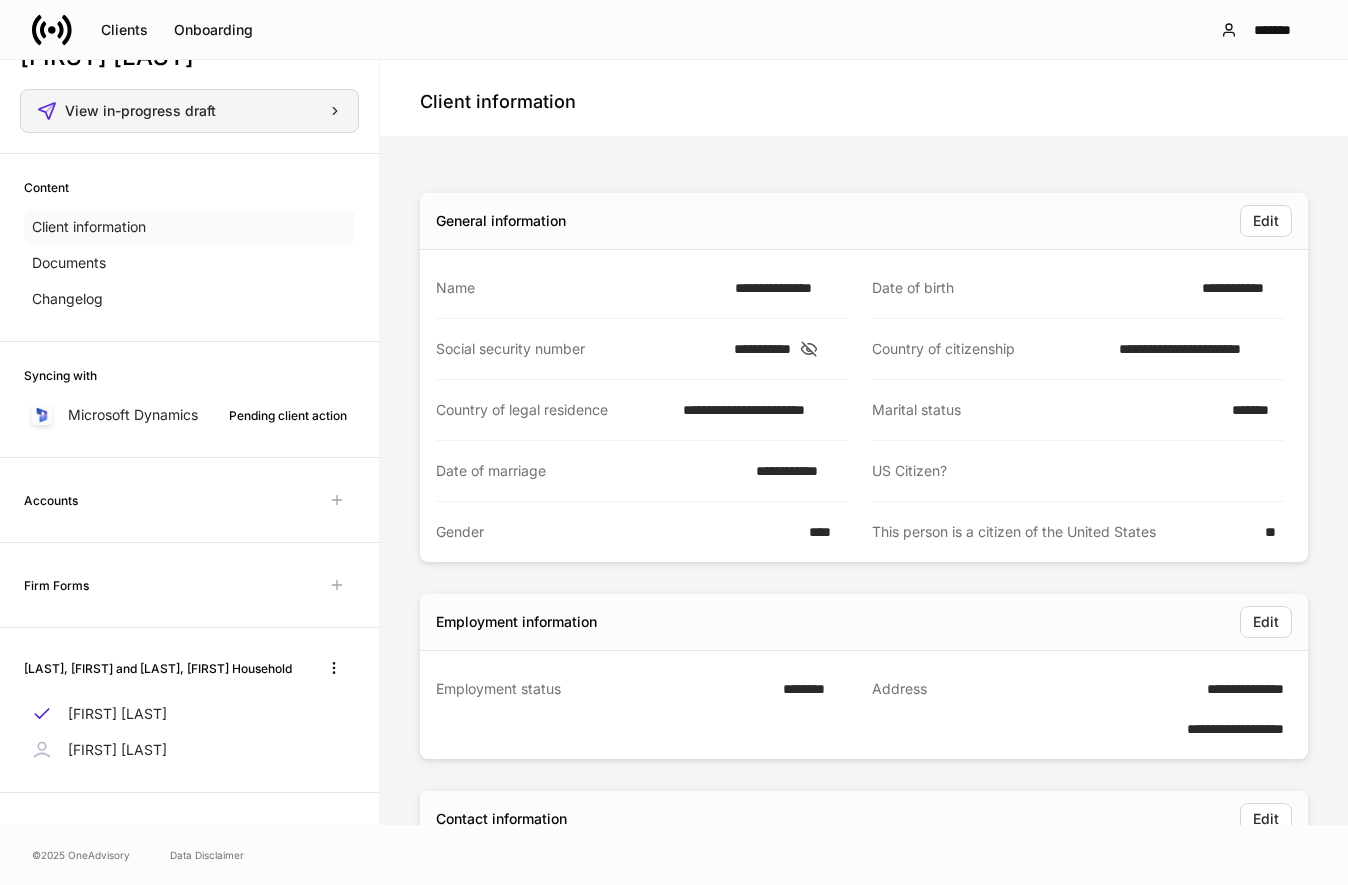scroll, scrollTop: 0, scrollLeft: 0, axis: both 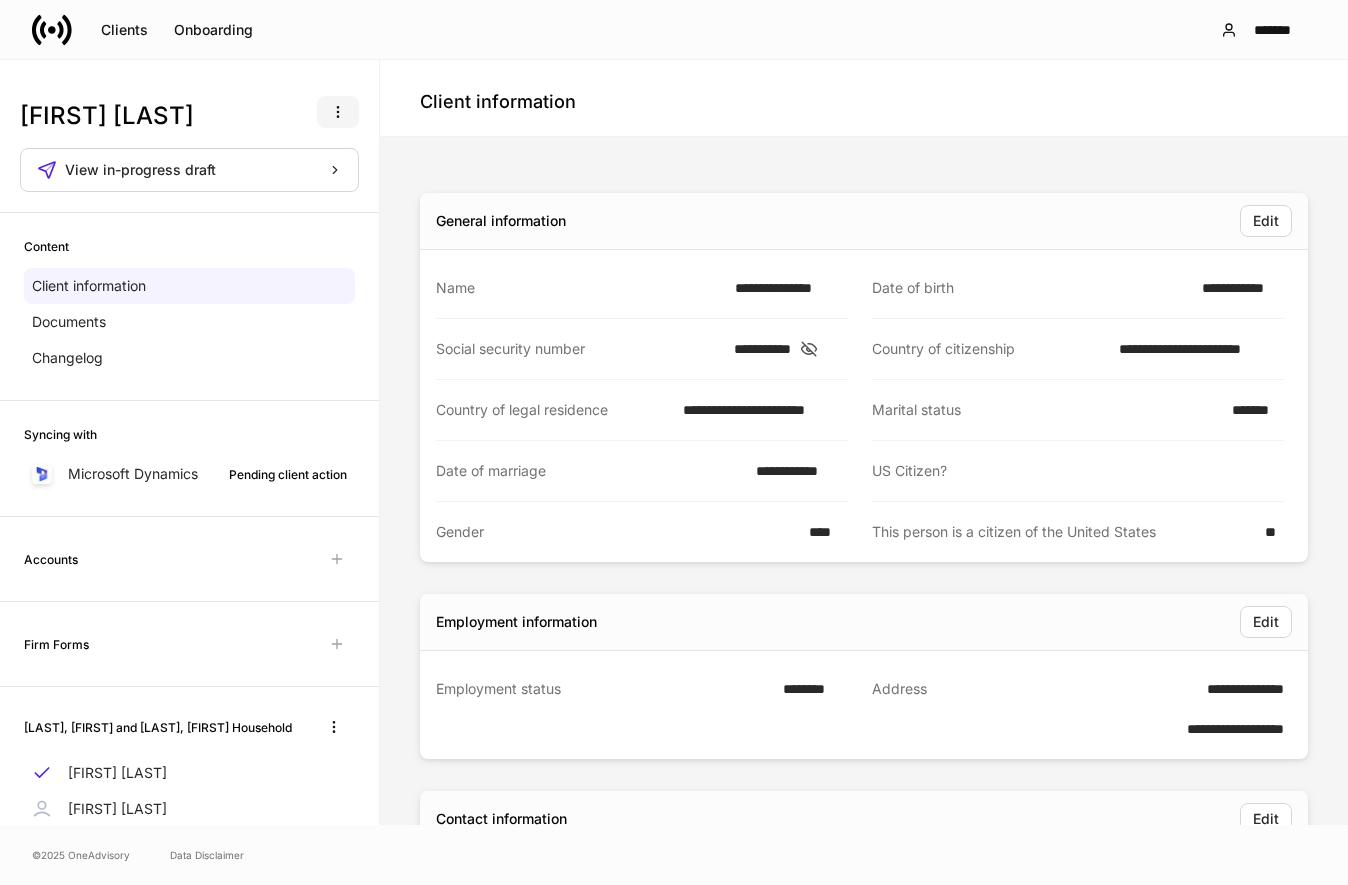 click 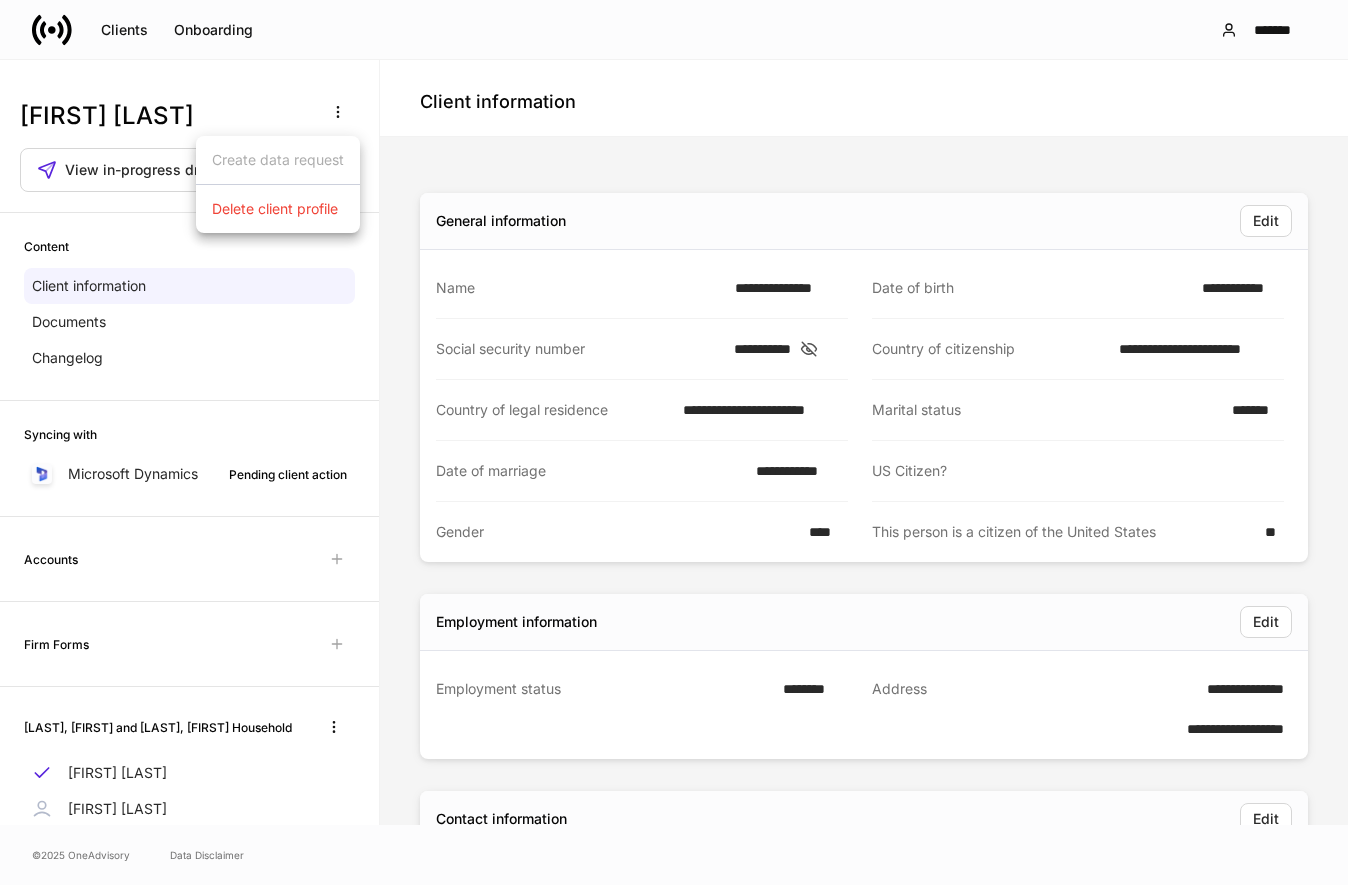 click at bounding box center [674, 442] 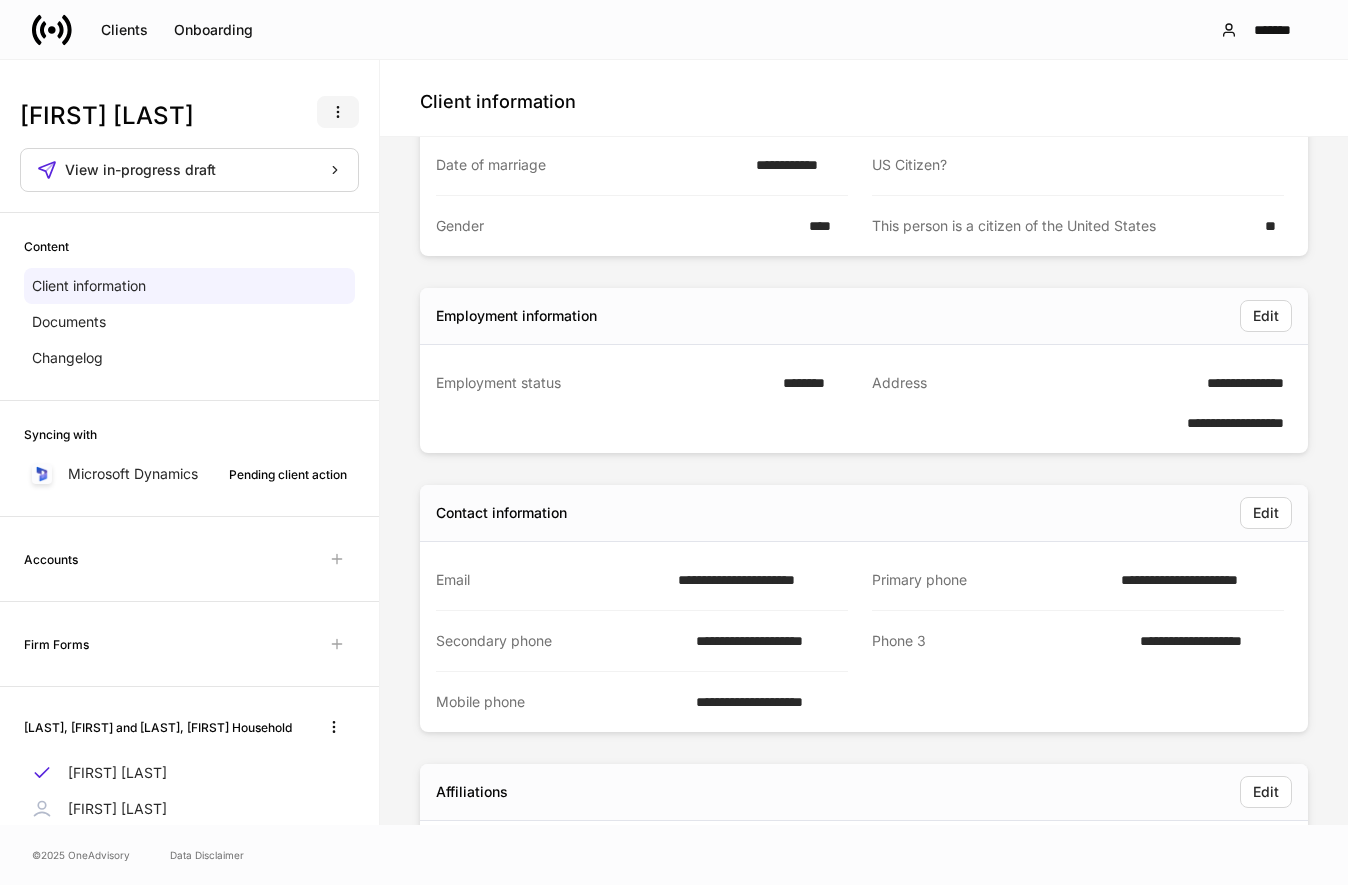 scroll, scrollTop: 0, scrollLeft: 0, axis: both 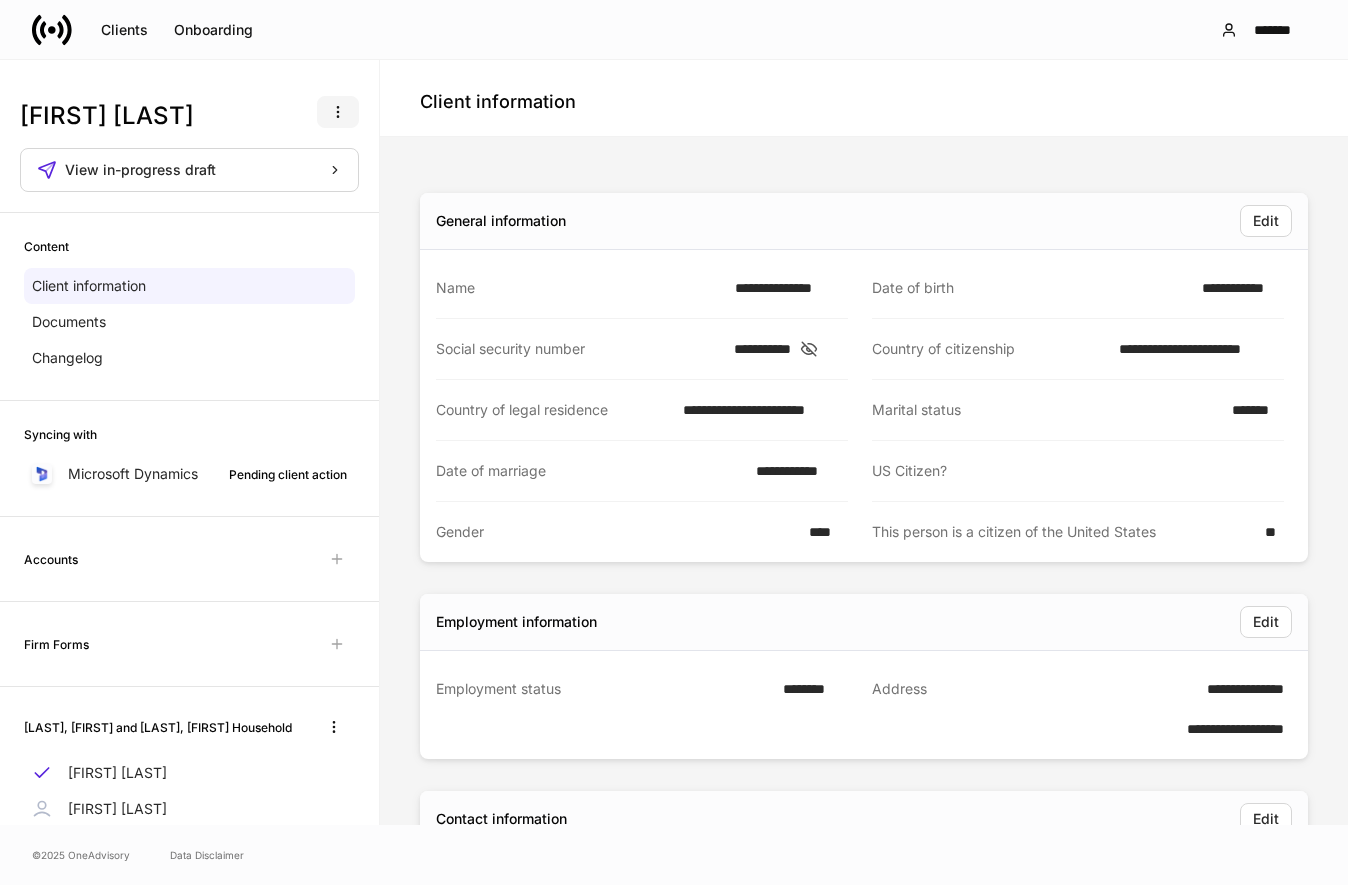 click 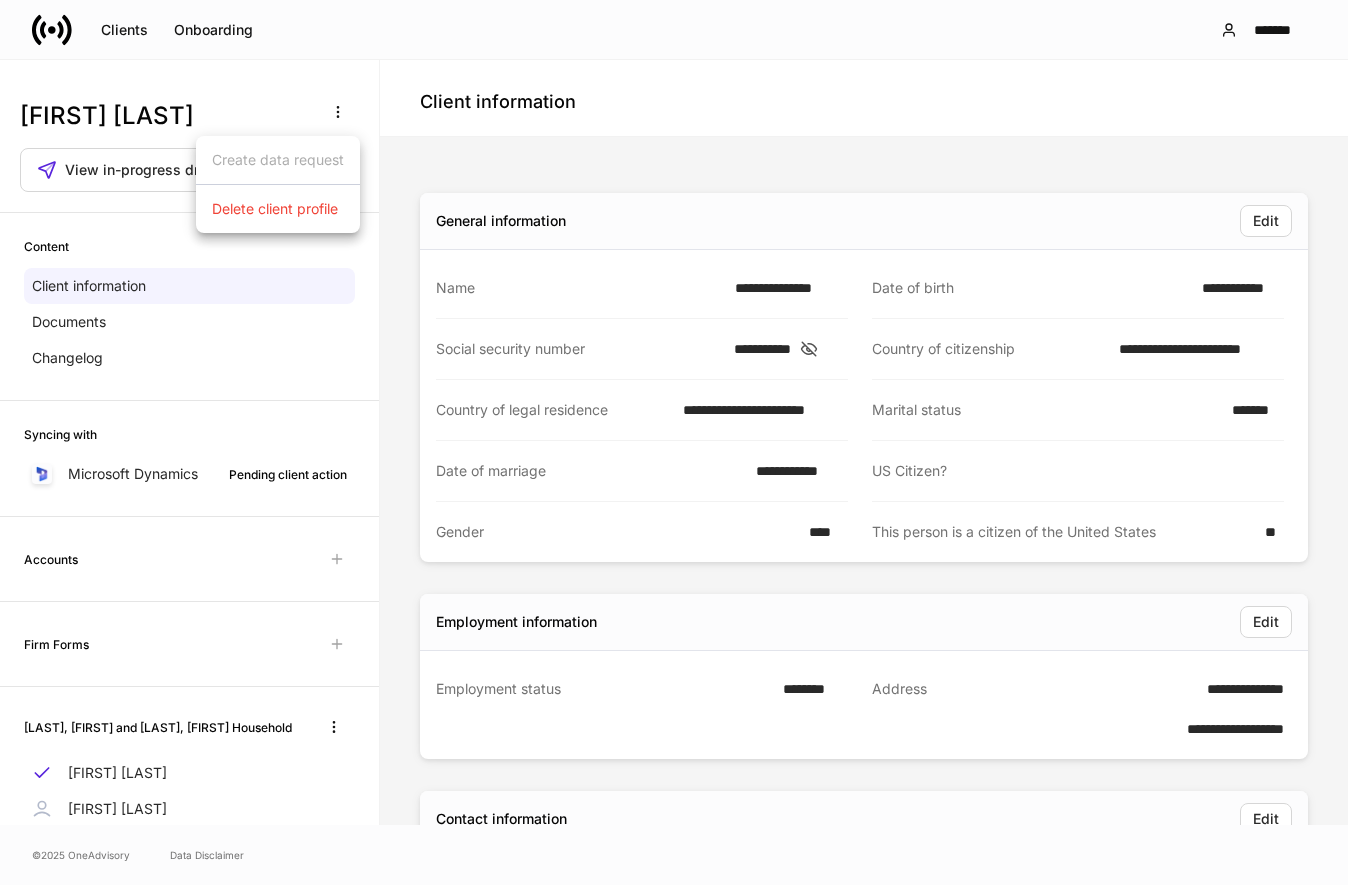 click at bounding box center (674, 442) 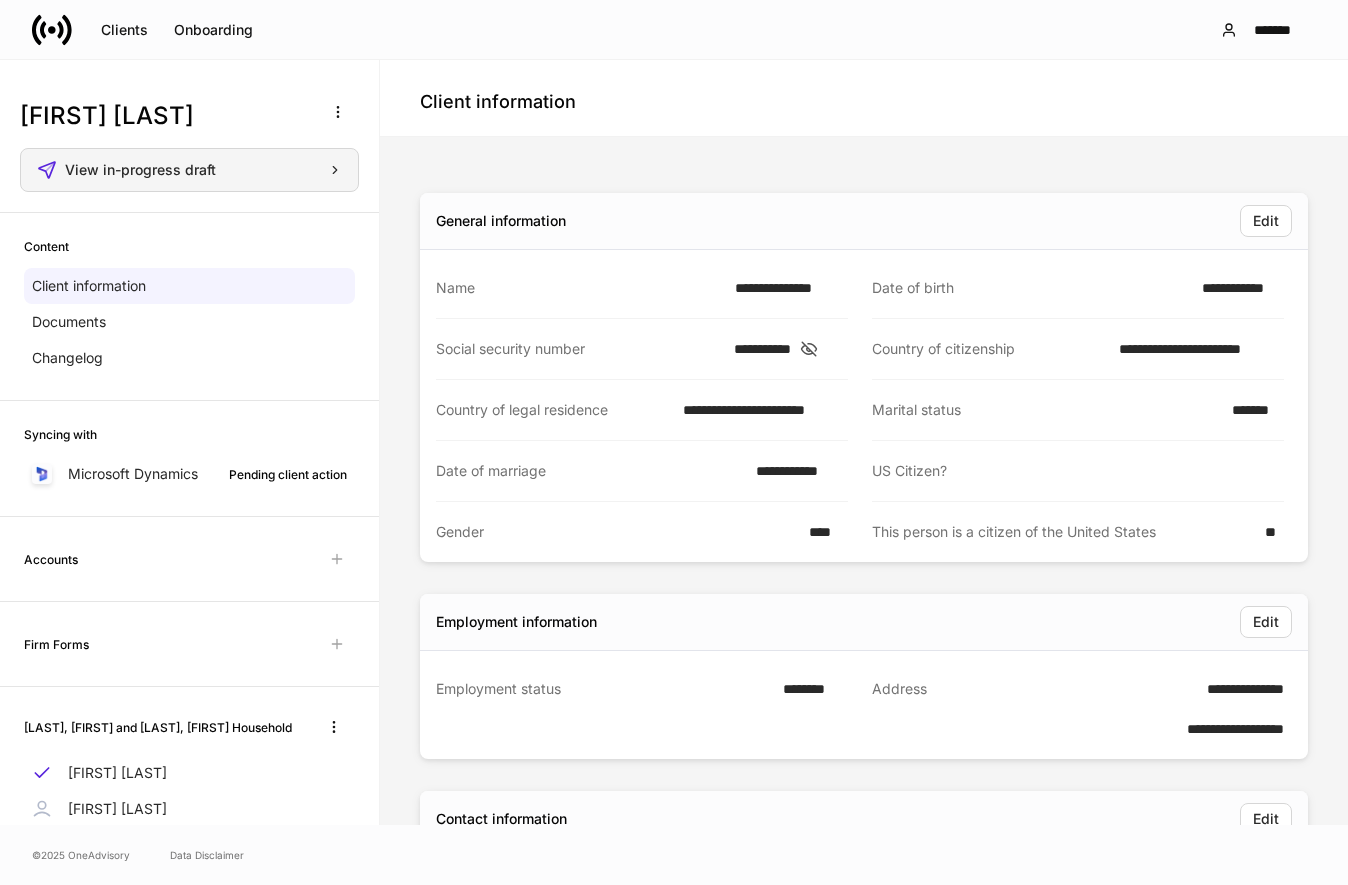 click on "View in-progress draft" at bounding box center [189, 170] 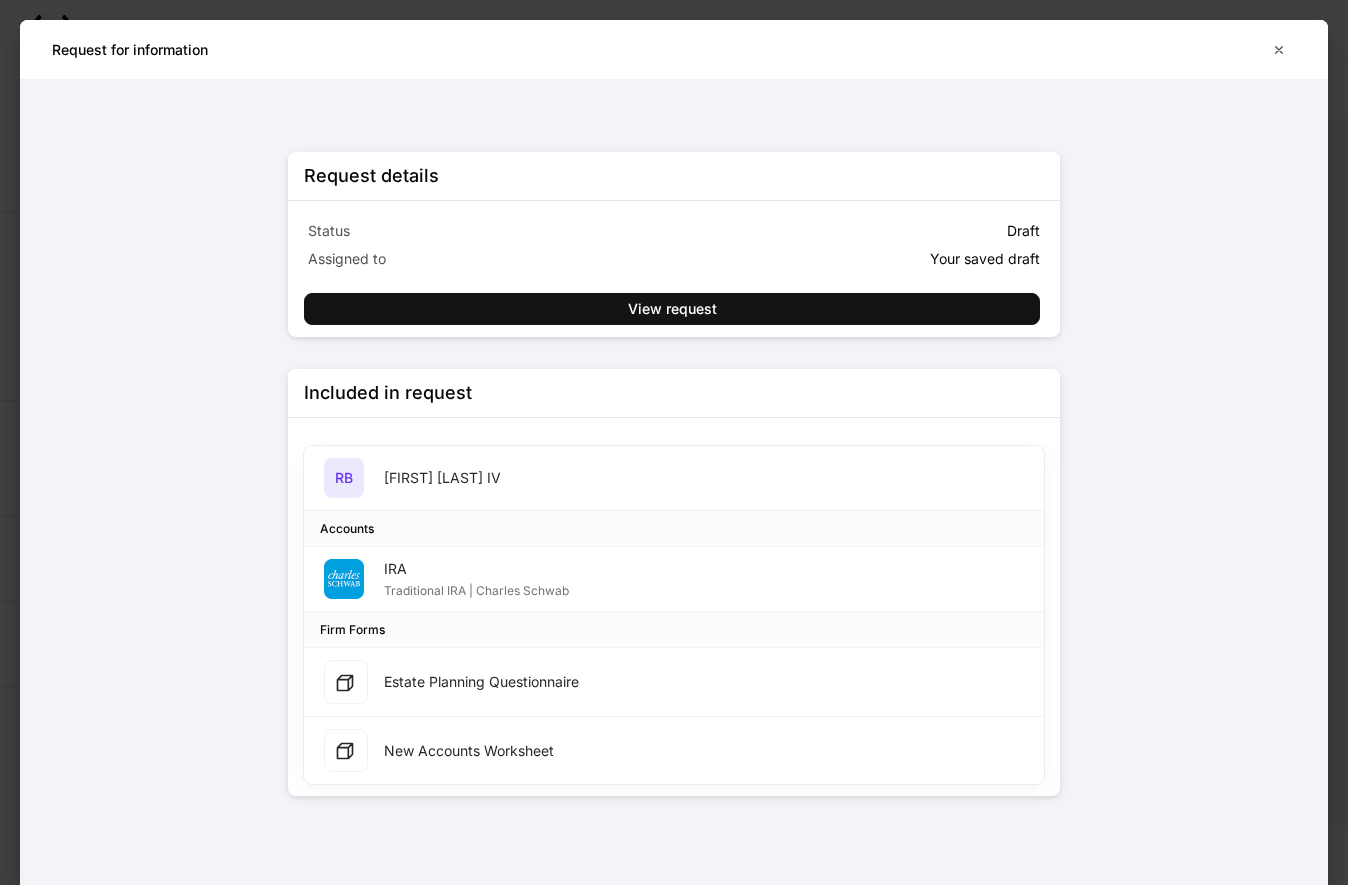 click on "Estate Planning Questionnaire" at bounding box center (481, 682) 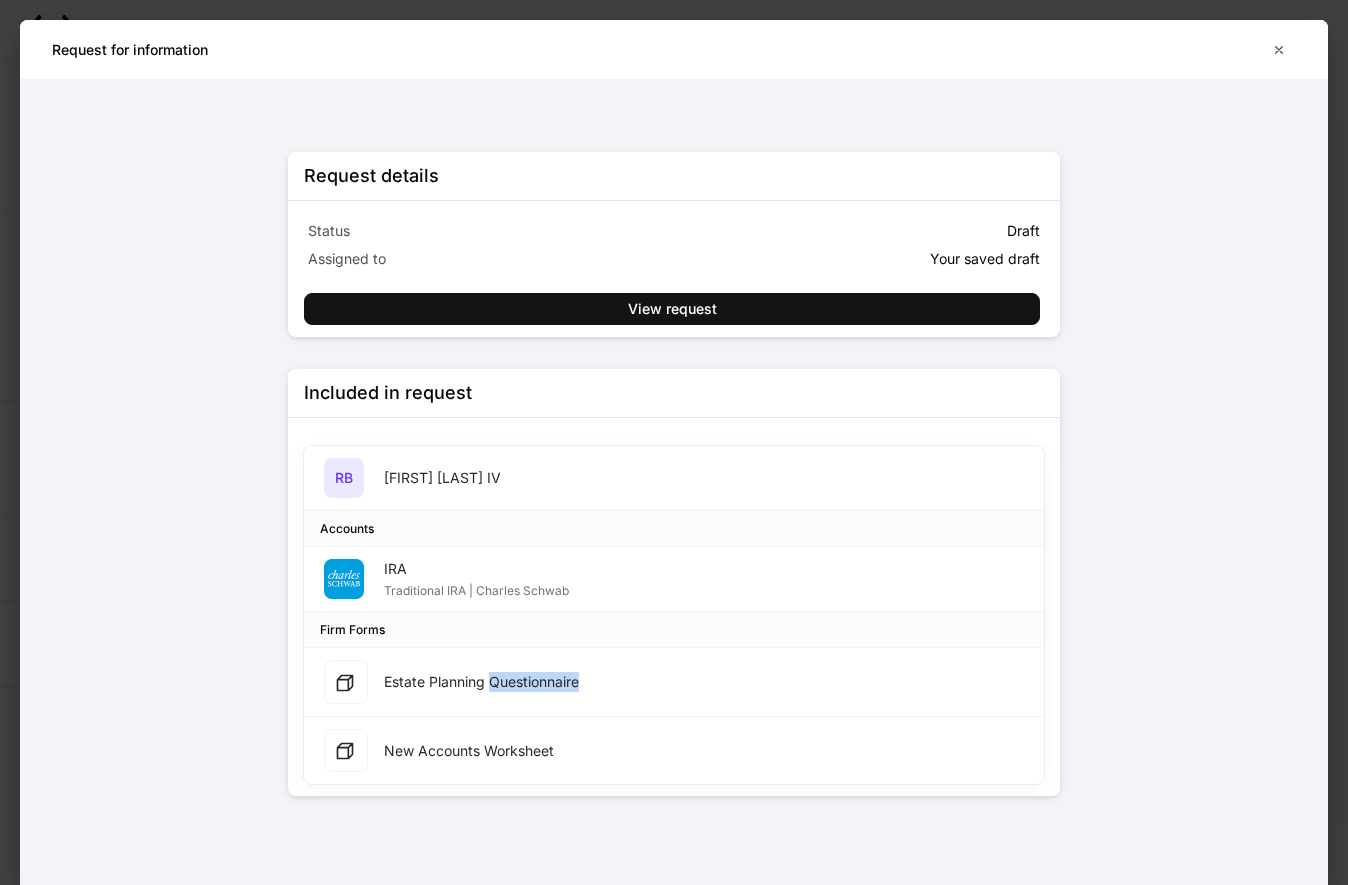 click on "Estate Planning Questionnaire" at bounding box center (481, 682) 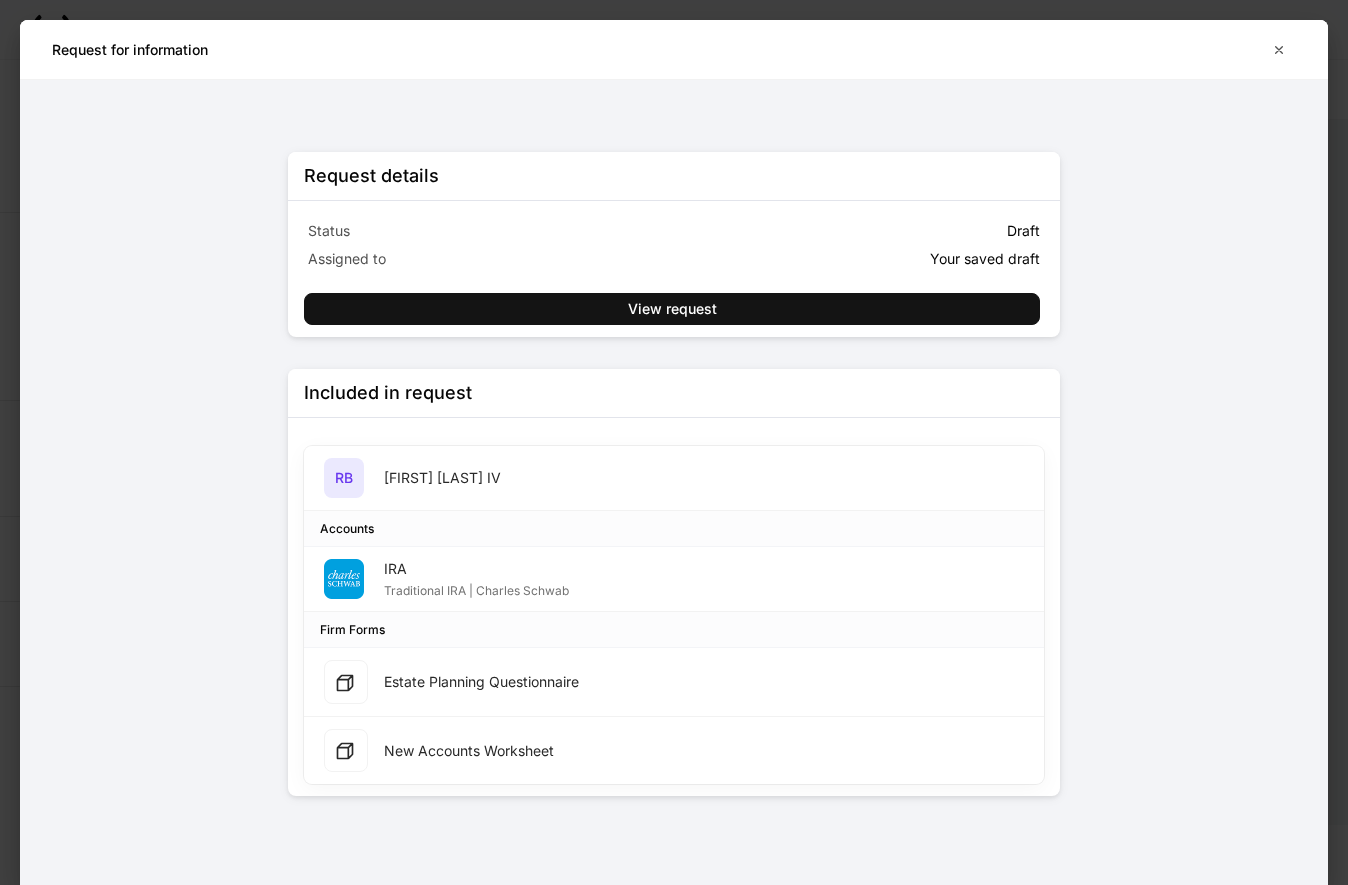 click on "Estate Planning Questionnaire" at bounding box center [481, 682] 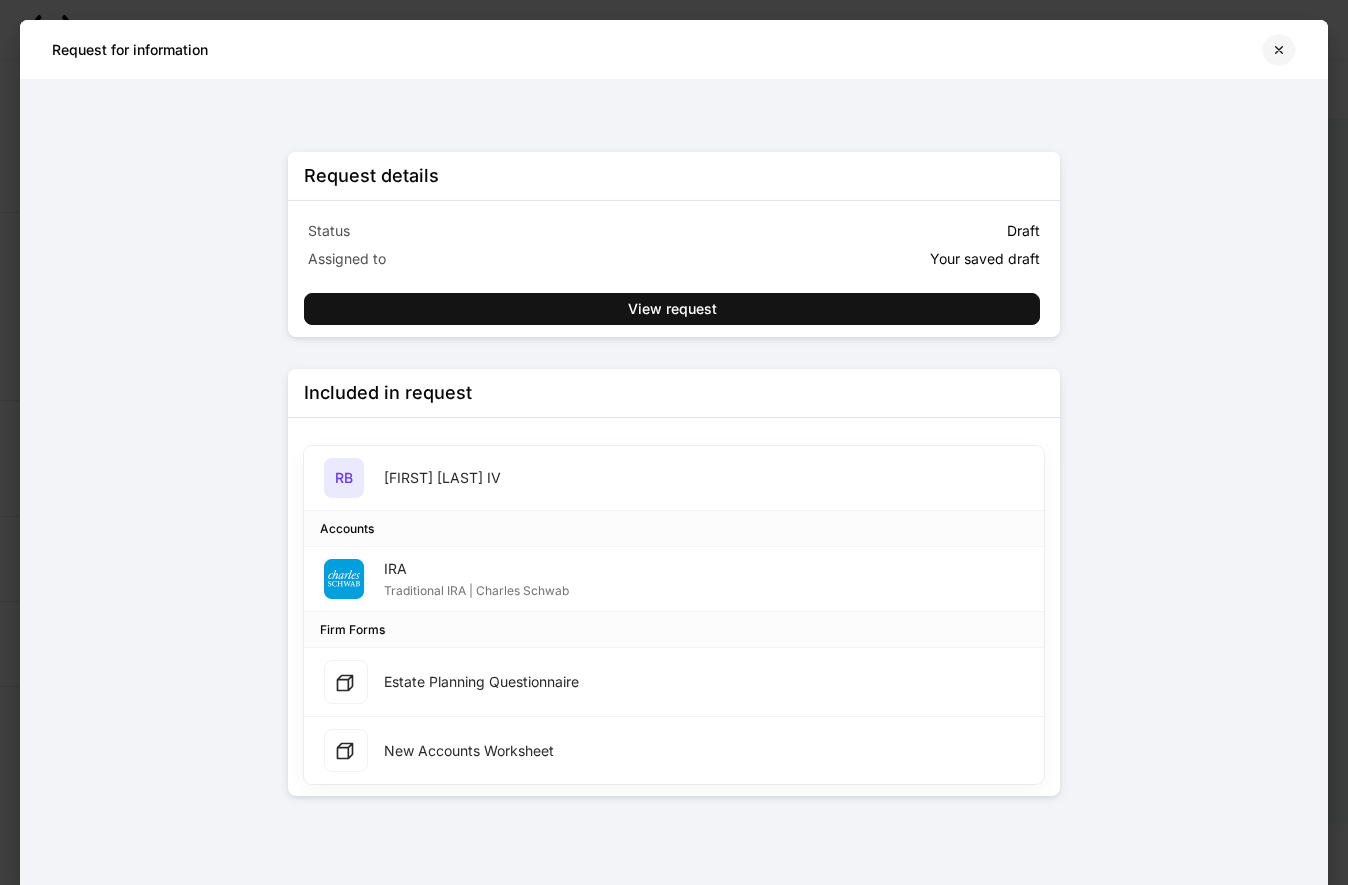click 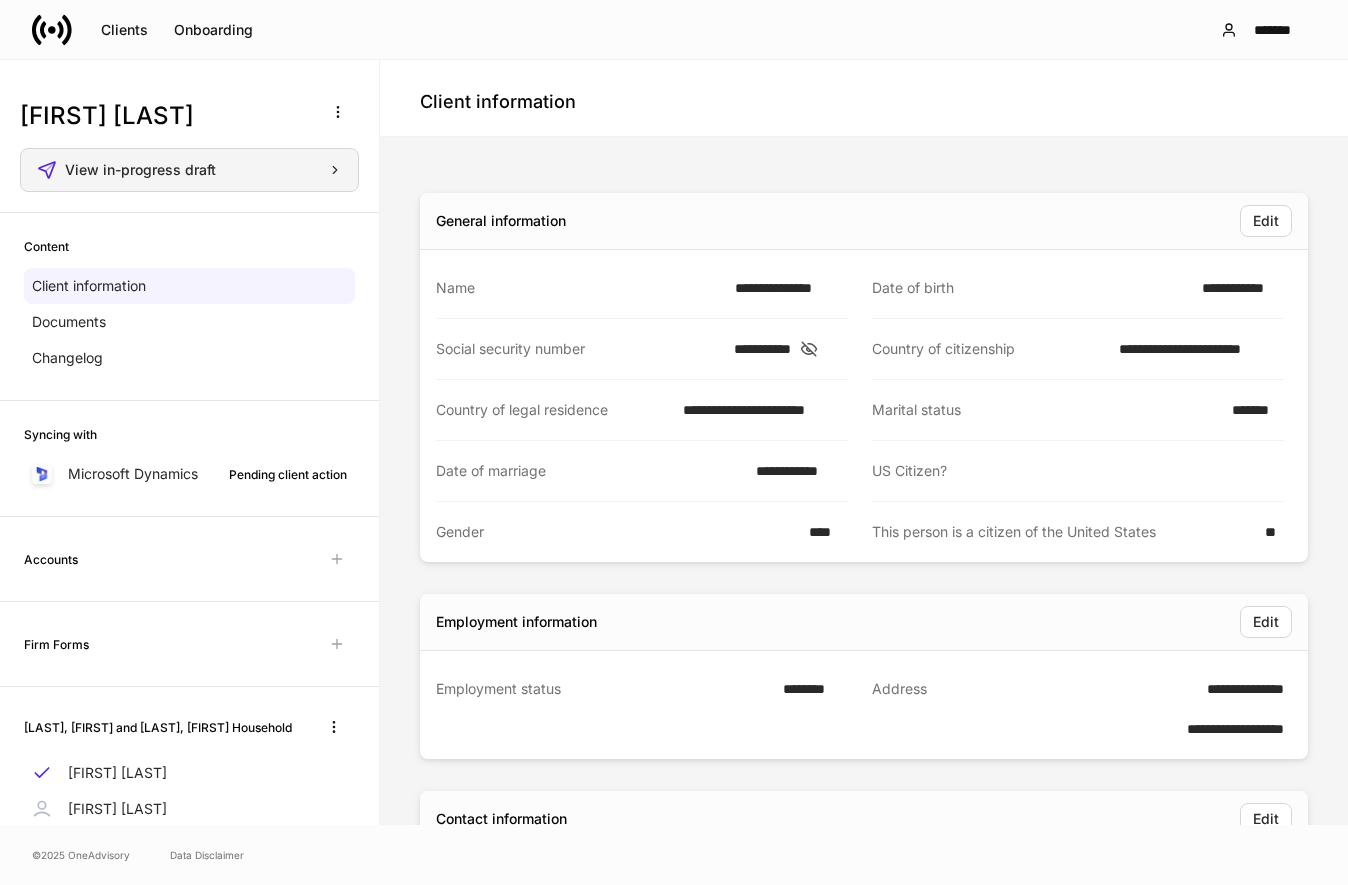 click on "View in-progress draft" at bounding box center [140, 170] 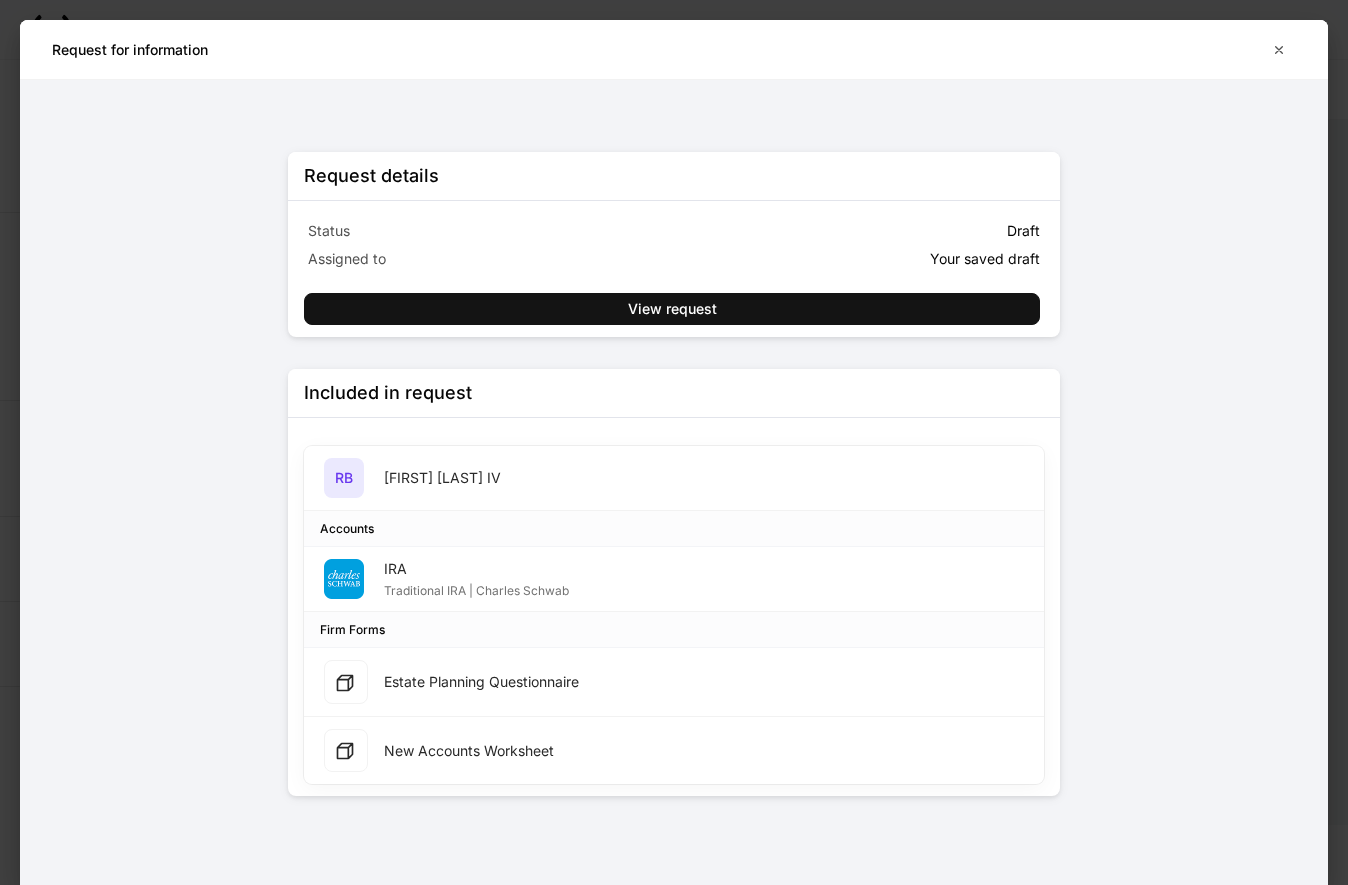 click on "Estate Planning Questionnaire" at bounding box center [481, 682] 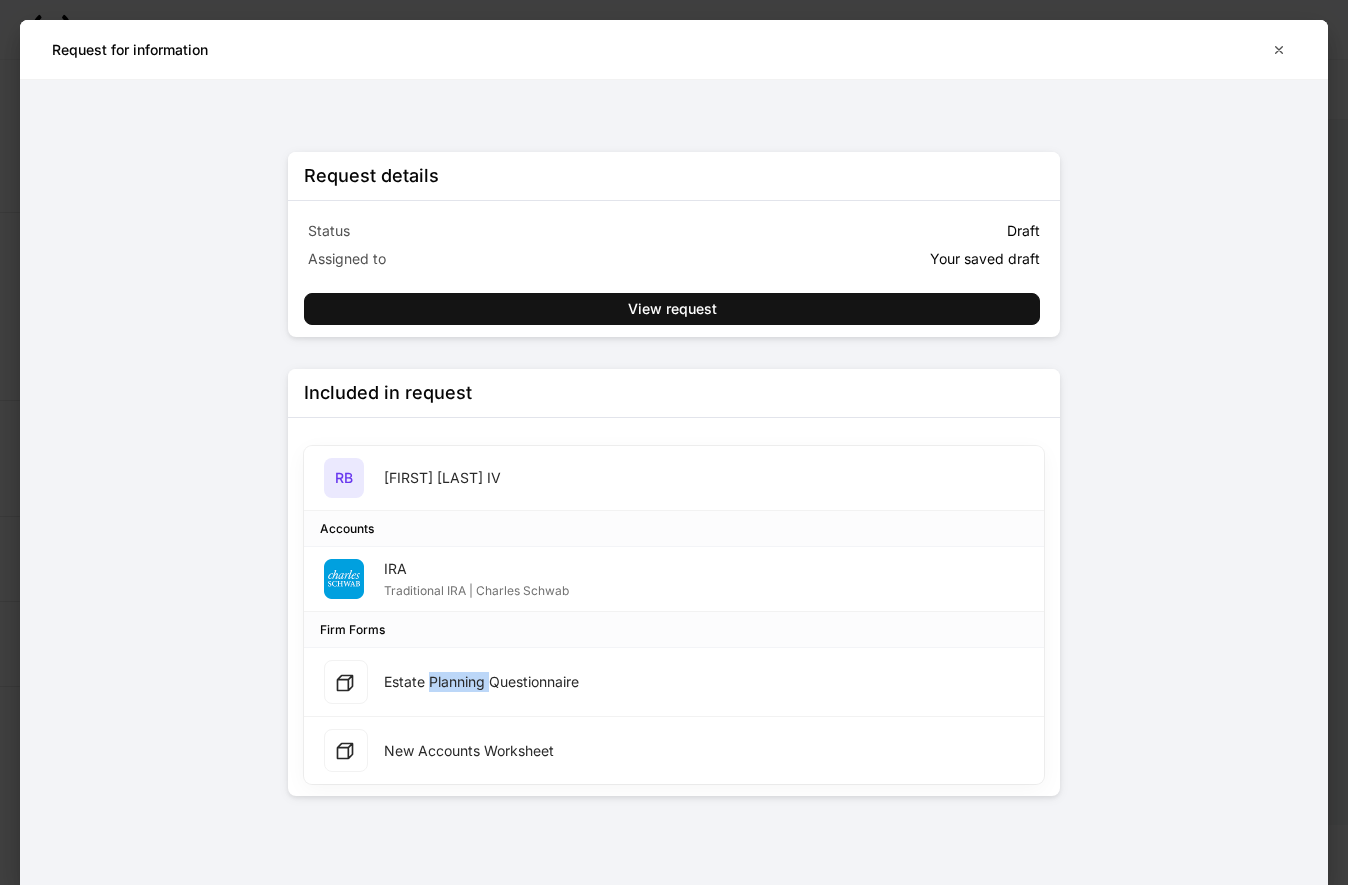 click on "Estate Planning Questionnaire" at bounding box center [481, 682] 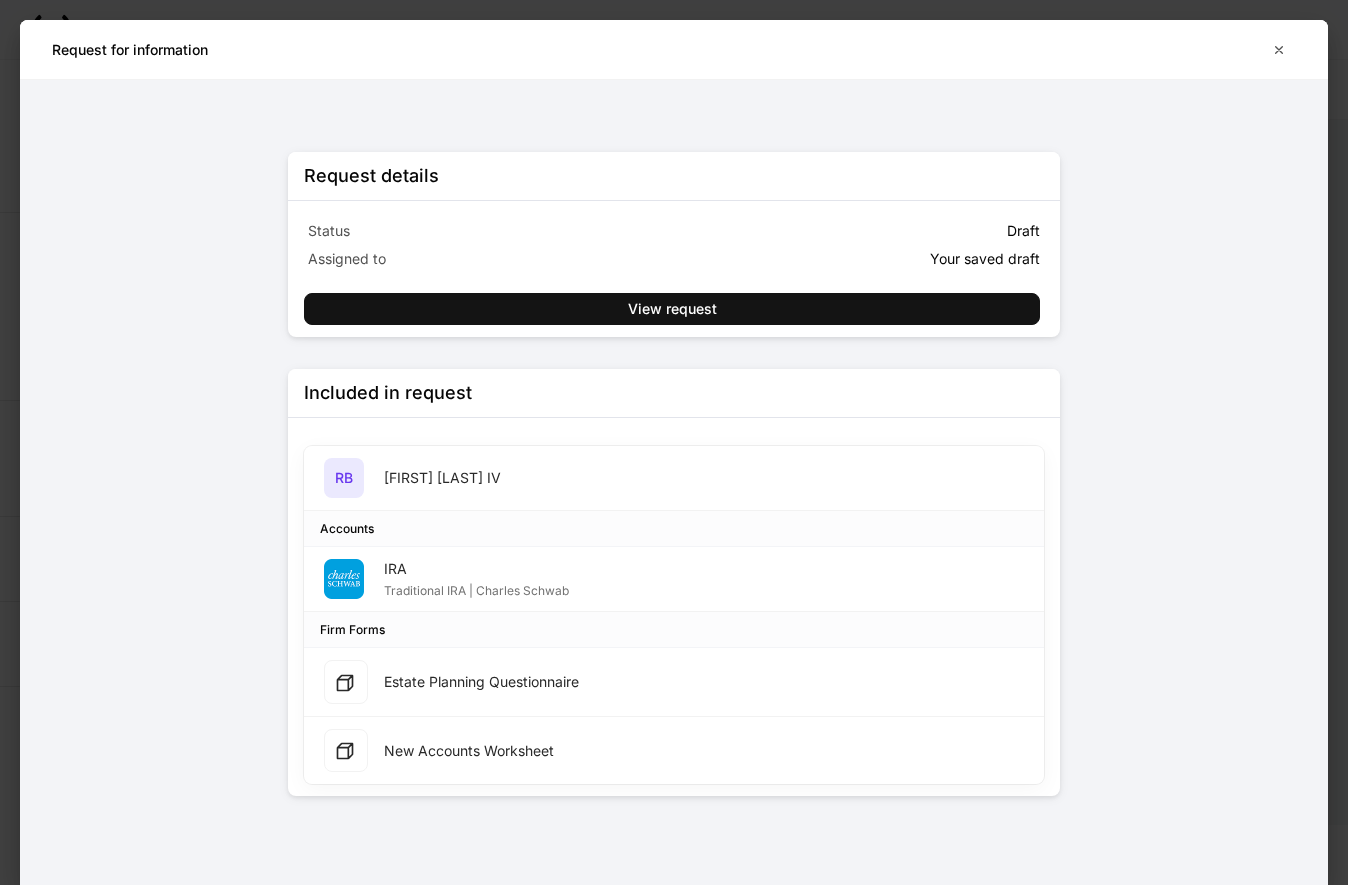 click on "New Accounts Worksheet" at bounding box center (469, 751) 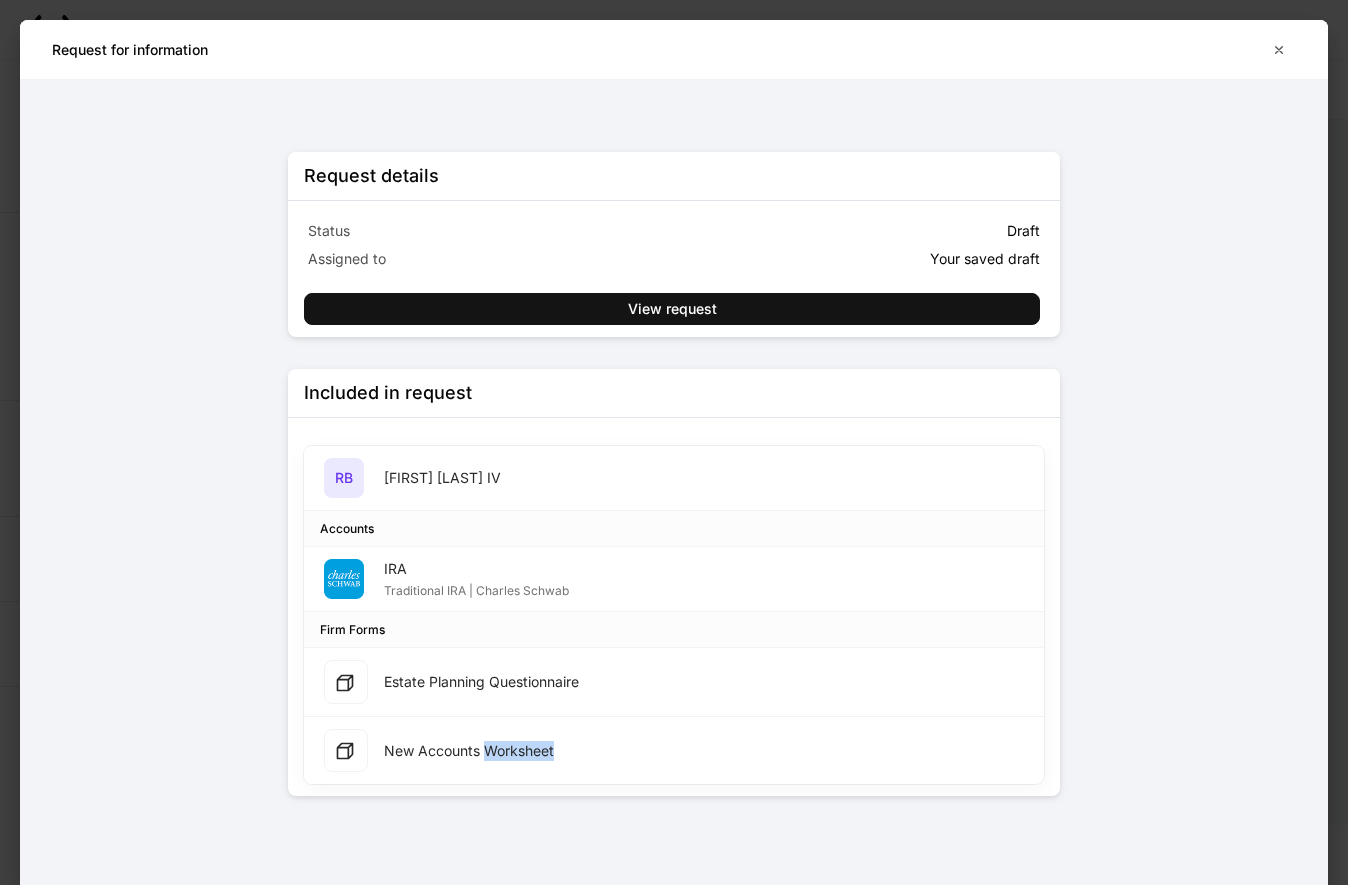 click on "New Accounts Worksheet" at bounding box center [469, 751] 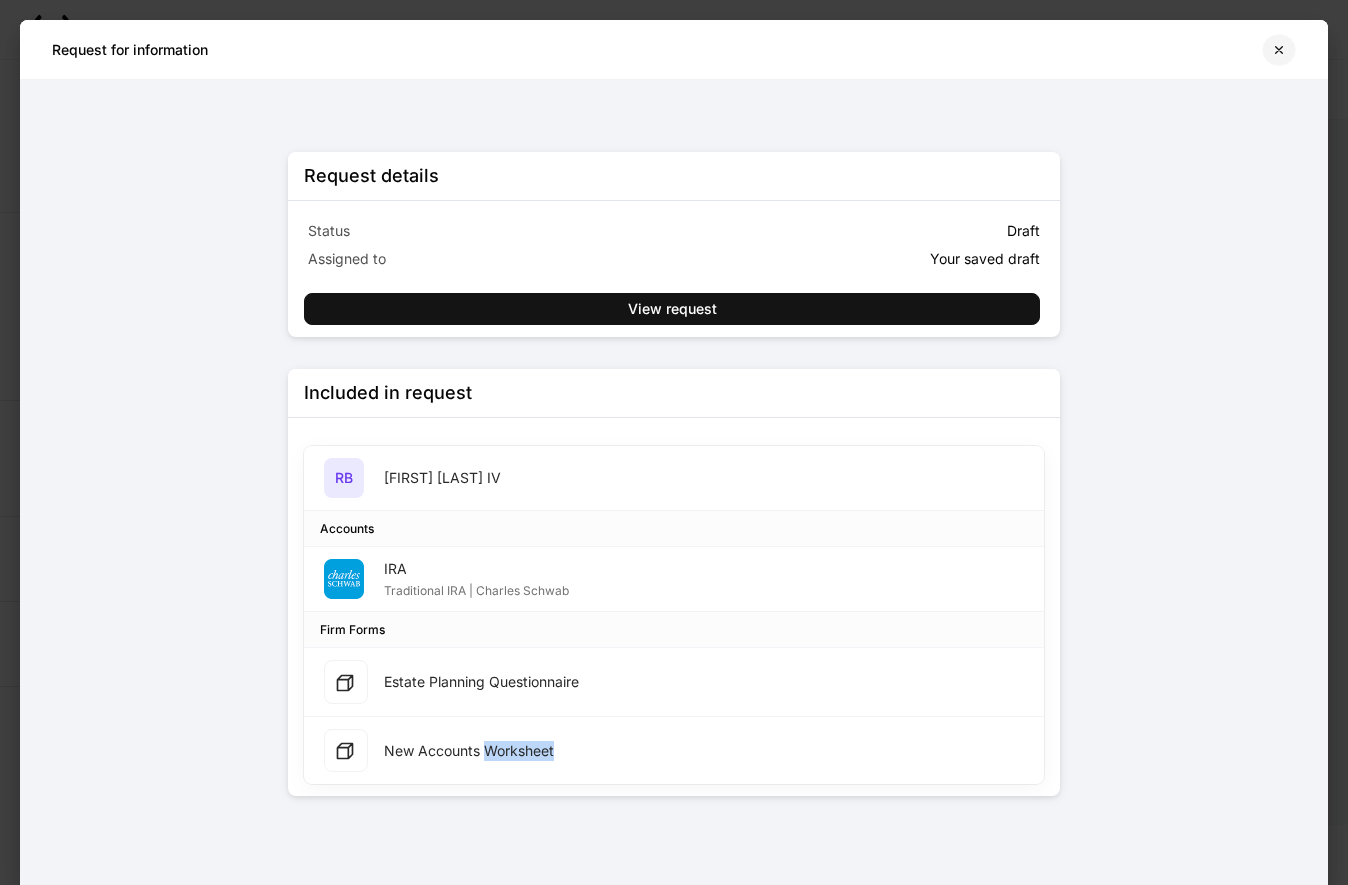click 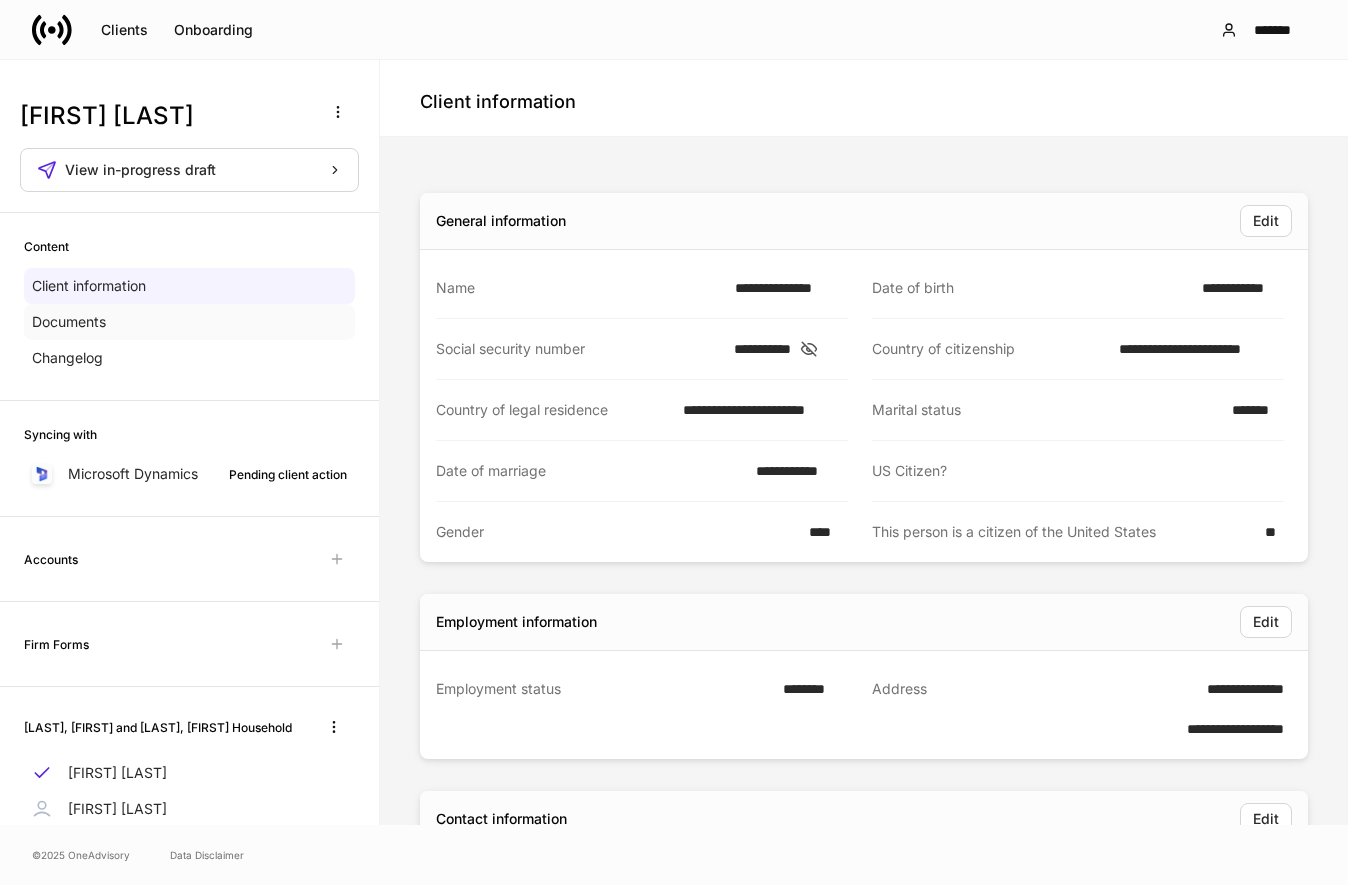 click on "Documents" at bounding box center (69, 322) 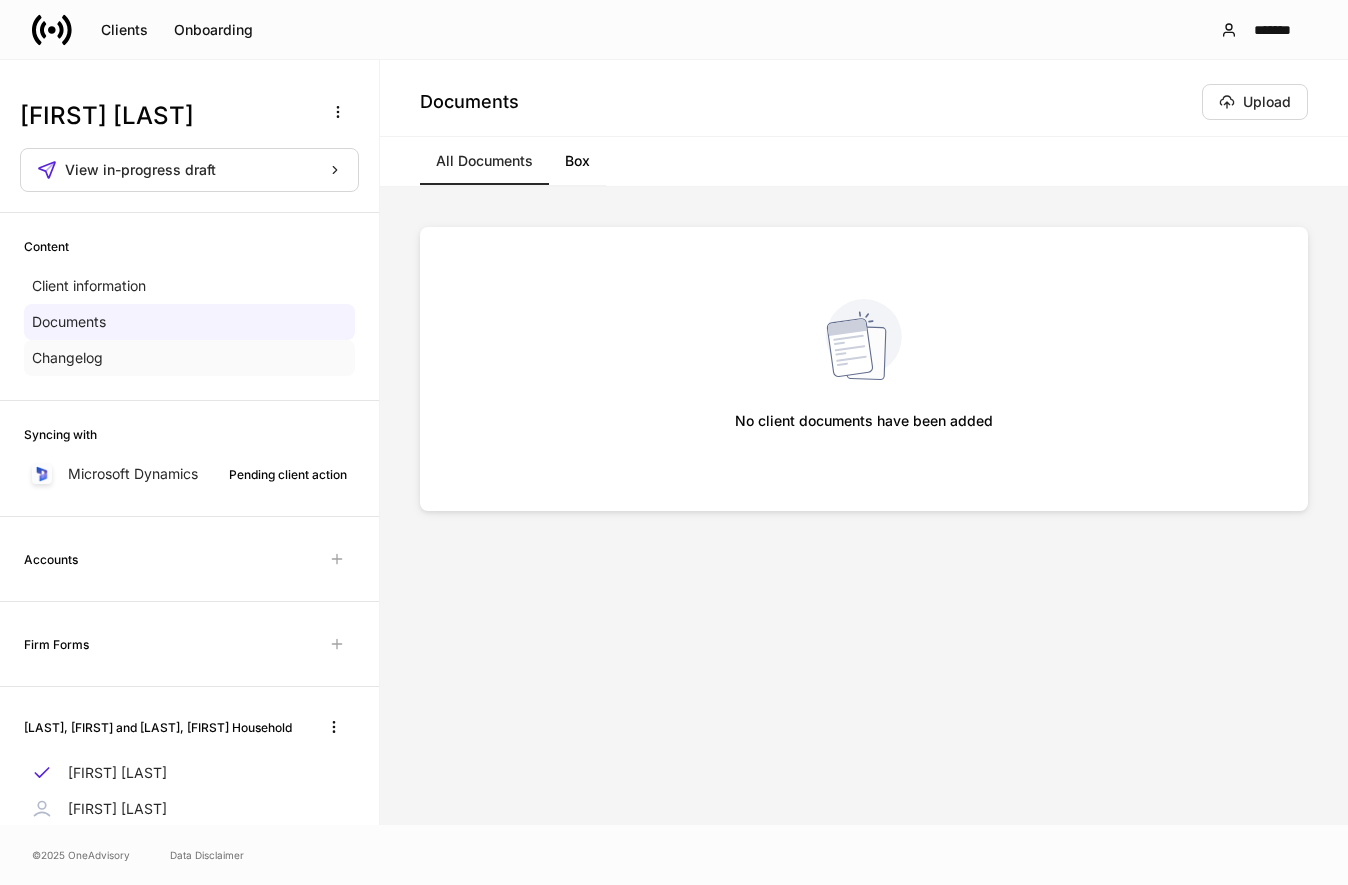 click on "Changelog" at bounding box center (67, 358) 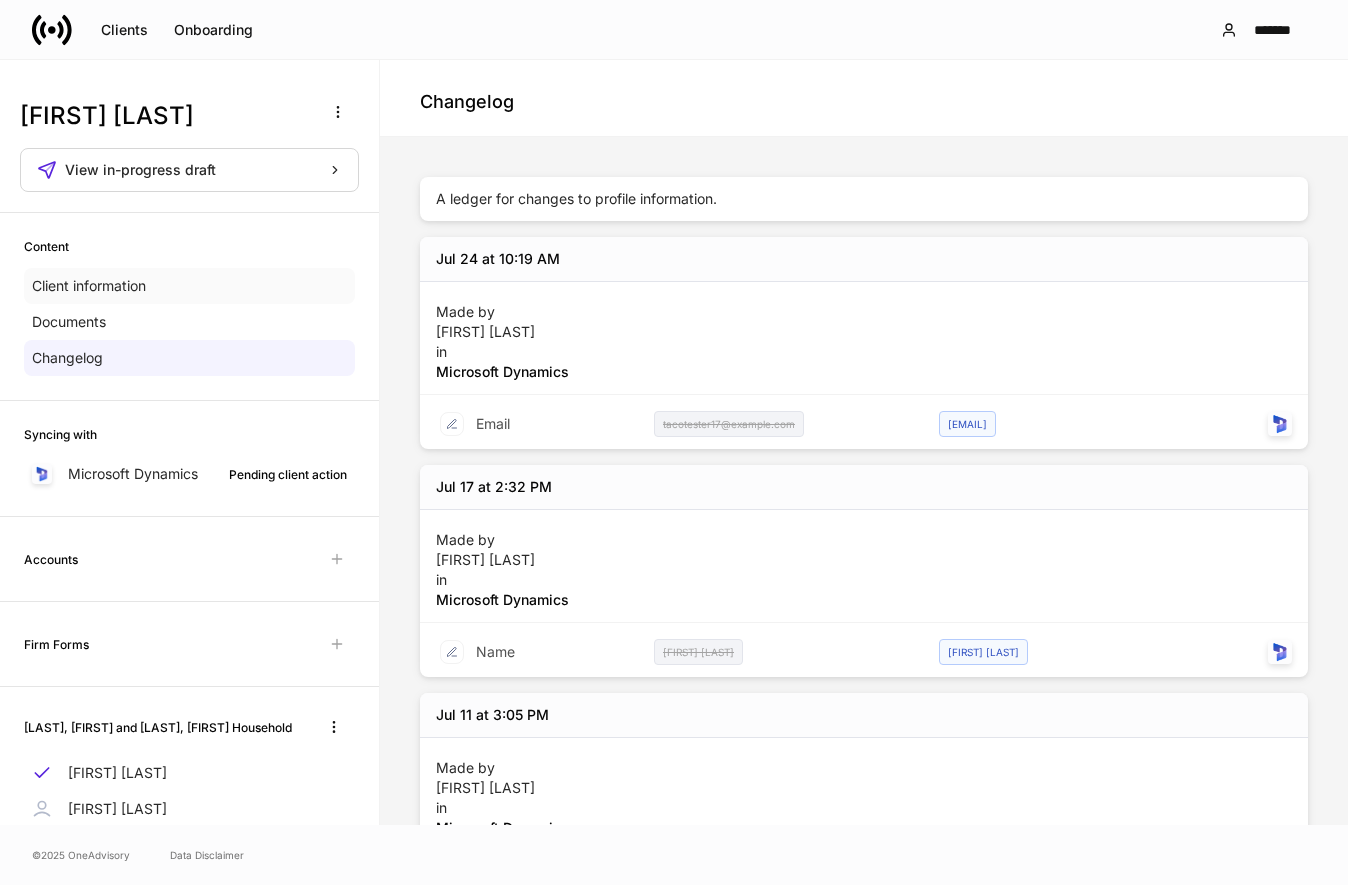 click on "Client information" at bounding box center (89, 286) 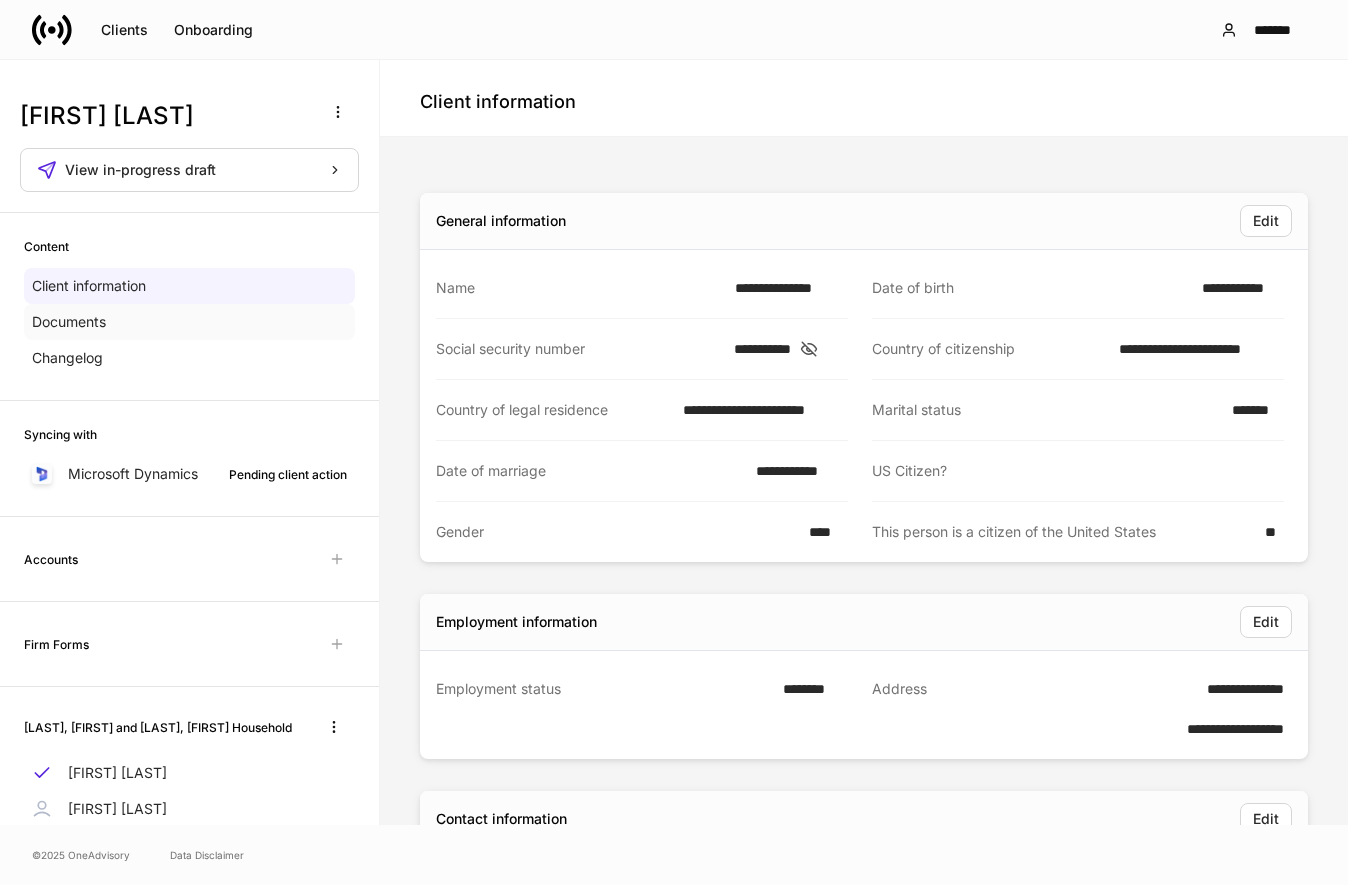 click on "Documents" at bounding box center (189, 322) 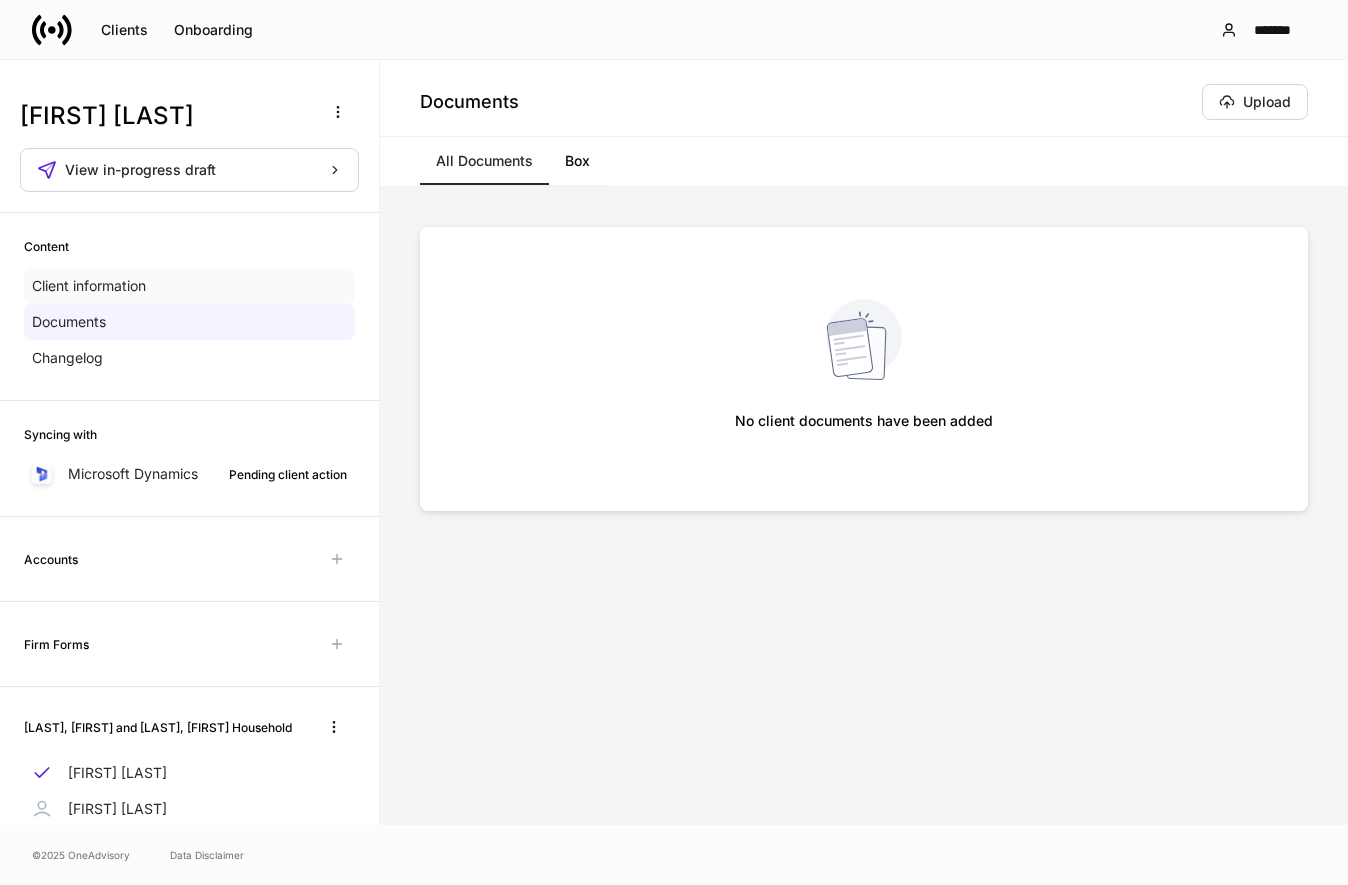 click on "Client information" at bounding box center [189, 286] 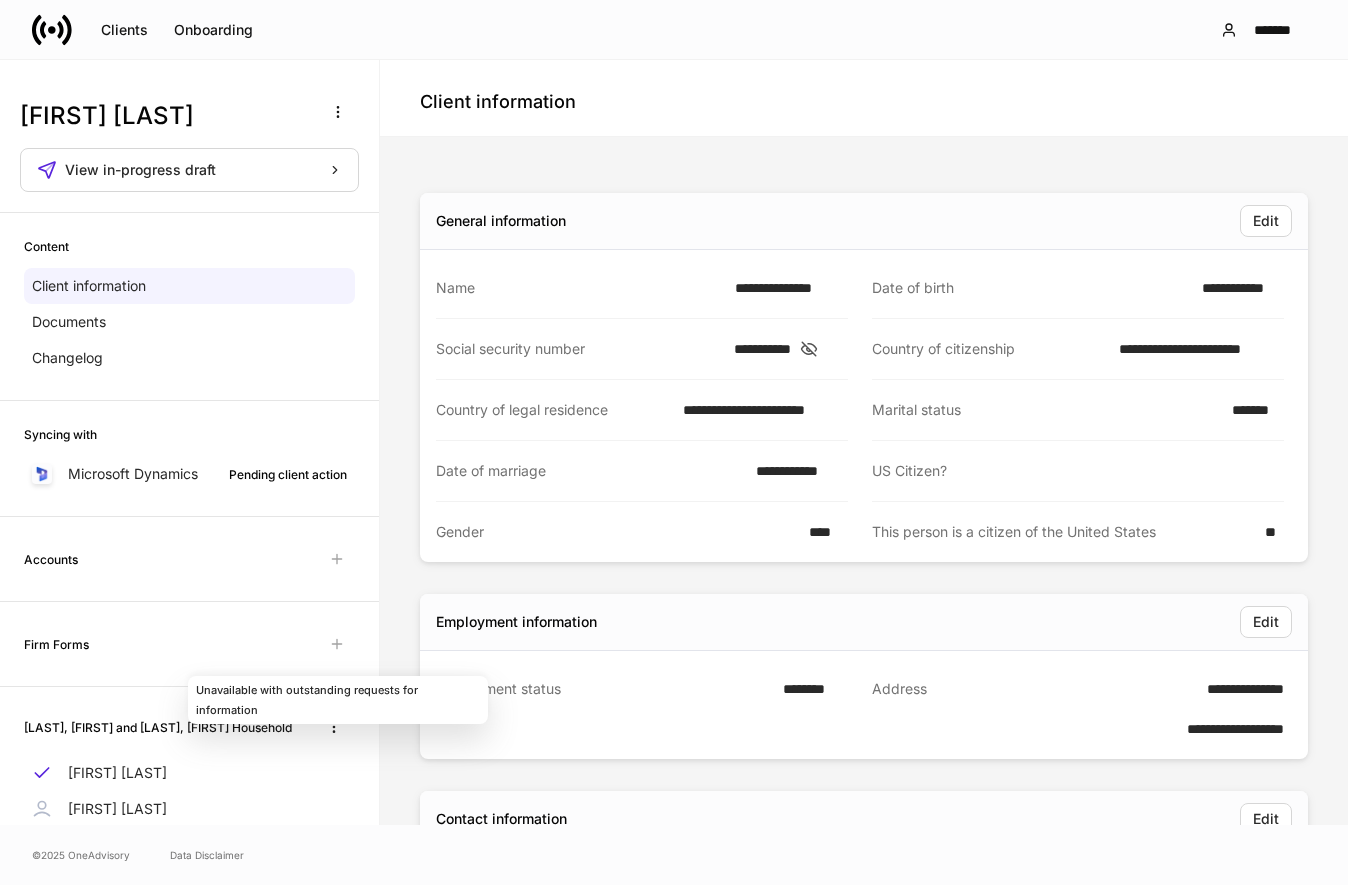 click at bounding box center (337, 644) 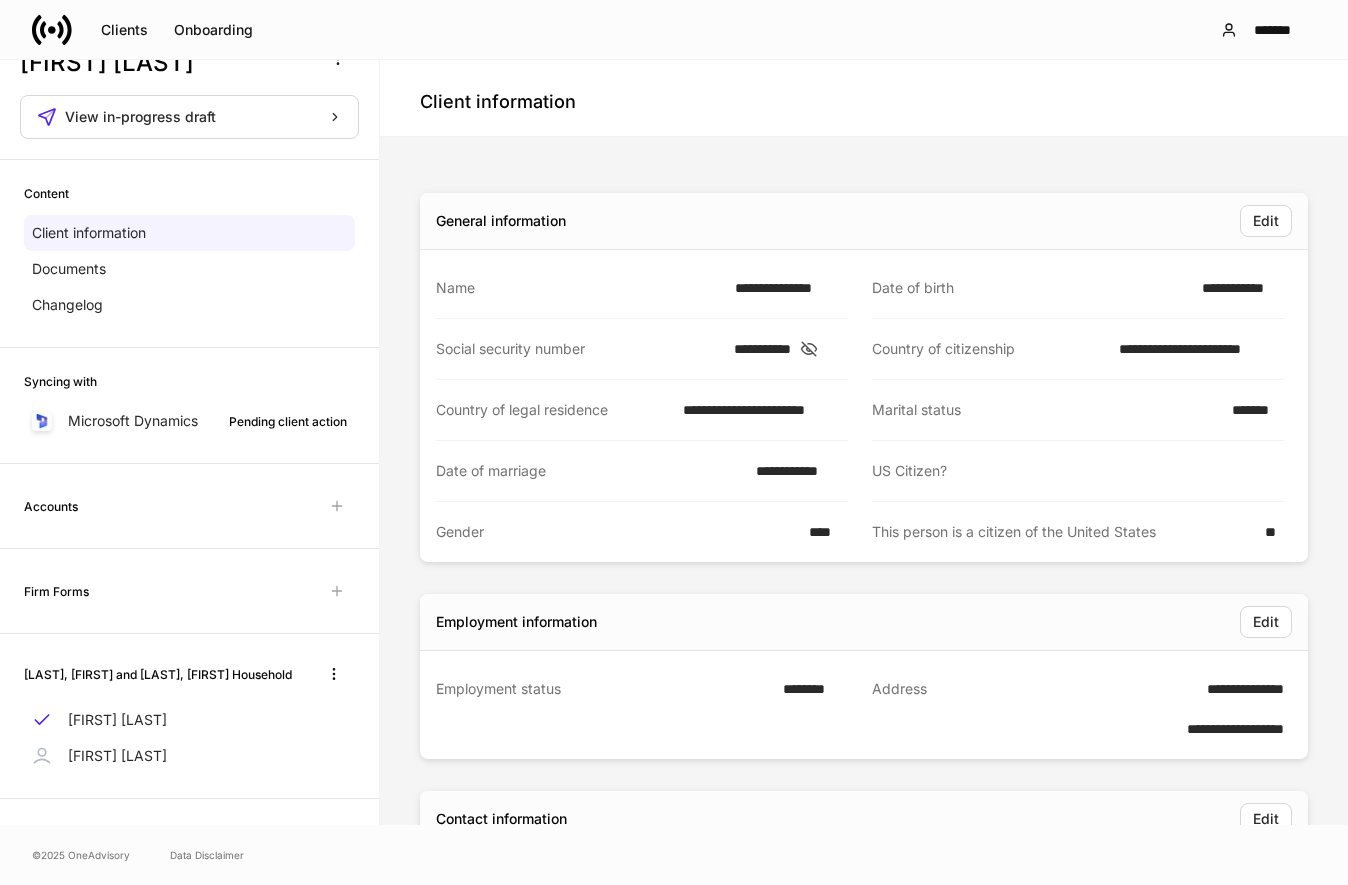 scroll, scrollTop: 66, scrollLeft: 0, axis: vertical 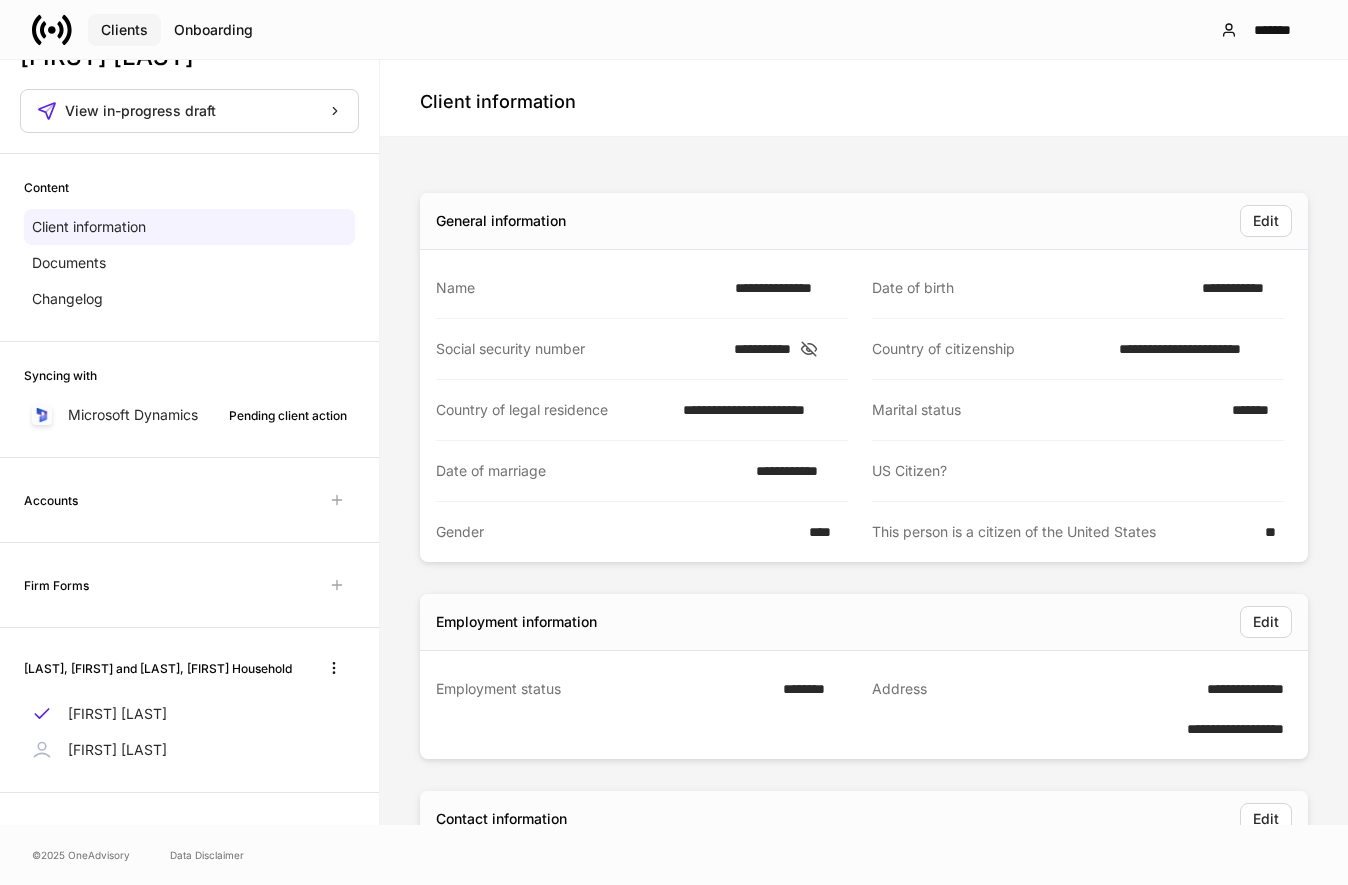 click on "Clients" at bounding box center (124, 30) 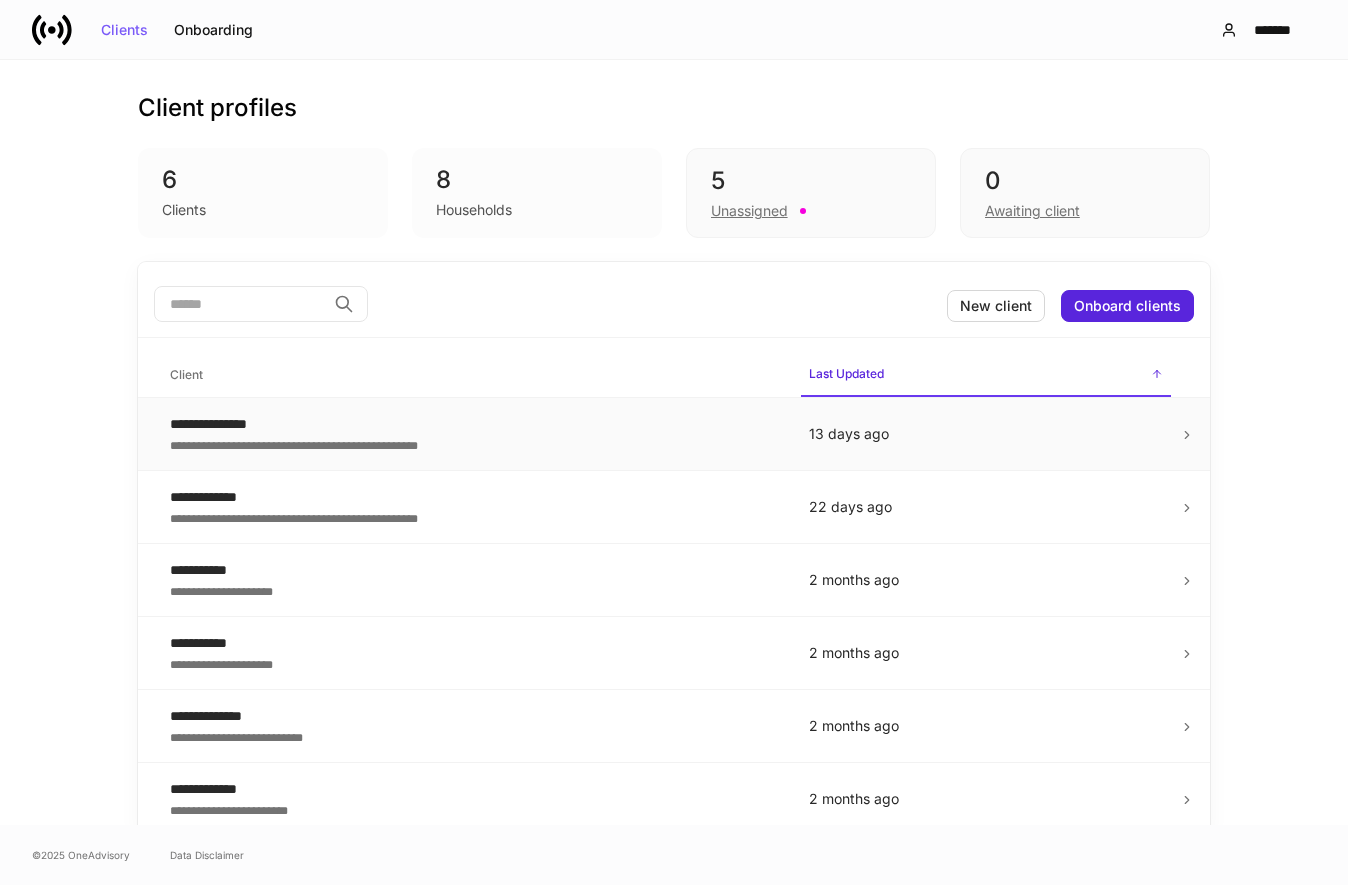 click 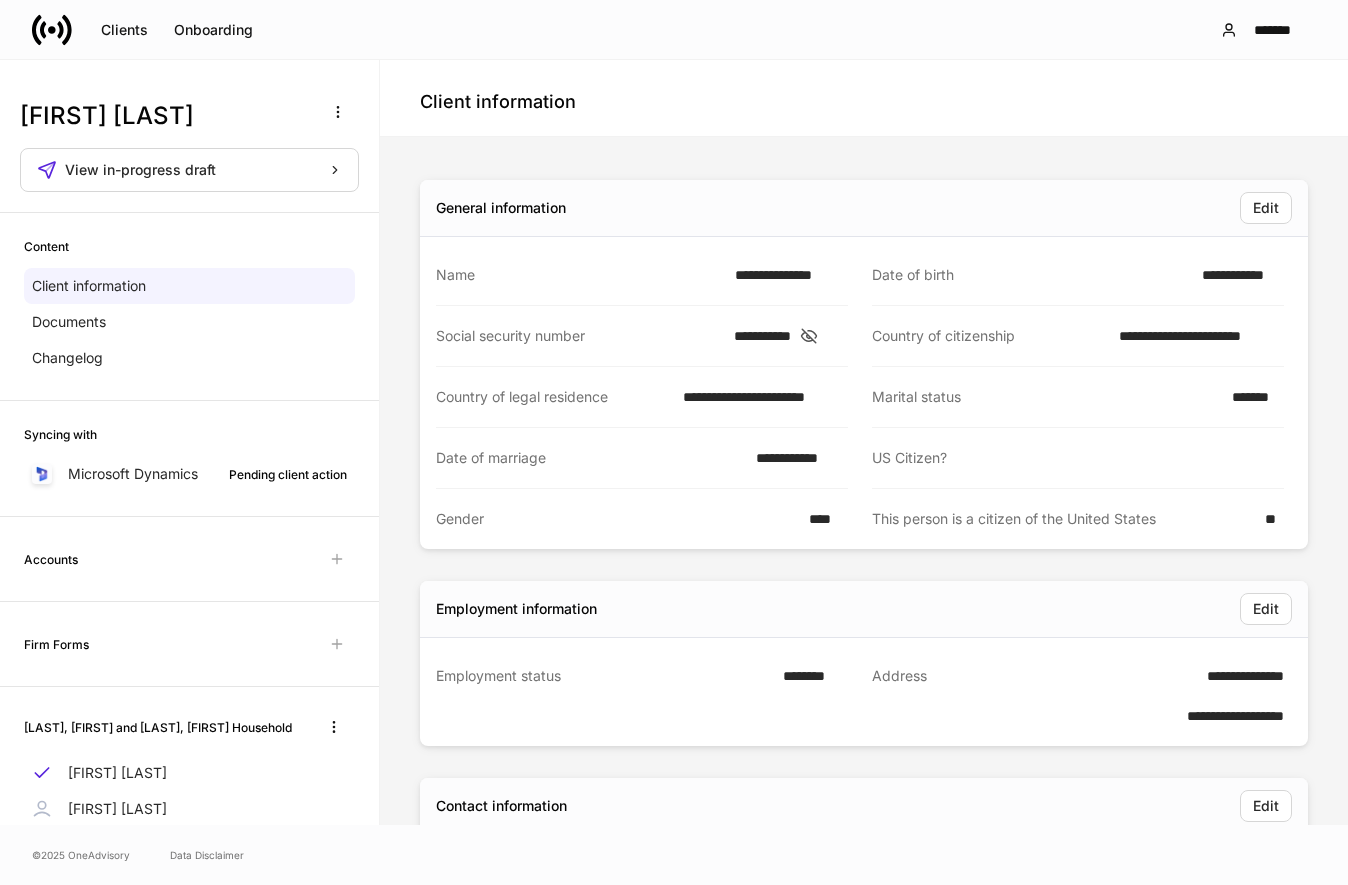 scroll, scrollTop: 0, scrollLeft: 0, axis: both 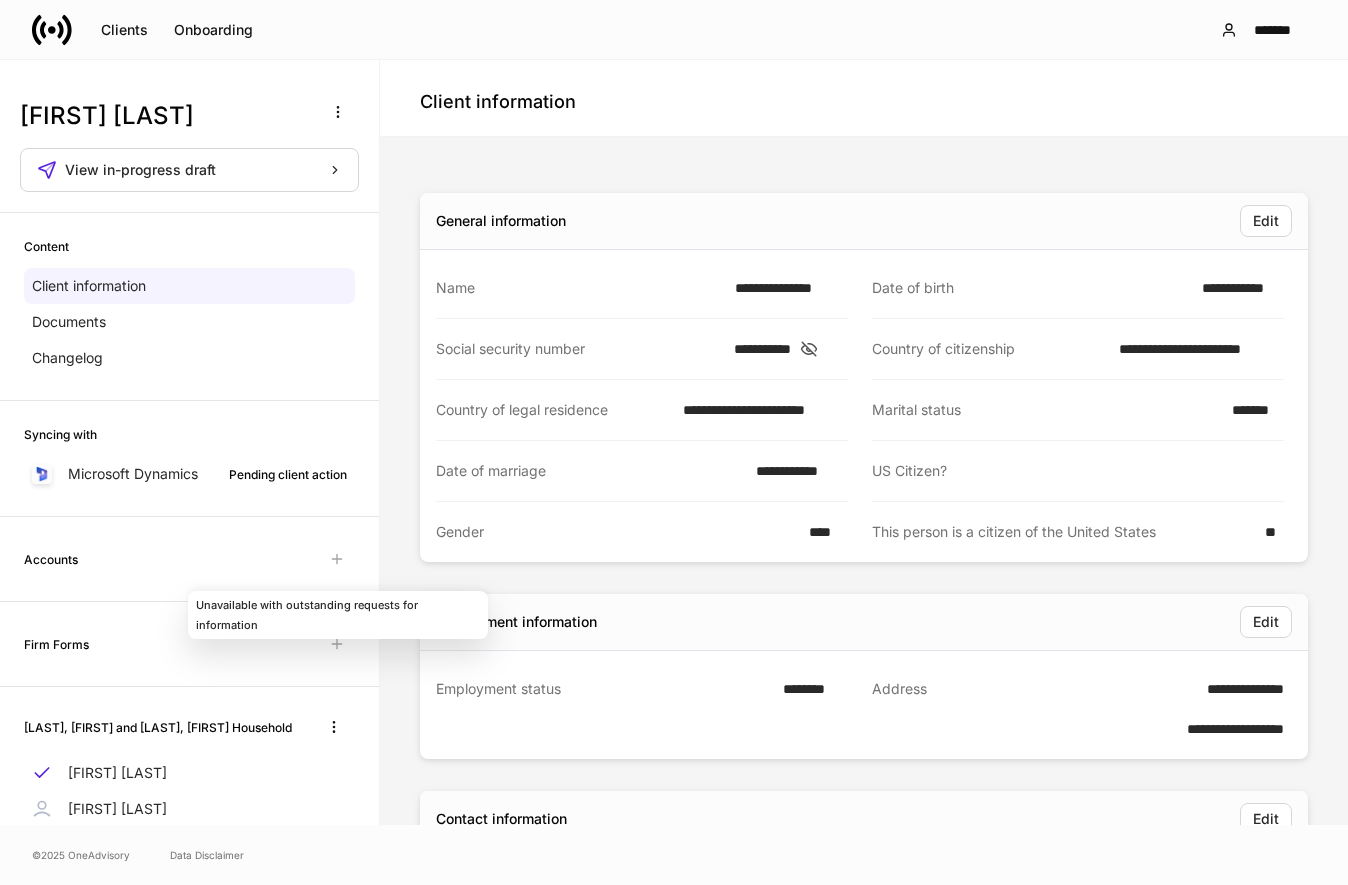 click at bounding box center (337, 559) 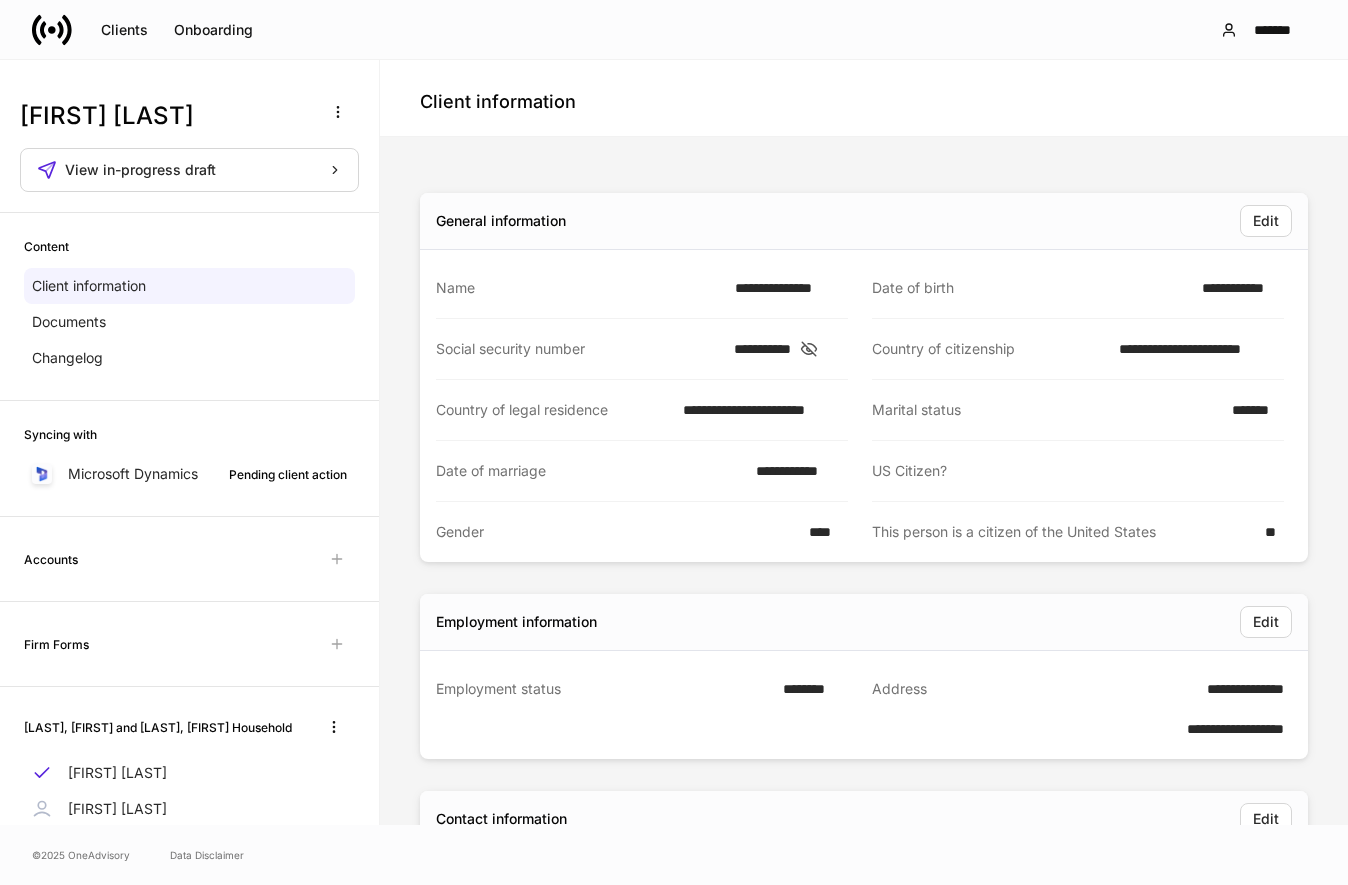 click on "Accounts" at bounding box center (51, 559) 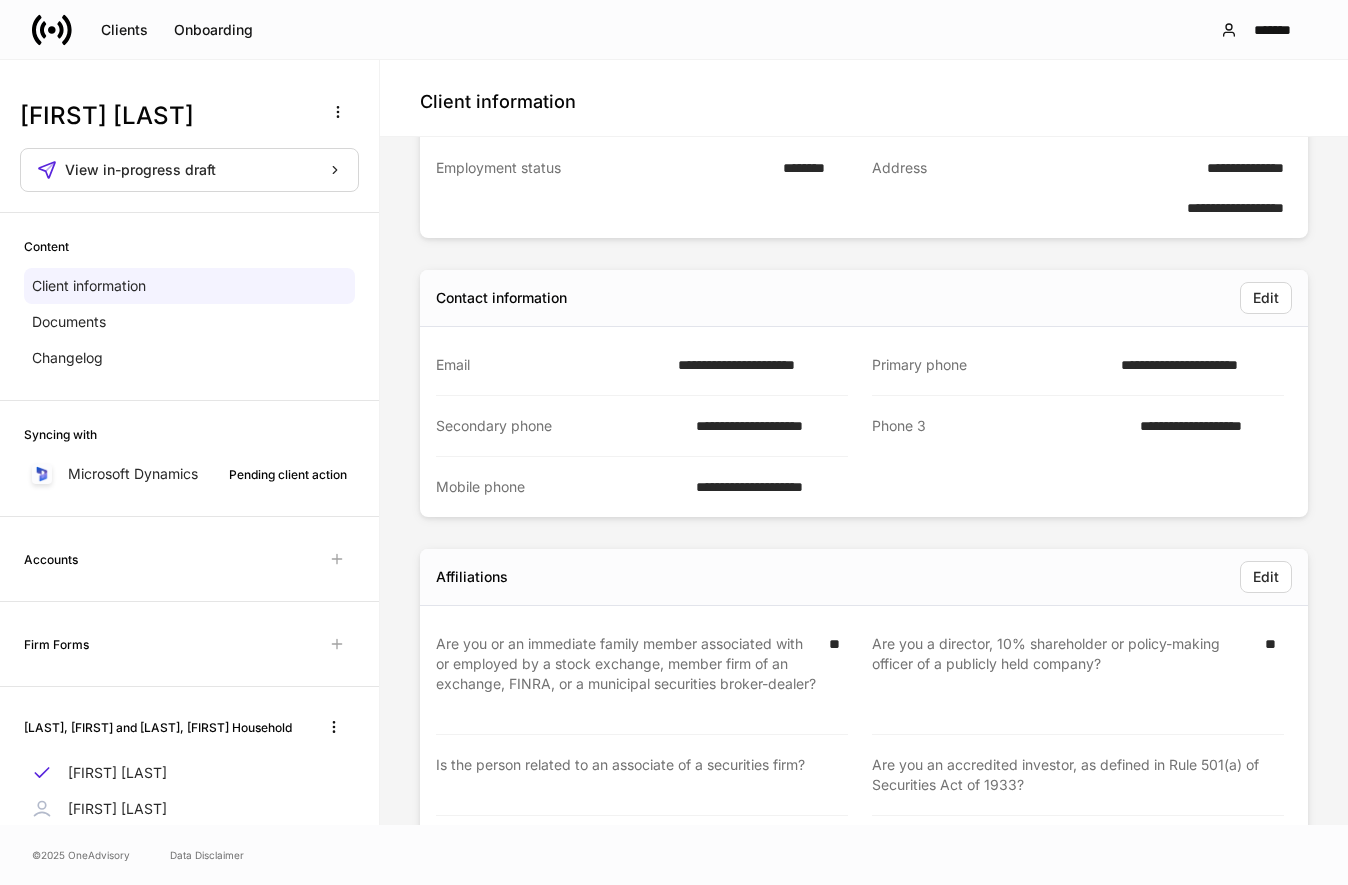 scroll, scrollTop: 612, scrollLeft: 0, axis: vertical 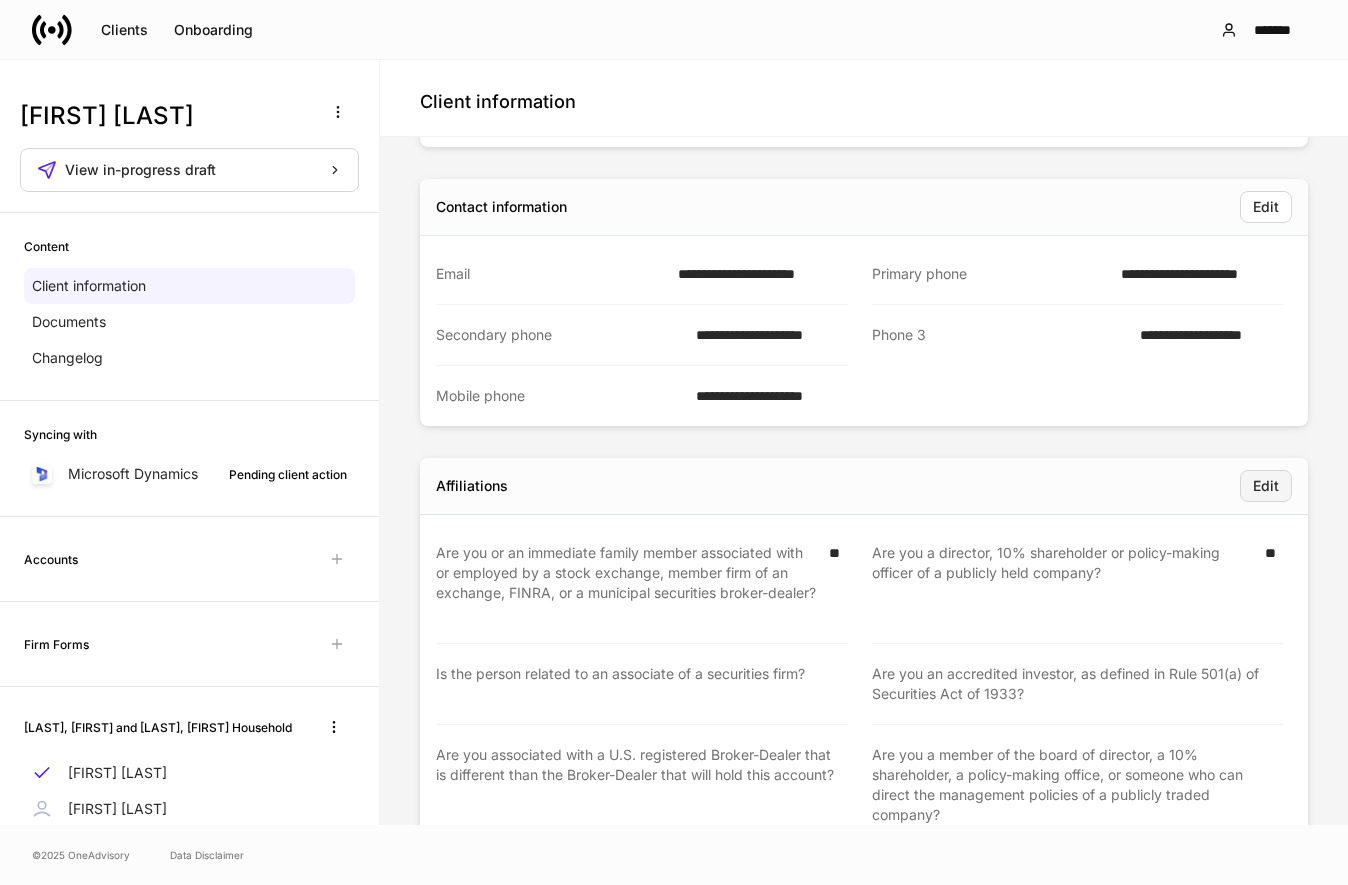 click on "Edit" at bounding box center [1266, 486] 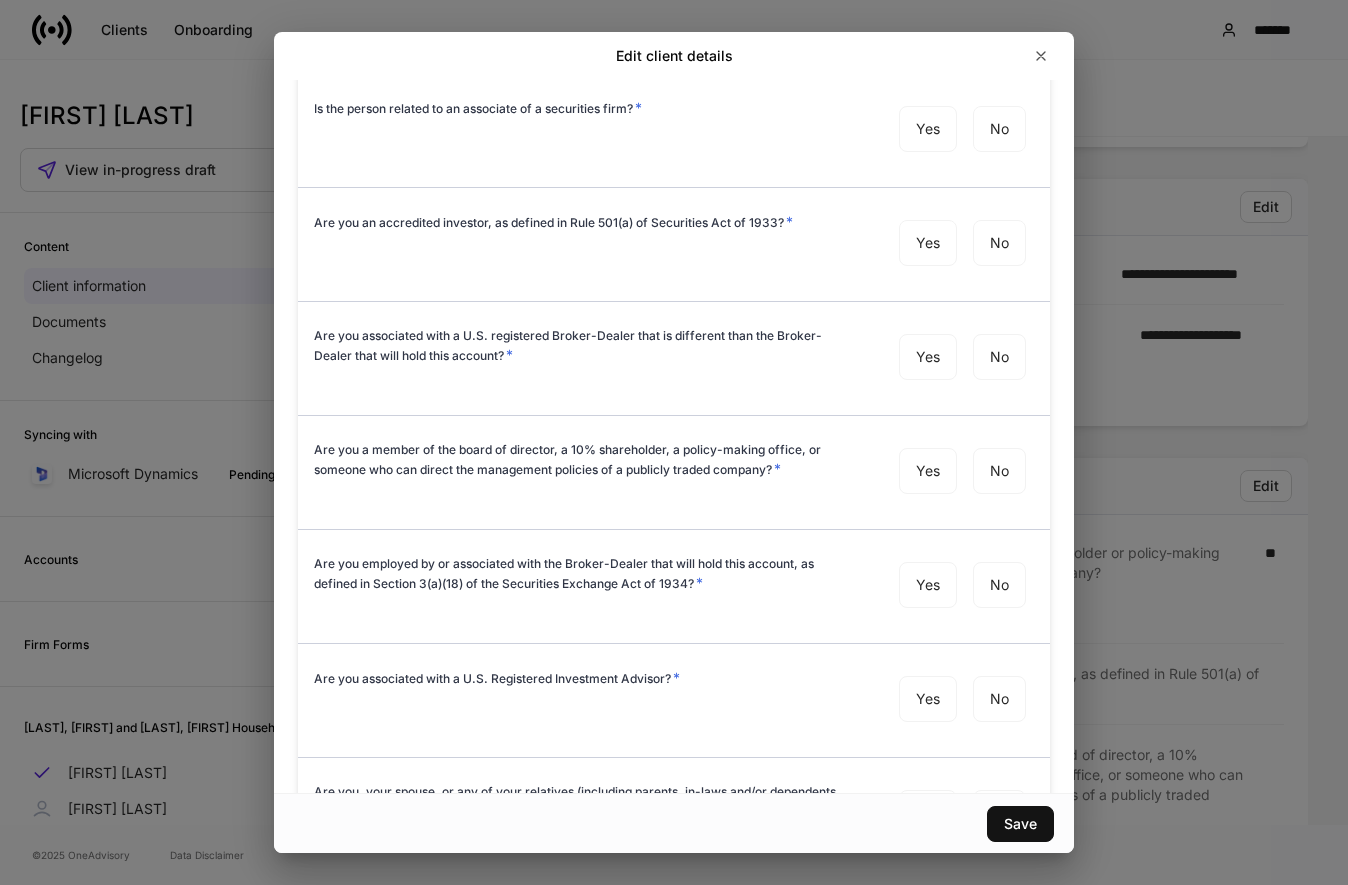 scroll, scrollTop: 0, scrollLeft: 0, axis: both 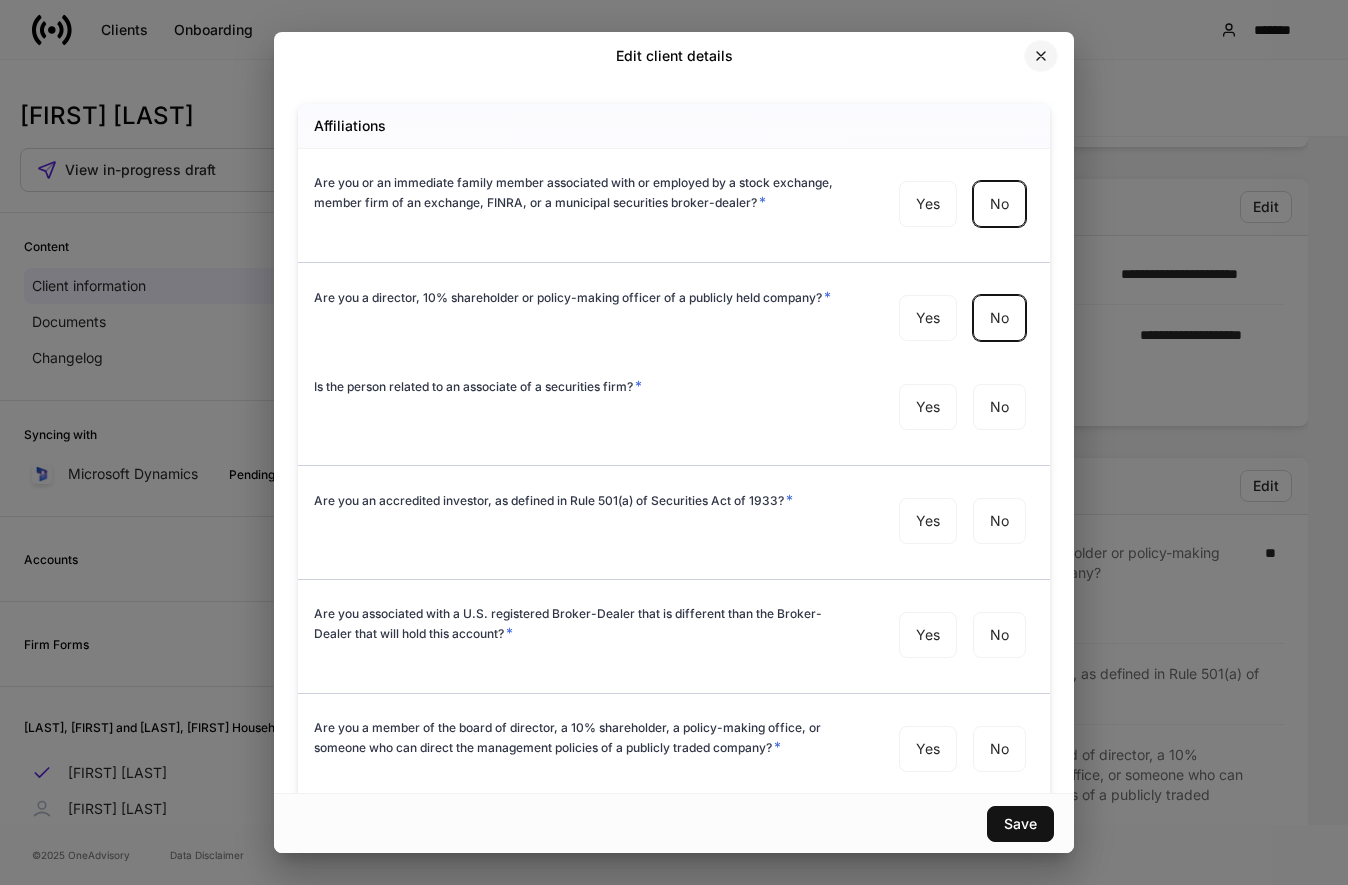 click 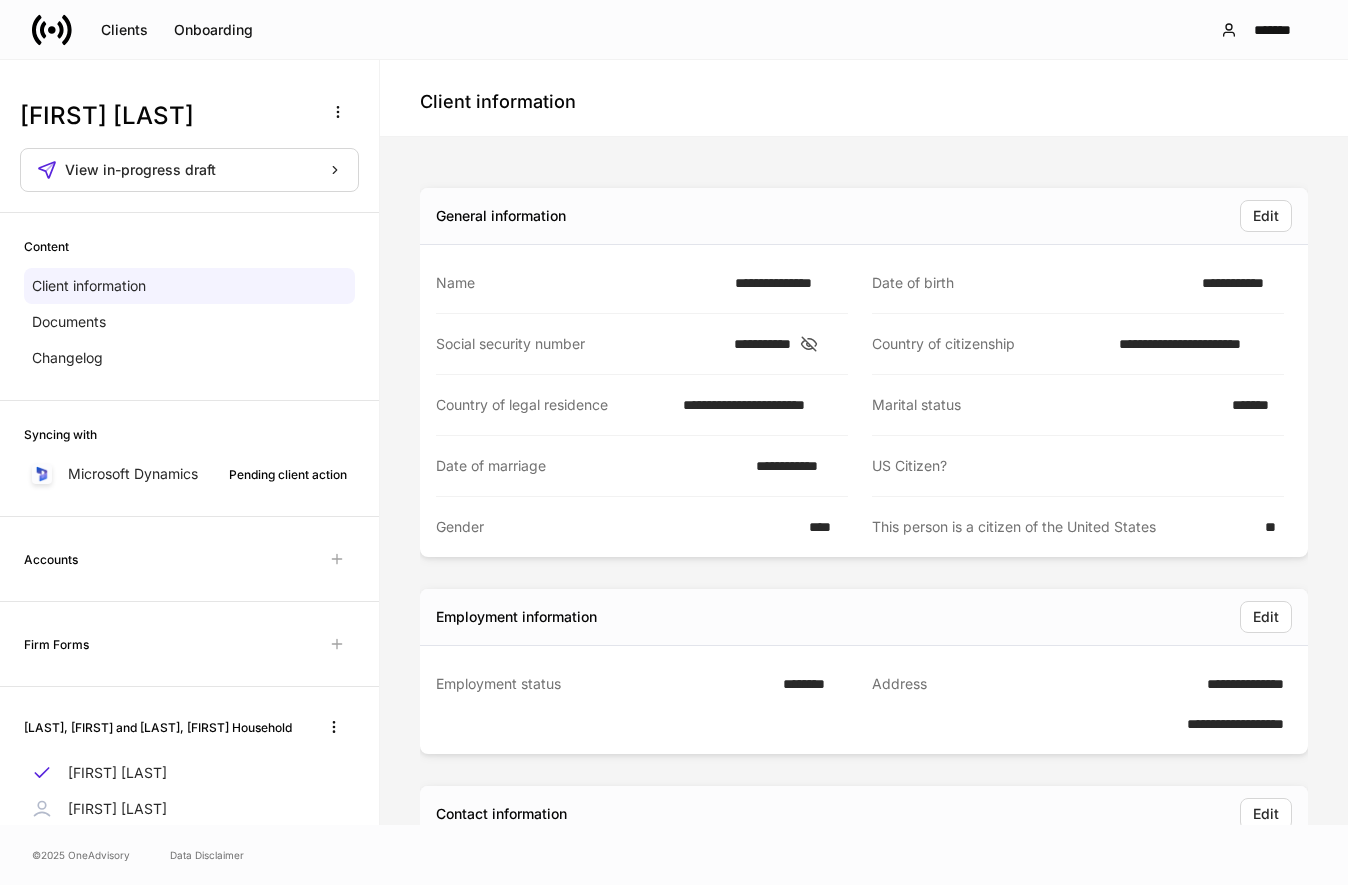 scroll, scrollTop: 0, scrollLeft: 0, axis: both 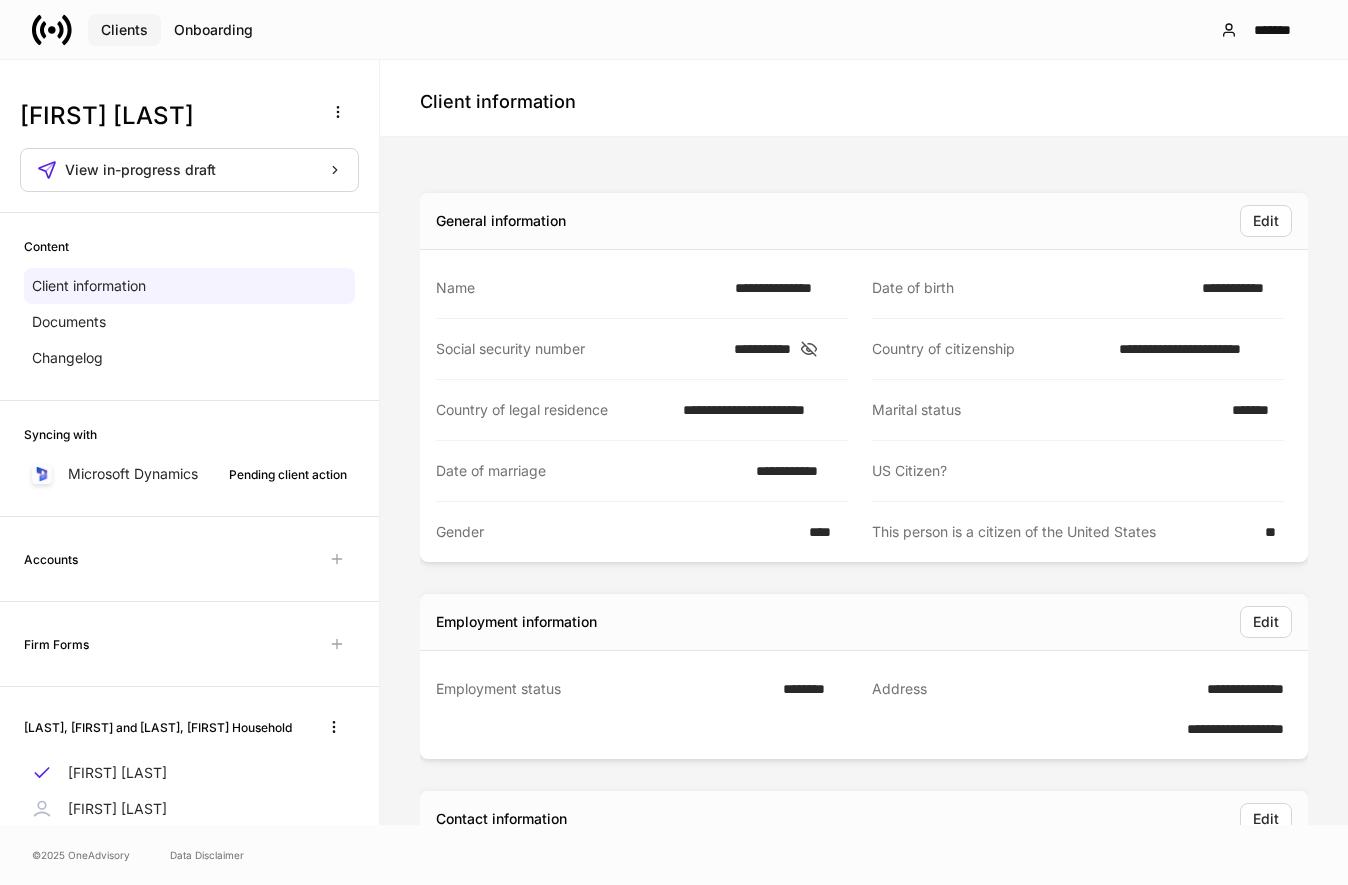 click on "Clients" at bounding box center (124, 30) 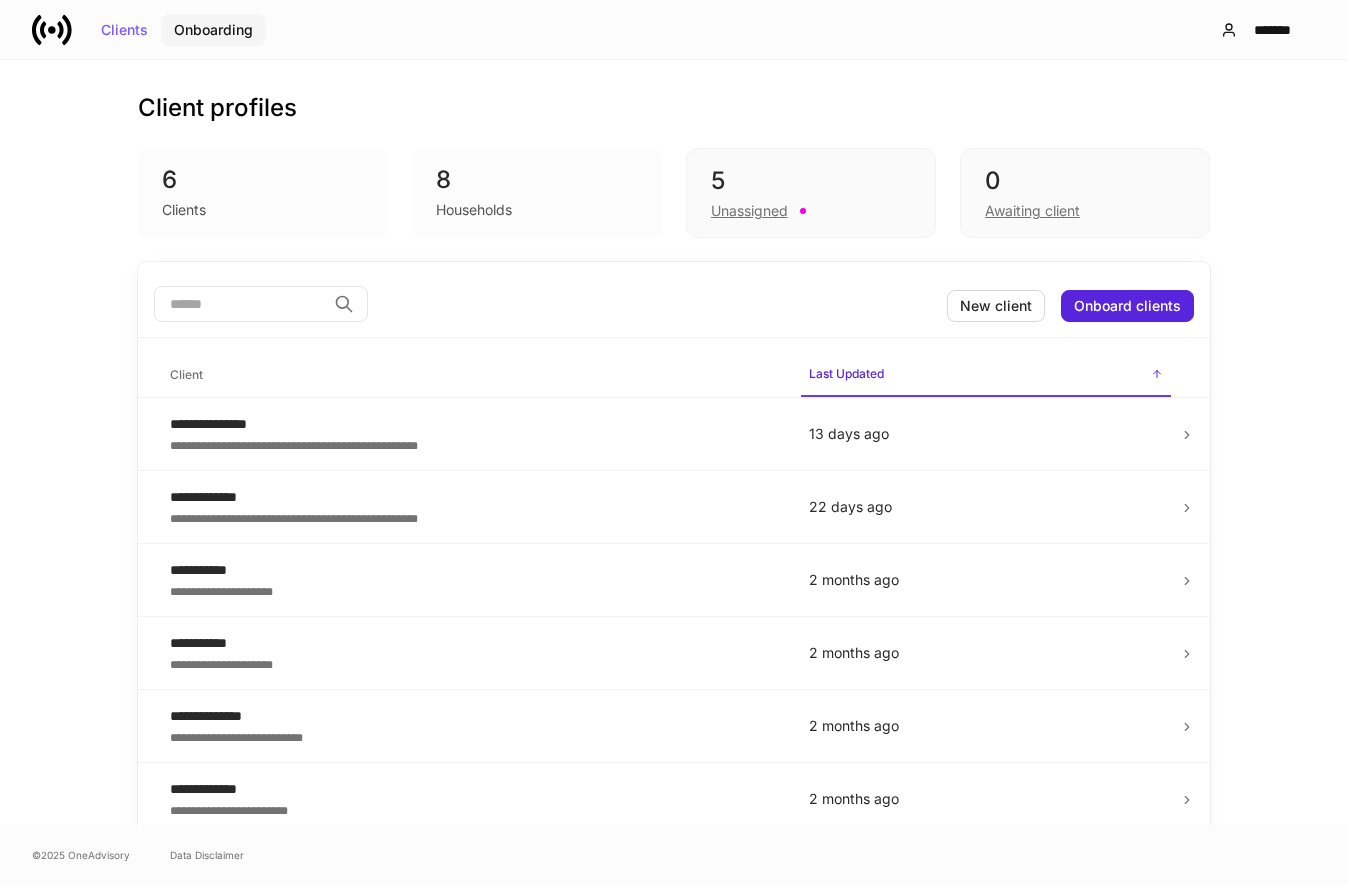 click on "Onboarding" at bounding box center (213, 30) 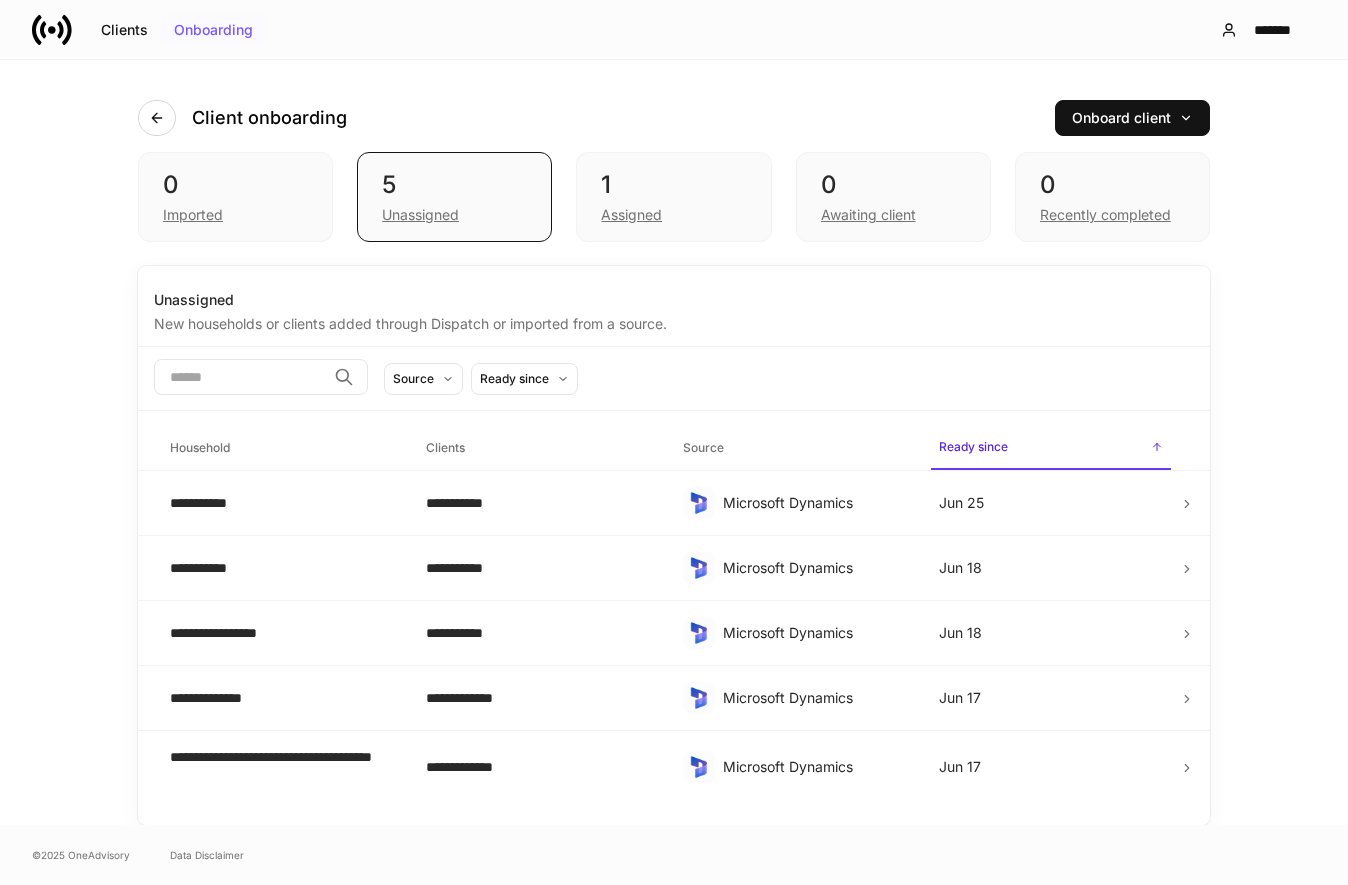 click on "Onboarding" at bounding box center [213, 30] 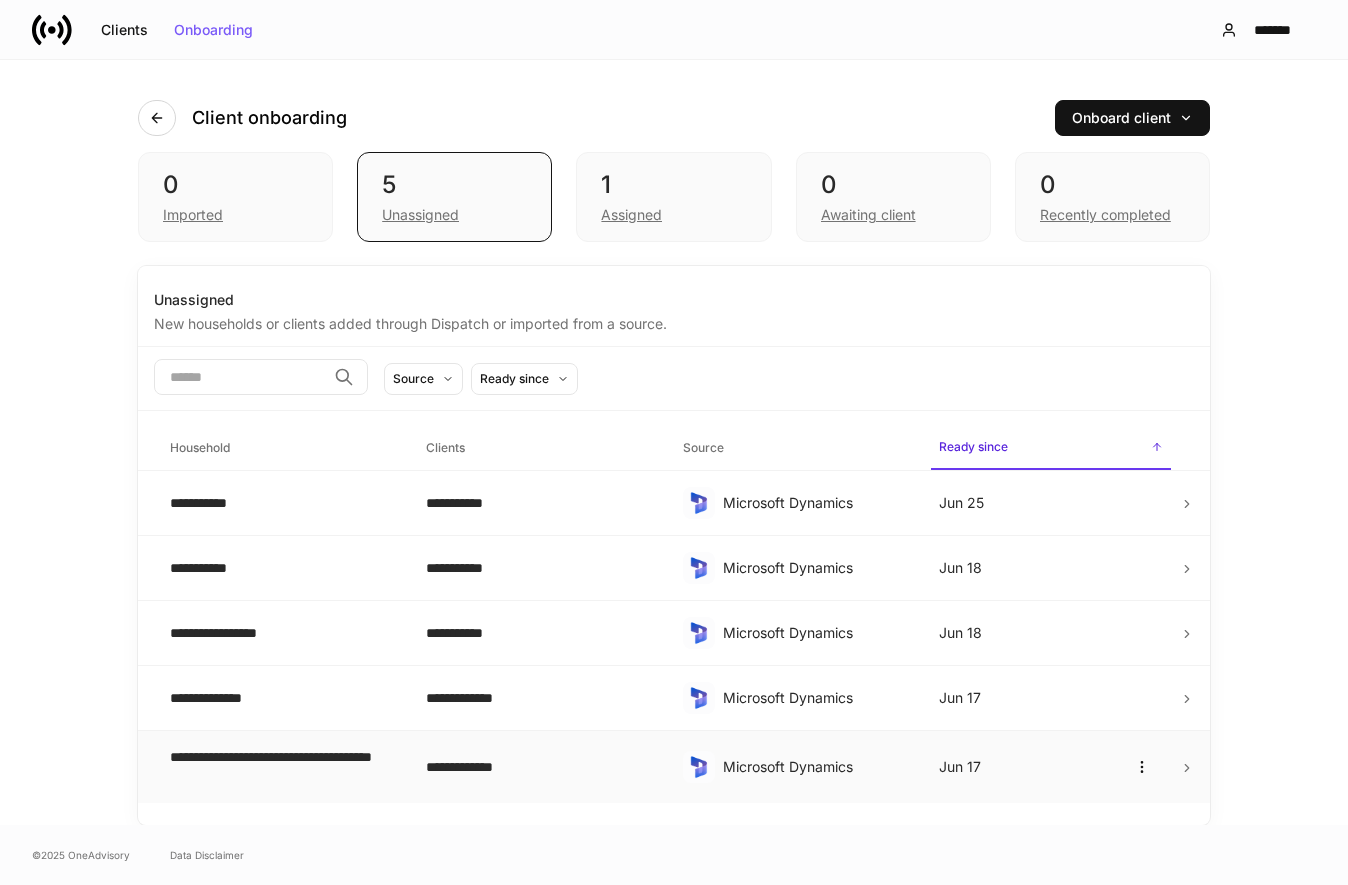 click on "**********" at bounding box center (282, 767) 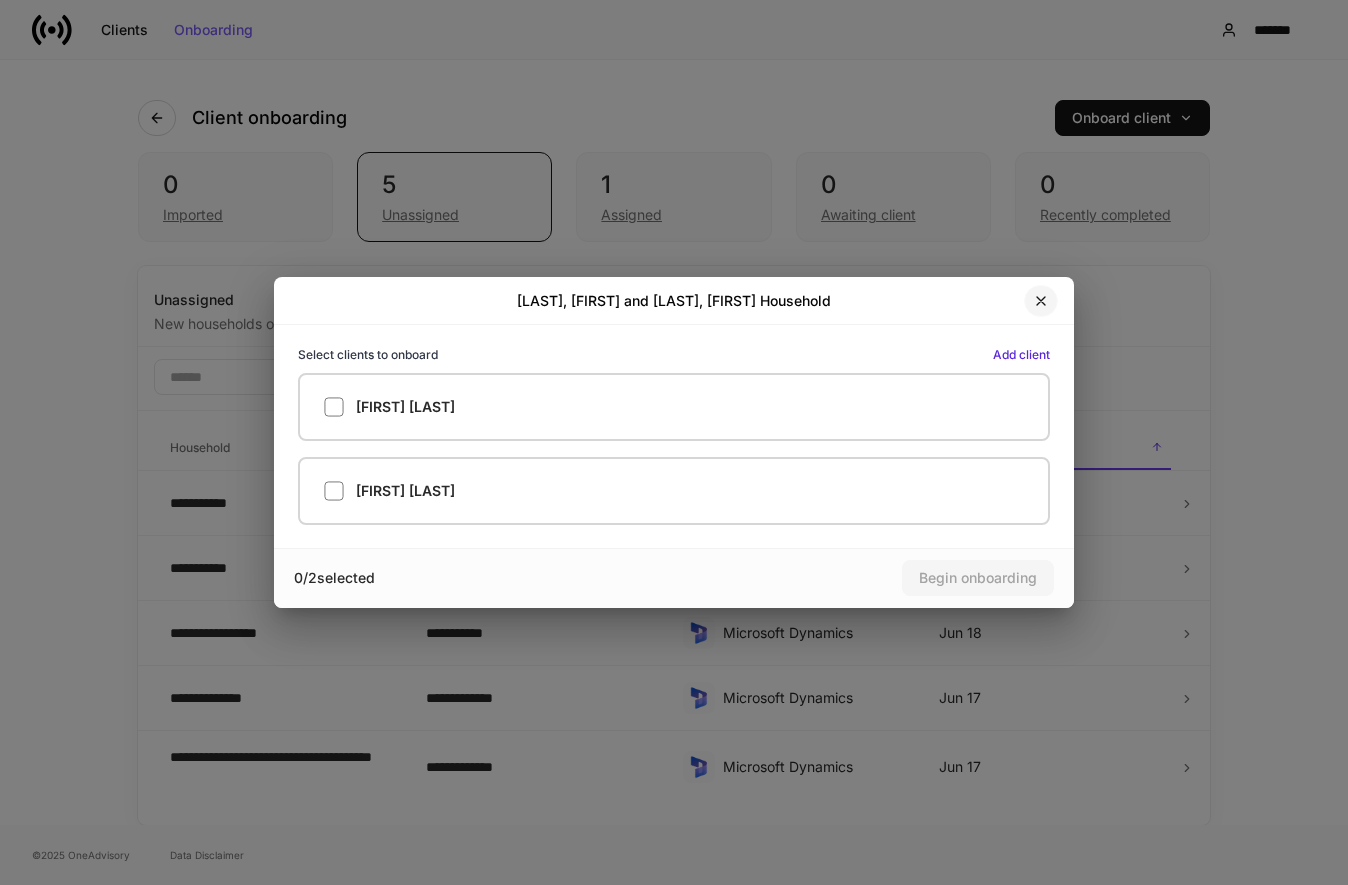 click 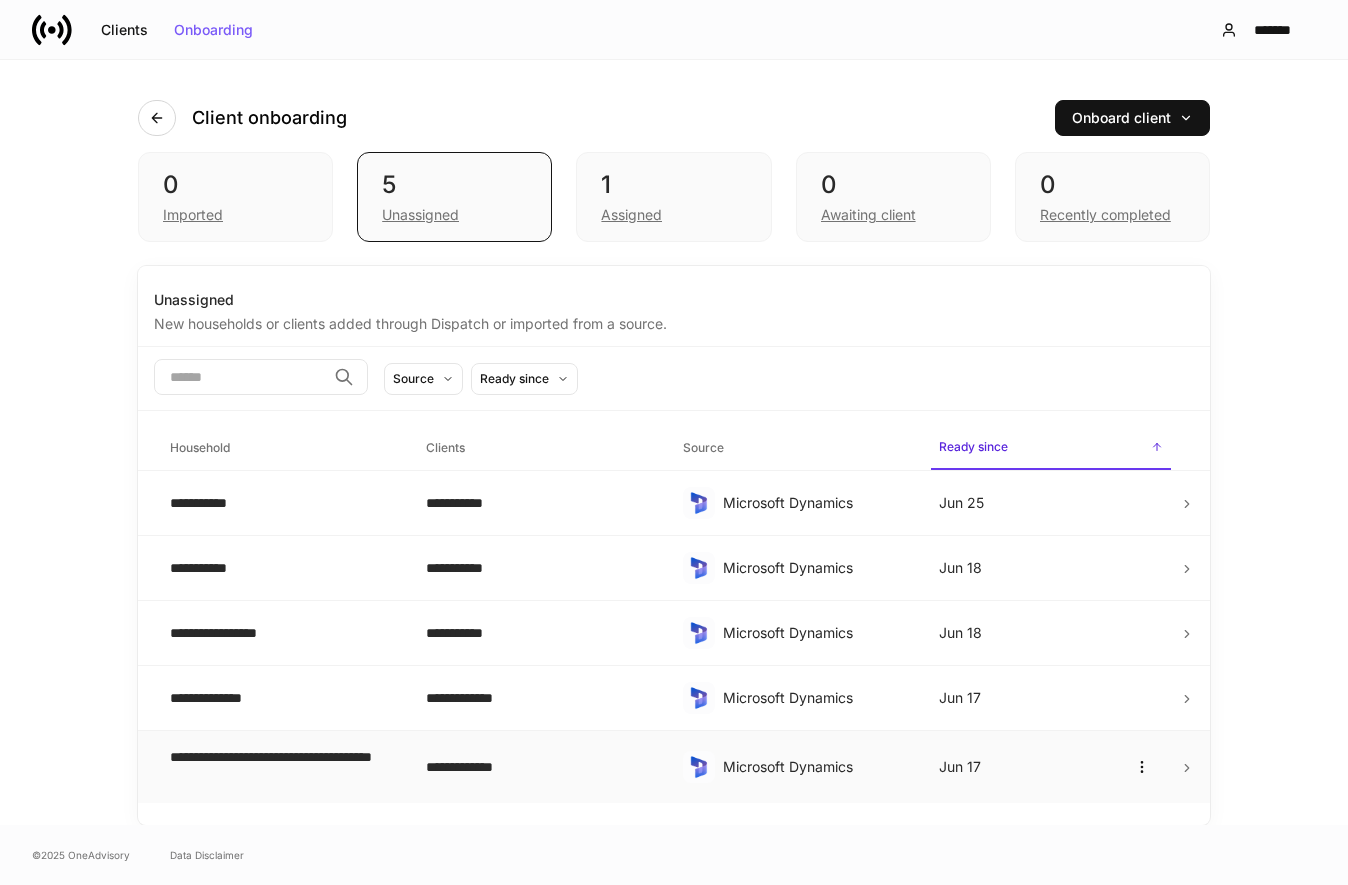 click 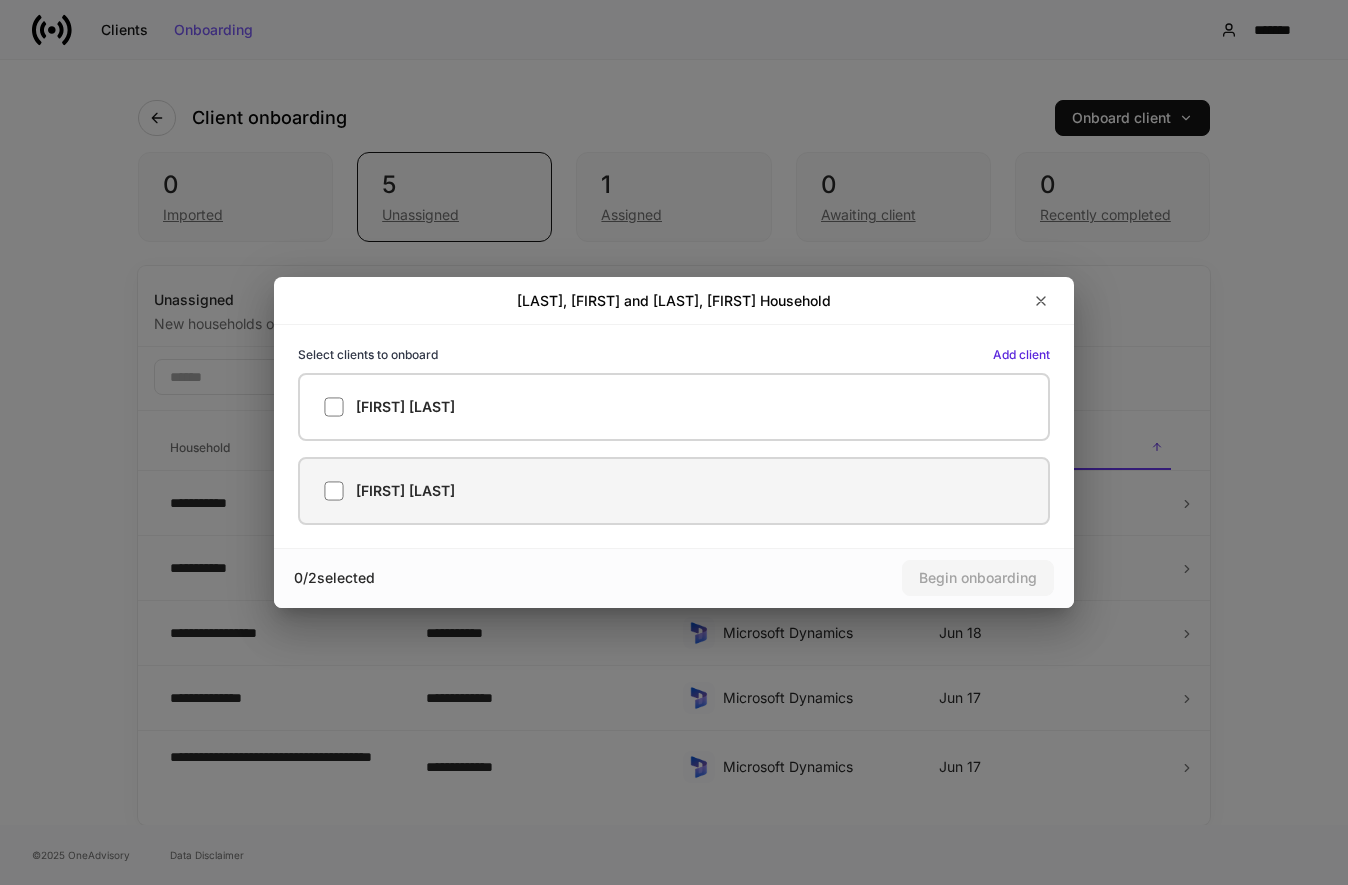 click on "[FIRST] [LAST]" at bounding box center [674, 491] 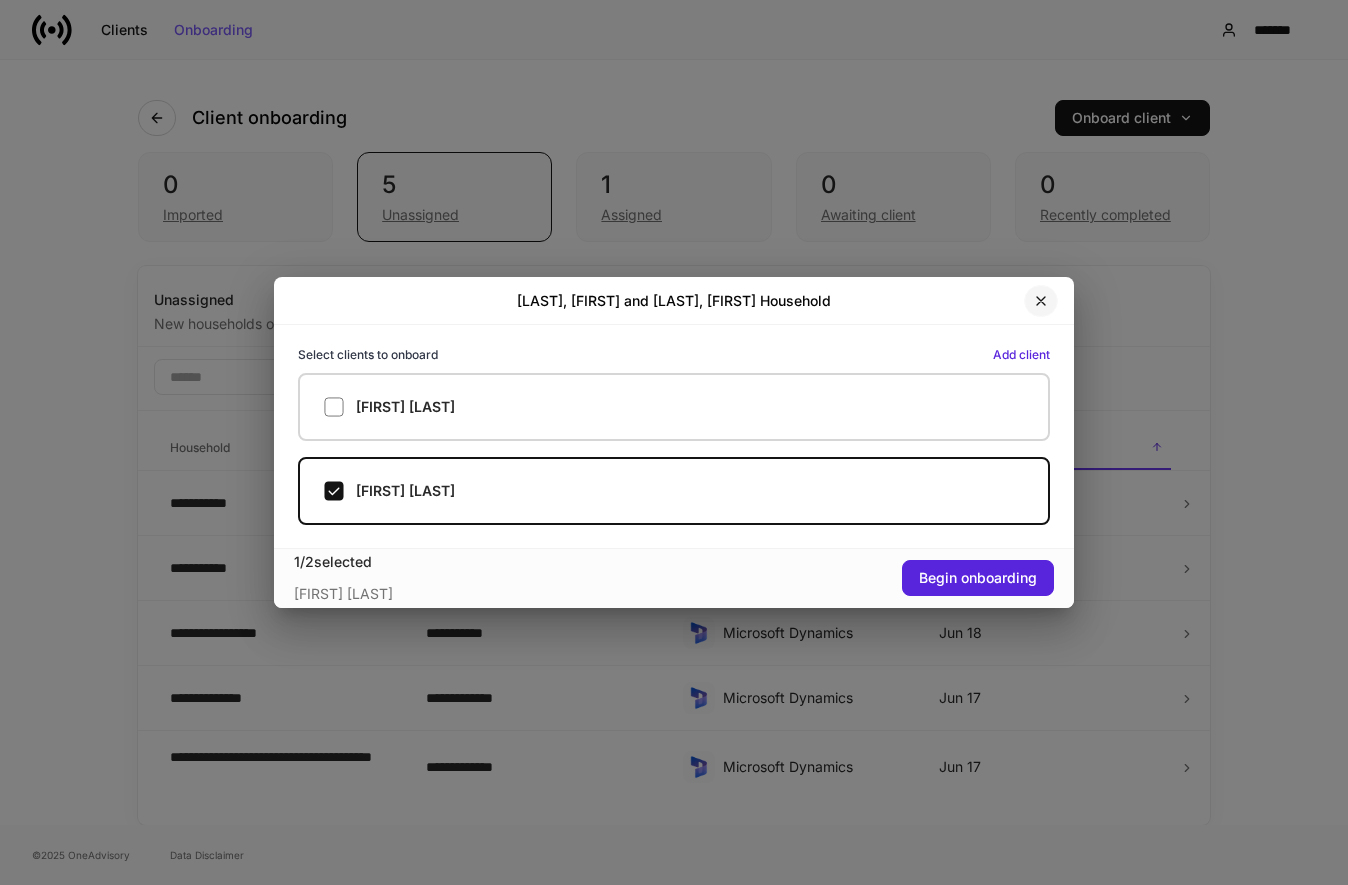 click 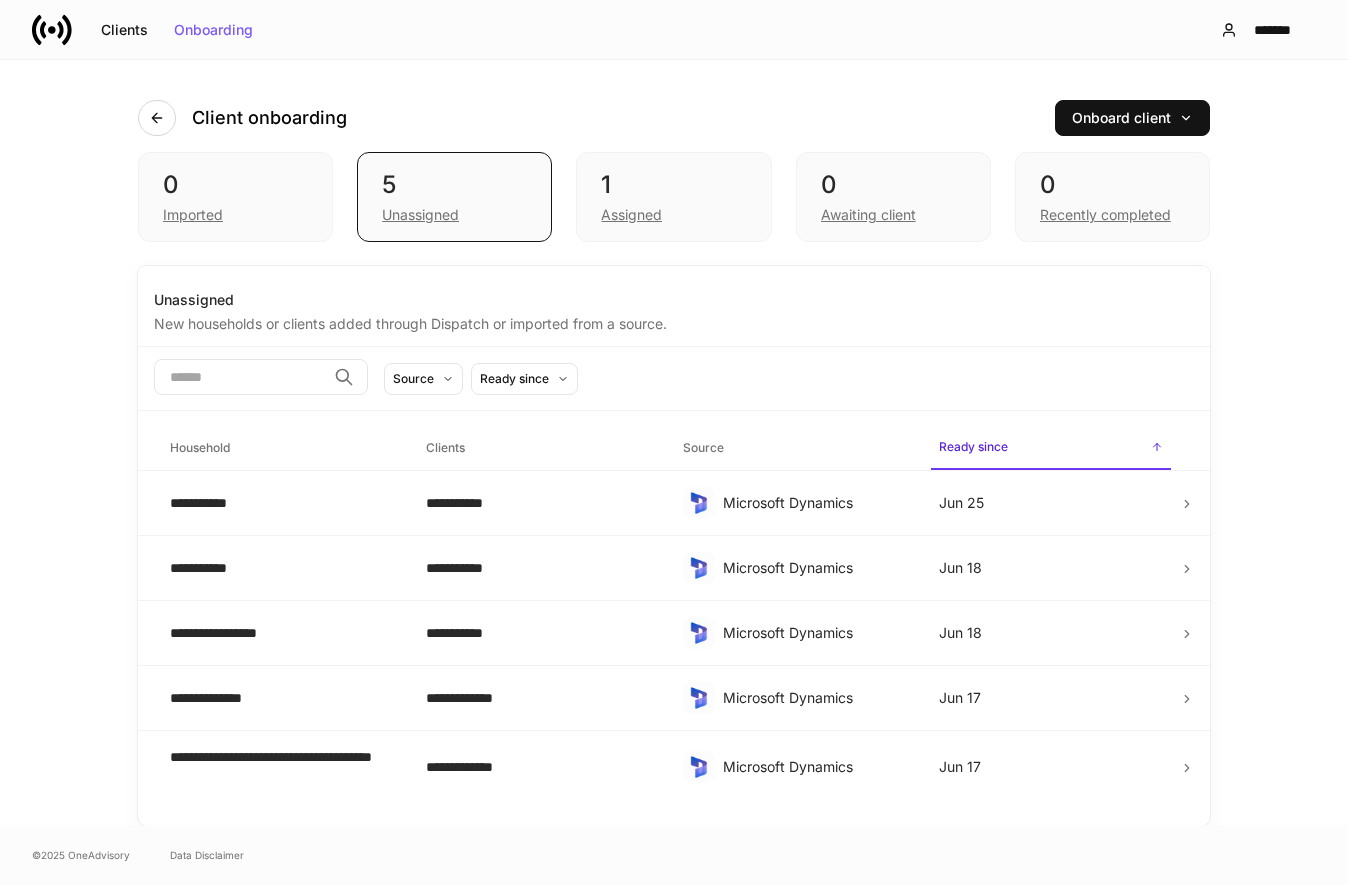 click on "**********" at bounding box center [674, 442] 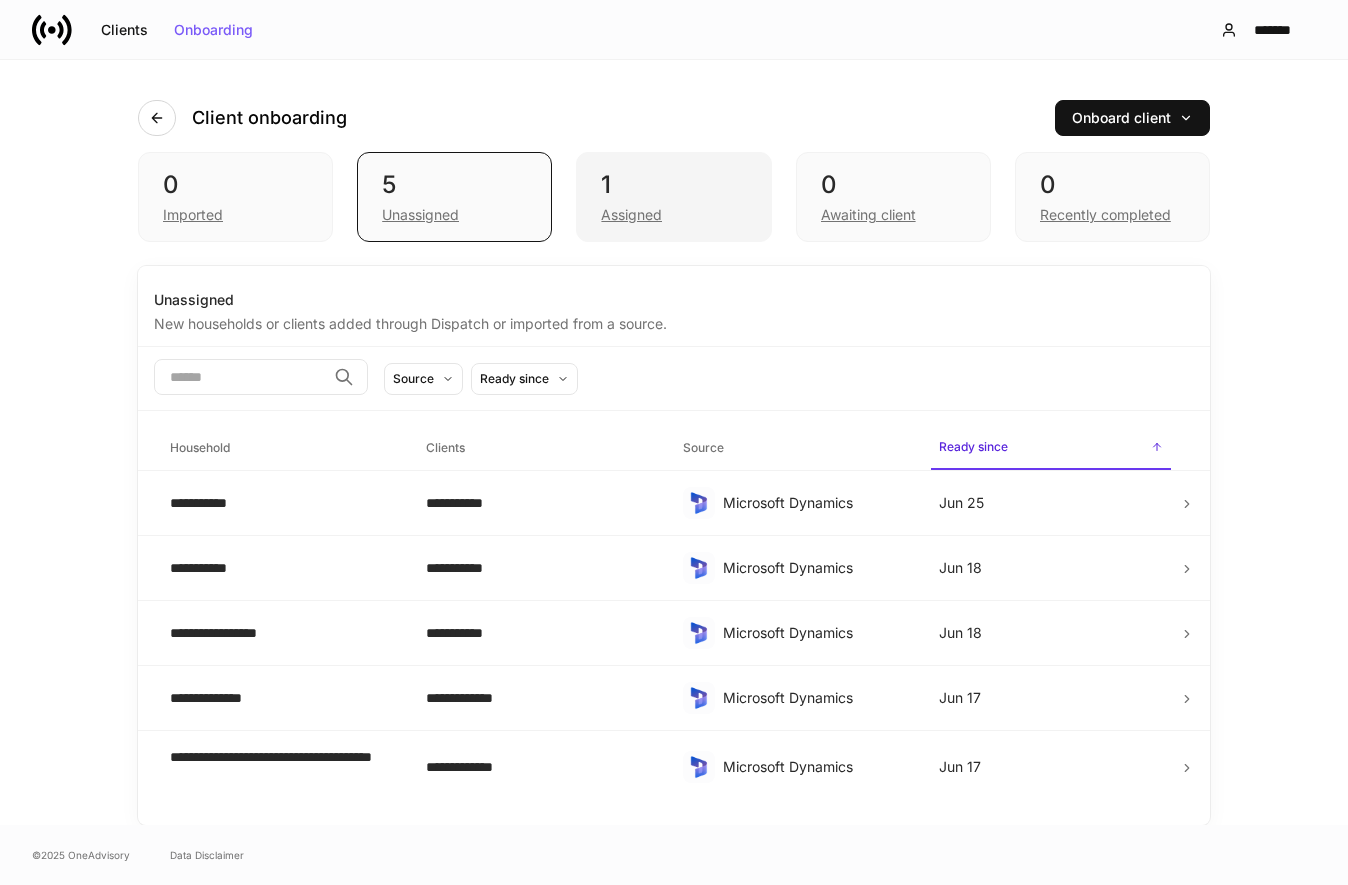 click on "Assigned" at bounding box center [673, 213] 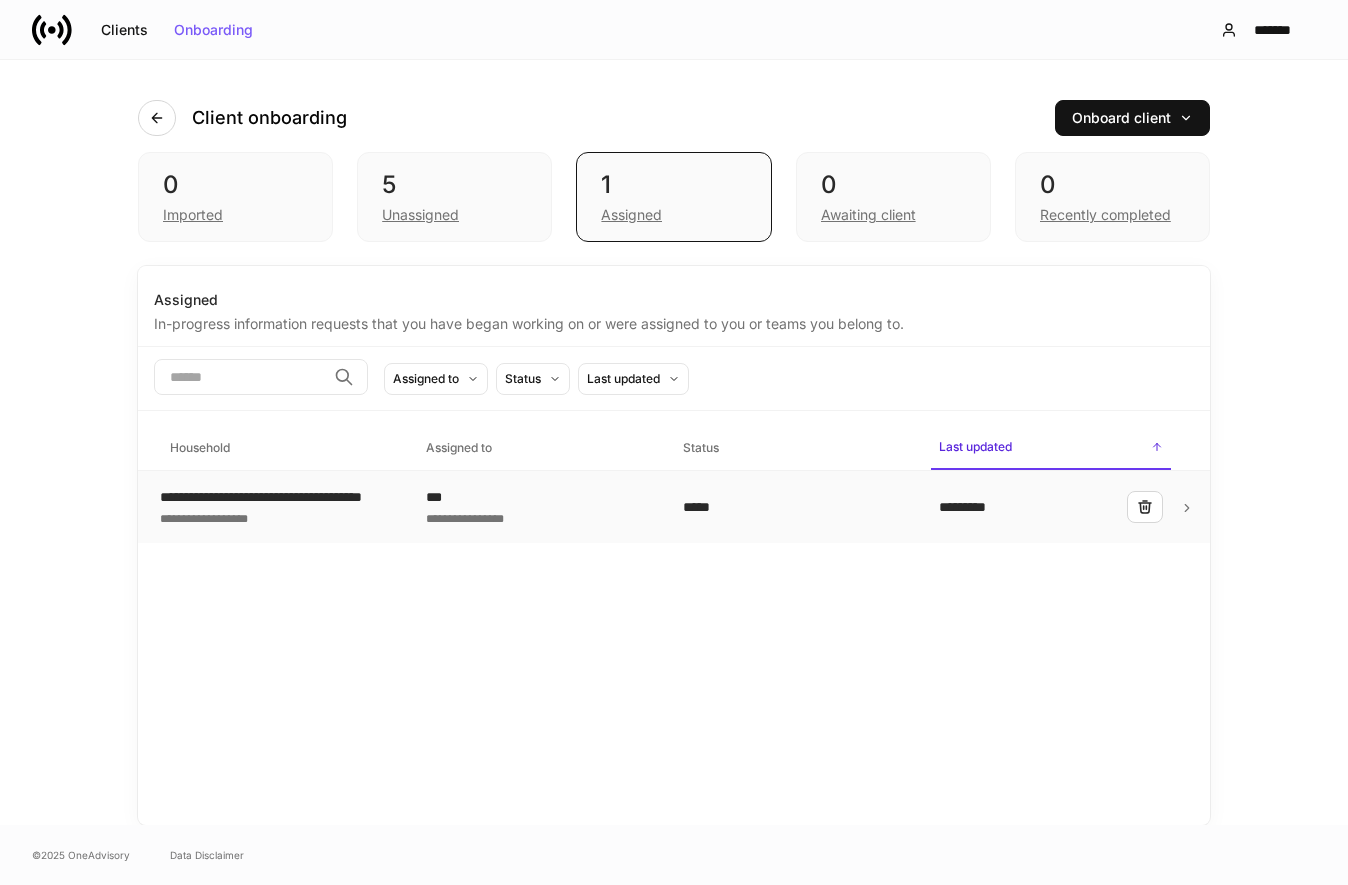 click on "***" at bounding box center [538, 497] 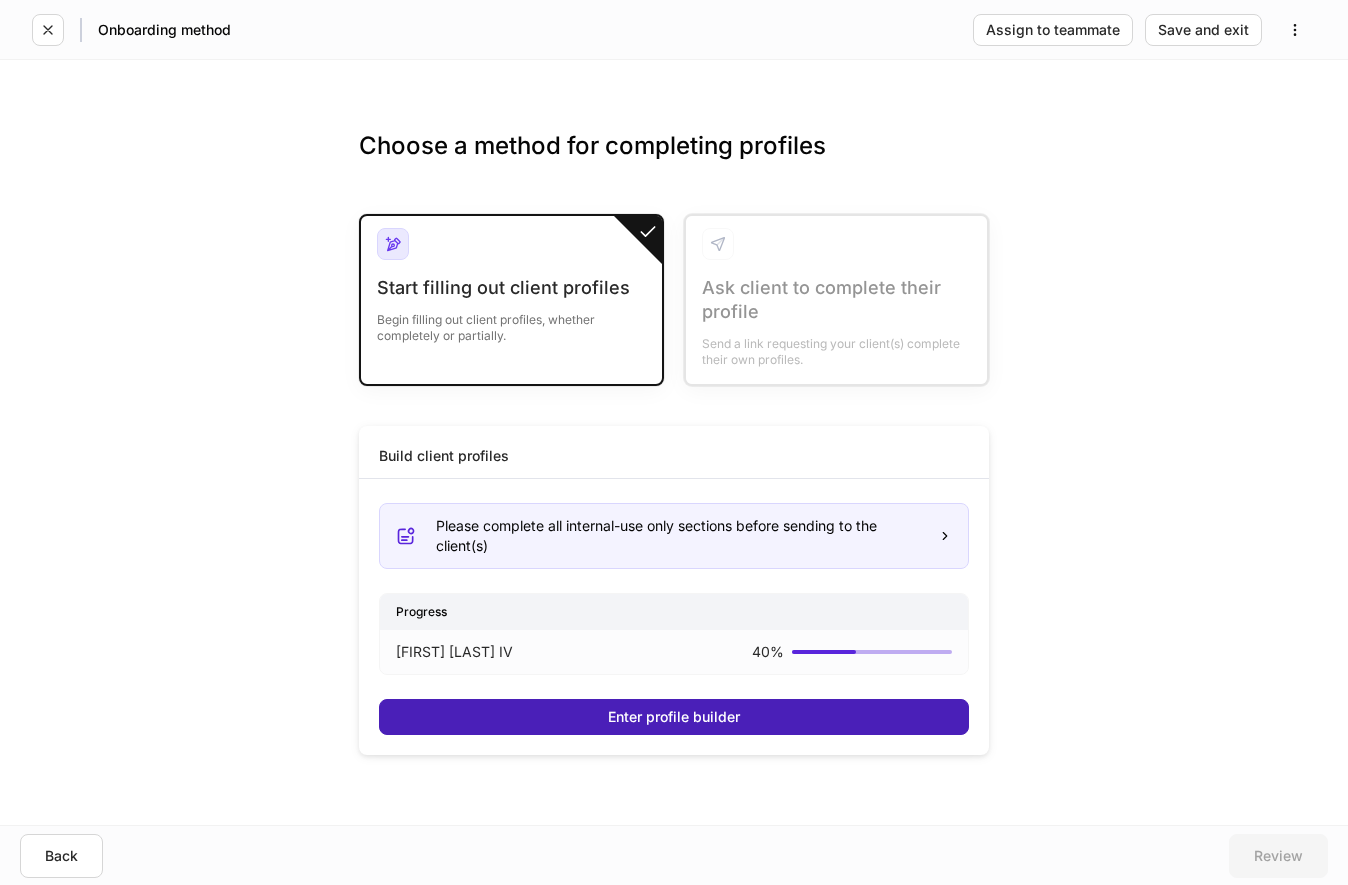 click on "Enter profile builder" at bounding box center [674, 717] 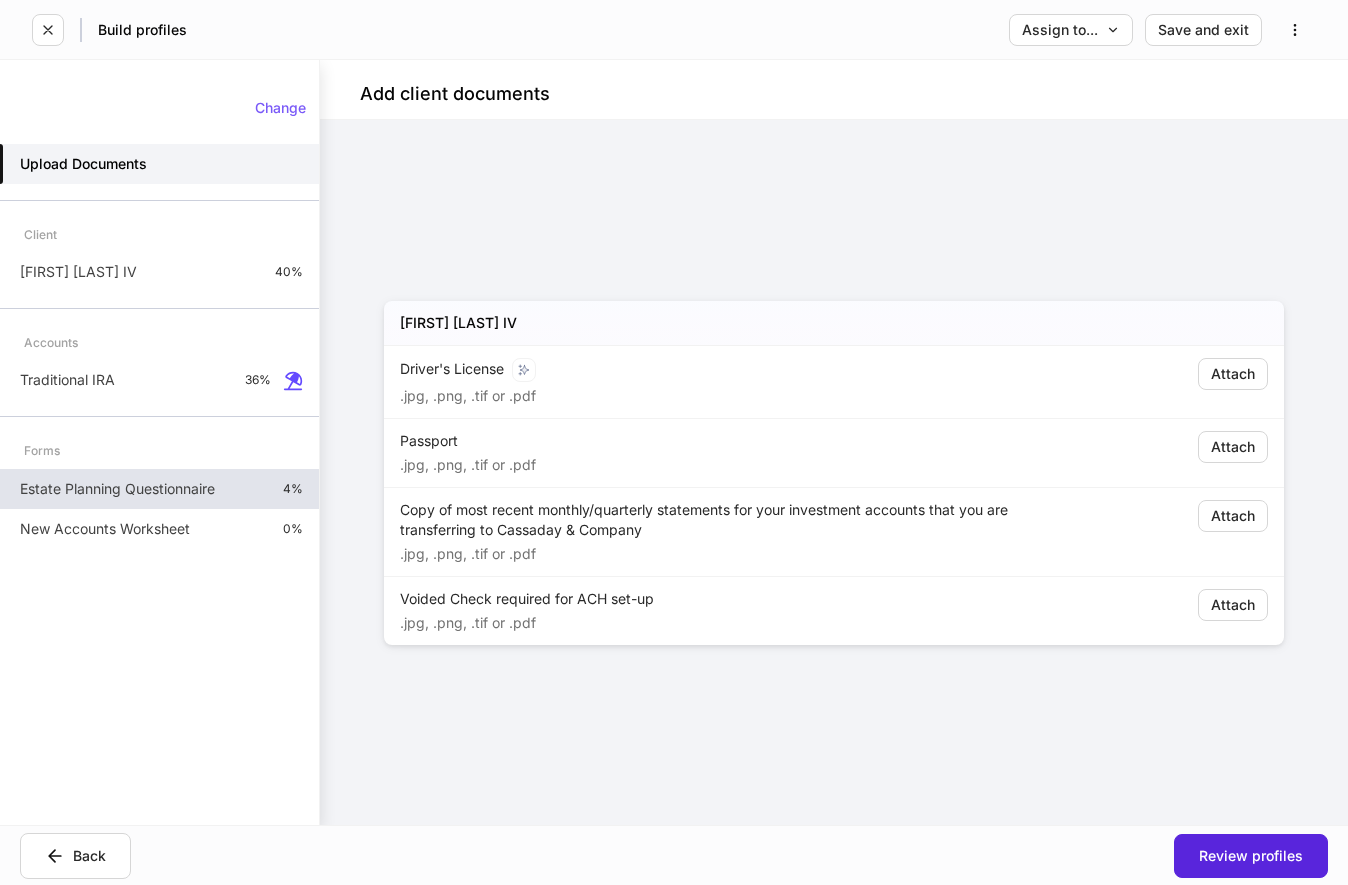 click on "Estate Planning Questionnaire" at bounding box center (117, 489) 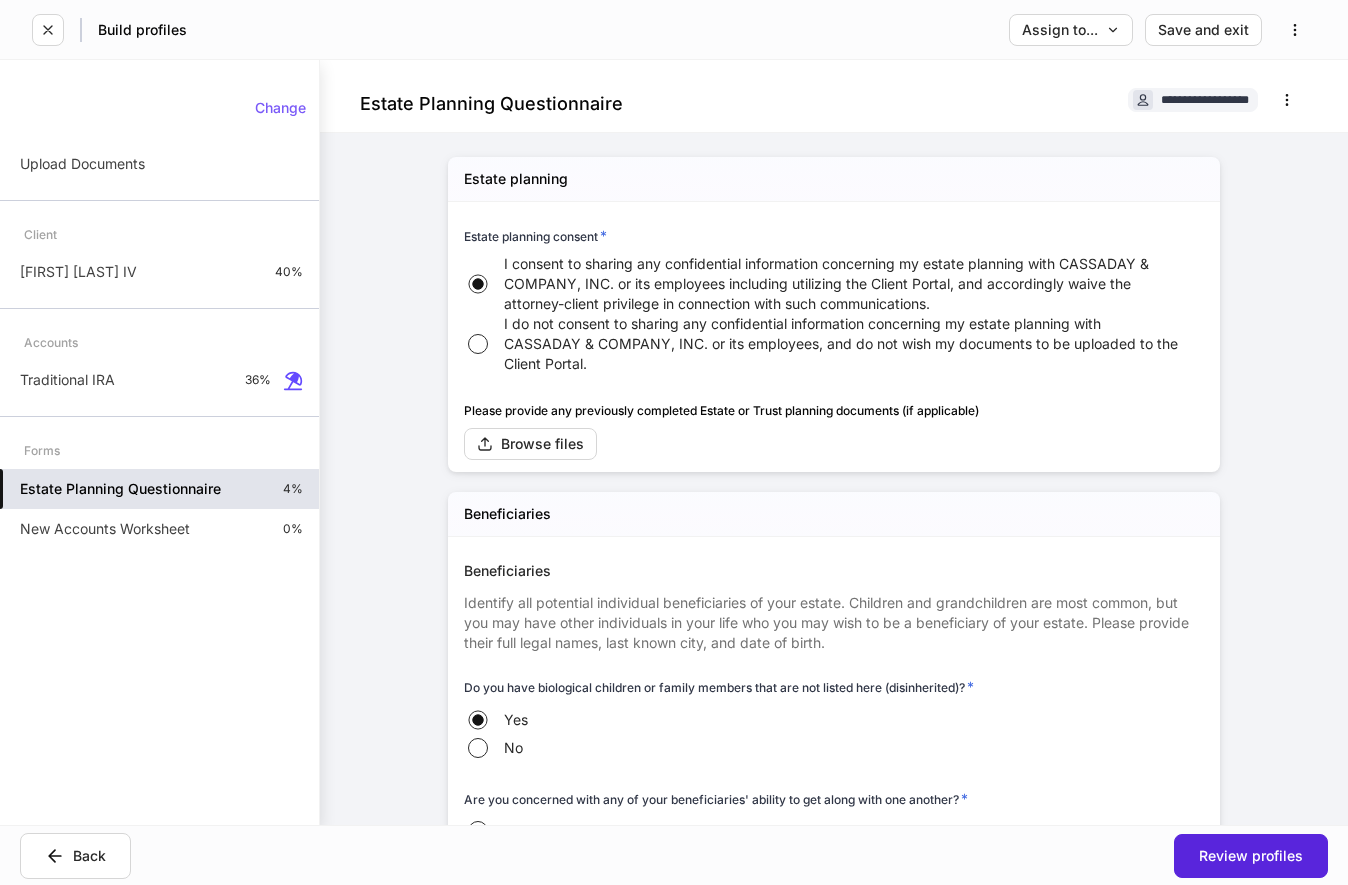 click on "Beneficiaries" at bounding box center [834, 571] 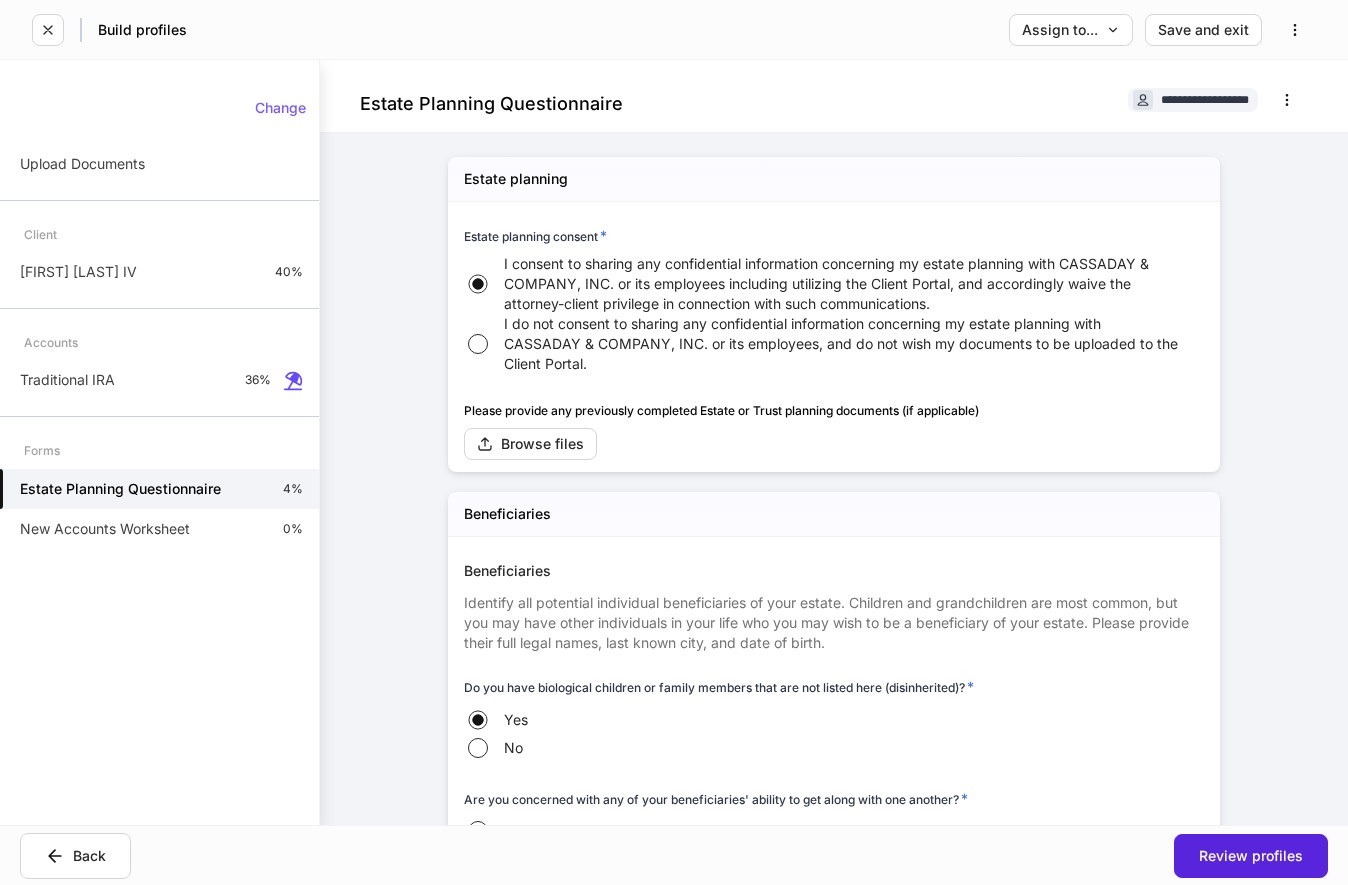 click on "Beneficiaries" at bounding box center (834, 514) 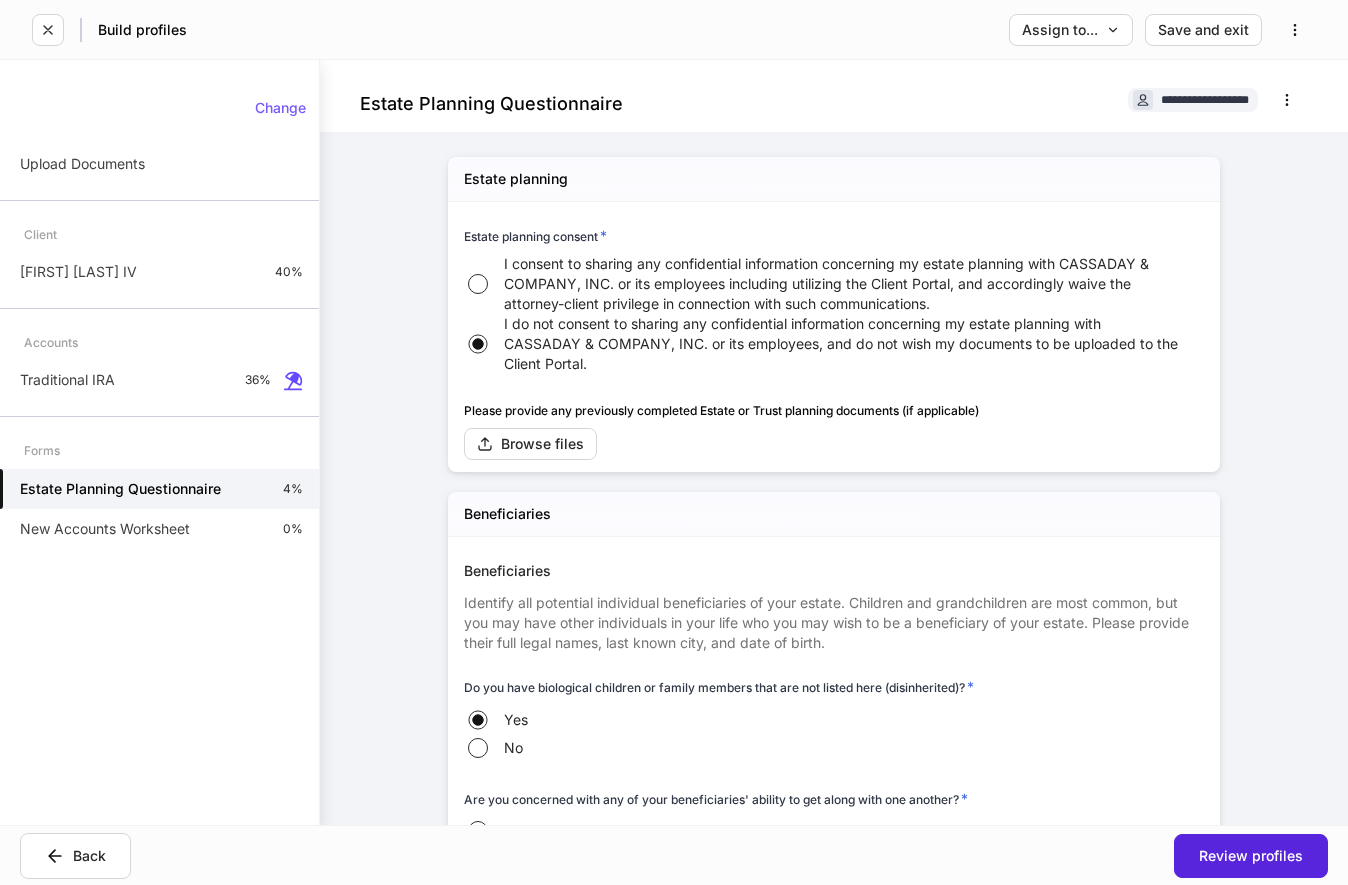 click on "I do not consent to sharing any confidential information concerning my estate planning with CASSADAY & COMPANY, INC. or its employees, and do not wish my documents to be uploaded to the Client Portal." at bounding box center [842, 344] 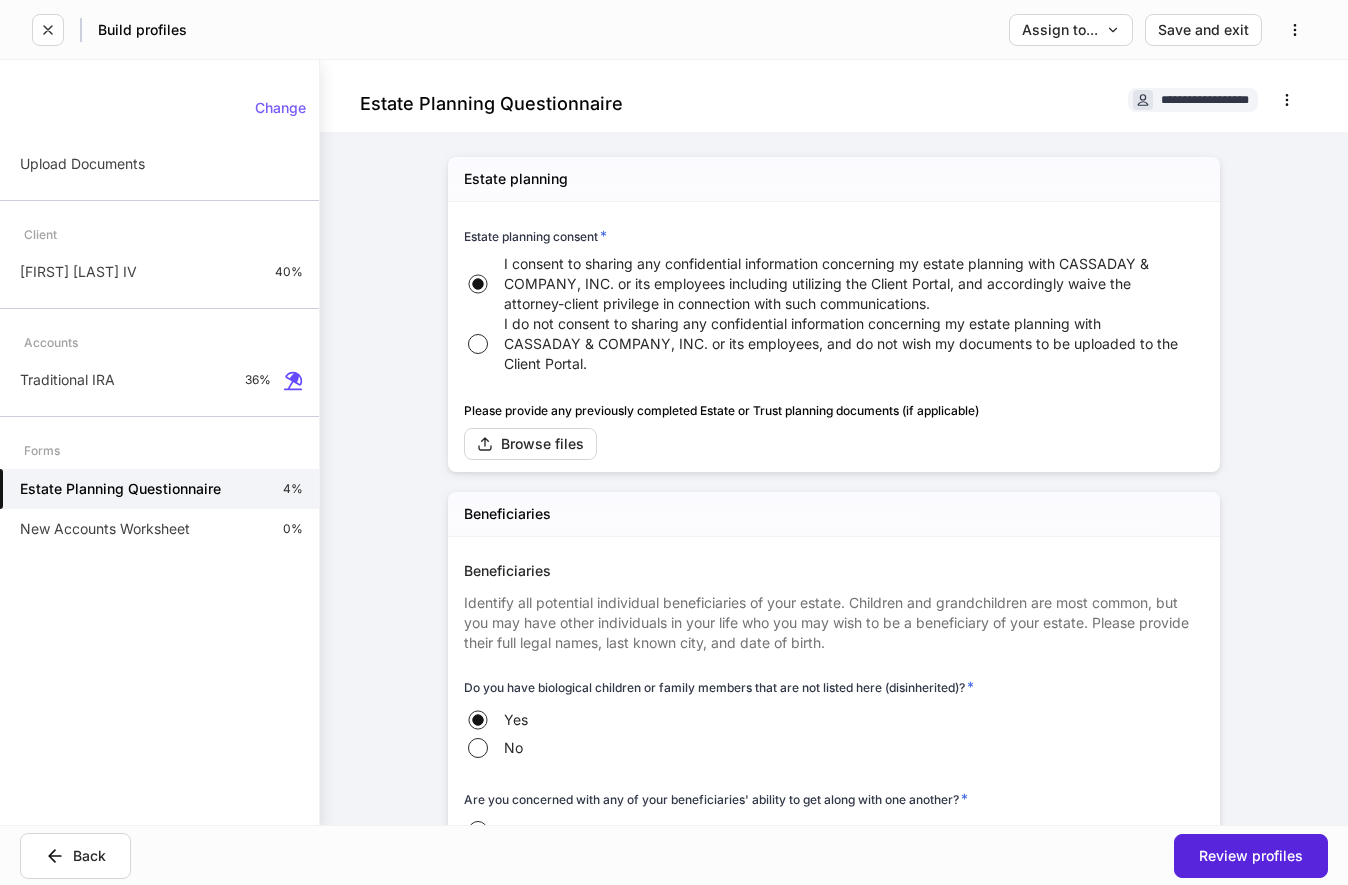 click on "Estate planning Estate planning consent * I consent to sharing any confidential information concerning my estate planning with CASSADAY & COMPANY, INC. or its employees including utilizing the Client Portal, and accordingly waive the attorney-client privilege in connection with such communications. I do not consent to sharing any confidential information concerning my estate planning with CASSADAY & COMPANY, INC. or its employees, and do not wish my documents to be uploaded to the Client Portal. Please provide any previously completed Estate or Trust planning documents (if applicable) Browse files Beneficiaries Beneficiaries Identify all potential individual beneficiaries of your estate. Children and grandchildren are most common, but you may have other individuals in your life who you may wish to be a beneficiary of your estate. Please provide their full legal names, last known city, and date of birth. Do you have biological children or family members that are not listed here (disinherited)? * Yes No * Yes *" at bounding box center [834, 5337] 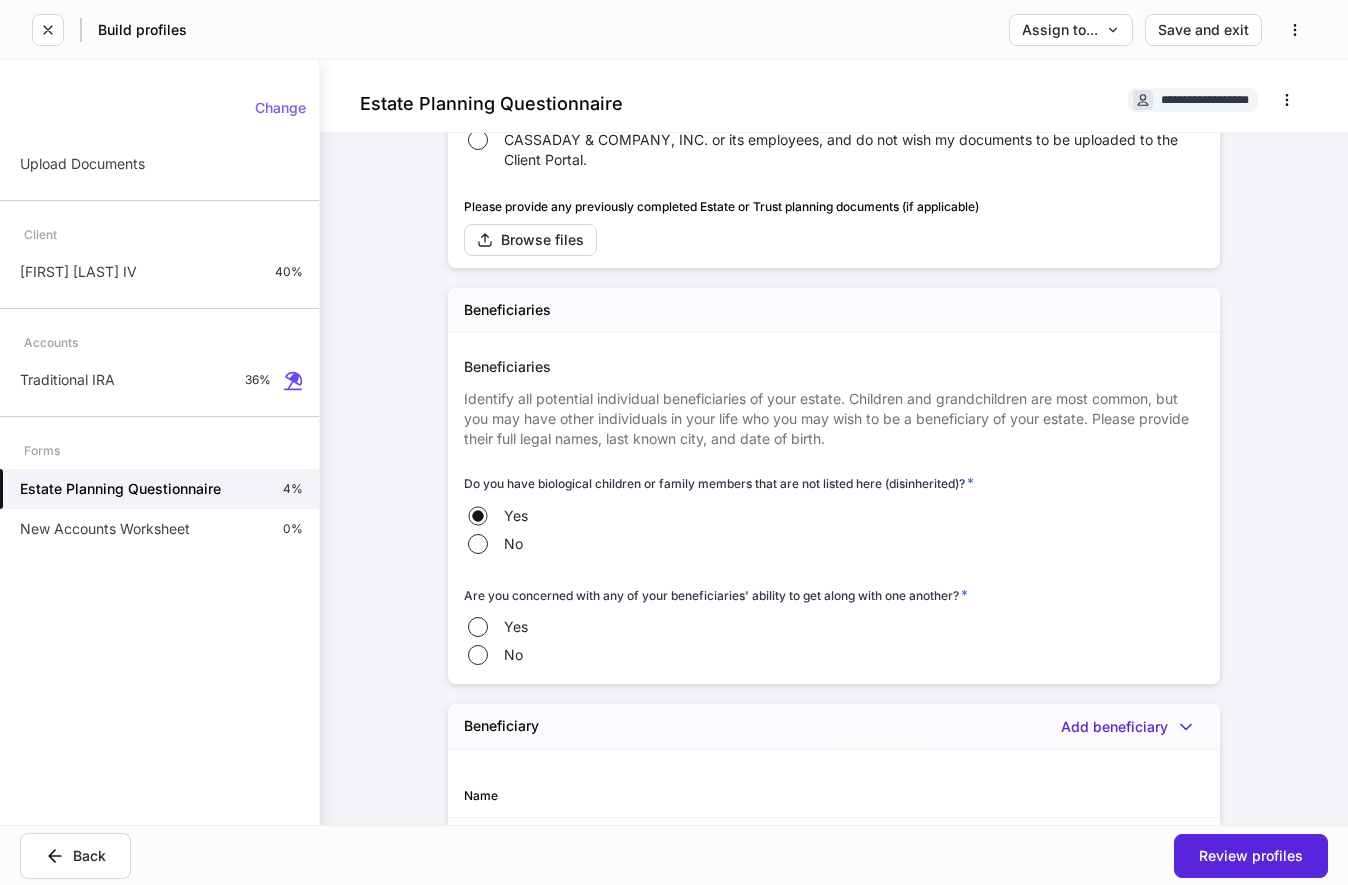 scroll, scrollTop: 0, scrollLeft: 0, axis: both 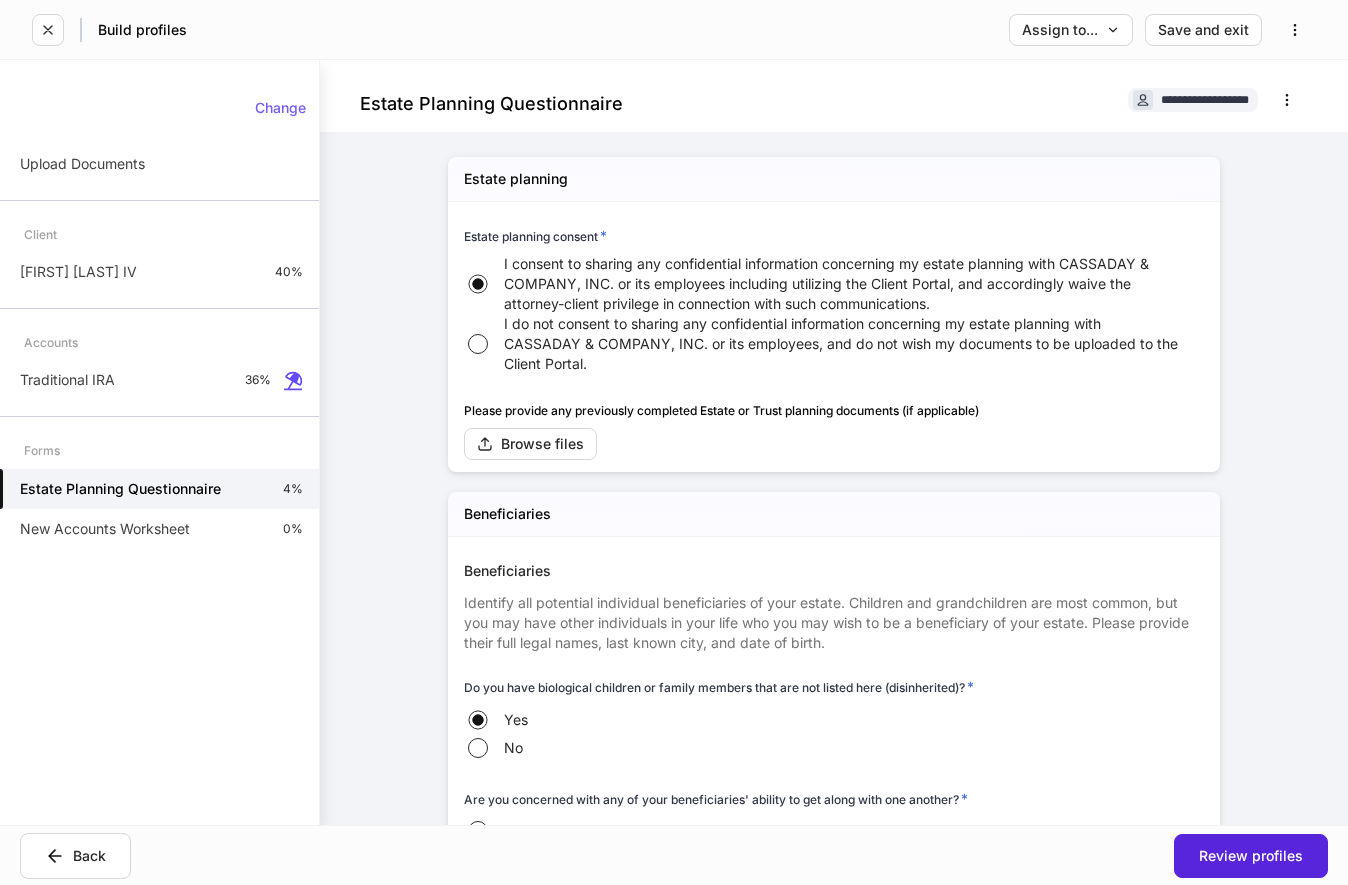 click on "Beneficiaries" at bounding box center (834, 514) 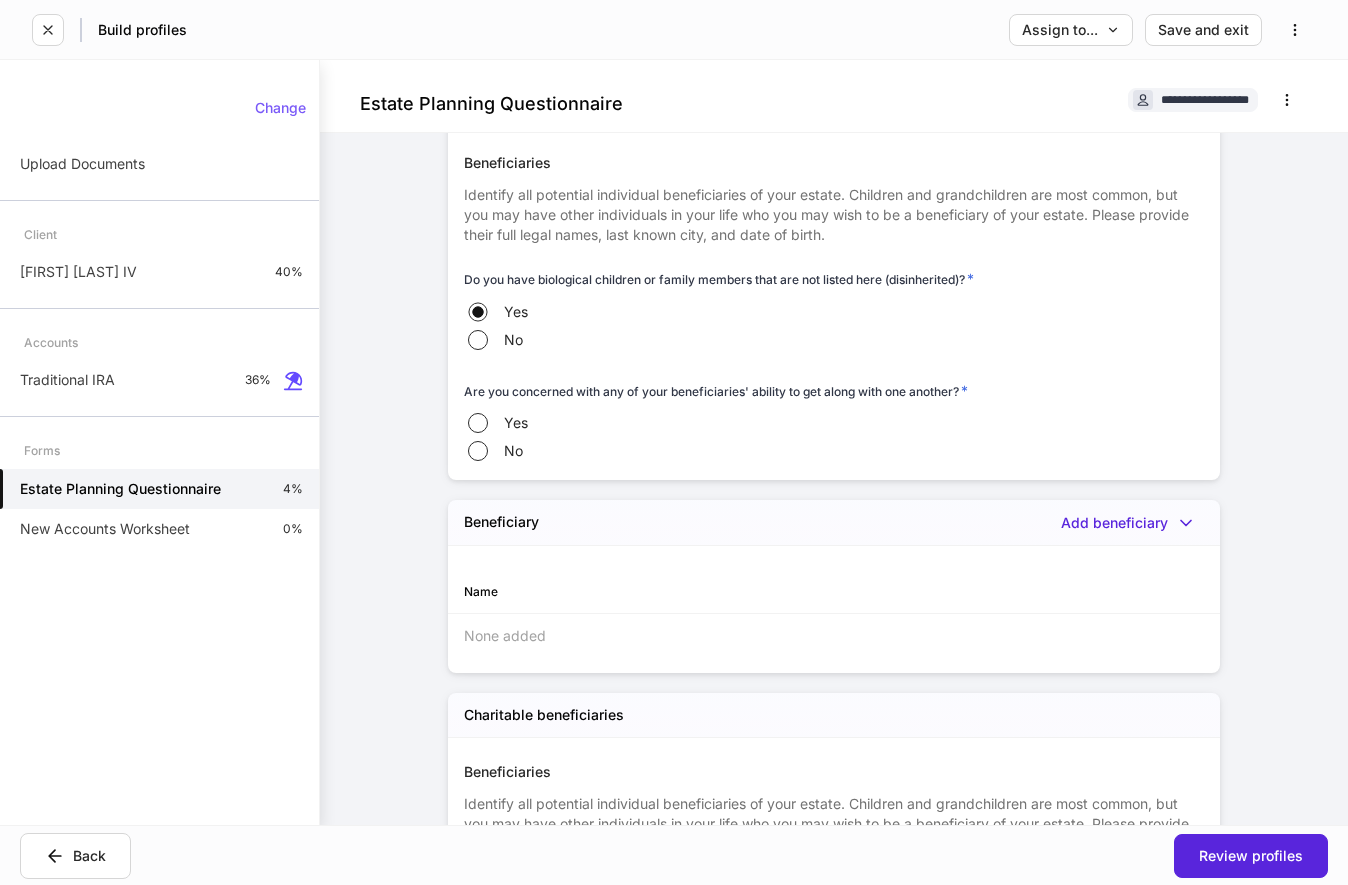 scroll, scrollTop: 306, scrollLeft: 0, axis: vertical 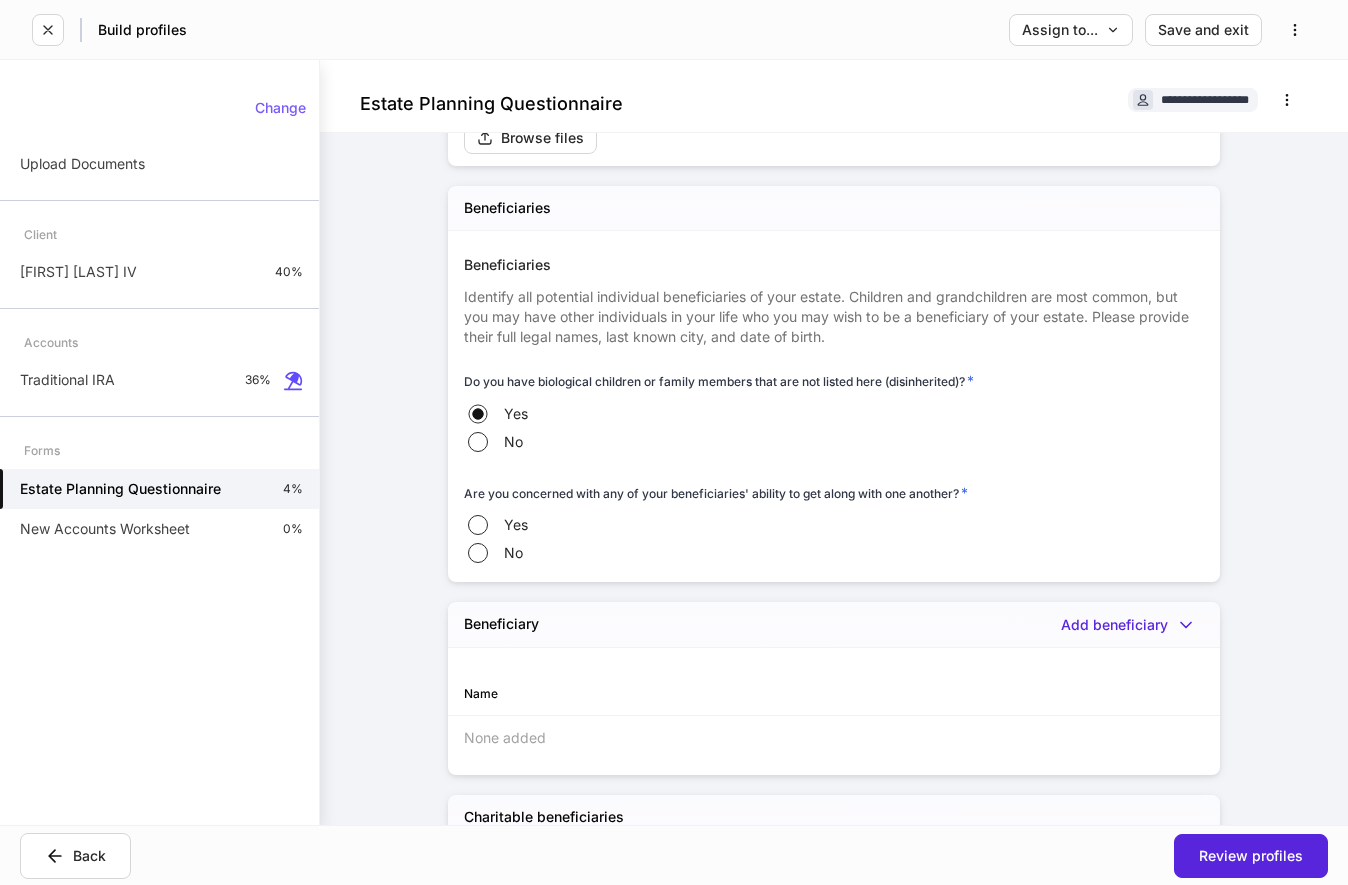 click on "Yes No" at bounding box center (834, 539) 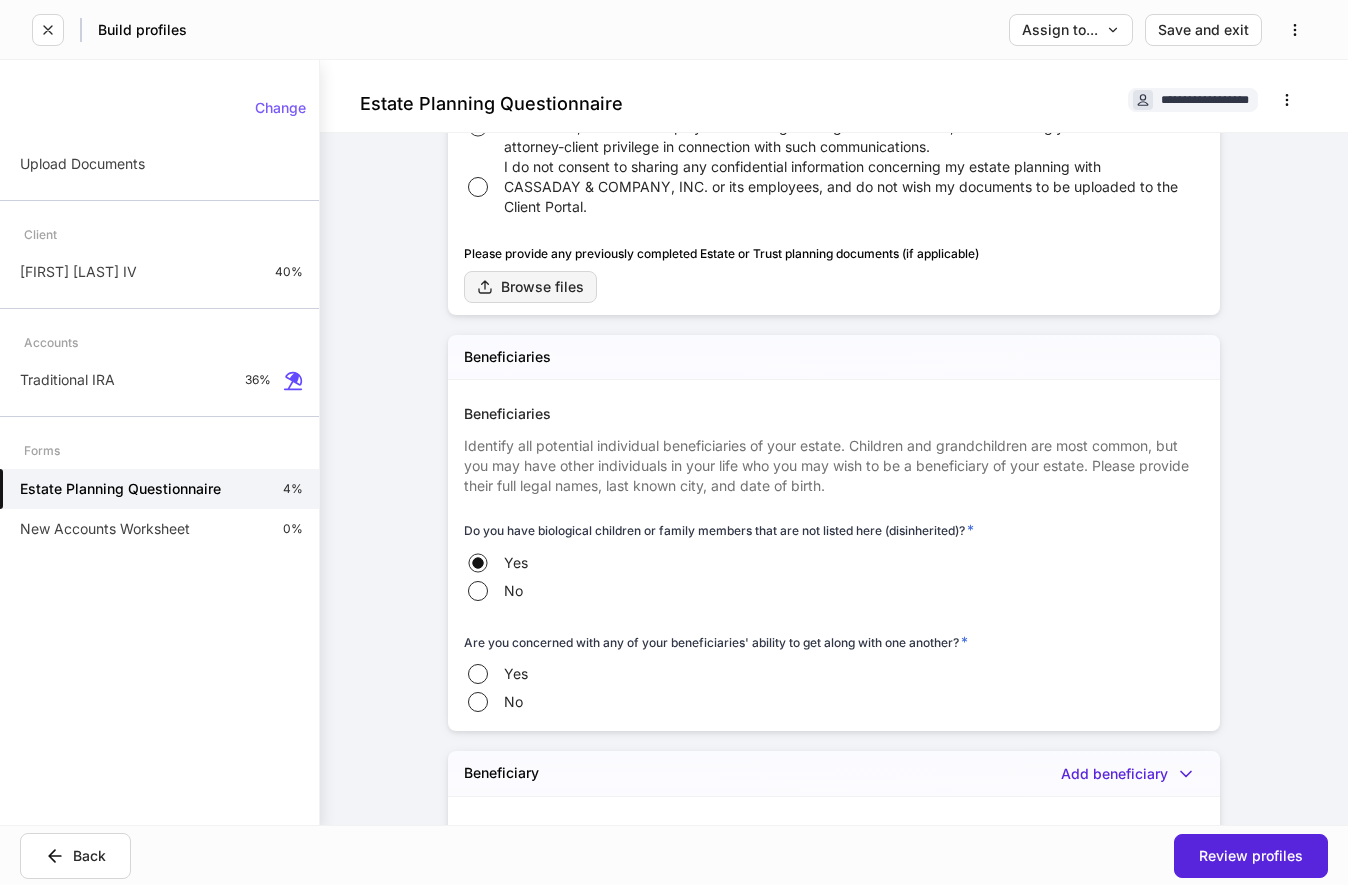 scroll, scrollTop: 0, scrollLeft: 0, axis: both 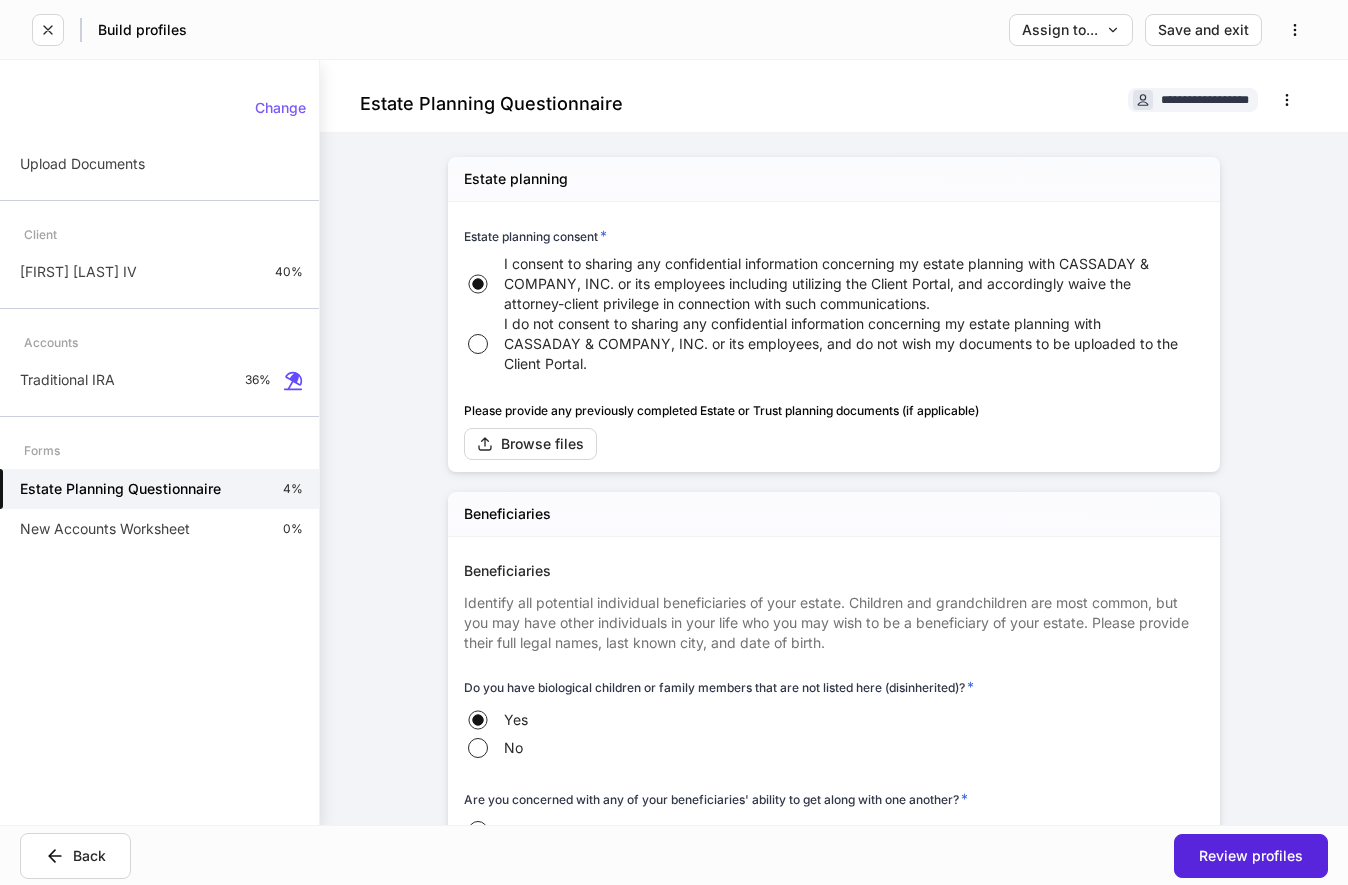 click on "Estate planning Estate planning consent * I consent to sharing any confidential information concerning my estate planning with CASSADAY & COMPANY, INC. or its employees including utilizing the Client Portal, and accordingly waive the attorney-client privilege in connection with such communications. I do not consent to sharing any confidential information concerning my estate planning with CASSADAY & COMPANY, INC. or its employees, and do not wish my documents to be uploaded to the Client Portal. Please provide any previously completed Estate or Trust planning documents (if applicable) Browse files Beneficiaries Beneficiaries Identify all potential individual beneficiaries of your estate. Children and grandchildren are most common, but you may have other individuals in your life who you may wish to be a beneficiary of your estate. Please provide their full legal names, last known city, and date of birth. Do you have biological children or family members that are not listed here (disinherited)? * Yes No * Yes *" at bounding box center (834, 5337) 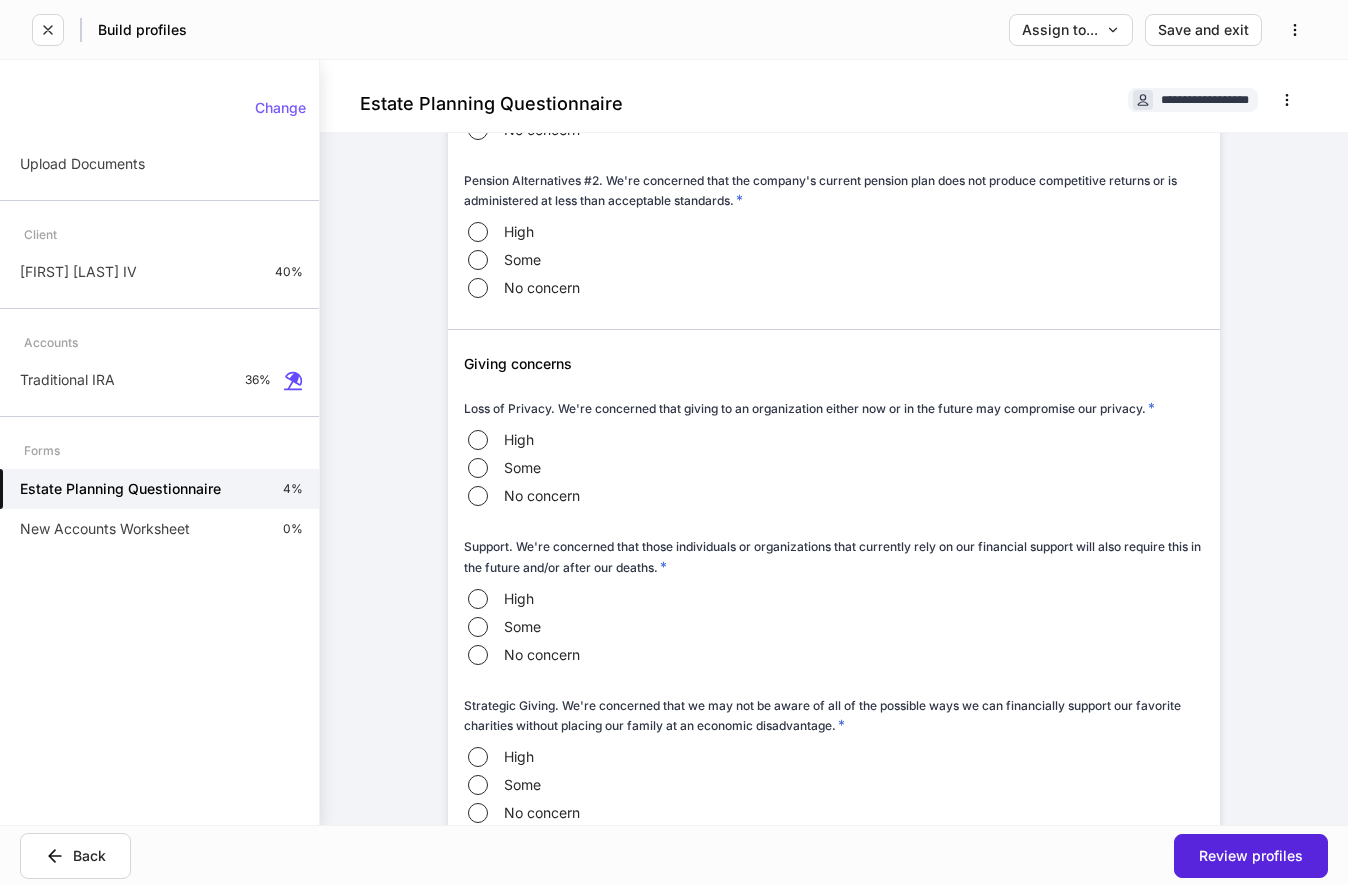 scroll, scrollTop: 7548, scrollLeft: 0, axis: vertical 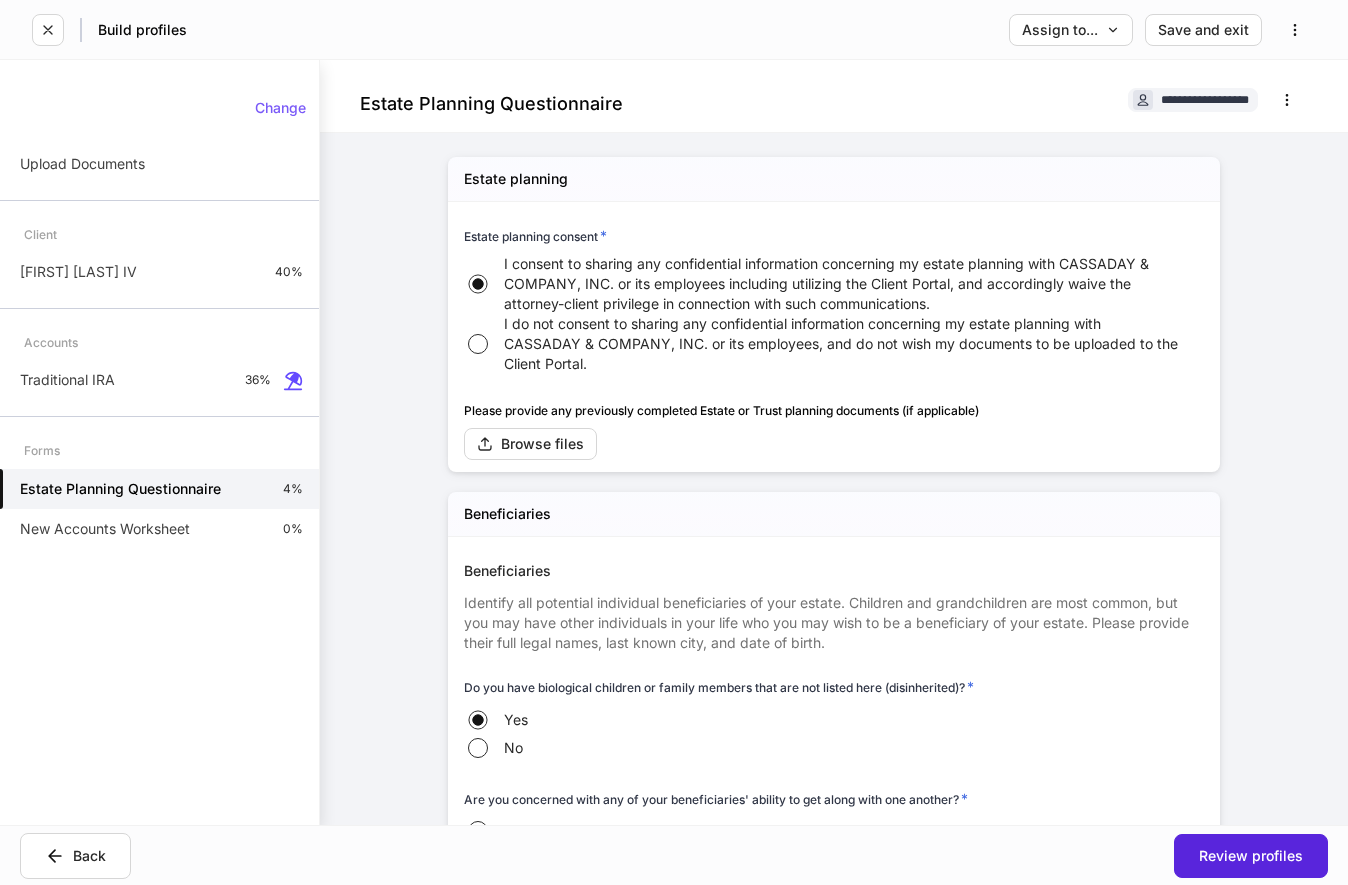 drag, startPoint x: 398, startPoint y: 526, endPoint x: 409, endPoint y: 95, distance: 431.14035 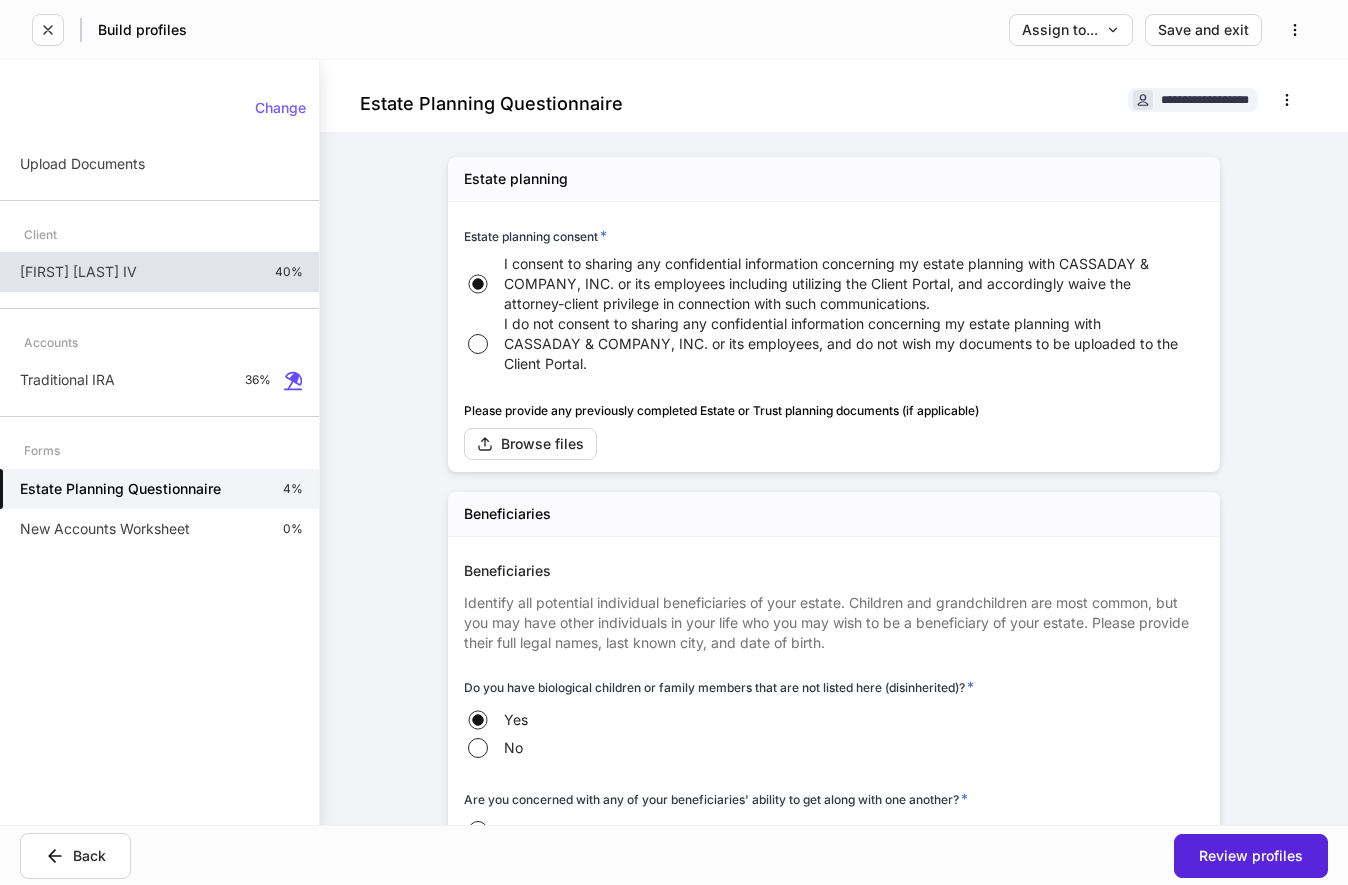 click on "[FIRST] [LAST] IV" at bounding box center [78, 272] 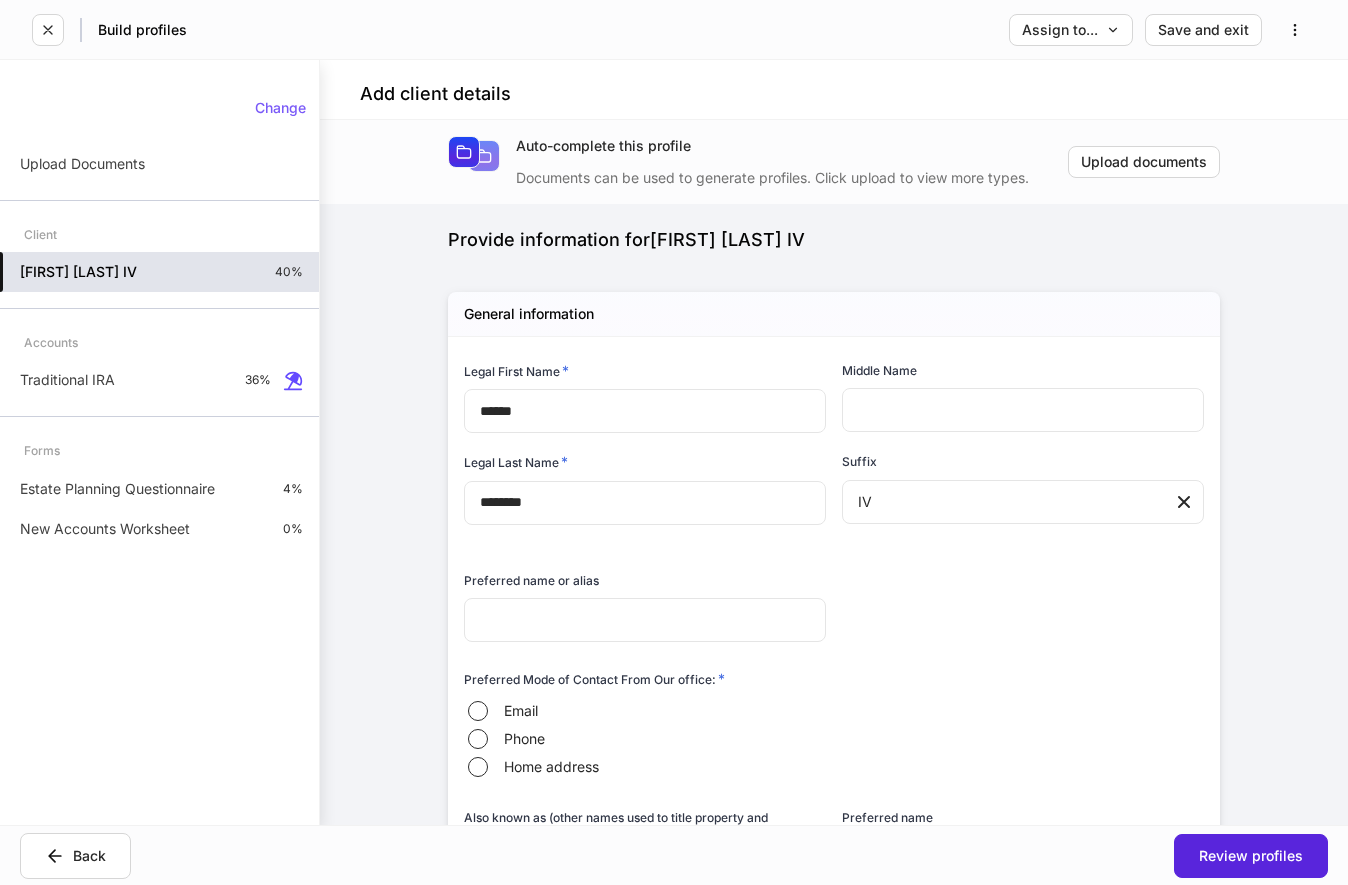 type on "**********" 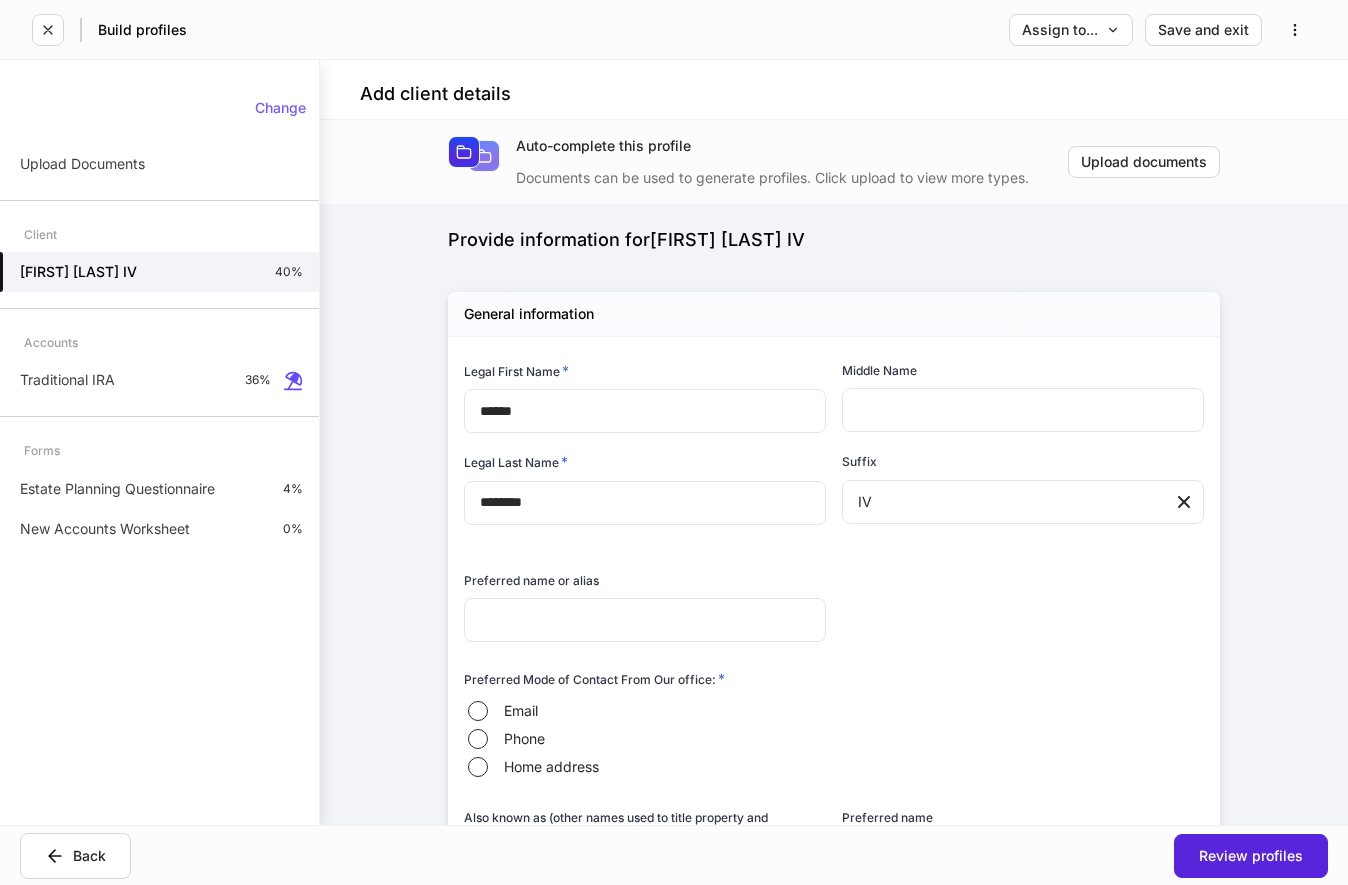 click on "Legal First Name * ****** ​ Middle Name ​ Legal Last Name * ******** ​ Suffix IV * ​" at bounding box center (826, 442) 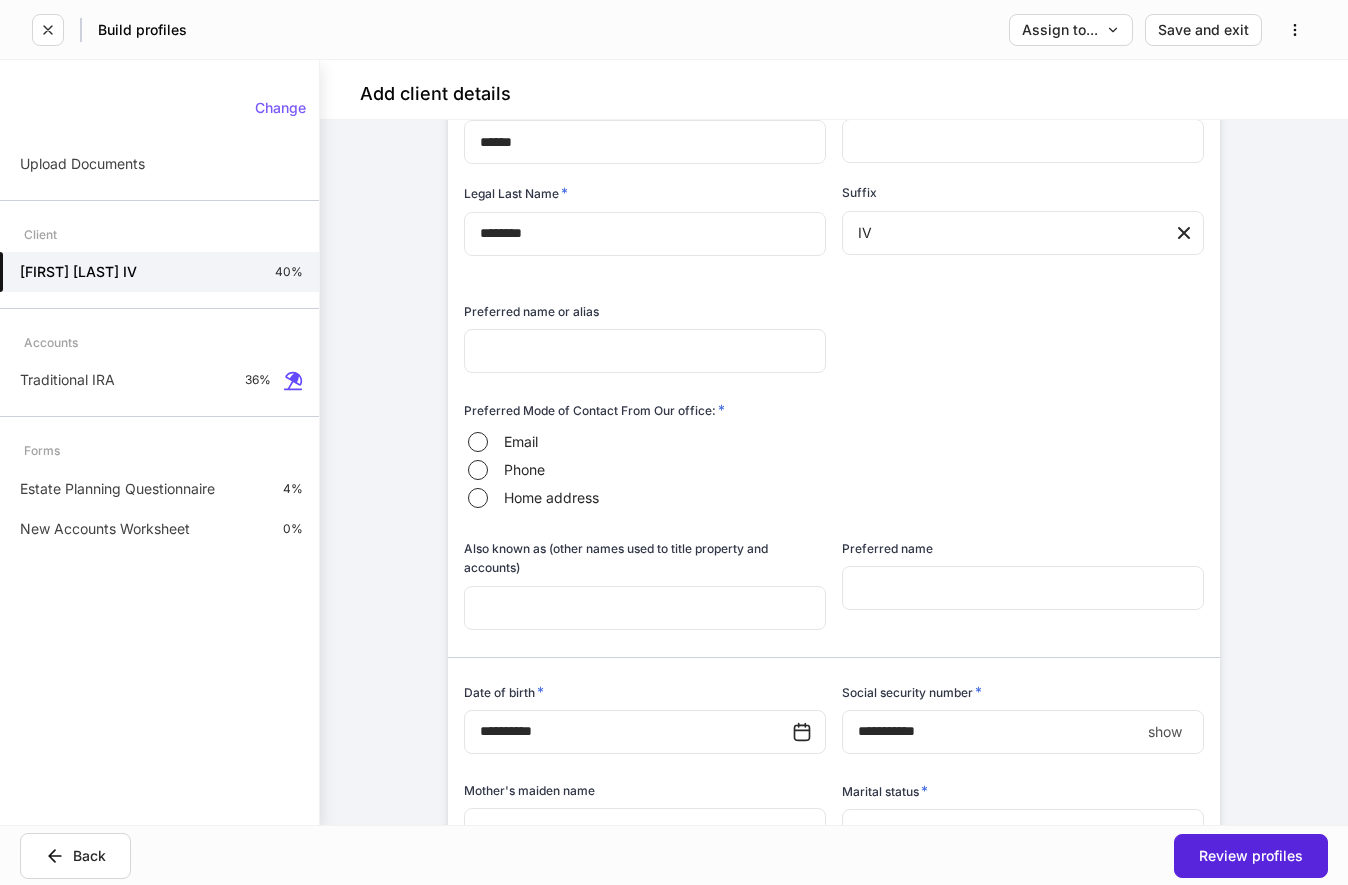 scroll, scrollTop: 306, scrollLeft: 0, axis: vertical 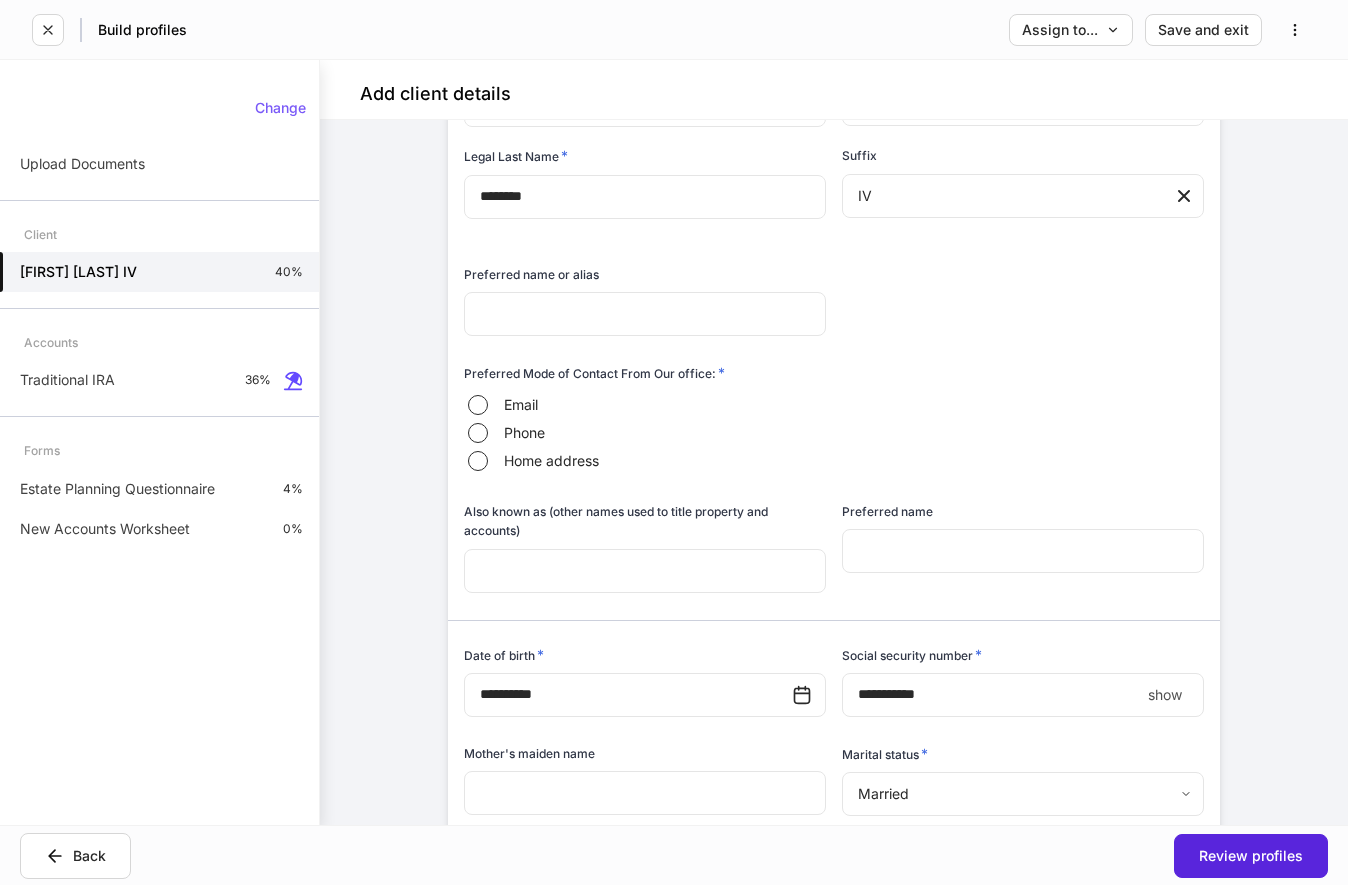 click at bounding box center [1023, 551] 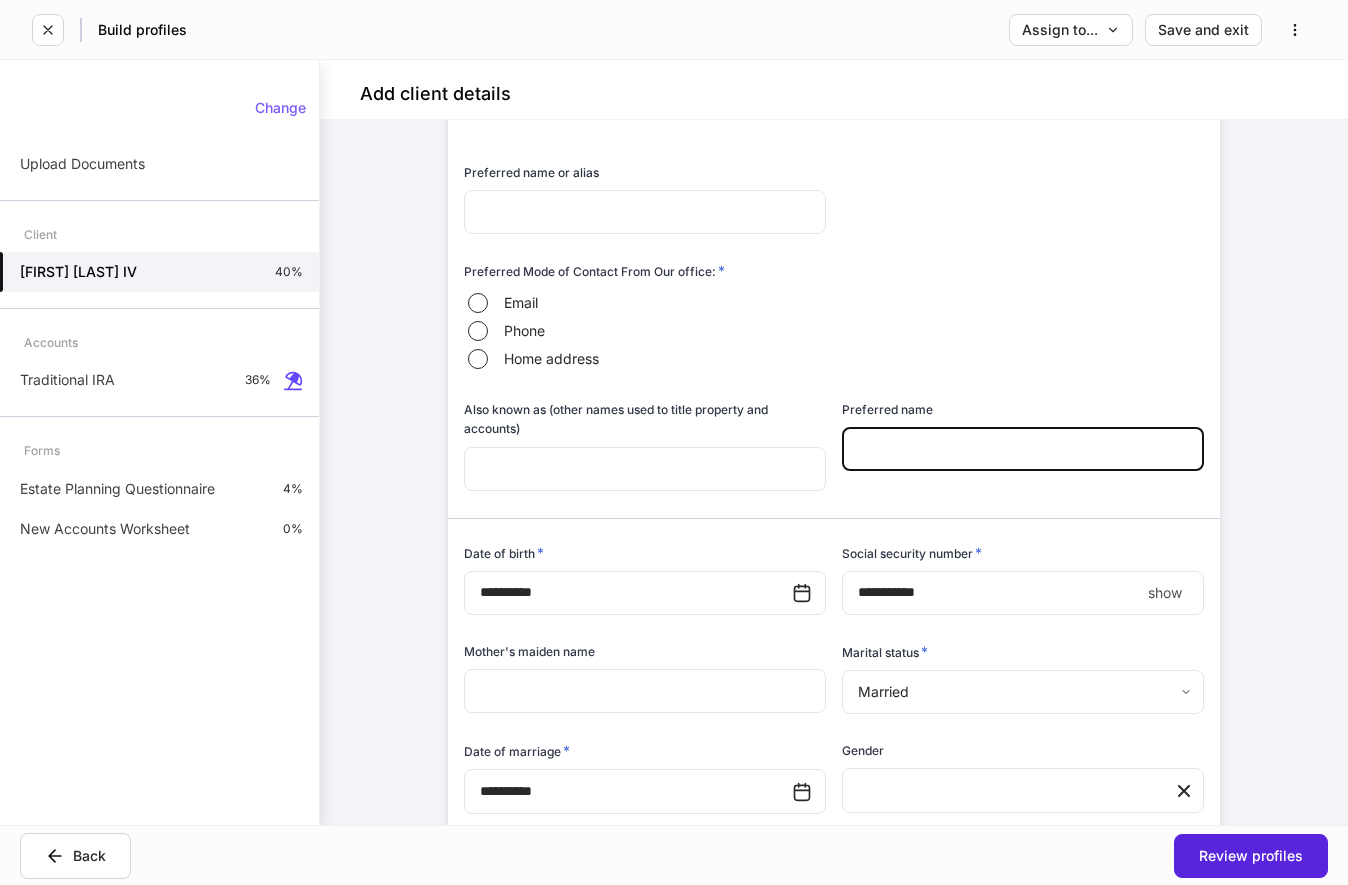 scroll, scrollTop: 510, scrollLeft: 0, axis: vertical 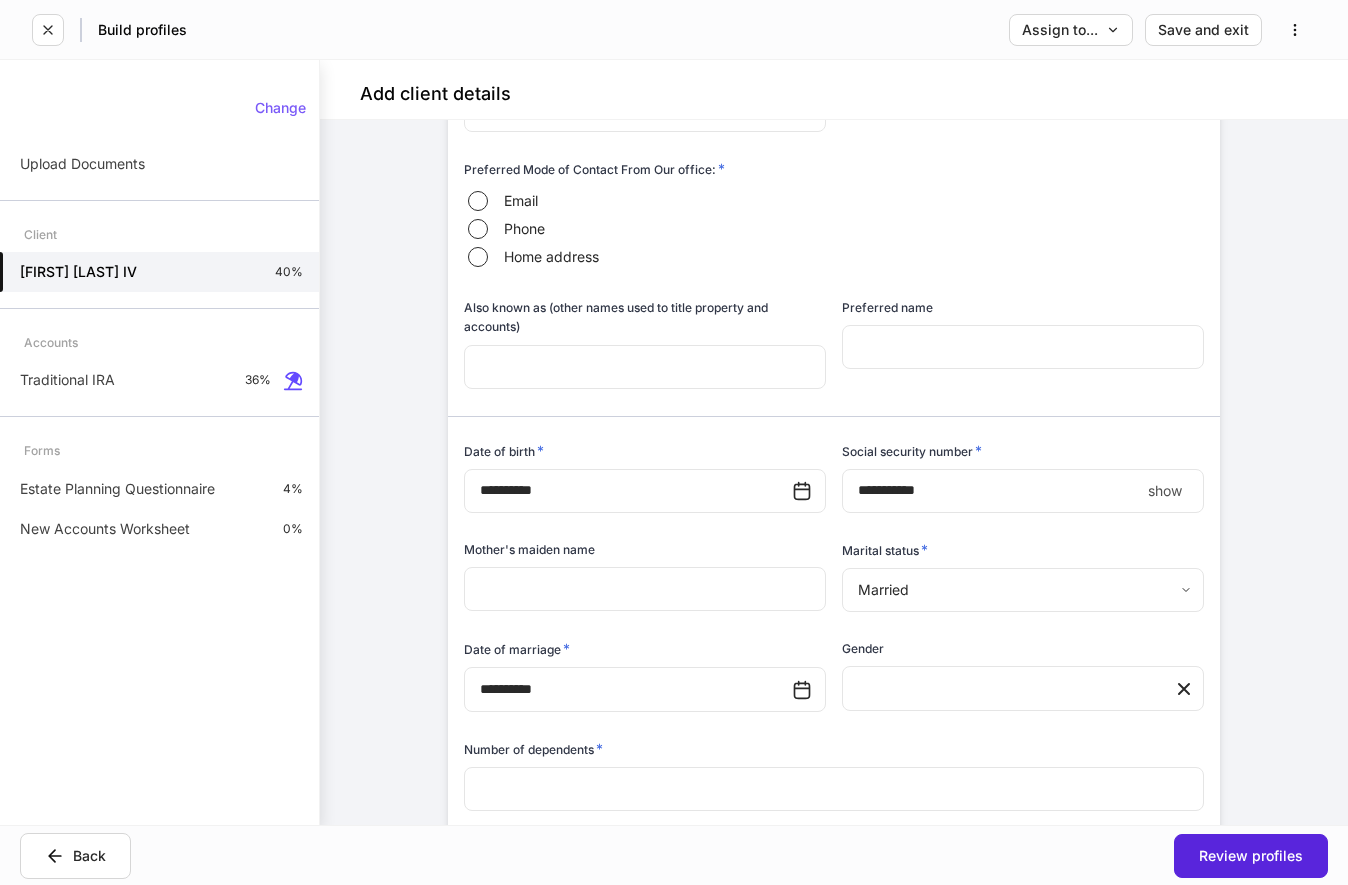 click on "Gender" at bounding box center [1023, 652] 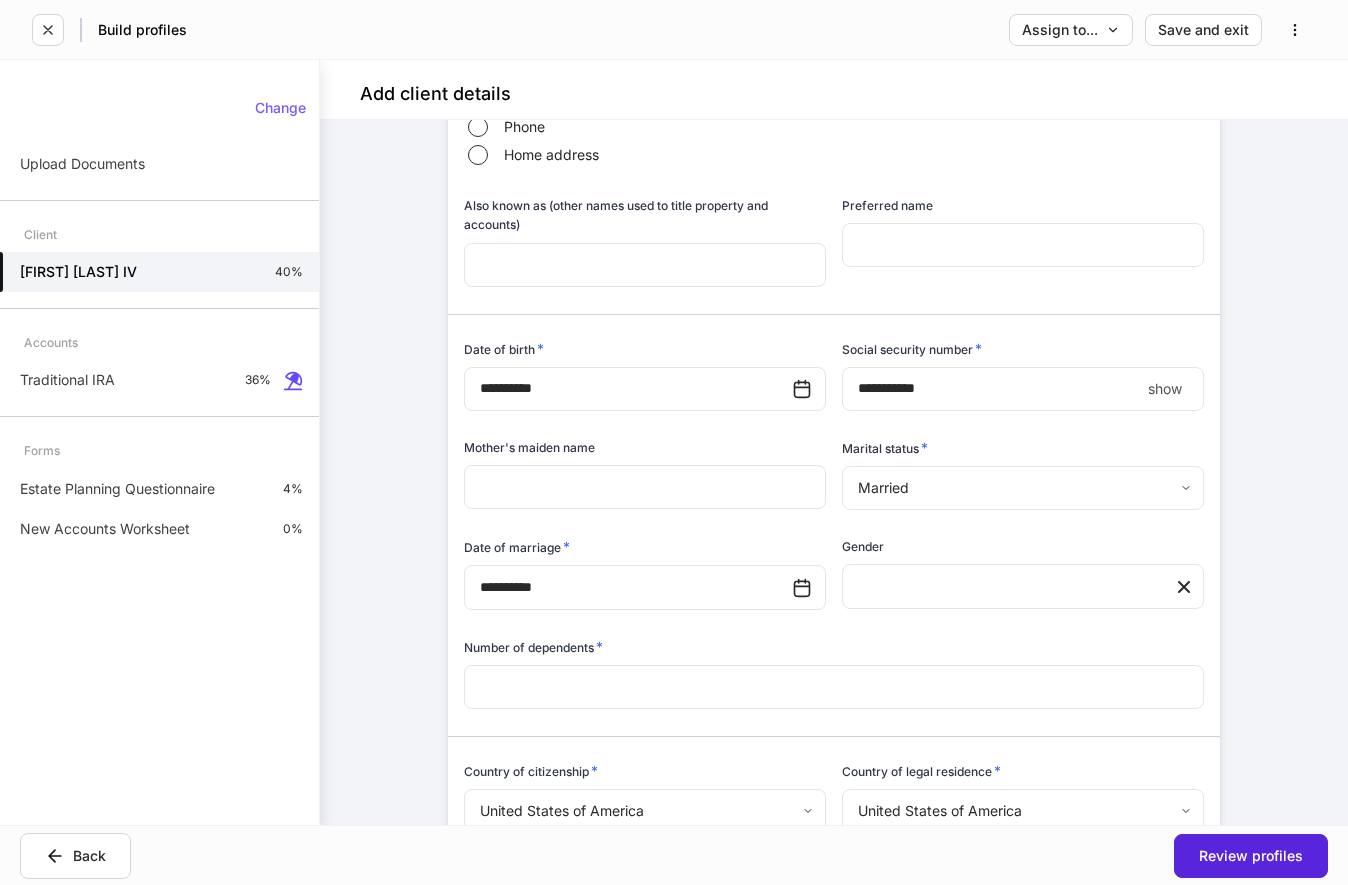 scroll, scrollTop: 714, scrollLeft: 0, axis: vertical 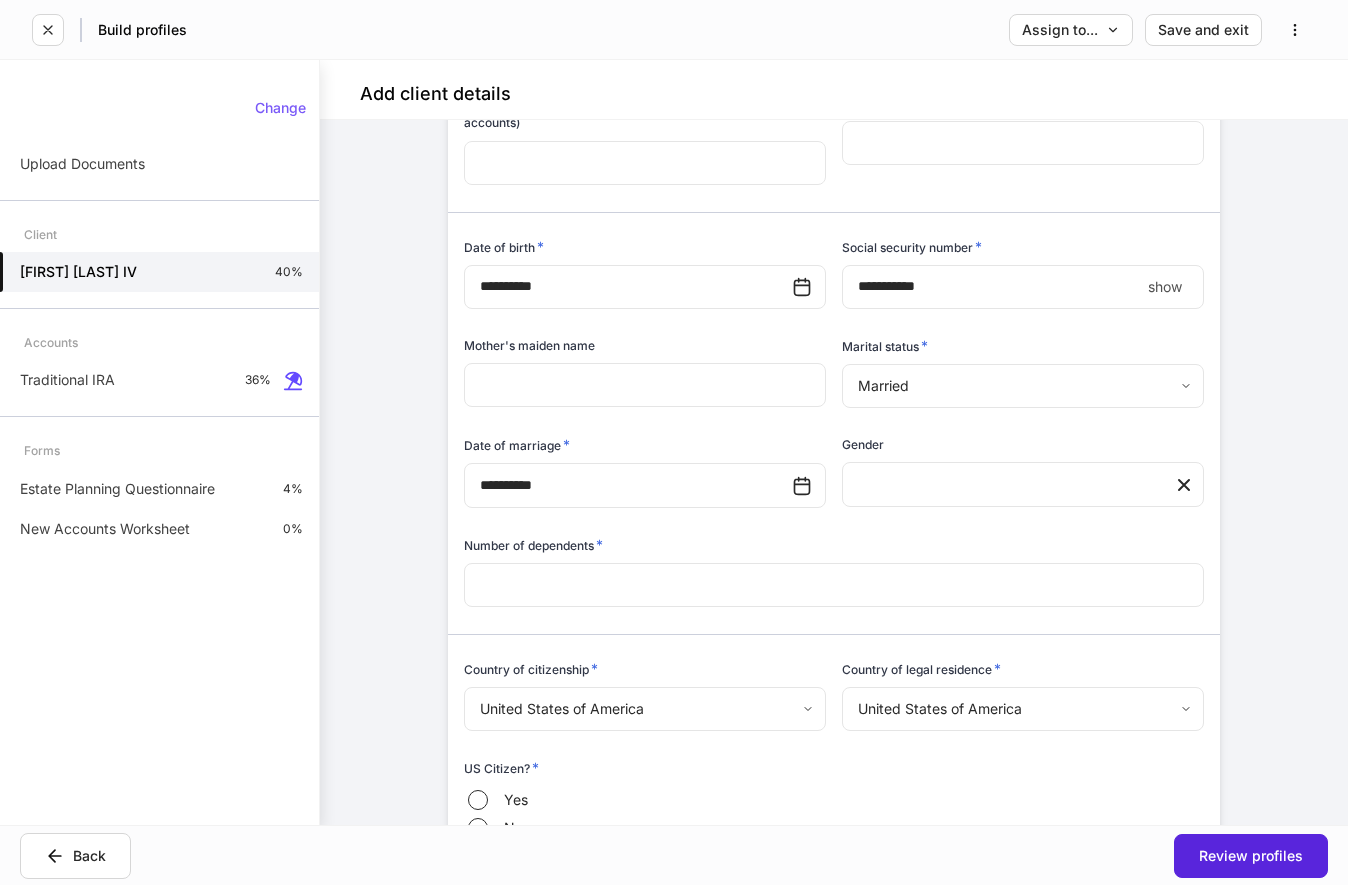 click at bounding box center [826, 622] 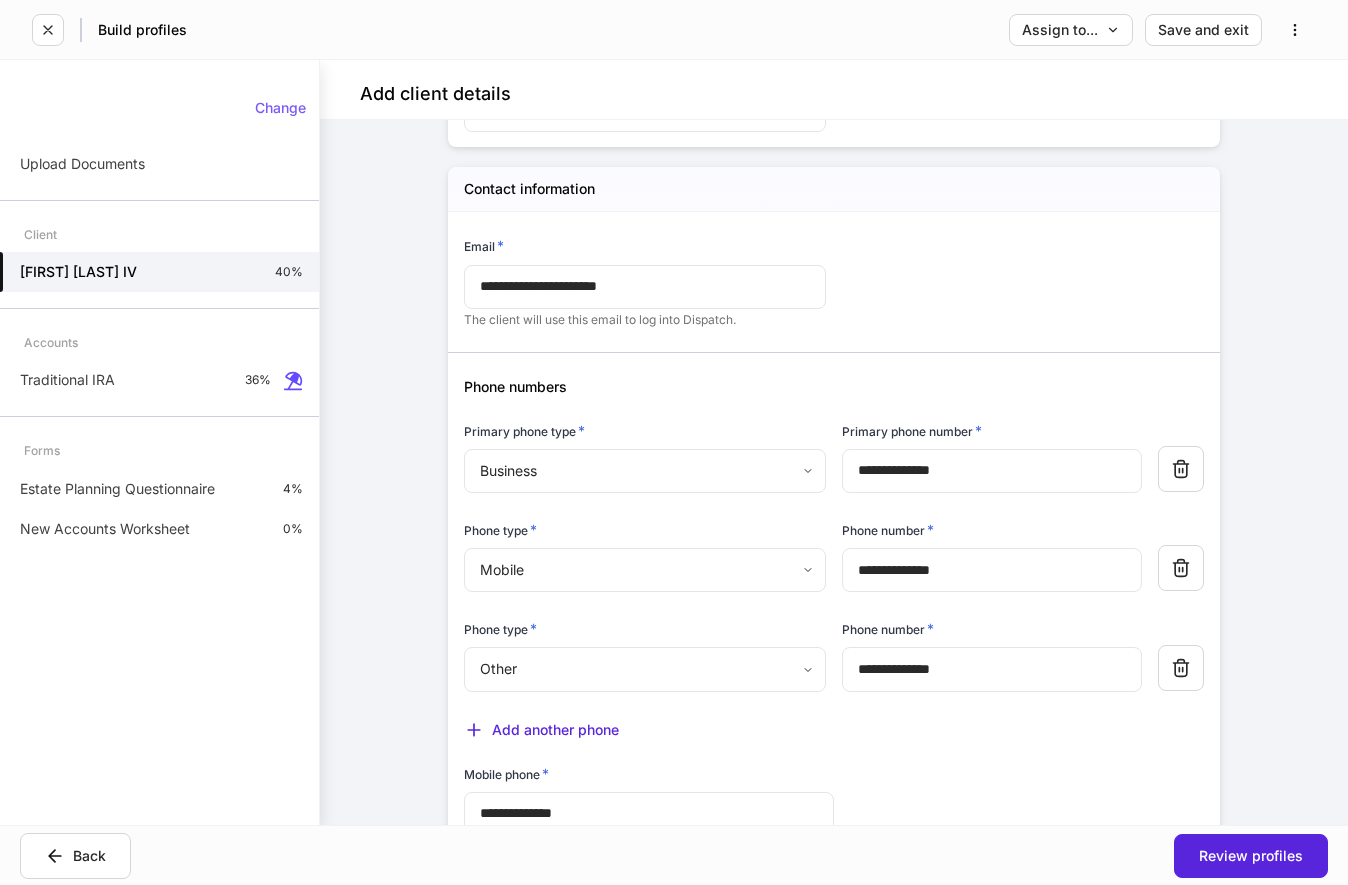 scroll, scrollTop: 1938, scrollLeft: 0, axis: vertical 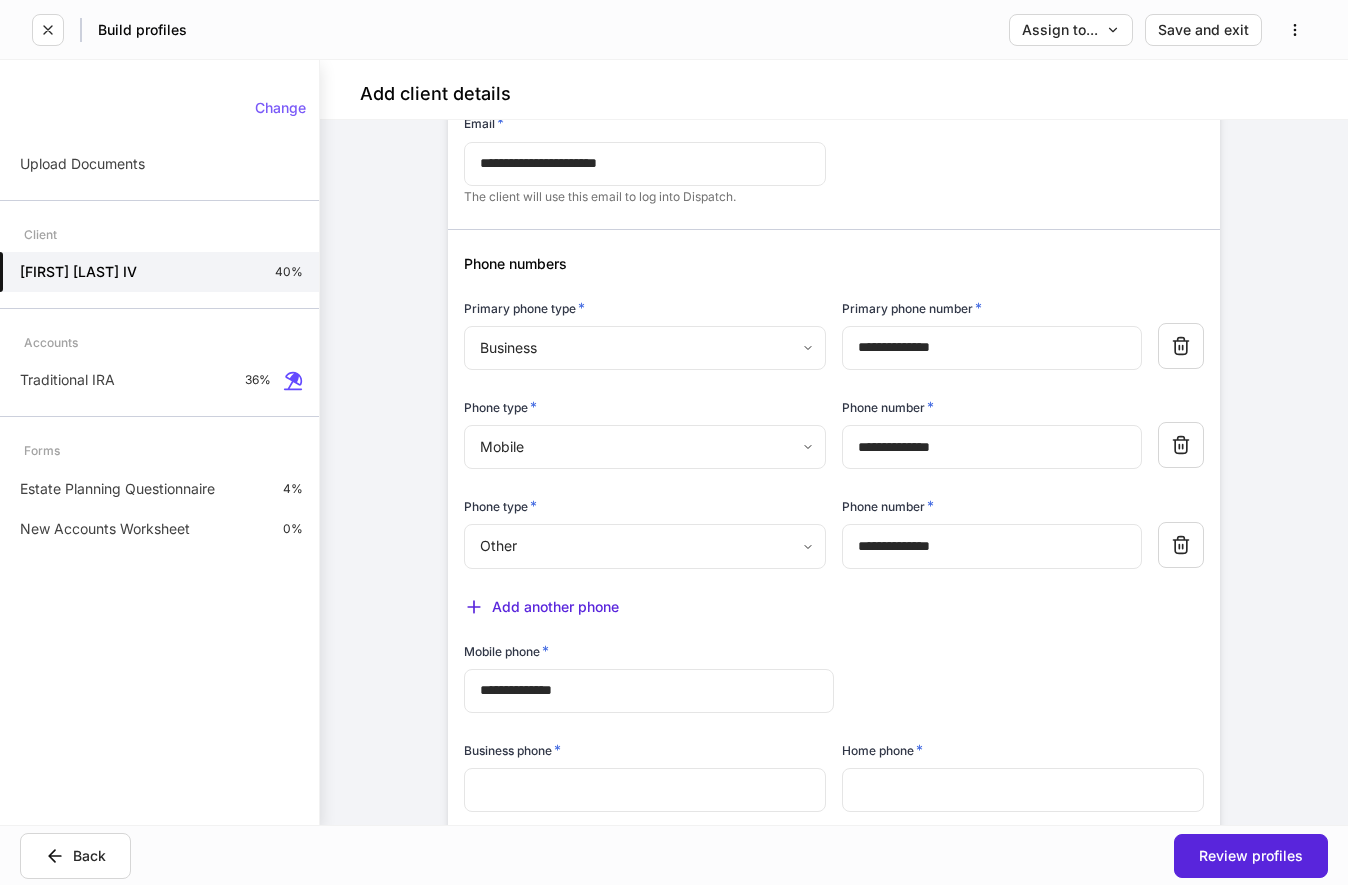 click on "Mobile phone * [PHONE] ​" at bounding box center (826, 666) 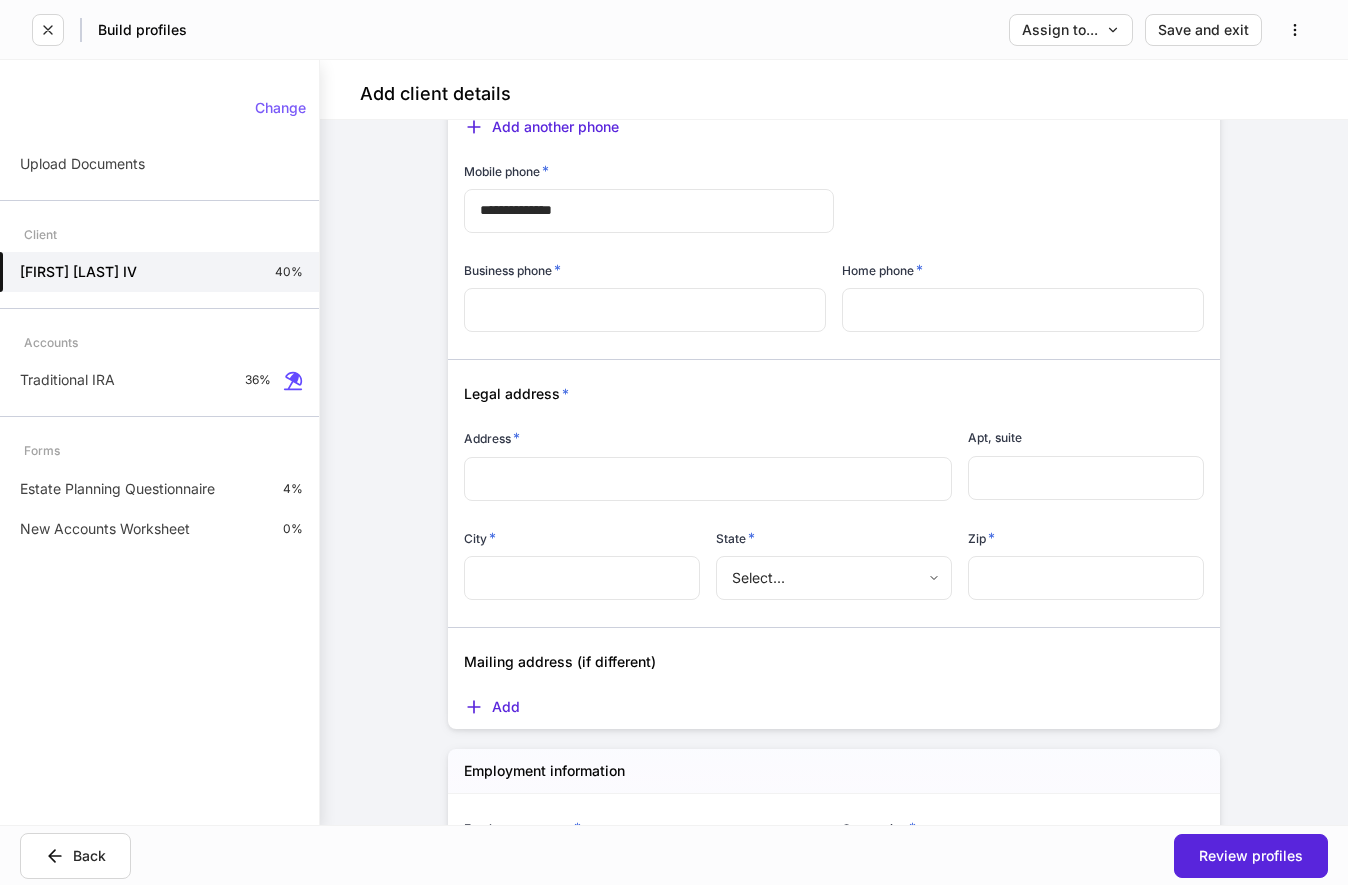 scroll, scrollTop: 2448, scrollLeft: 0, axis: vertical 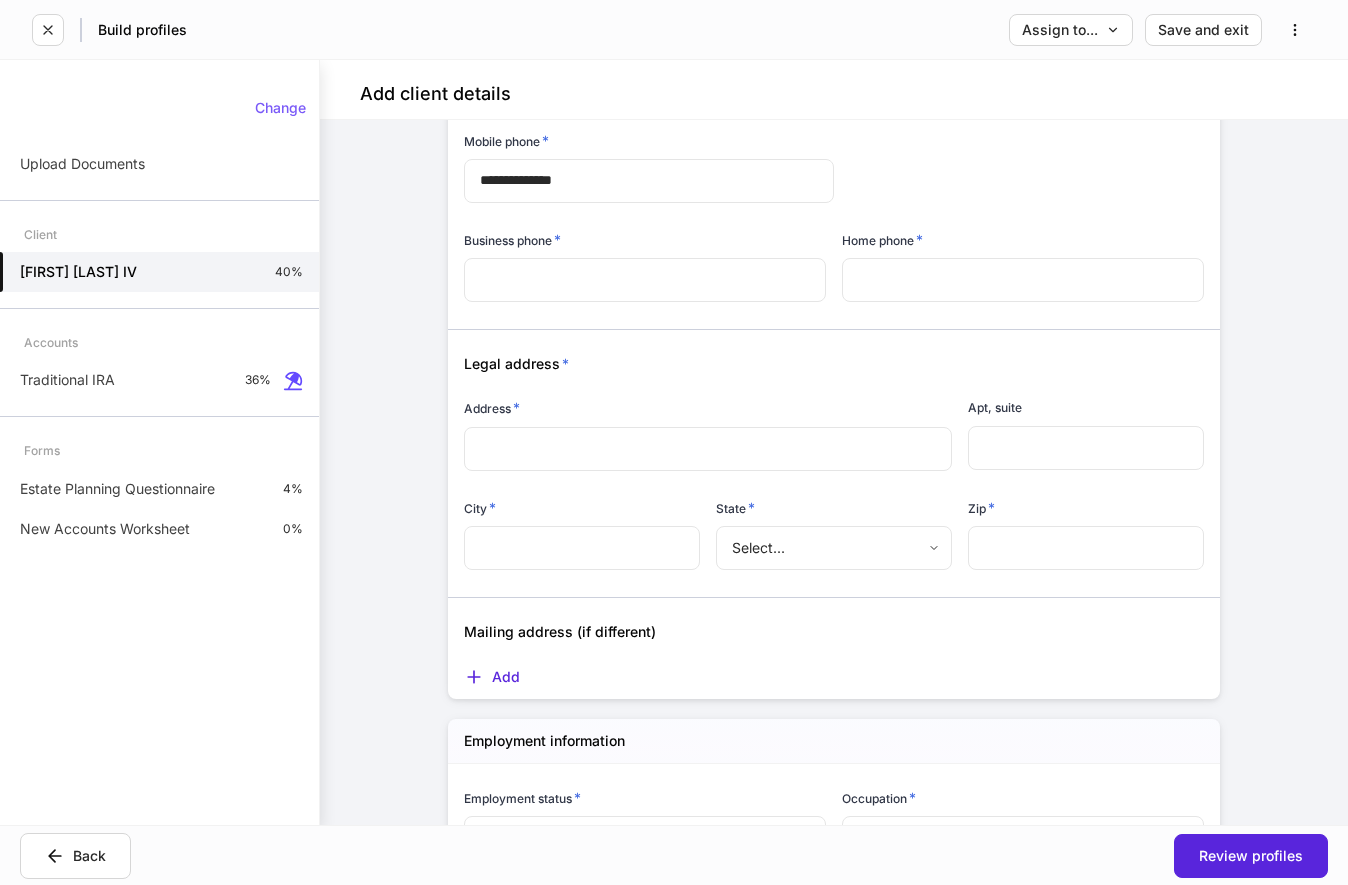 click on "Mailing address (if different)" at bounding box center [826, 620] 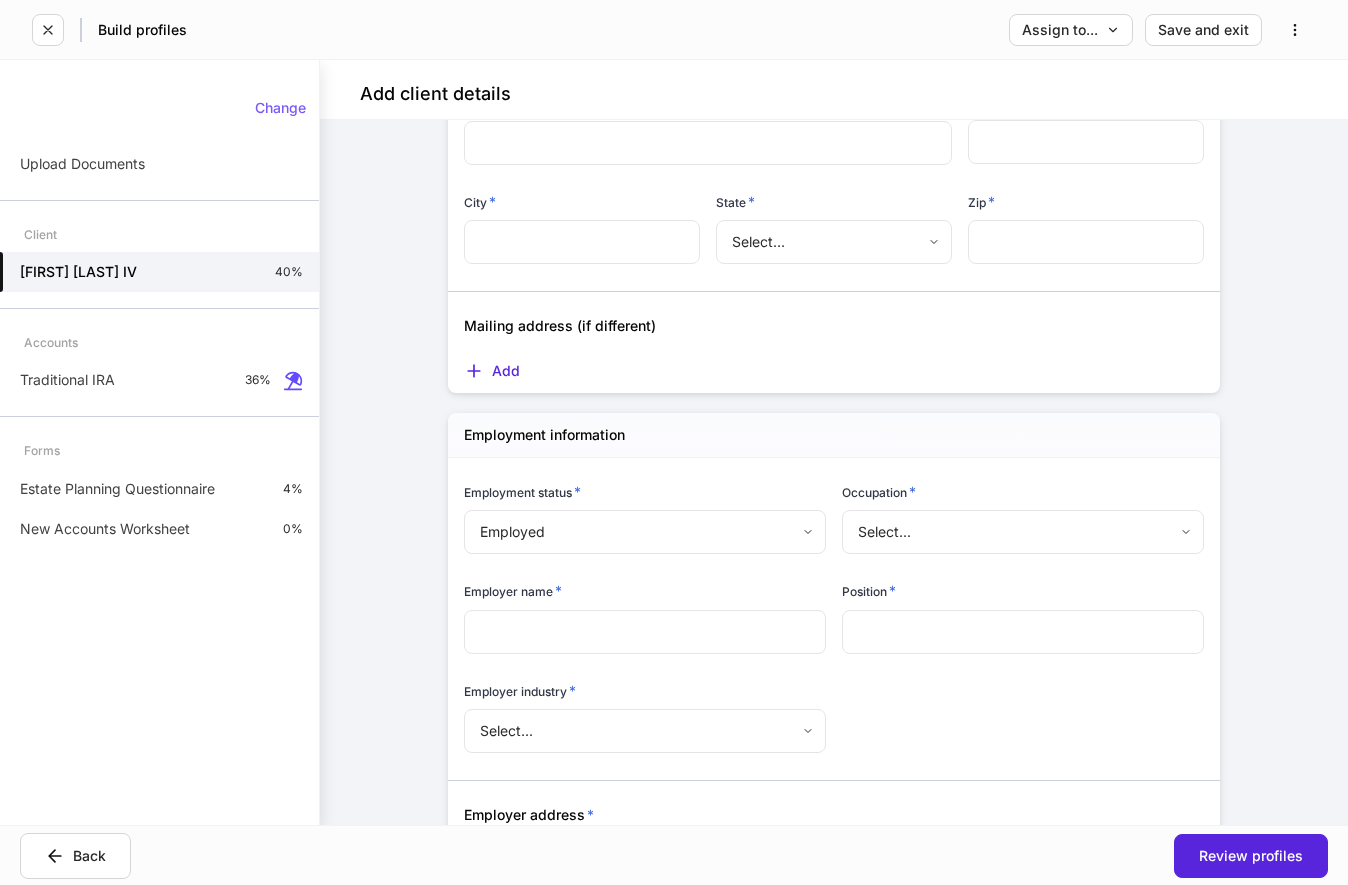 scroll, scrollTop: 2856, scrollLeft: 0, axis: vertical 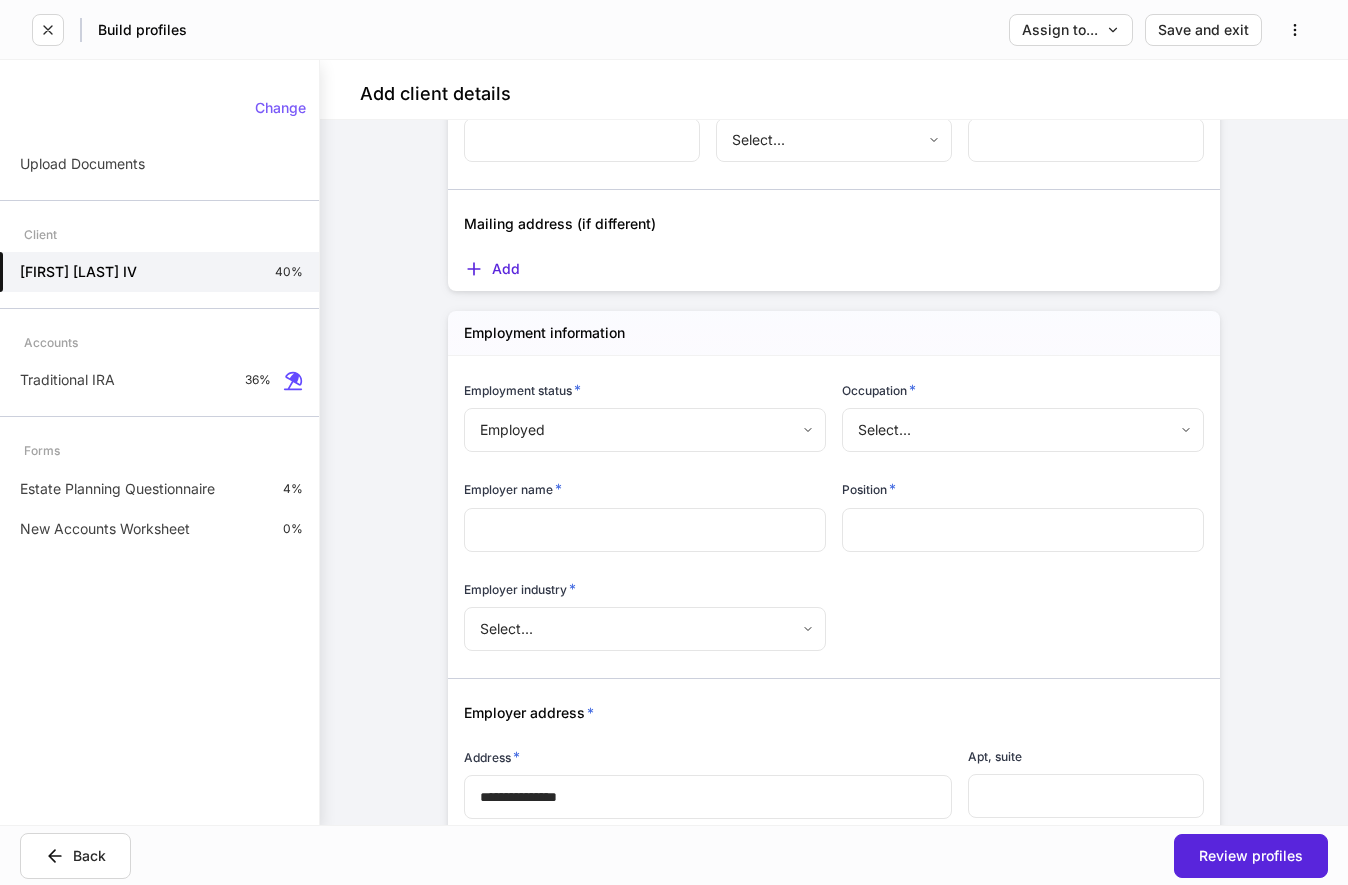 click at bounding box center (826, 666) 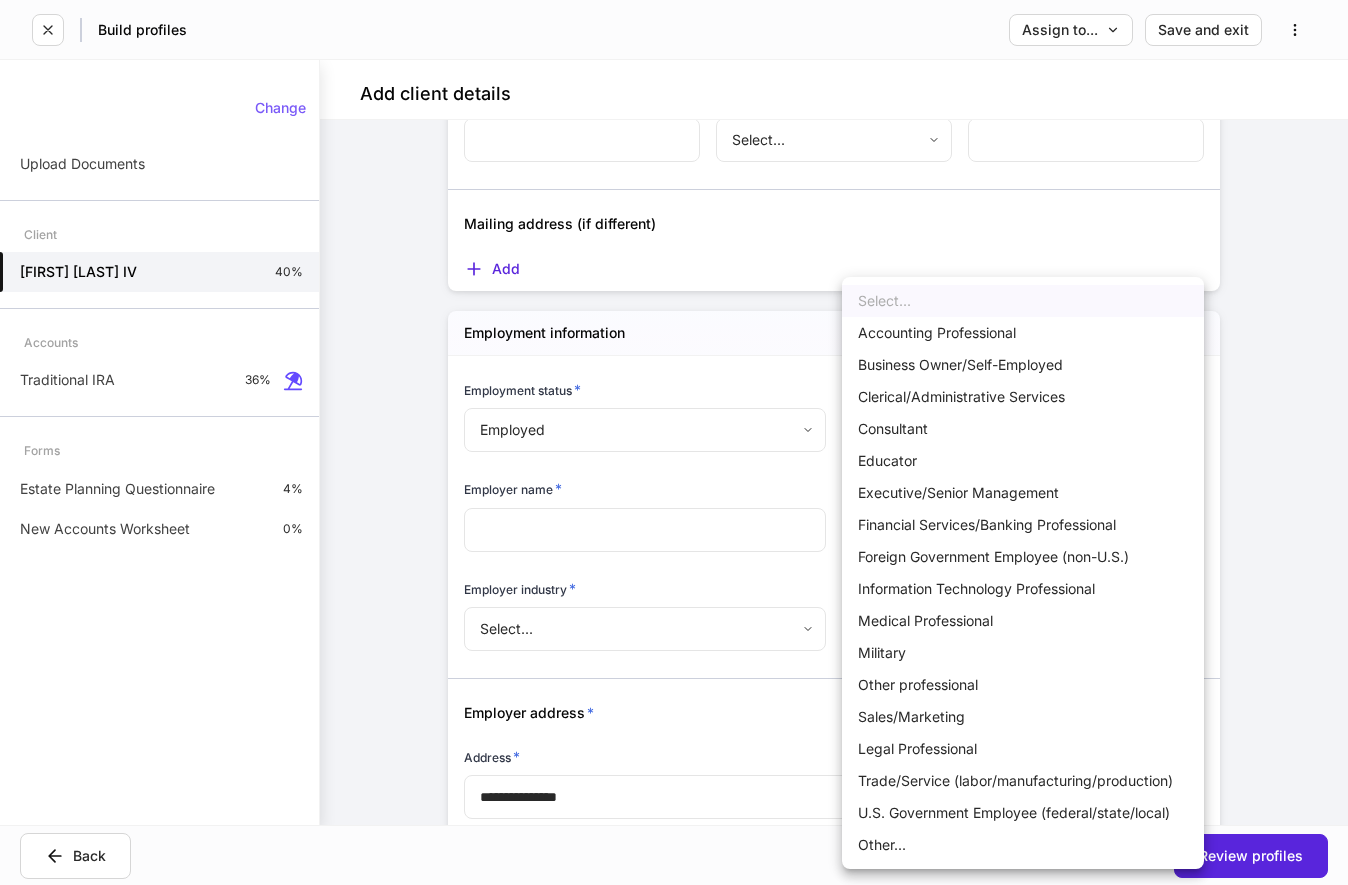 click at bounding box center (674, 442) 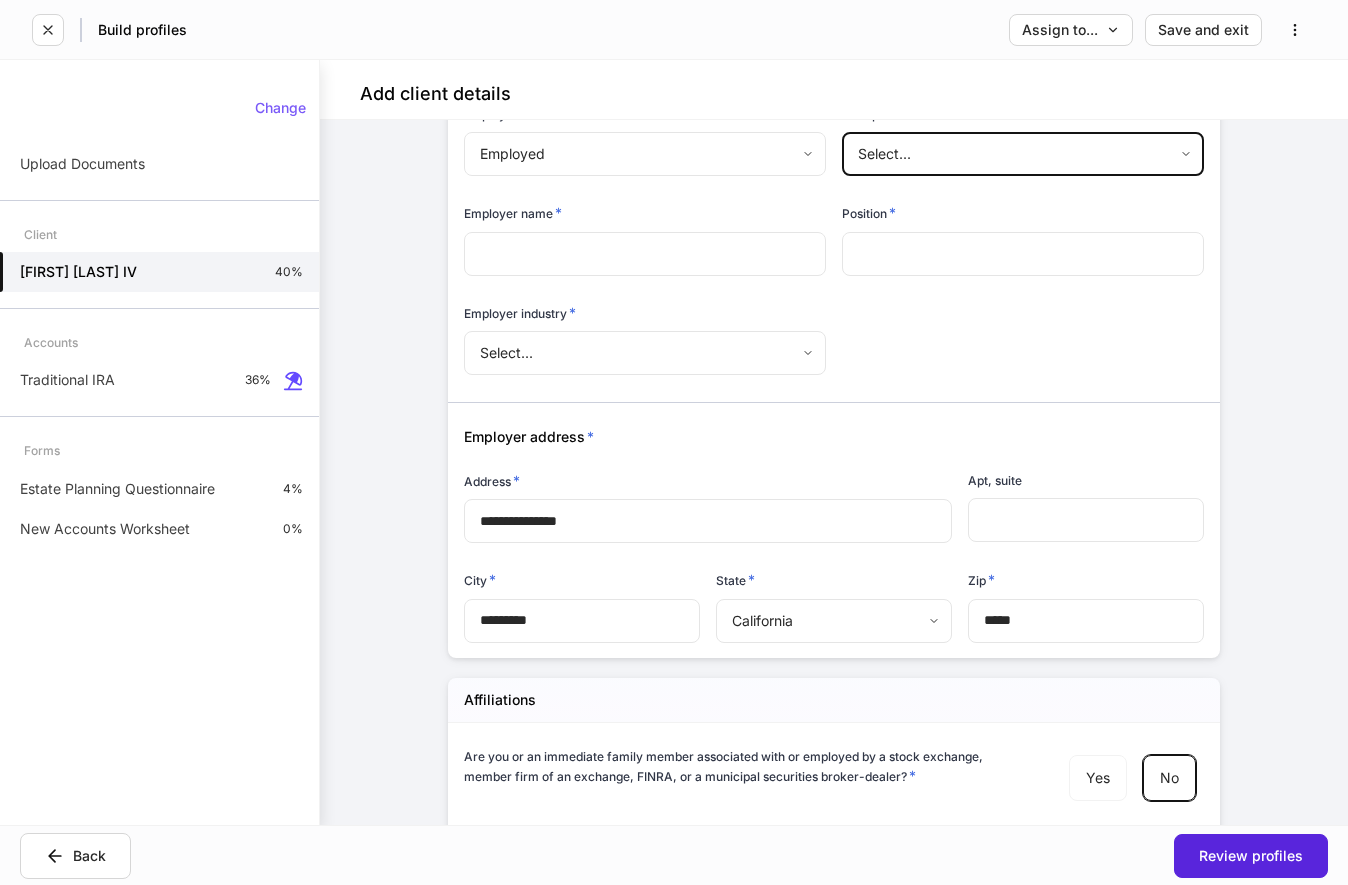 scroll, scrollTop: 3162, scrollLeft: 0, axis: vertical 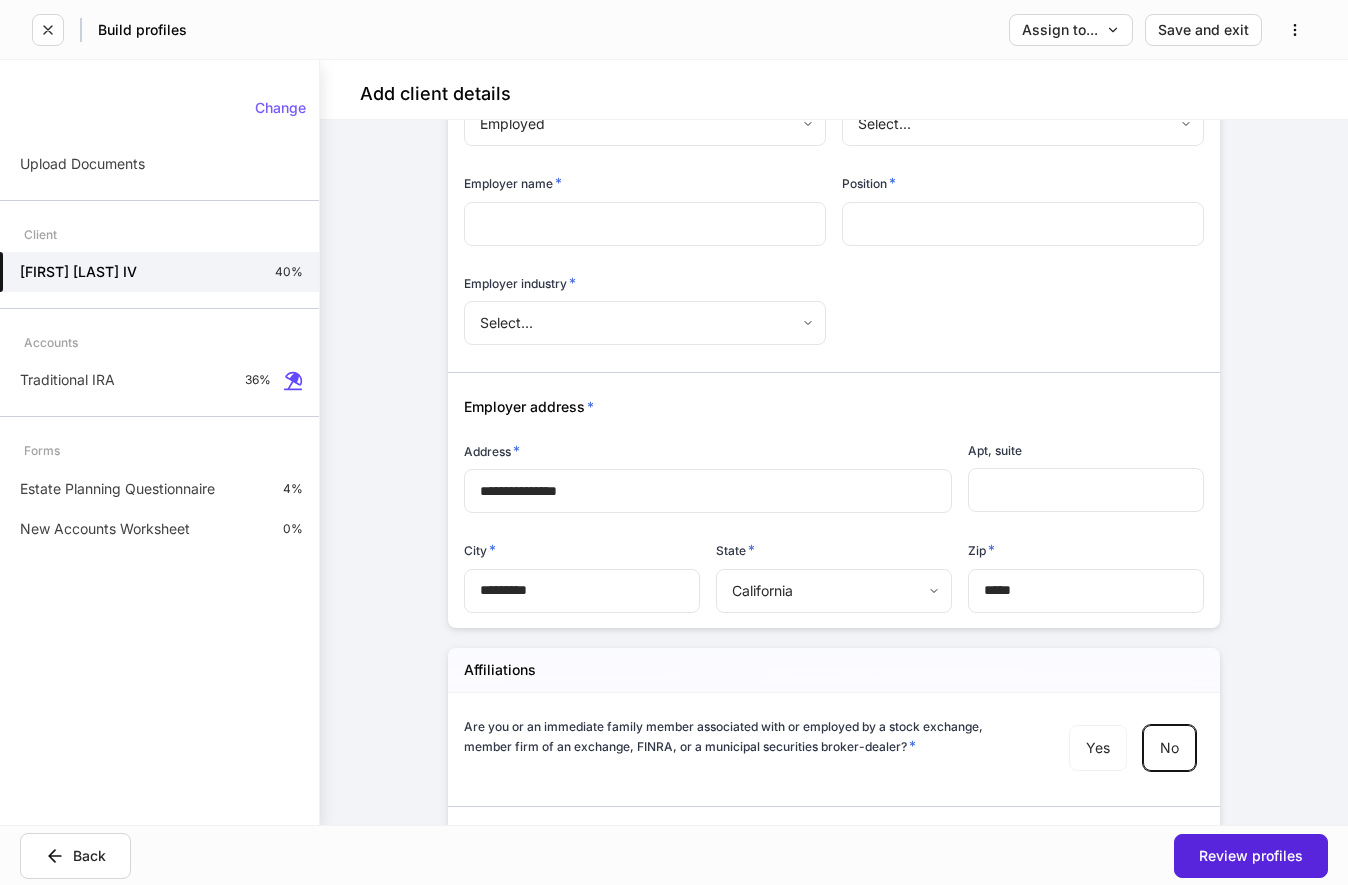 click on "State * California * ​" at bounding box center (826, 565) 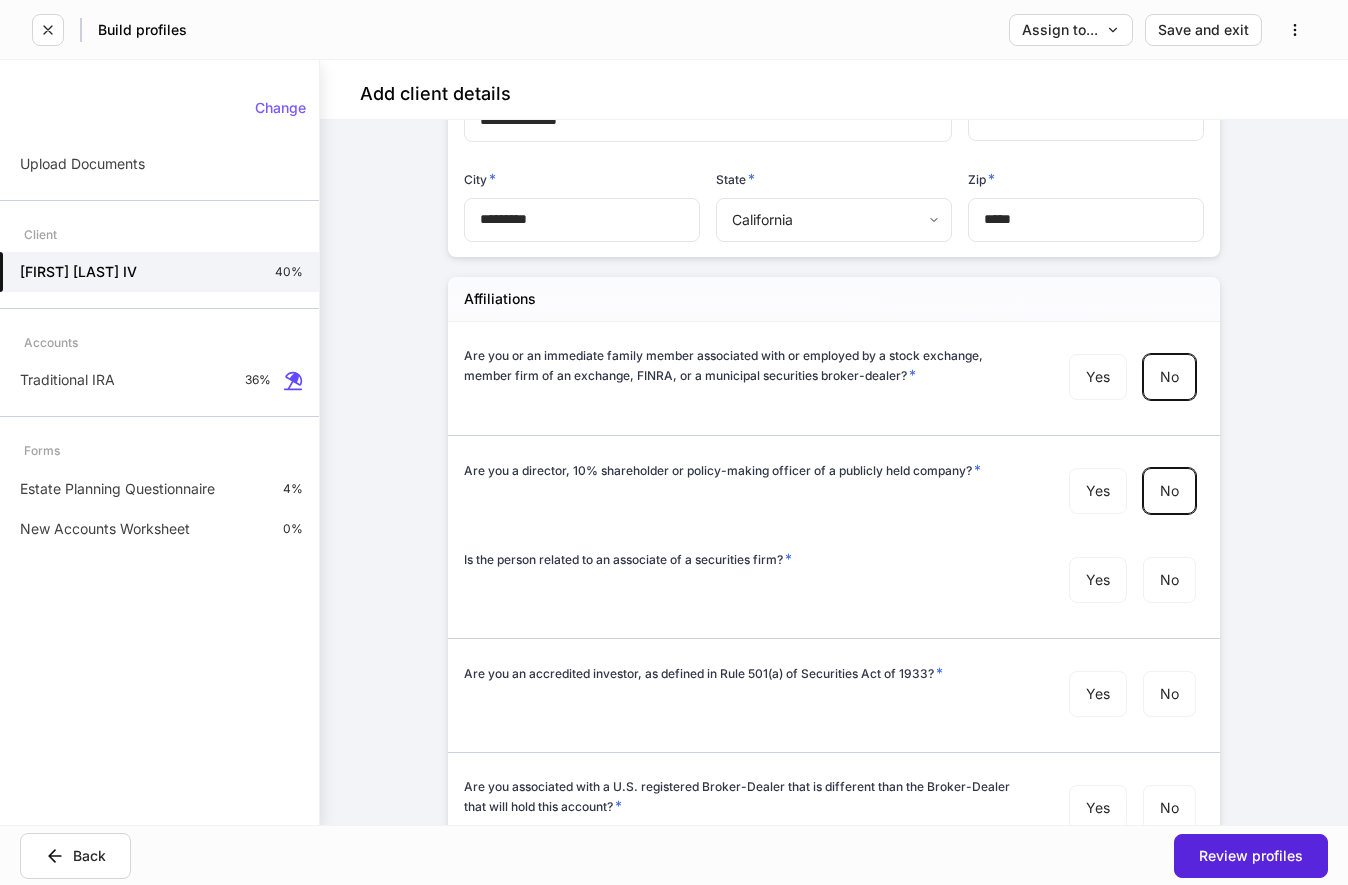 scroll, scrollTop: 3570, scrollLeft: 0, axis: vertical 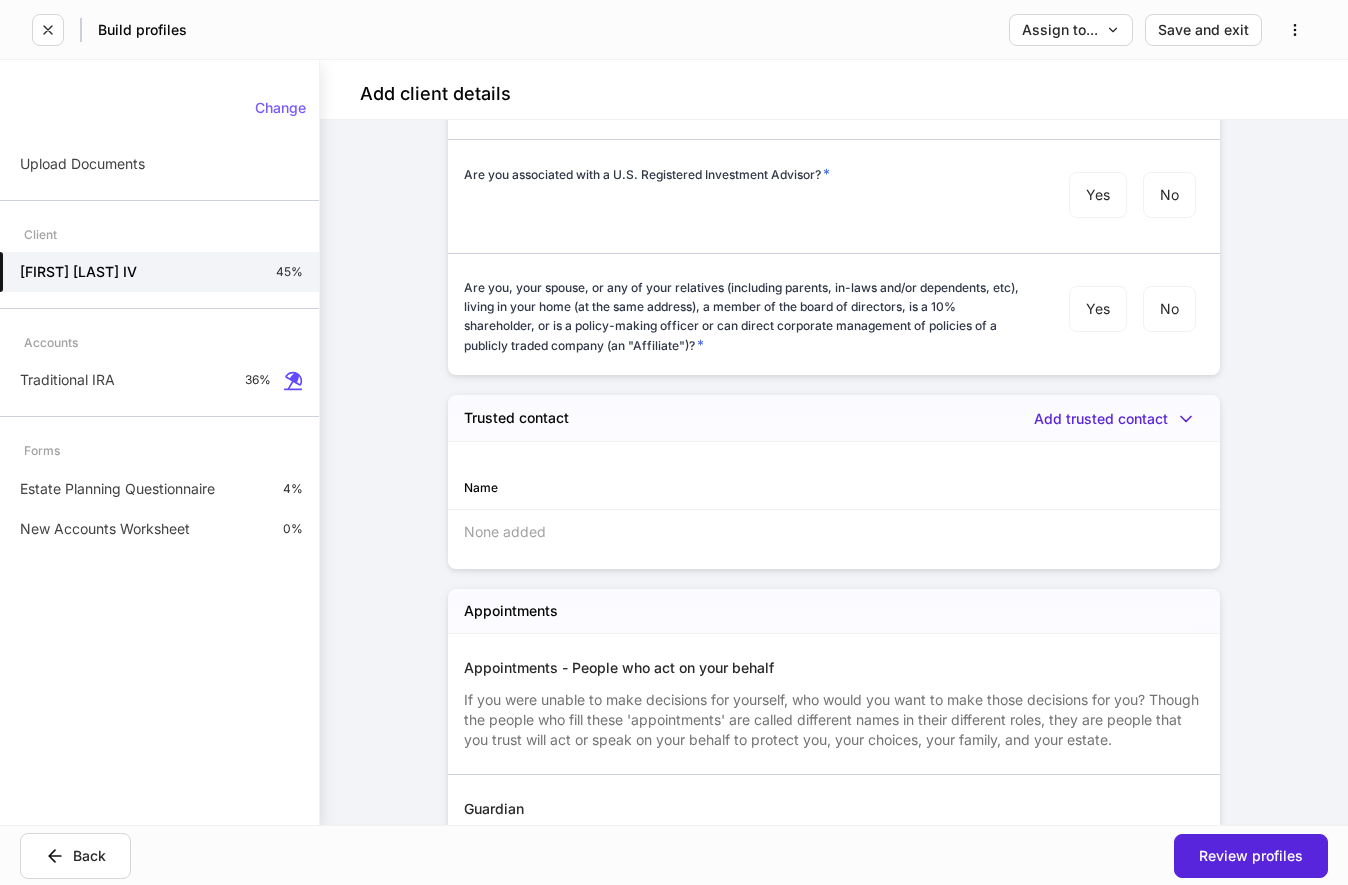click on "Provide information for  [FIRST] [LAST] IV Please complete all internal-use only sections before sending to the client. We ask all fields not intended for the client to be filled so the profiles can begin syncing upon client completion. General information Legal First Name * ****** ​ Middle Name ​ Legal Last Name * ******** ​ Suffix IV * ​ Preferred name or alias ​ Preferred name ​ Preferred Mode of Contact From Our office: * Email Phone Home address Also known as (other names used to title property and accounts) ​ Preferred name ​ Date of birth * [DATE] ​ Social security number * [SSN] show ​ Mother's maiden name ​ Marital status * Married ******* ​ Date of marriage * [DATE] ​ Gender ​ **** ​ Number of dependents * ​ Country of citizenship * United States of America * ​ Country of legal residence * United States of America * ​ US Citizen? * Yes No   This person is a citizen of the United States ID Type Select... ​ ID Number ​ Country of issuance Select... ​ Issue date *" at bounding box center (834, -679) 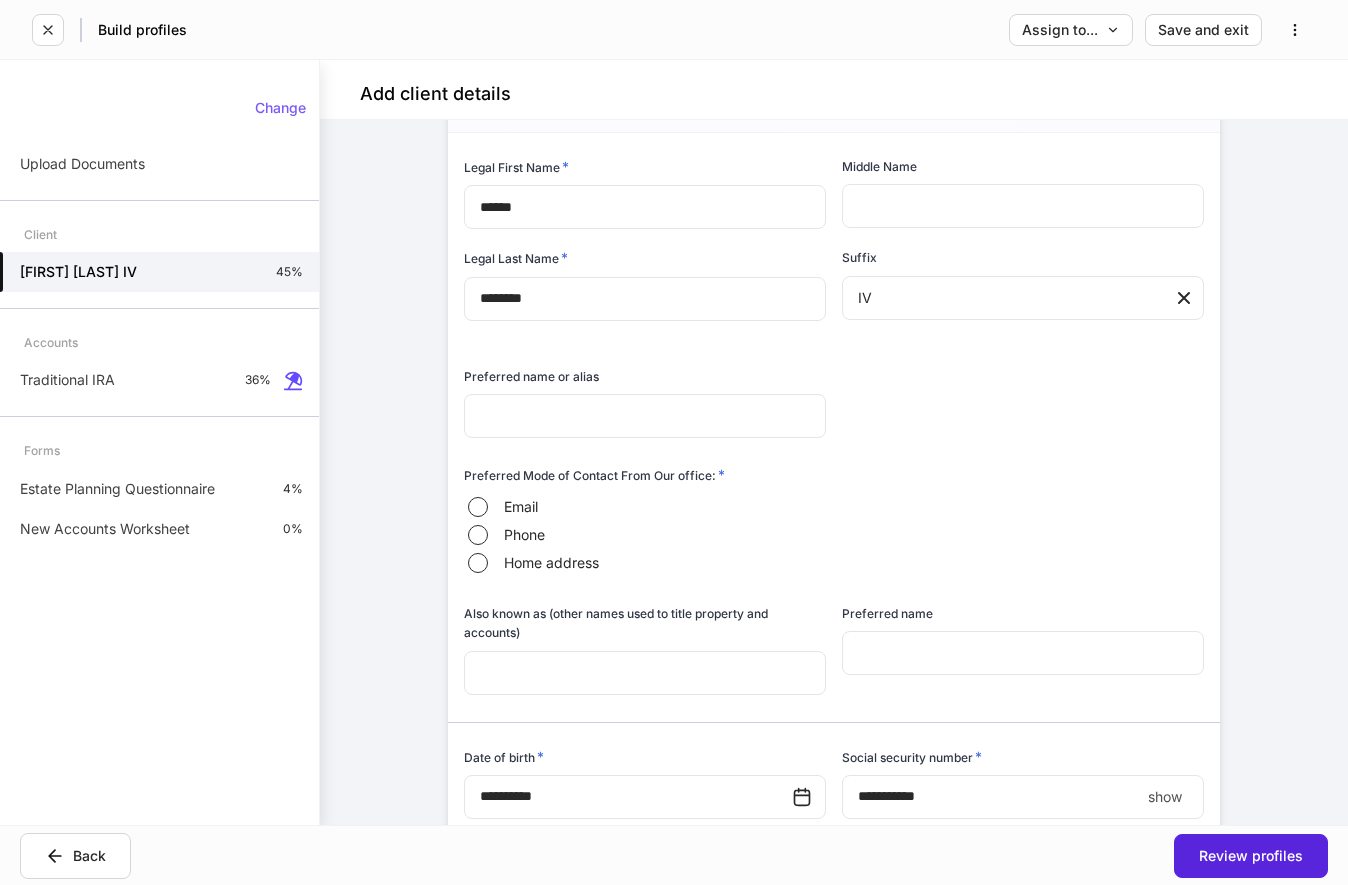 scroll, scrollTop: 0, scrollLeft: 0, axis: both 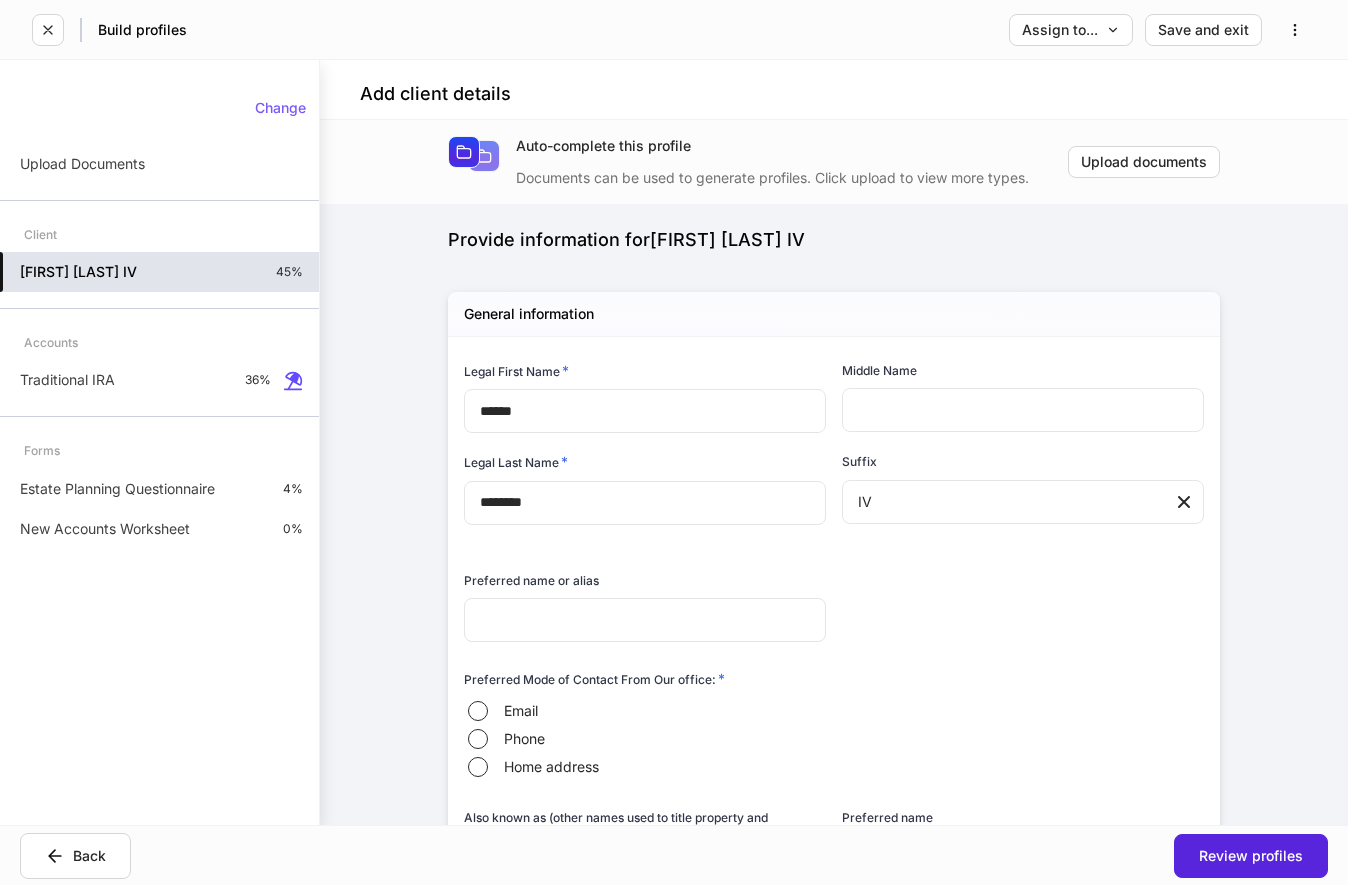 click on "[FIRST] [LAST] IV 45%" at bounding box center (159, 272) 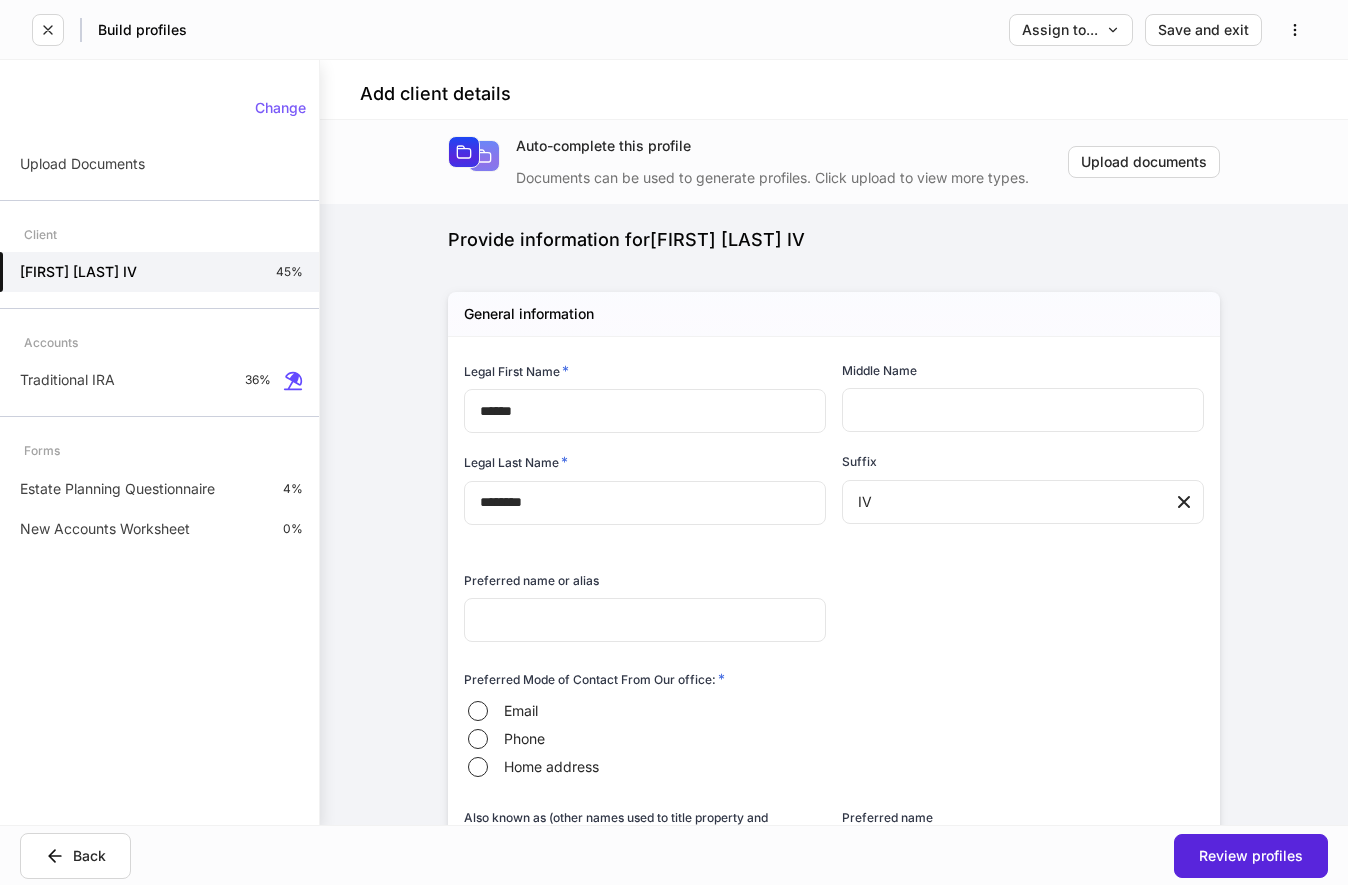 click on "Legal First Name * ****** ​ Middle Name ​ Legal Last Name * ******** ​ Suffix IV * ​ Preferred name or alias ​ Preferred name or alias ​ Preferred Mode of Contact From Our office: * Email Phone Home address Also known as (other names used to title property and accounts) ​ Preferred name ​ Date of birth * [DATE] ​ Social security number * [SSN] show ​ Mother's maiden name ​ Marital status * Married ******* ​ Date of marriage * [DATE] ​ Gender ​ **** ​ Number of dependents * ​ Country of citizenship * United States of America * ​ Country of legal residence * United States of America * ​ US Citizen? * Yes No   This person is a citizen of the United States ID Type Select... ​ ID Number ​ Country of issuance Select... ​ Issue date ​ Expiration date ​" at bounding box center (826, 1143) 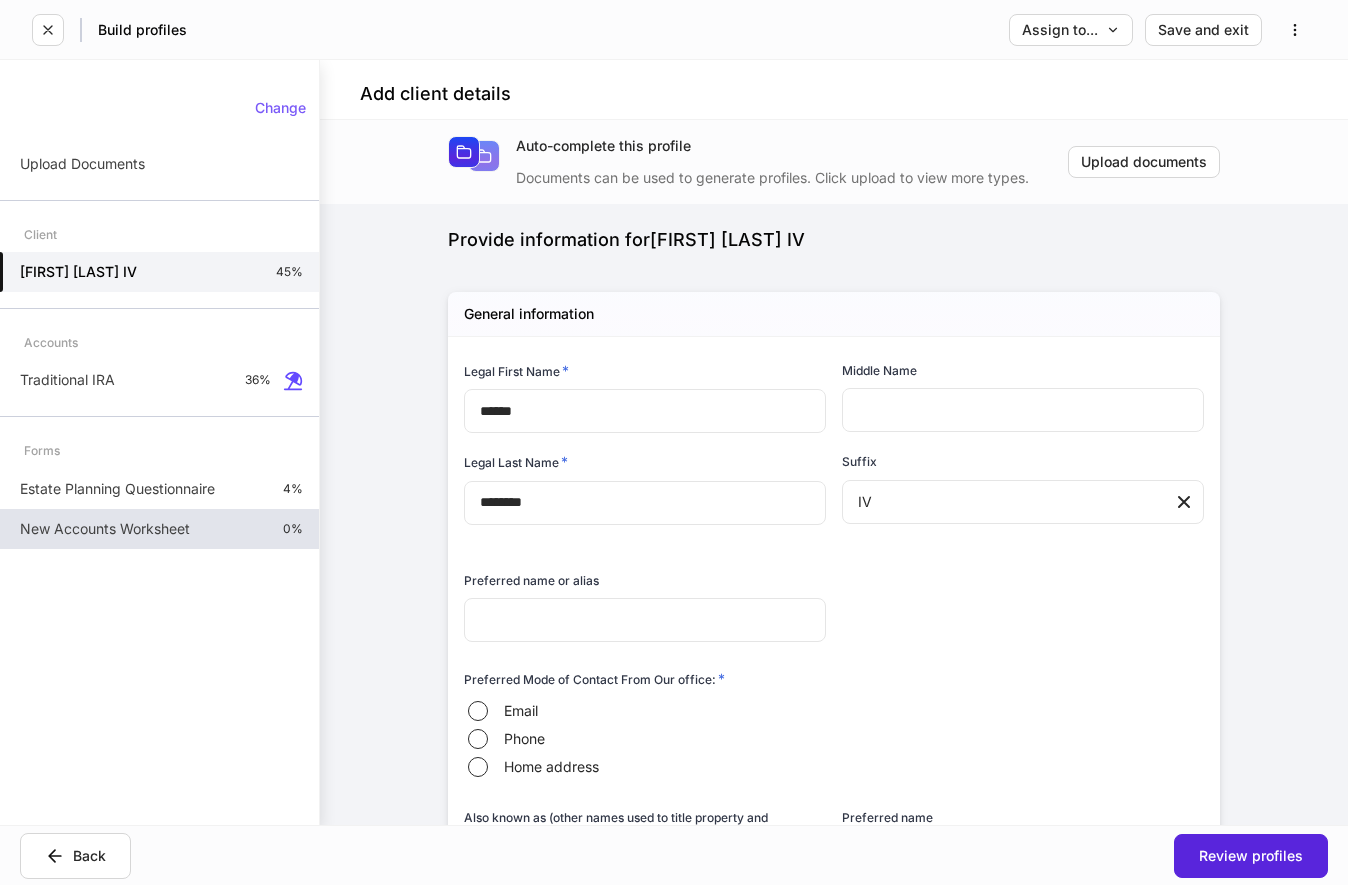 click on "New Accounts Worksheet" at bounding box center [105, 529] 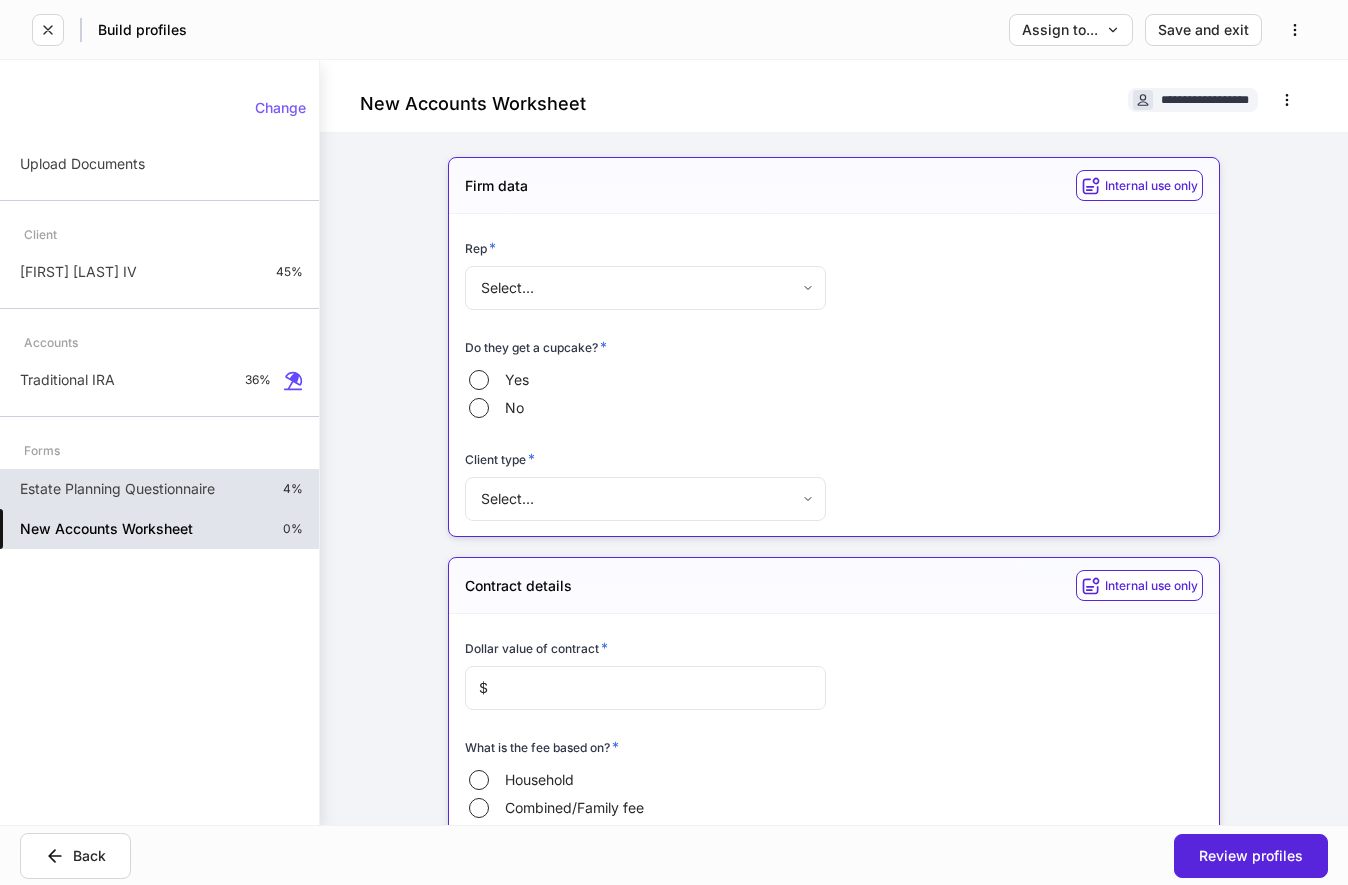 click on "Estate Planning Questionnaire" at bounding box center [117, 489] 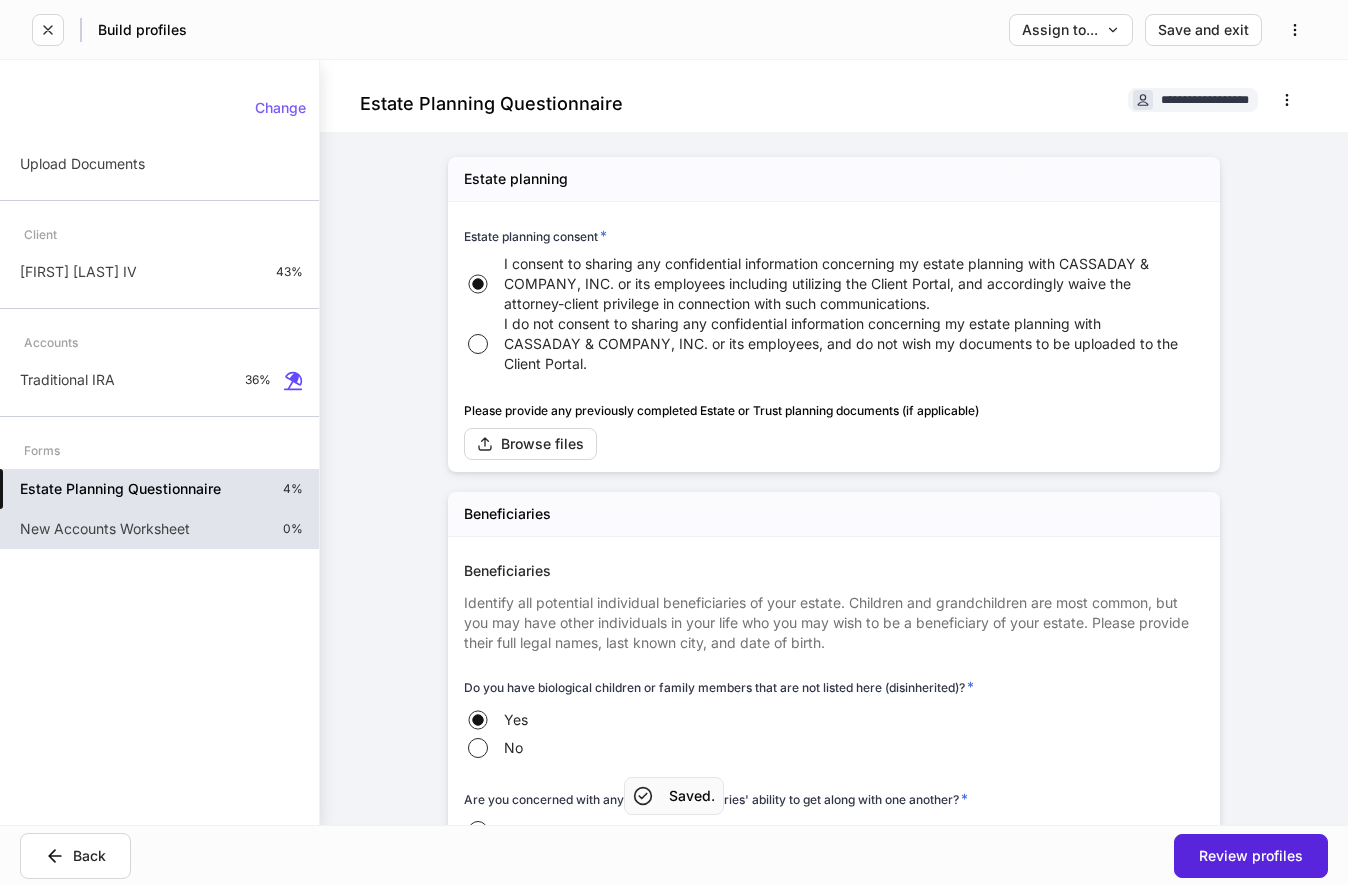 scroll, scrollTop: 204, scrollLeft: 0, axis: vertical 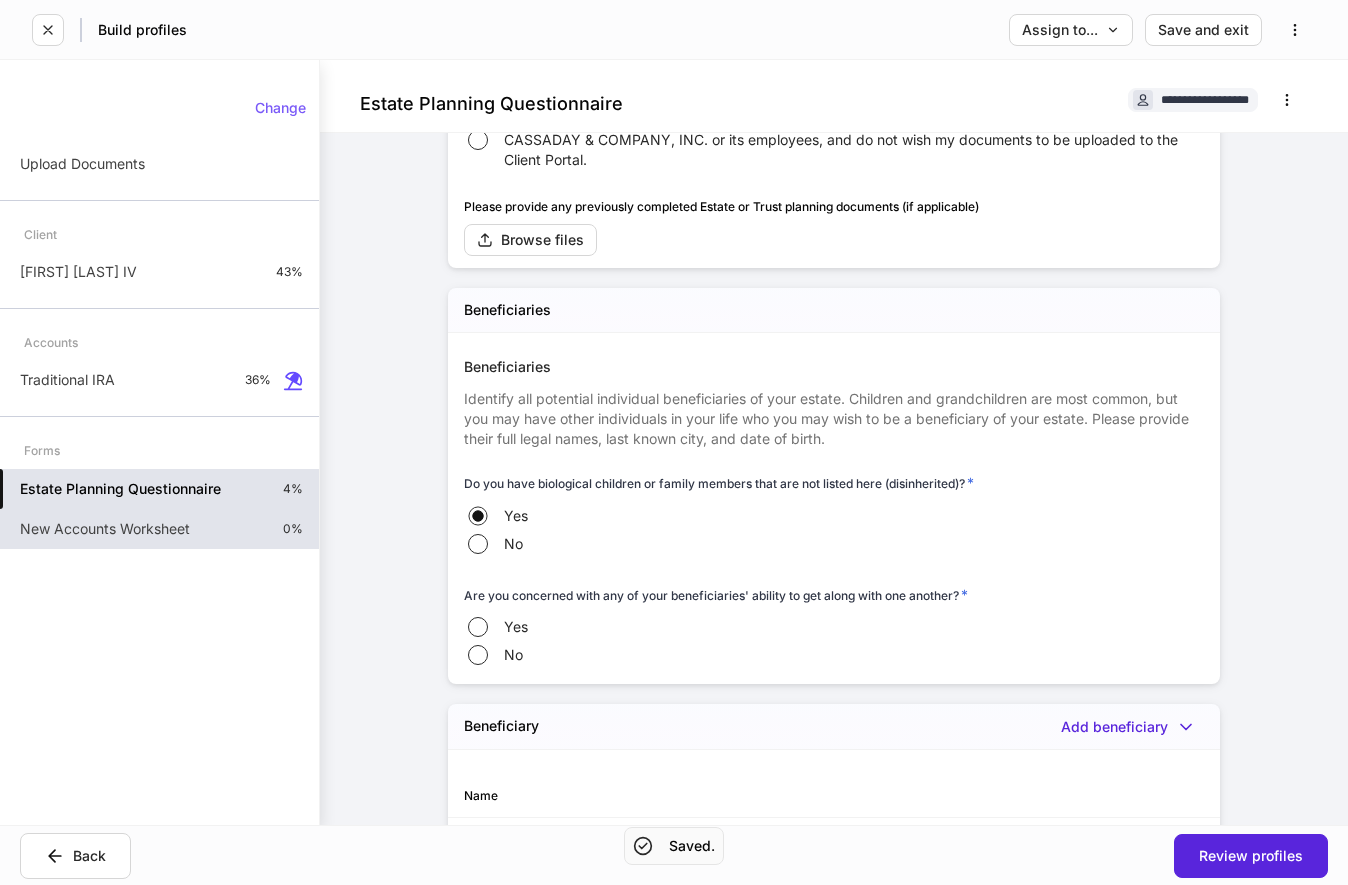 click on "Do you have biological children or family members that are not listed here (disinherited)? * Yes No" at bounding box center (826, 504) 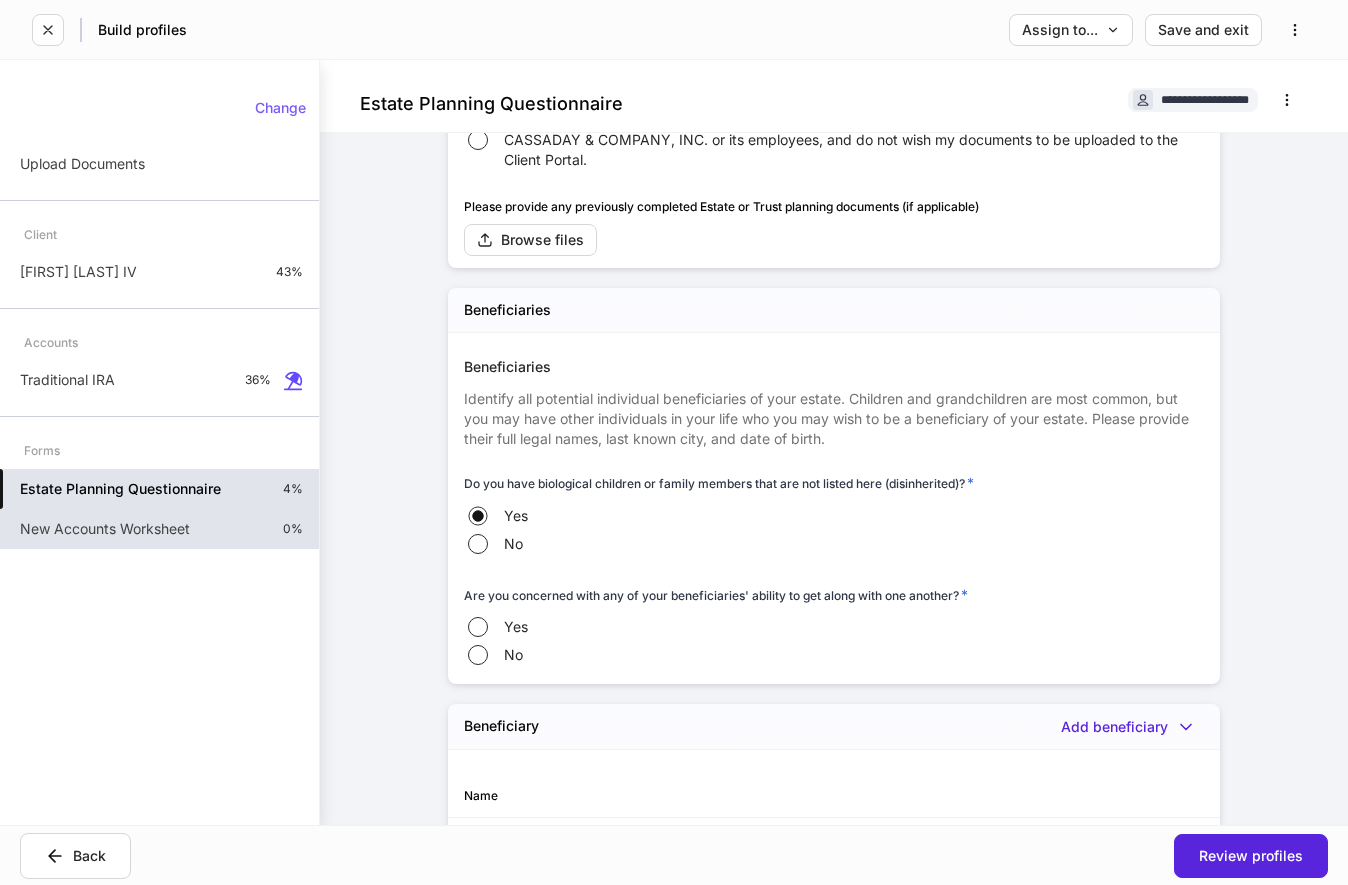 click on "Yes No" at bounding box center [834, 530] 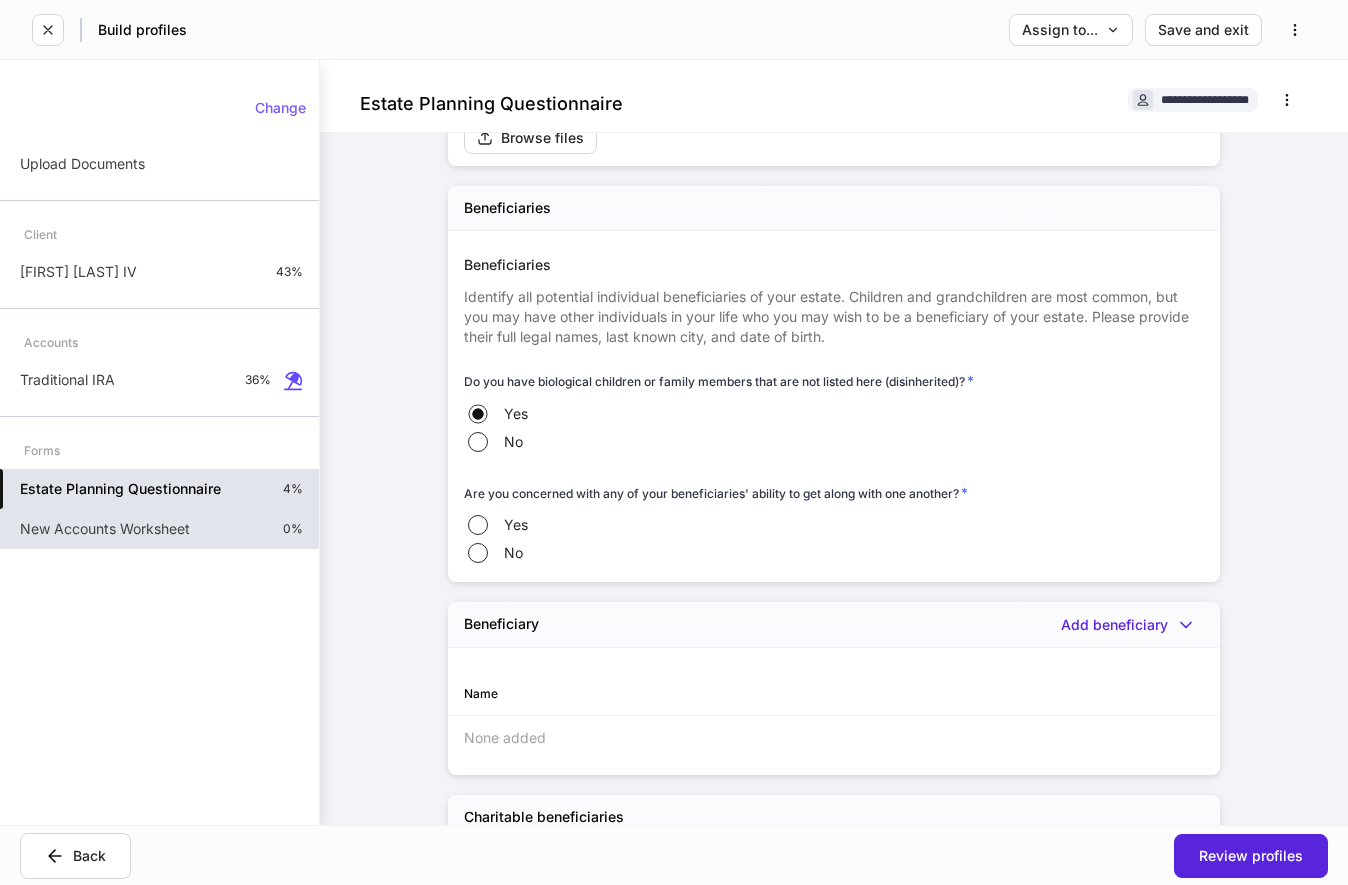 scroll, scrollTop: 204, scrollLeft: 0, axis: vertical 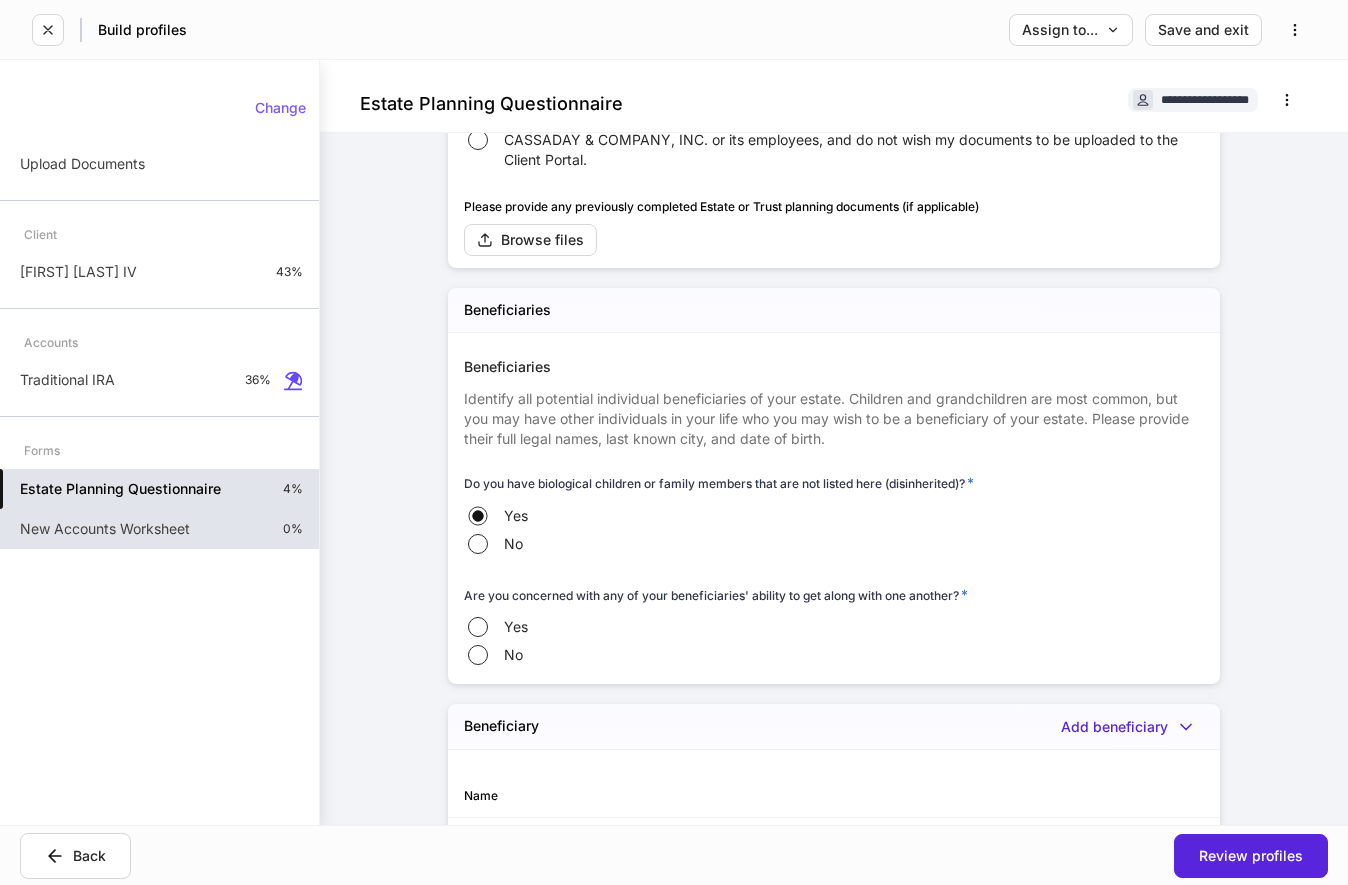 click on "Yes No" at bounding box center [834, 641] 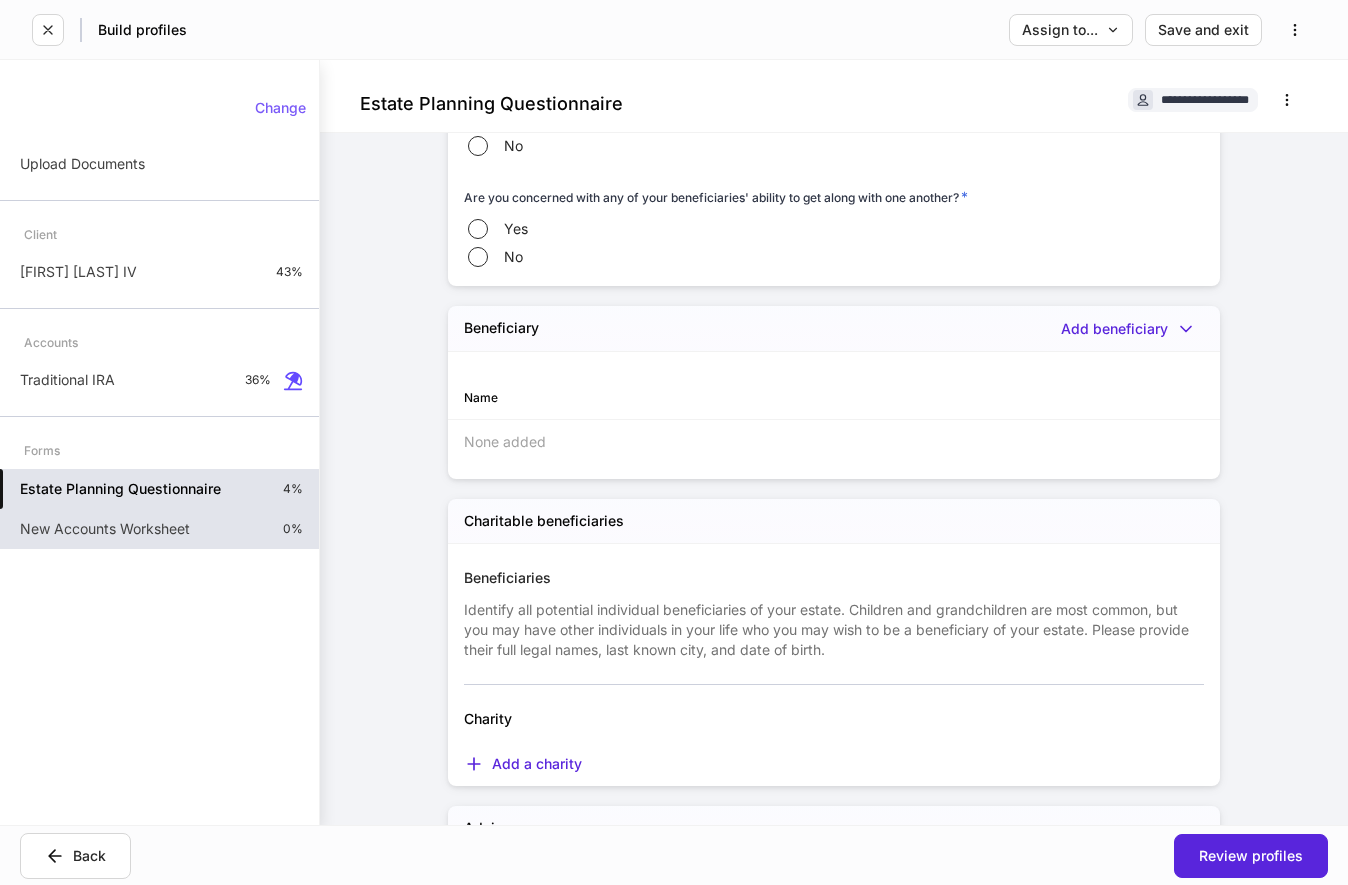scroll, scrollTop: 510, scrollLeft: 0, axis: vertical 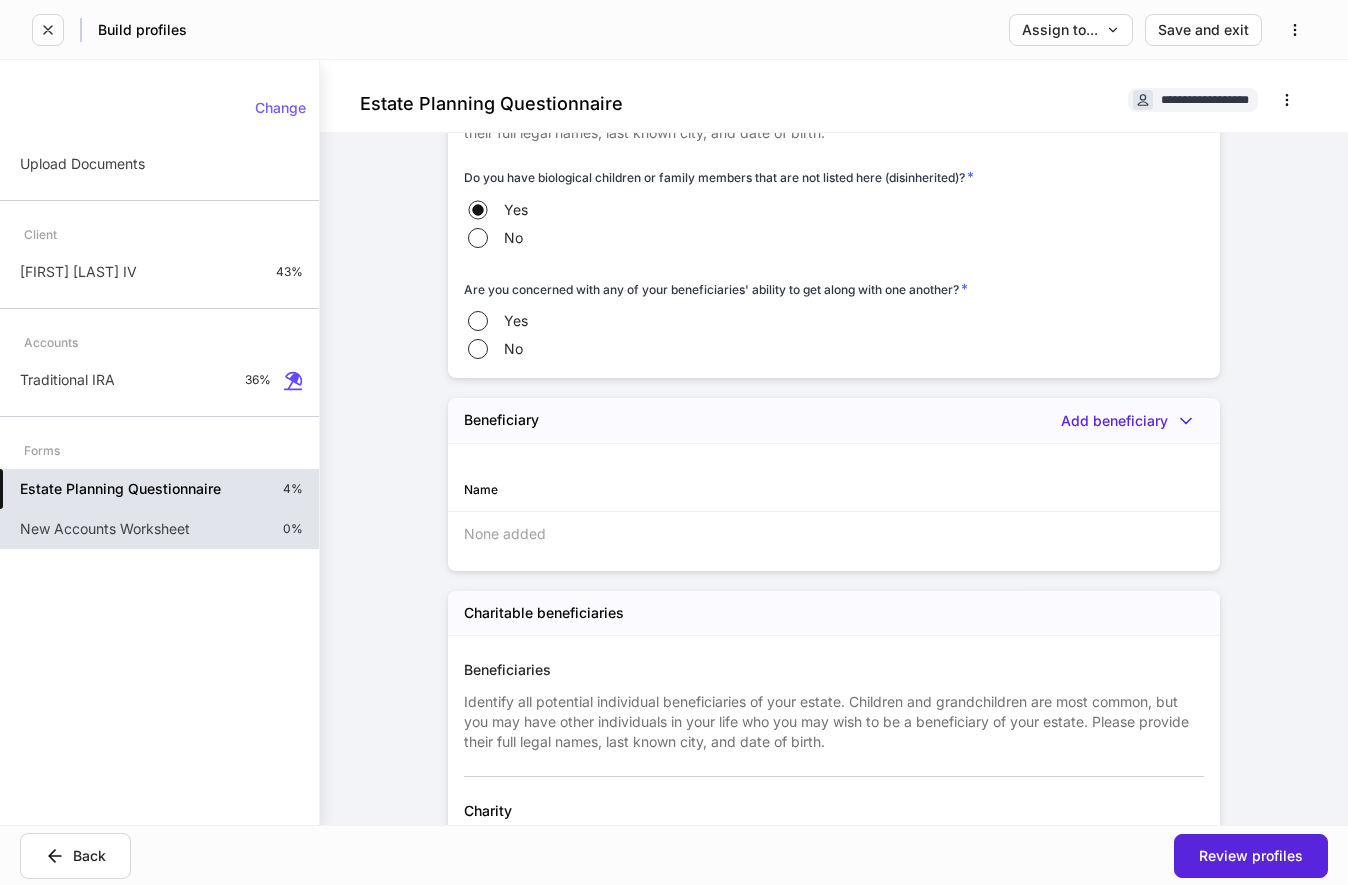 click on "Name" at bounding box center (649, 489) 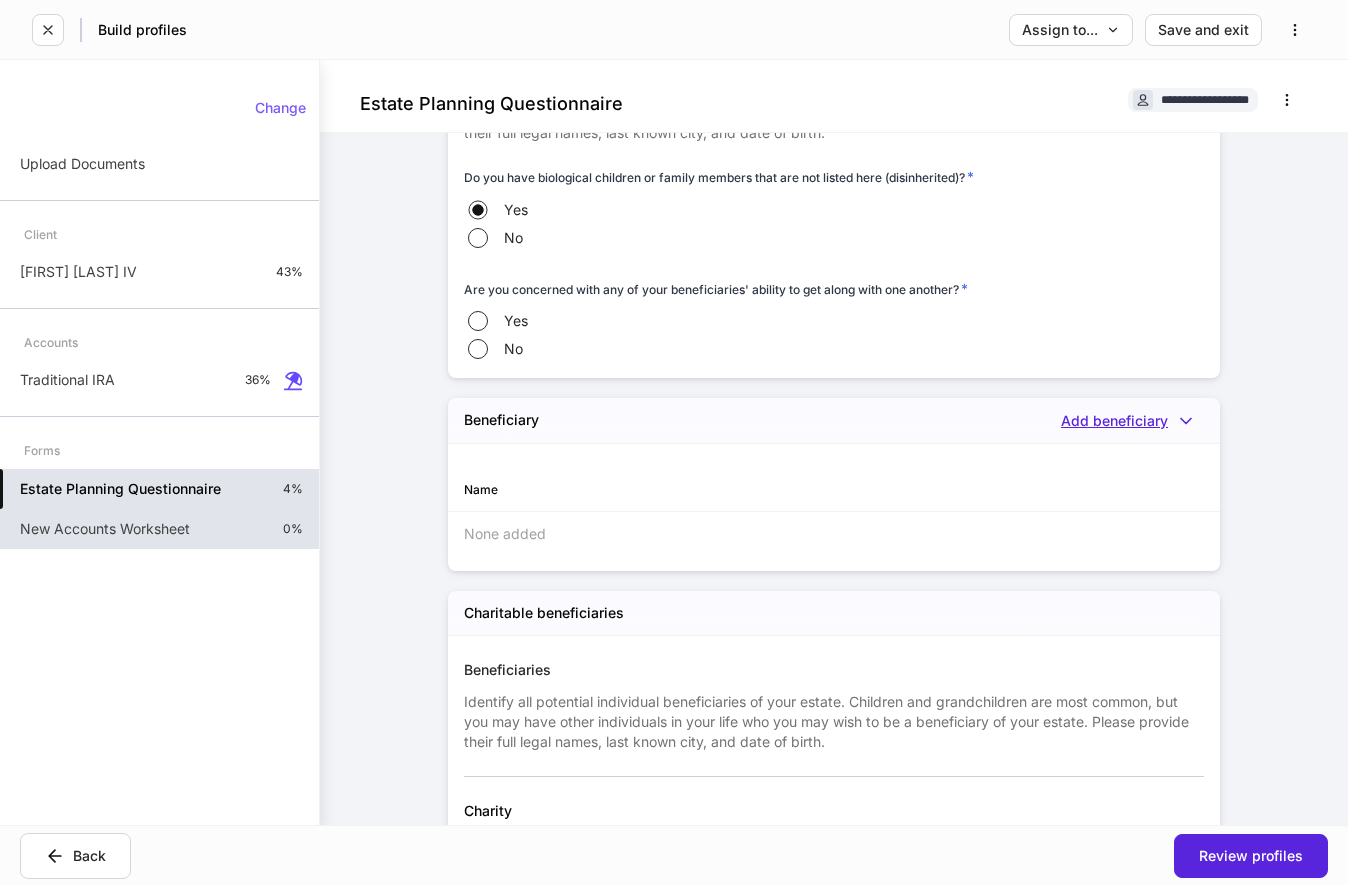 click on "Add beneficiary" at bounding box center [1132, 421] 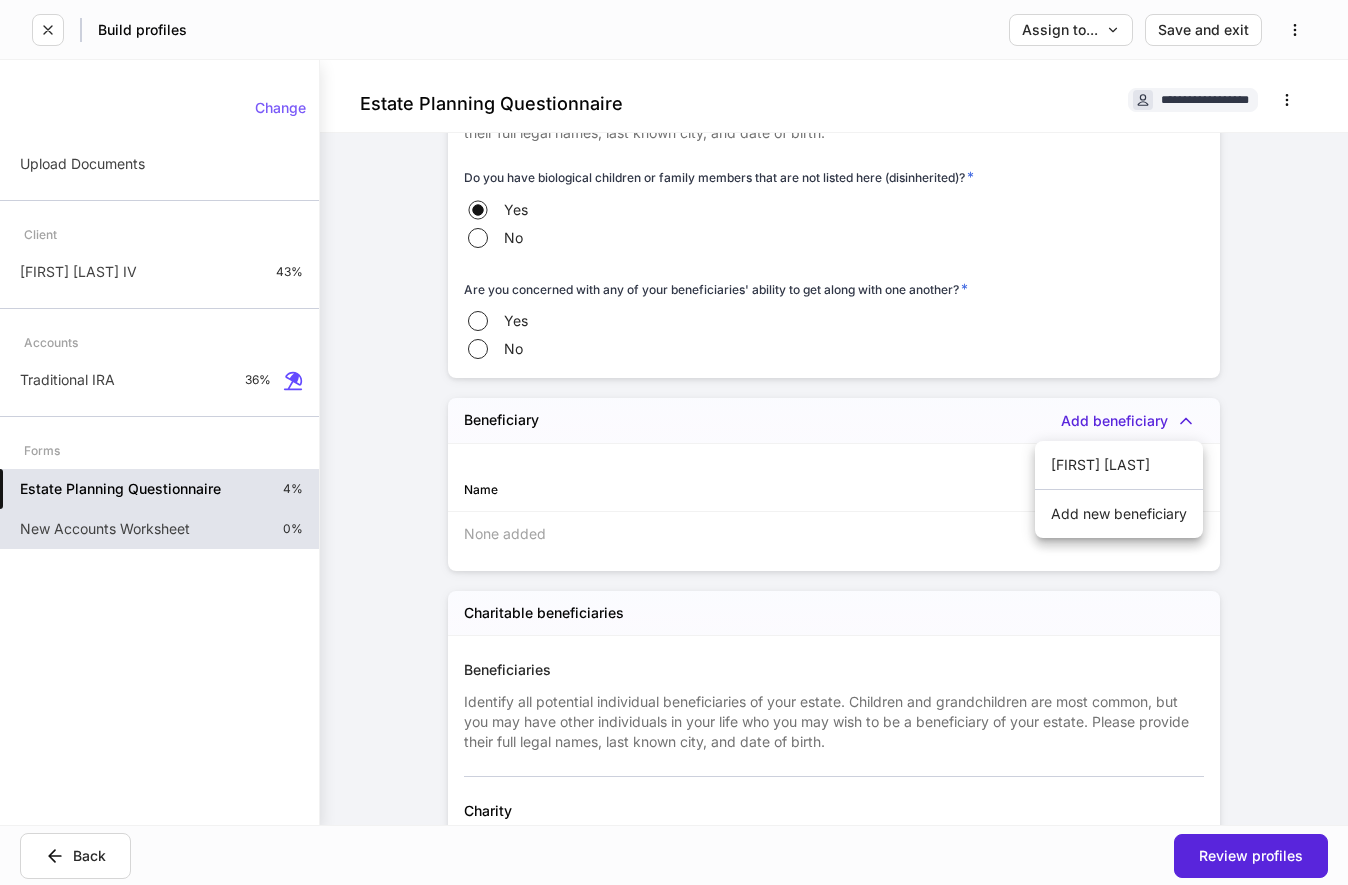 click on "Add new beneficiary" at bounding box center (1119, 514) 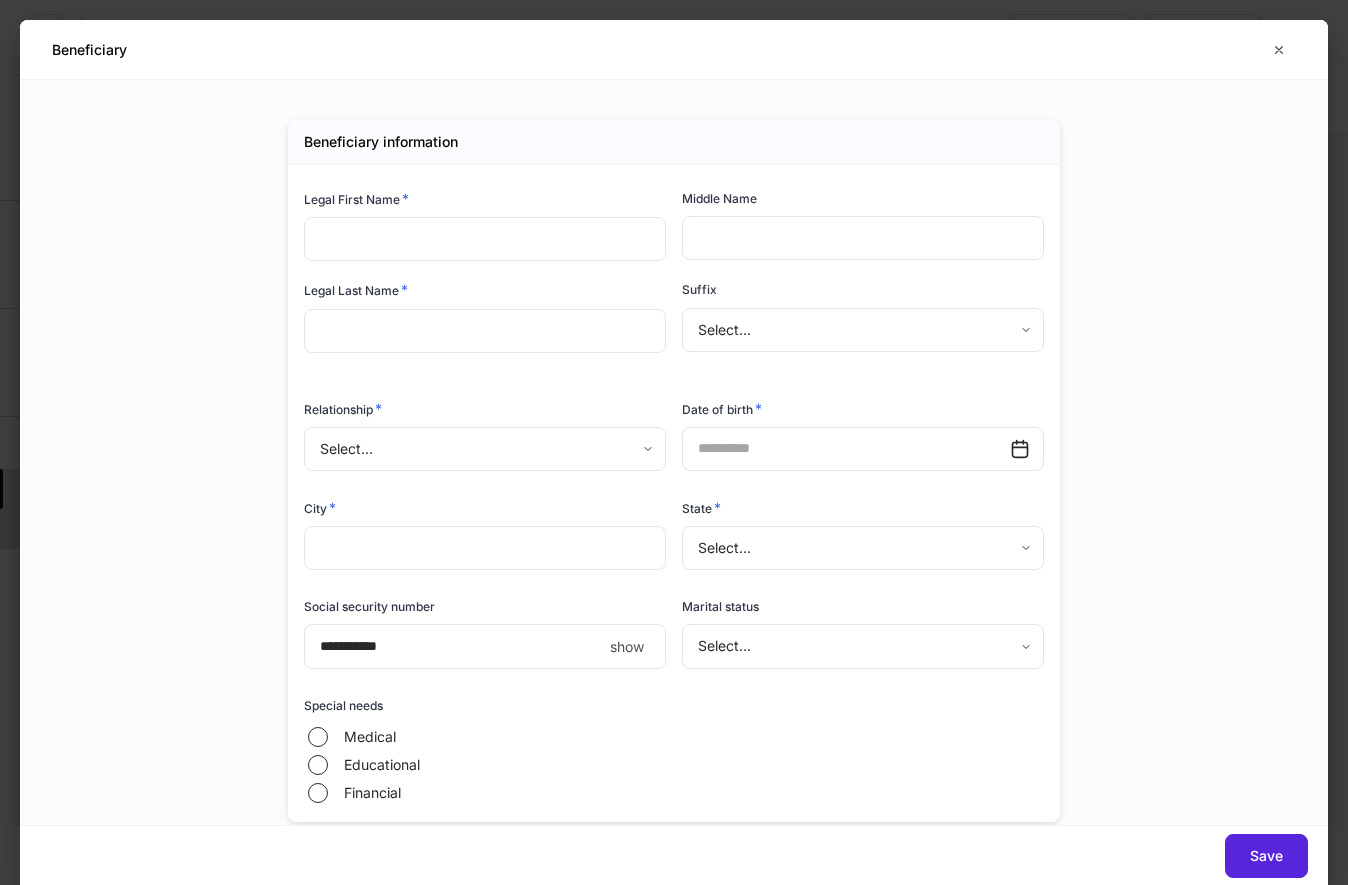 click on "Beneficiary information Legal First Name * ​ Middle Name ​ Legal Last Name * ​ Suffix Select... ​ Relationship * Select... ​ Date of birth * ​ City * ​ State * Select... ​ Social security number **** show ​ Marital status Select... ​ Special needs Medical Educational Financial" at bounding box center [674, 452] 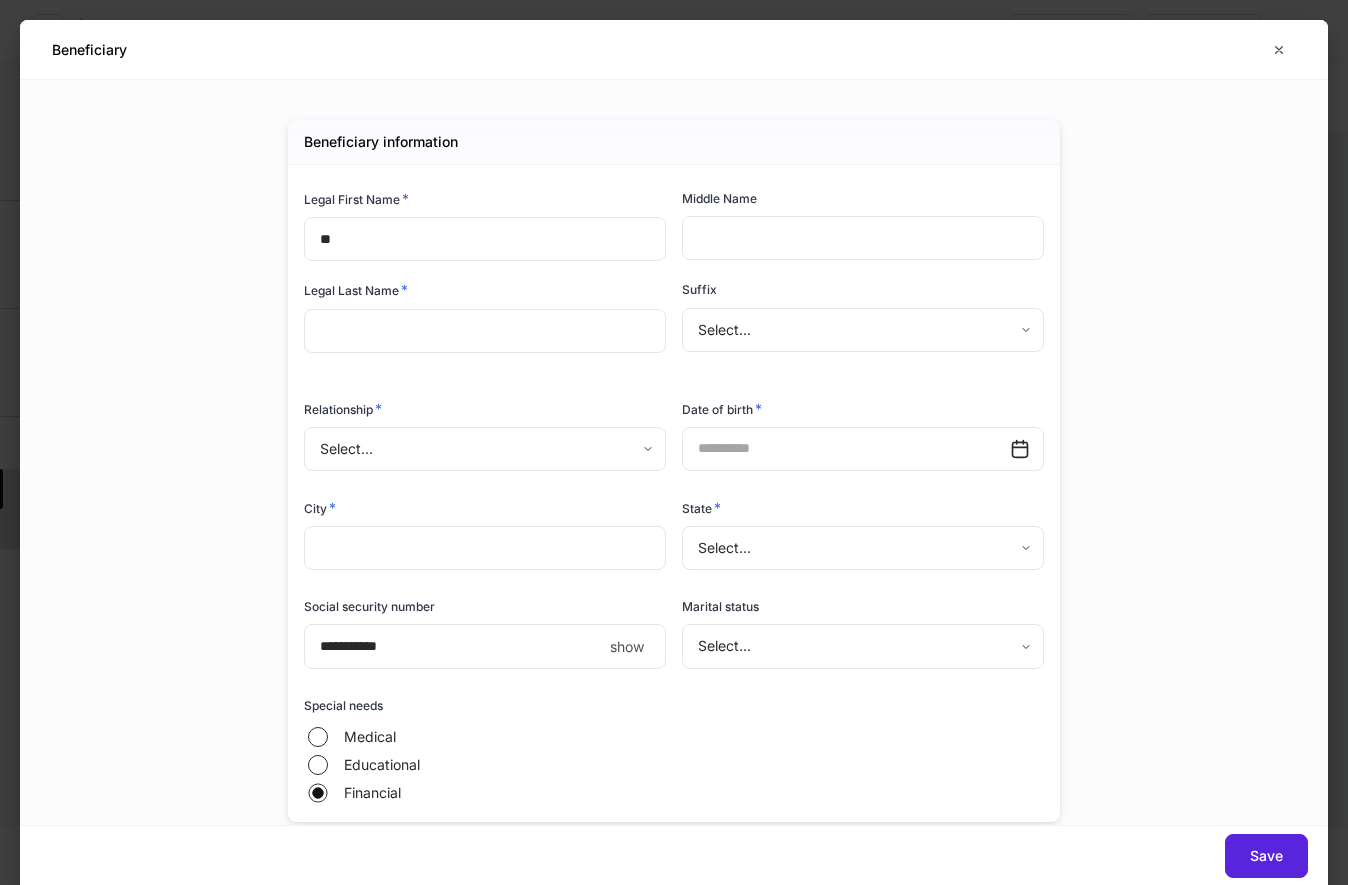 click on "Medical Educational Financial" at bounding box center [674, 765] 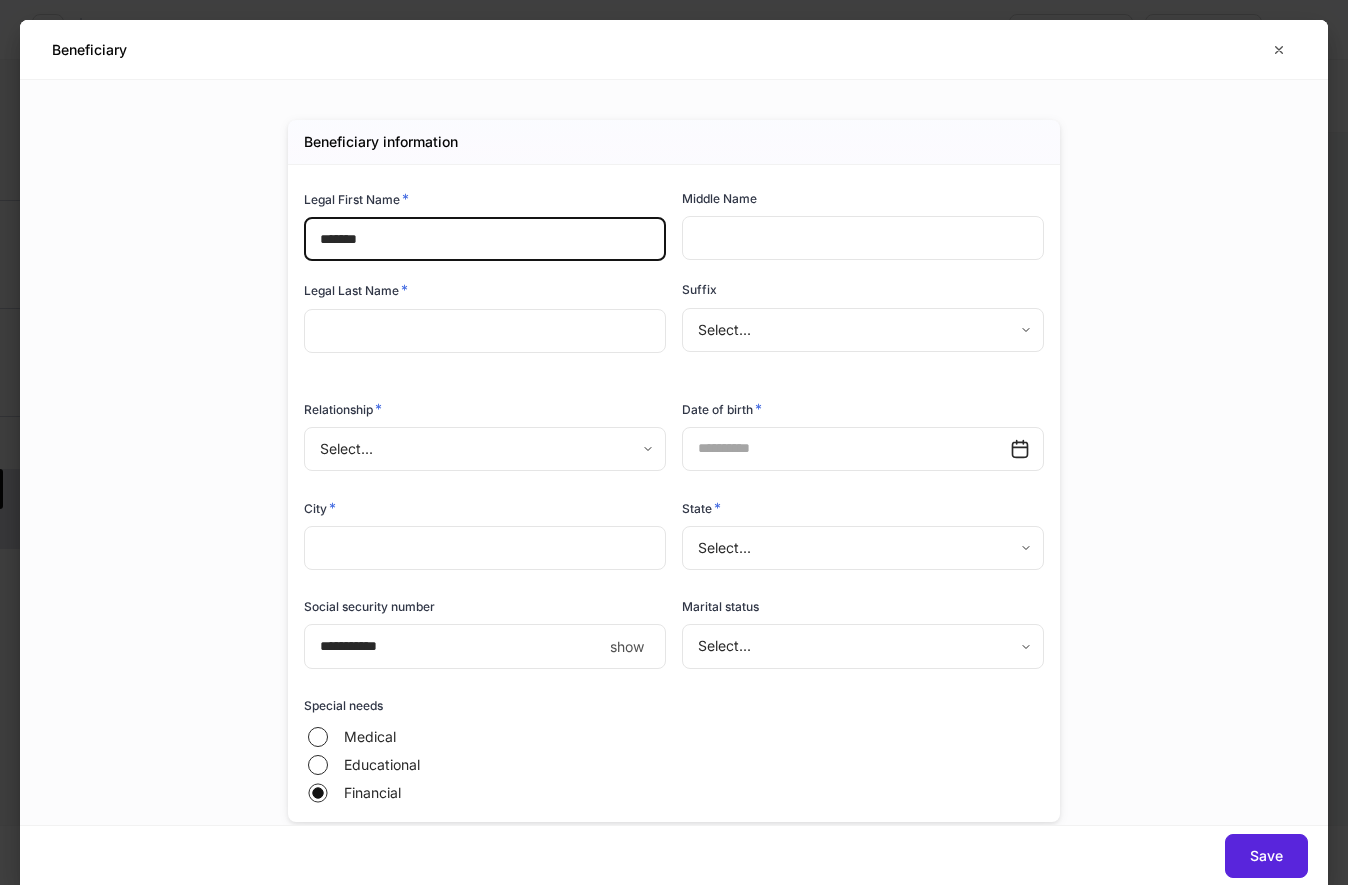 type on "*******" 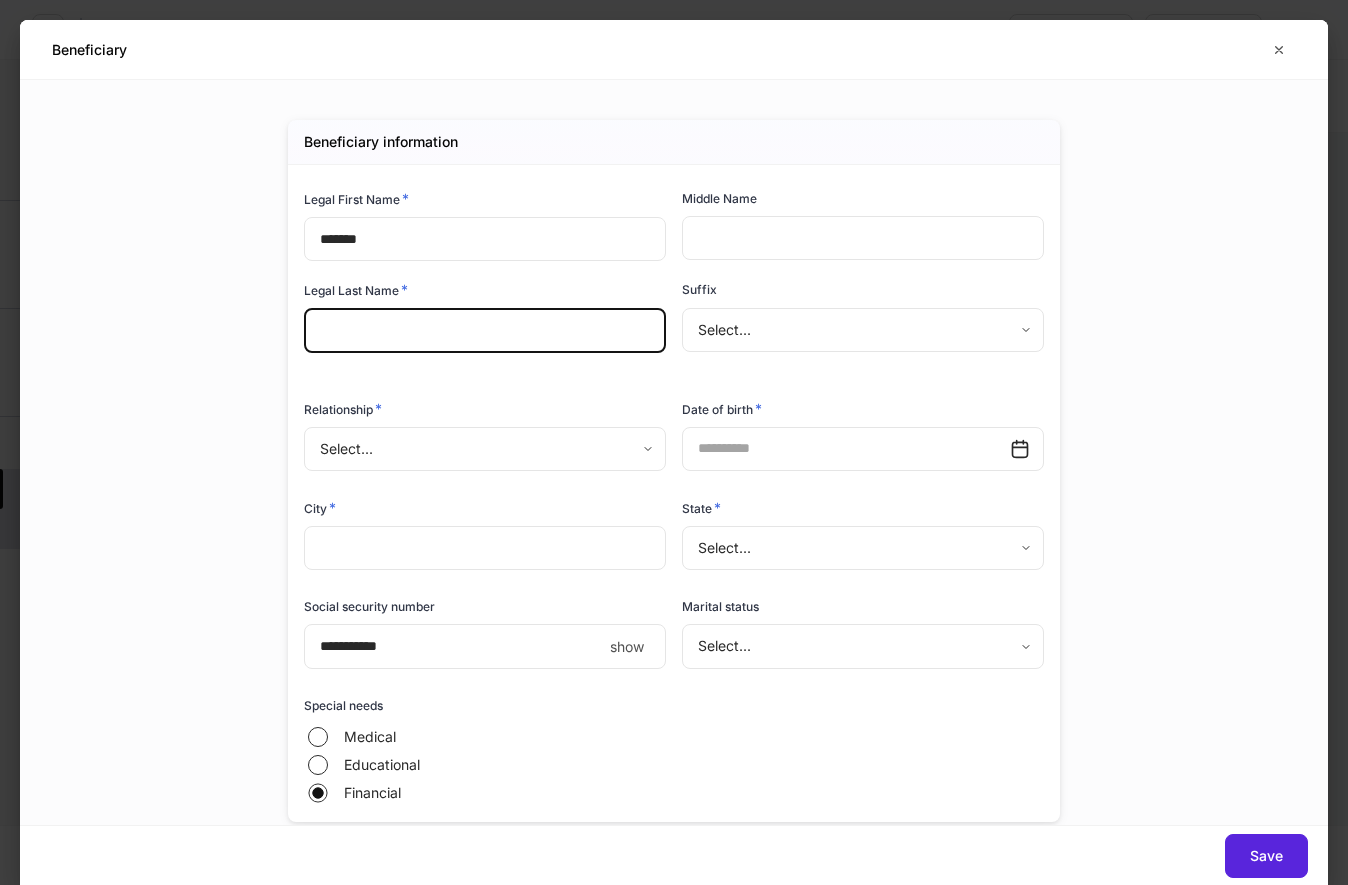 type on "*" 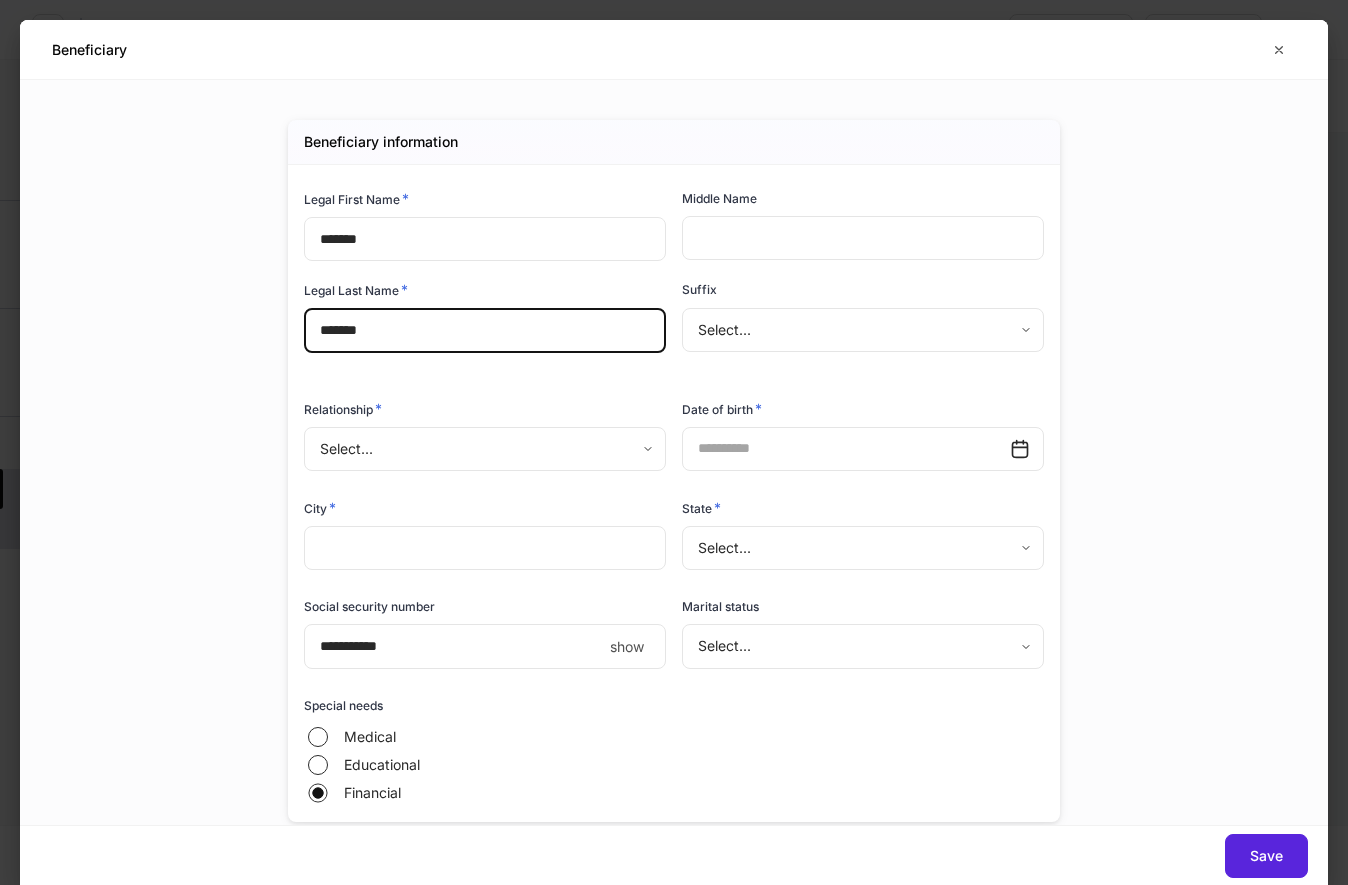 type on "*******" 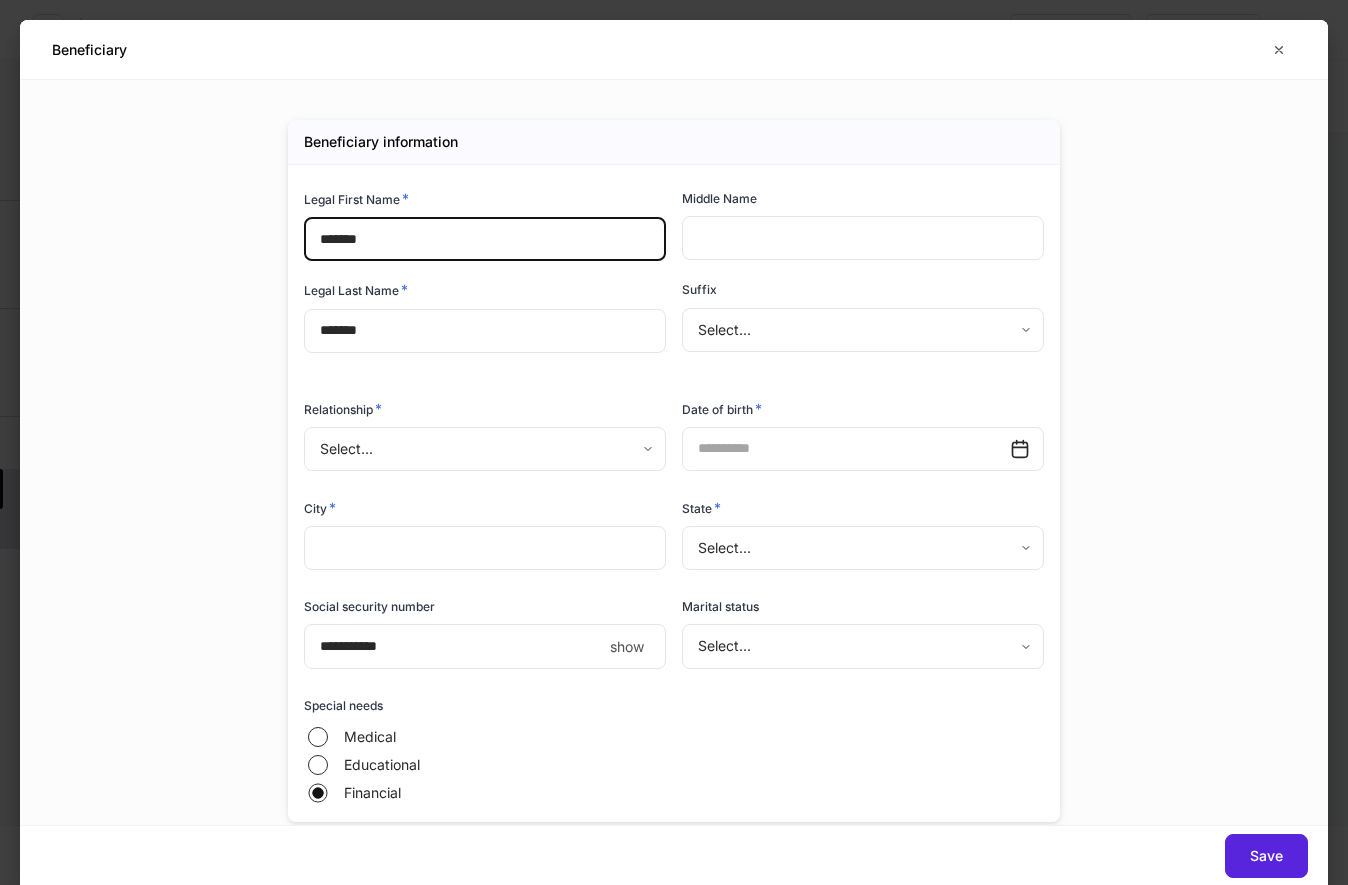 click on "*******" at bounding box center (485, 239) 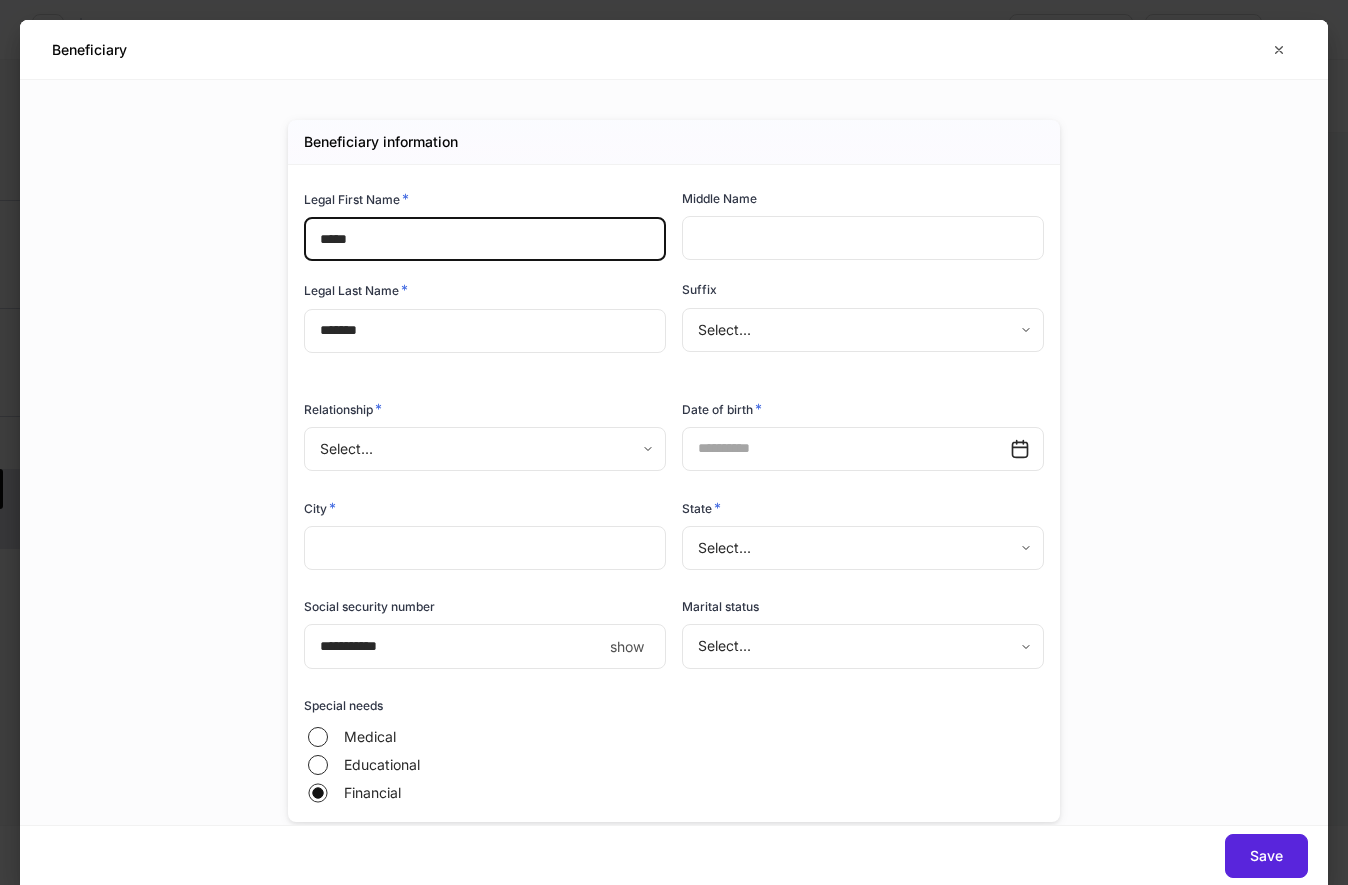 type on "*****" 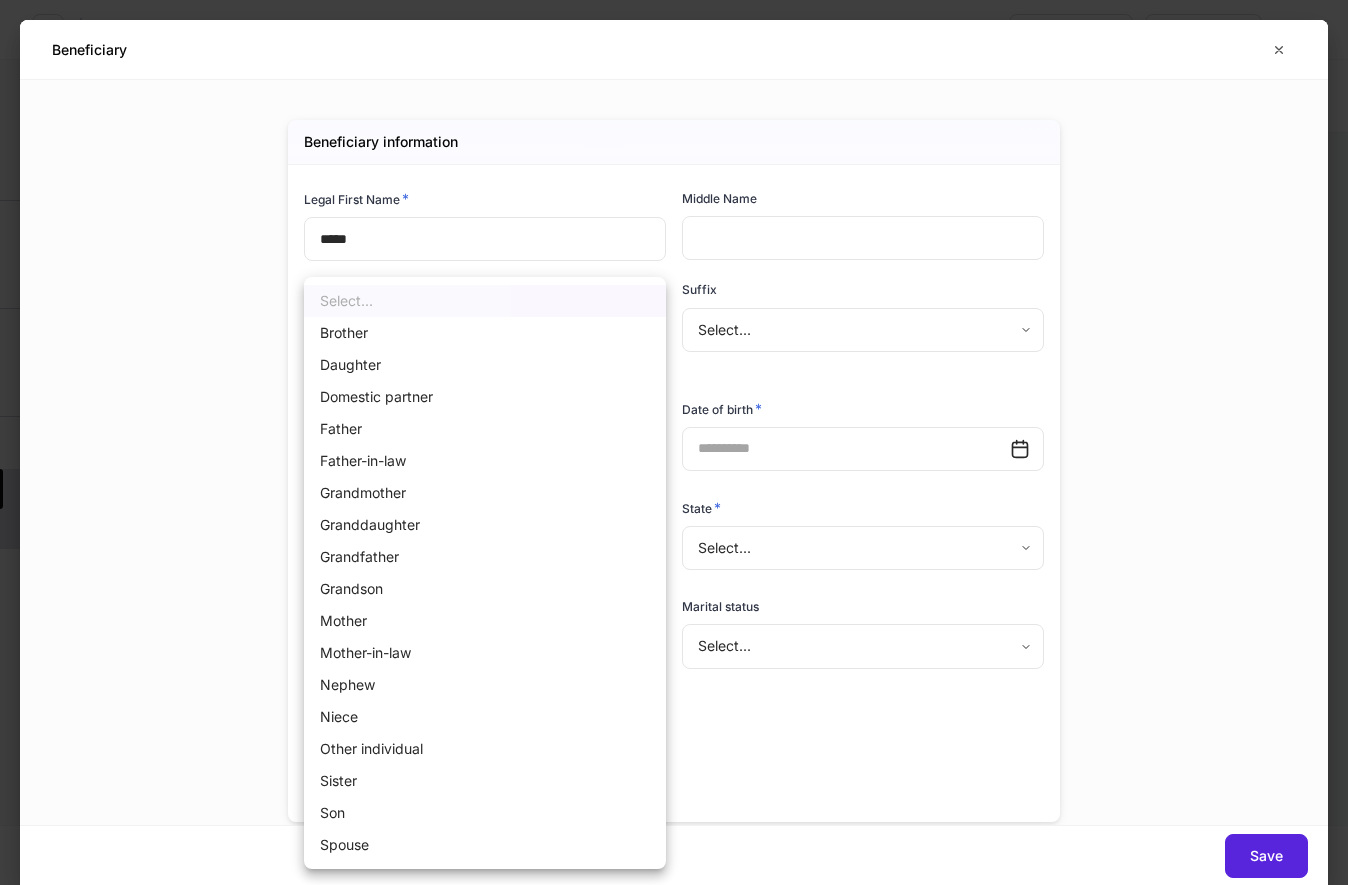 click on "**********" at bounding box center [674, 442] 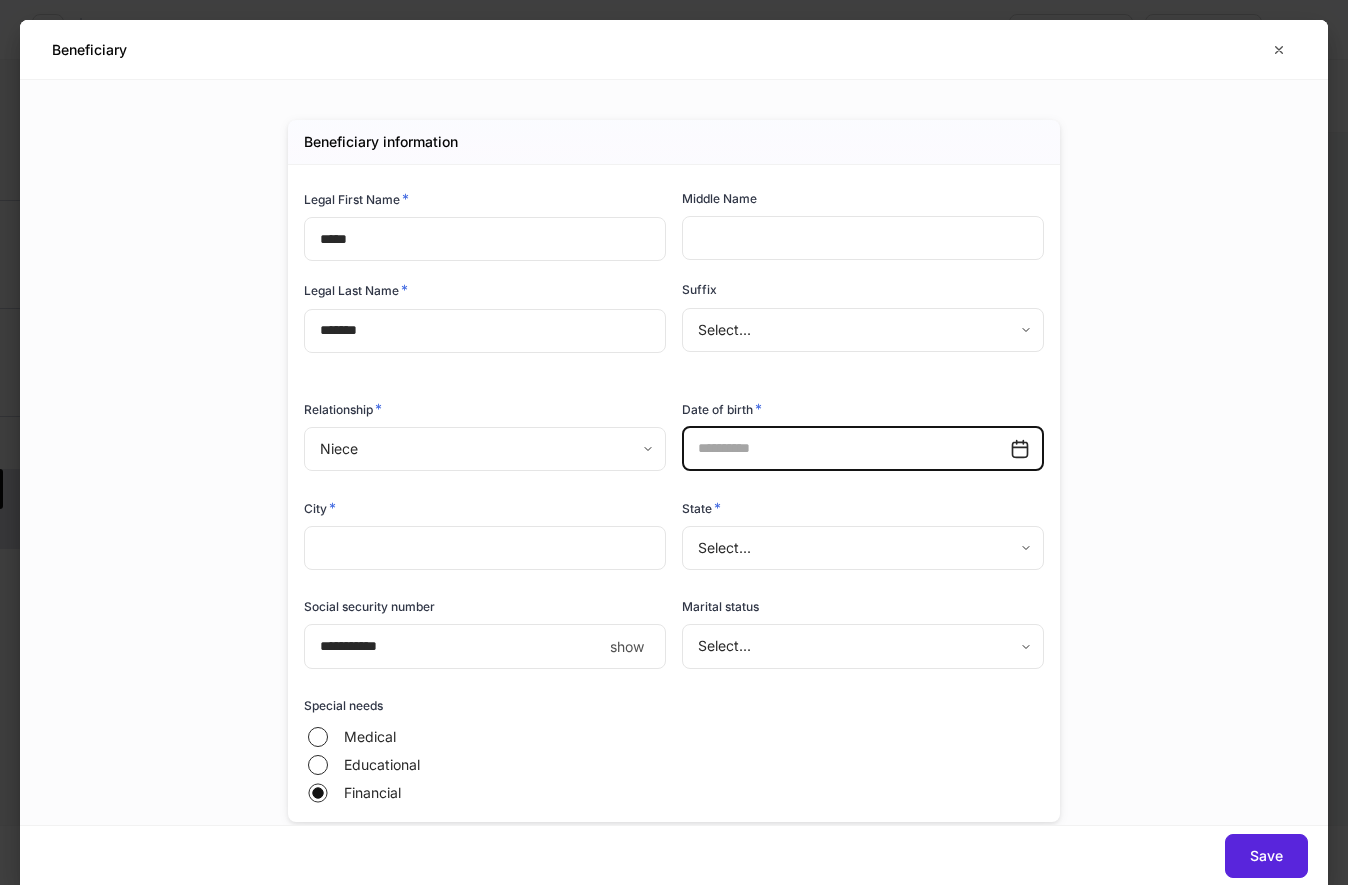 click at bounding box center (846, 449) 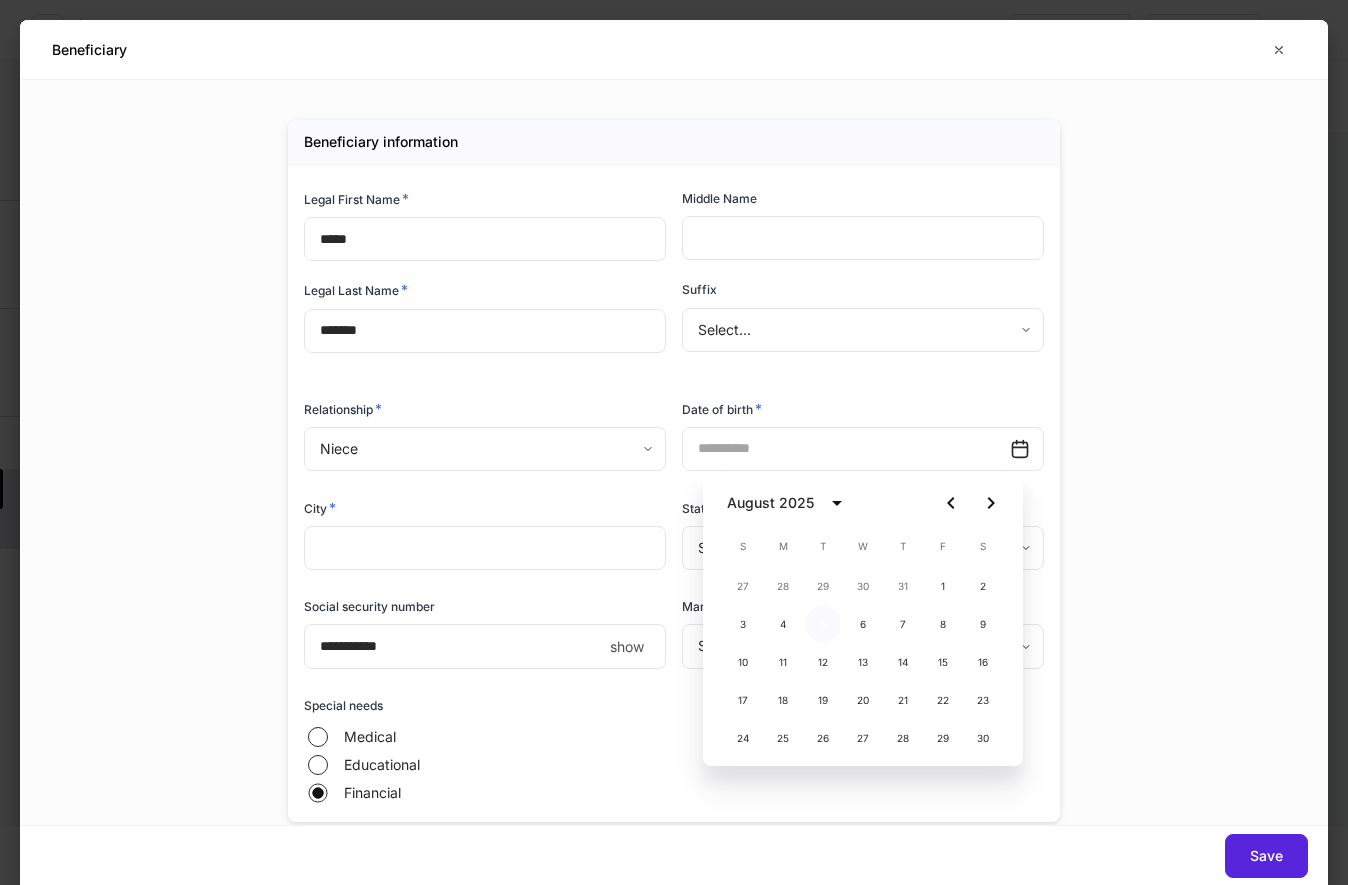 click on "5" at bounding box center [823, 624] 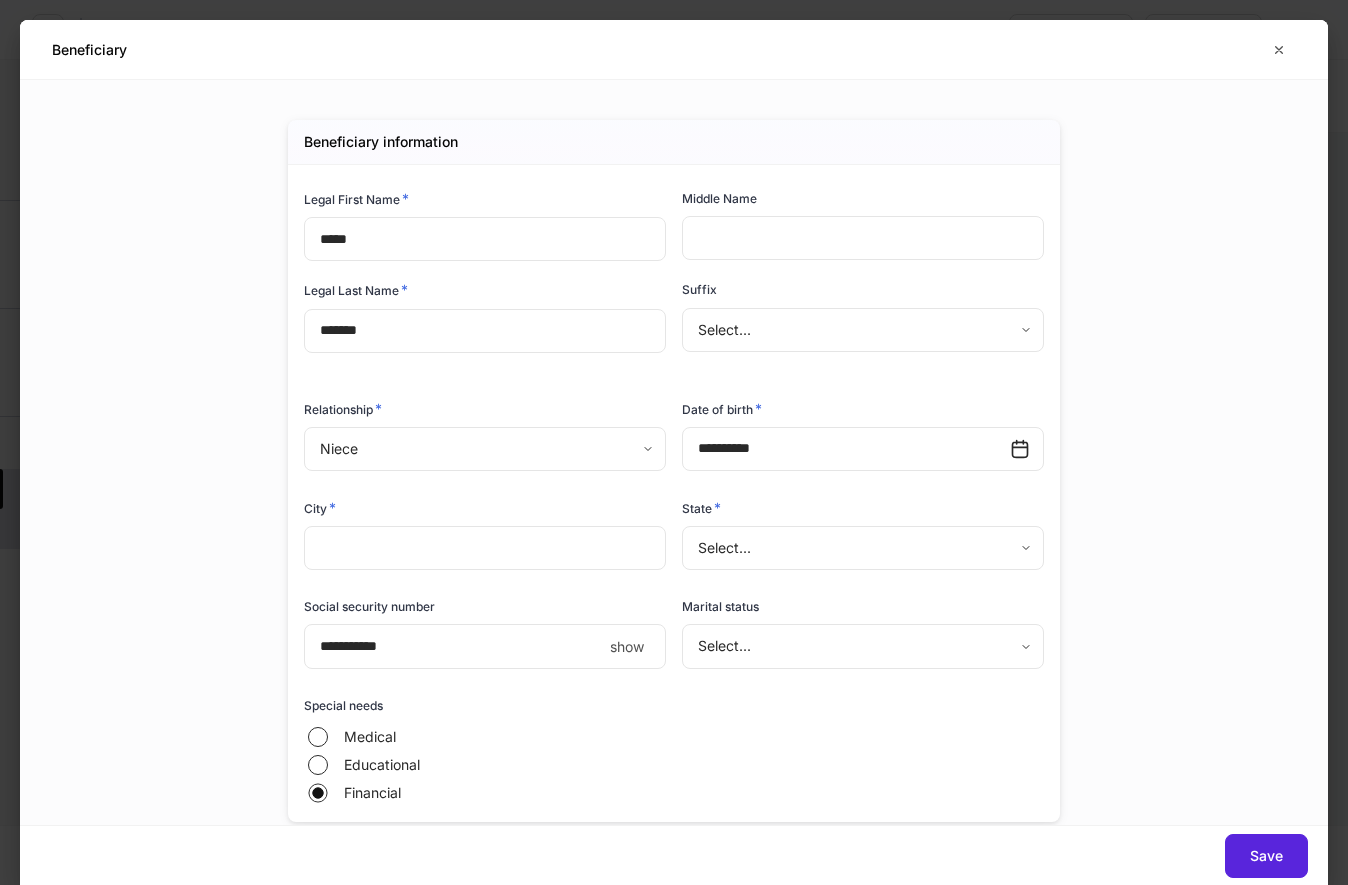 click at bounding box center [485, 548] 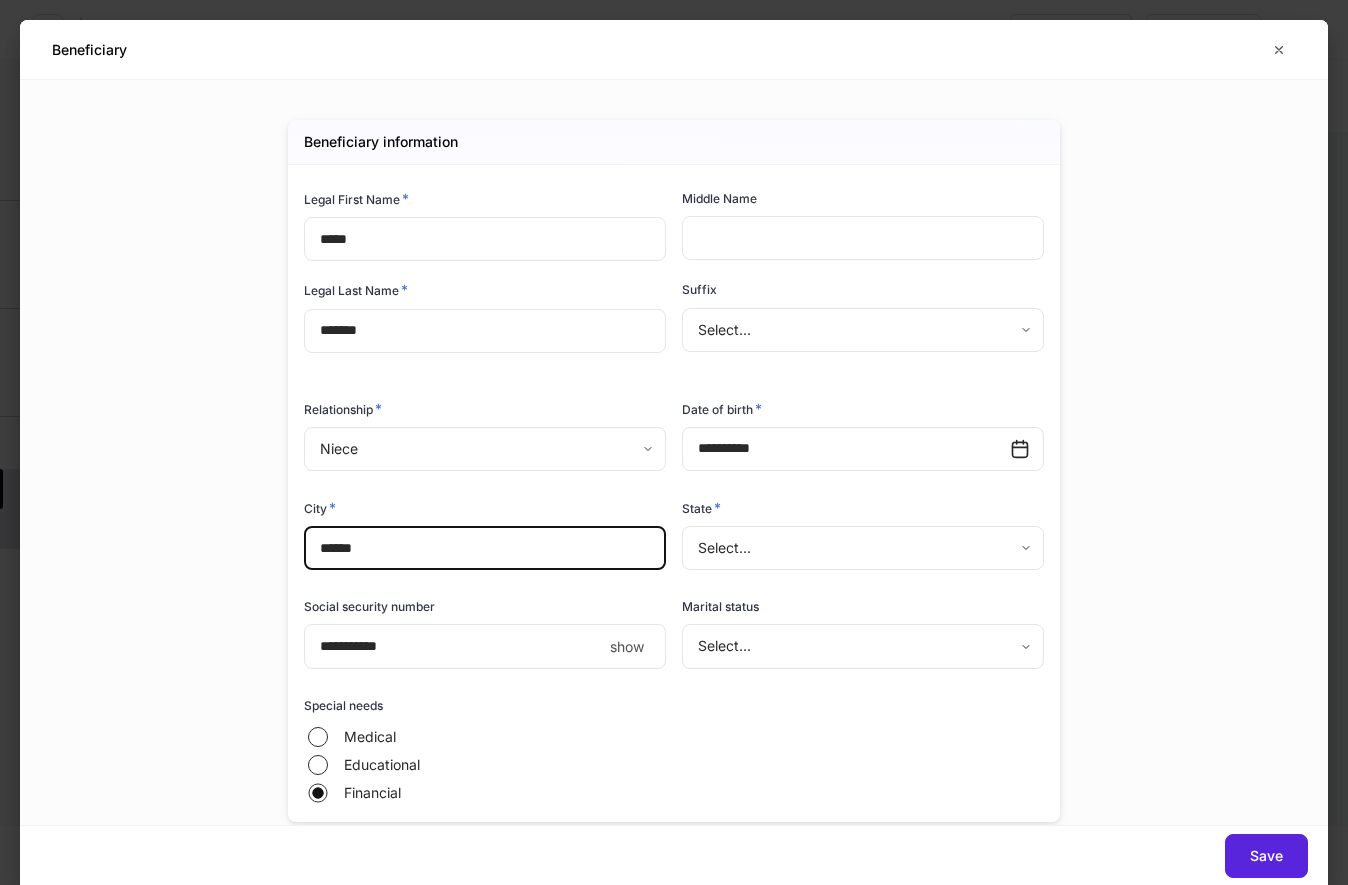 type on "******" 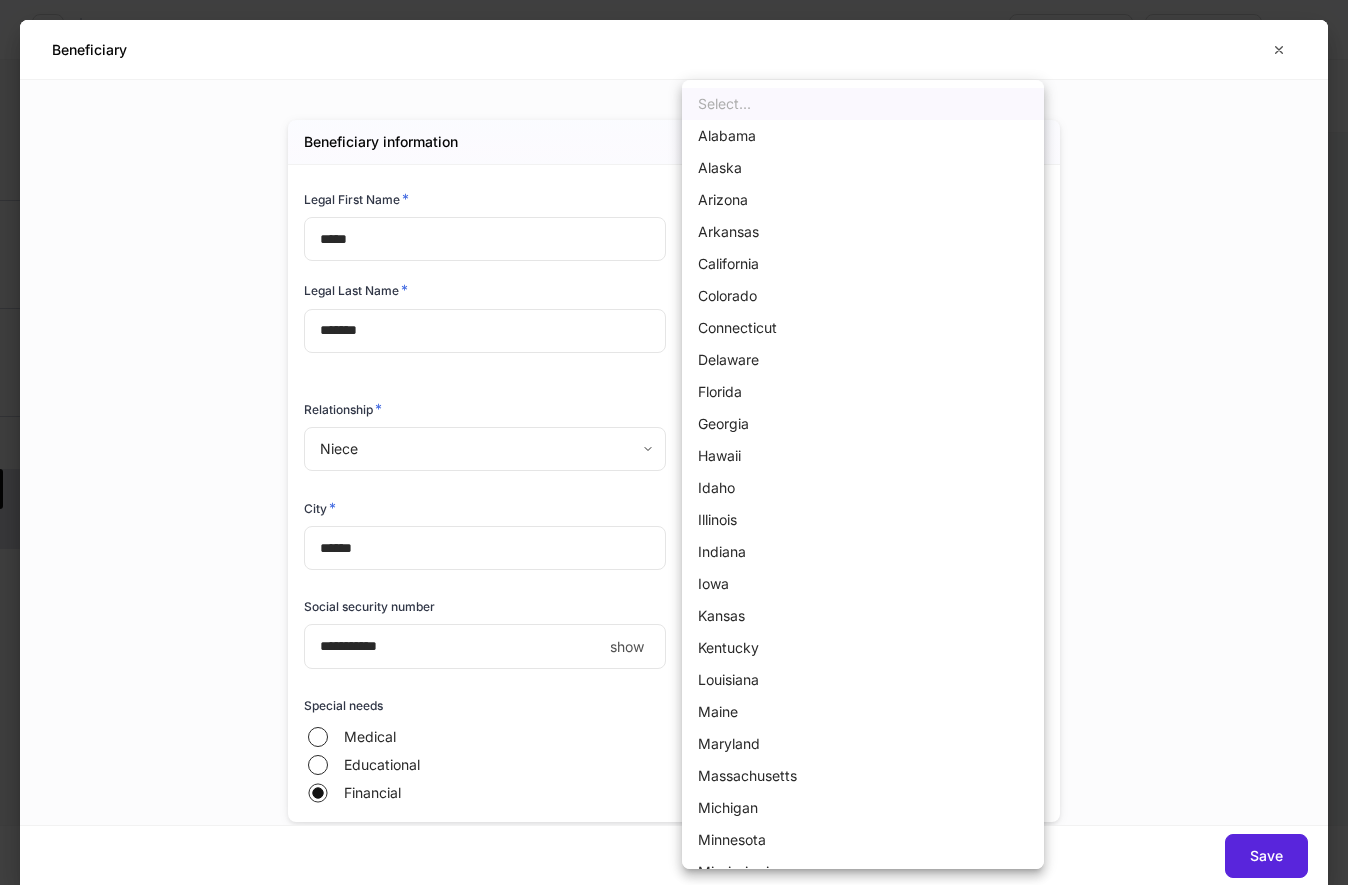 click on "**********" at bounding box center (674, 442) 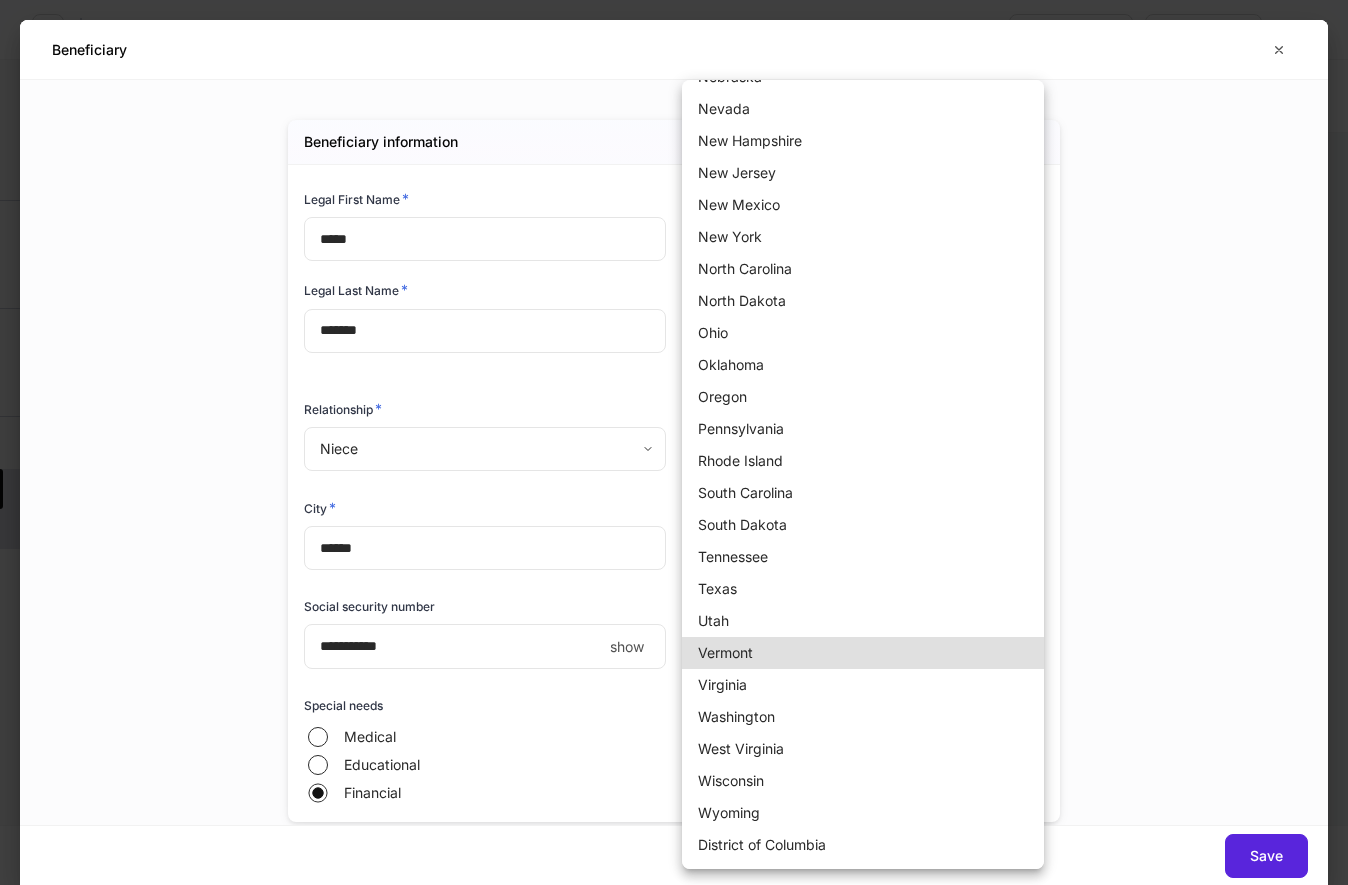 click on "Virginia" at bounding box center [863, 685] 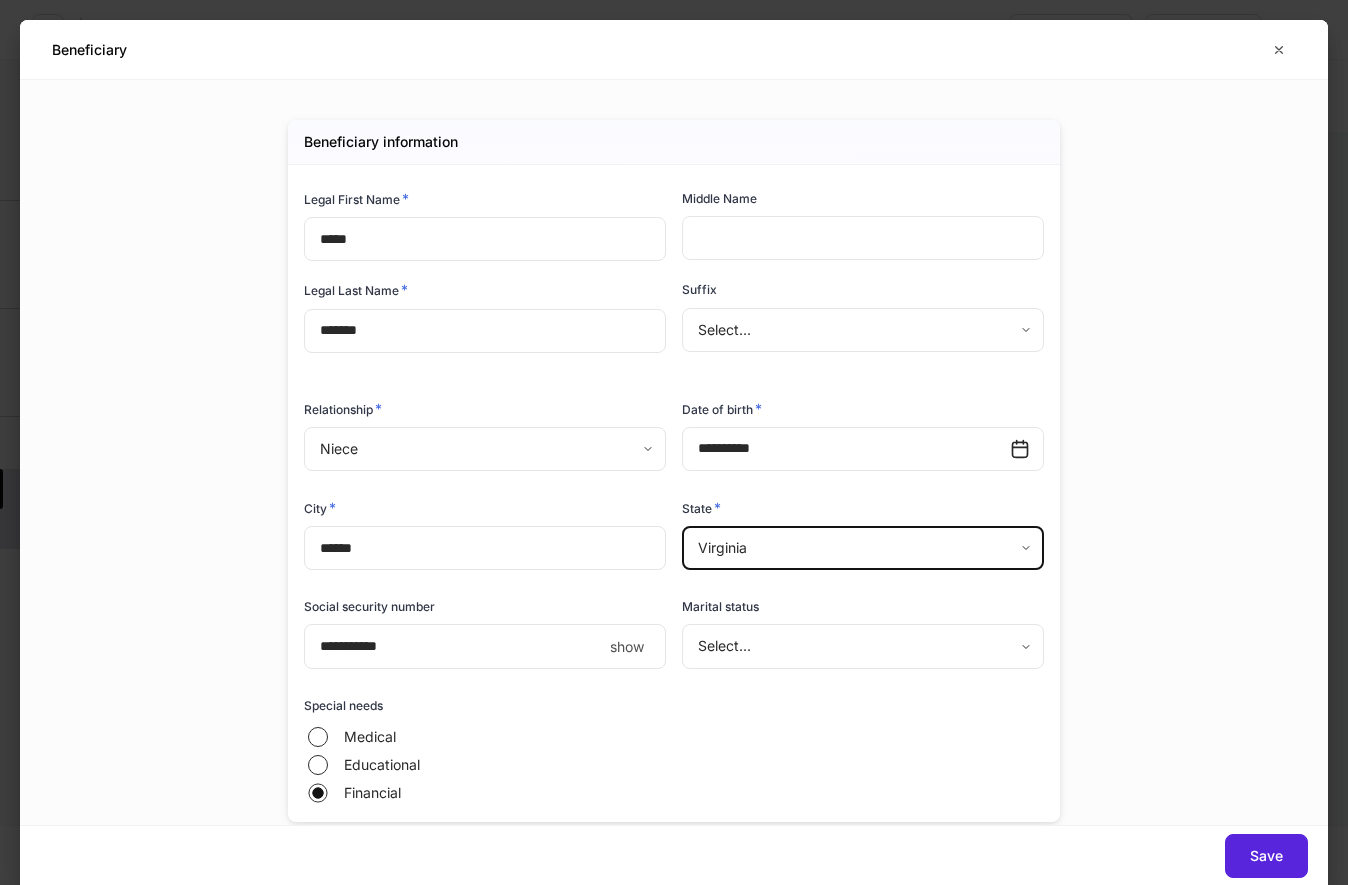 type on "**" 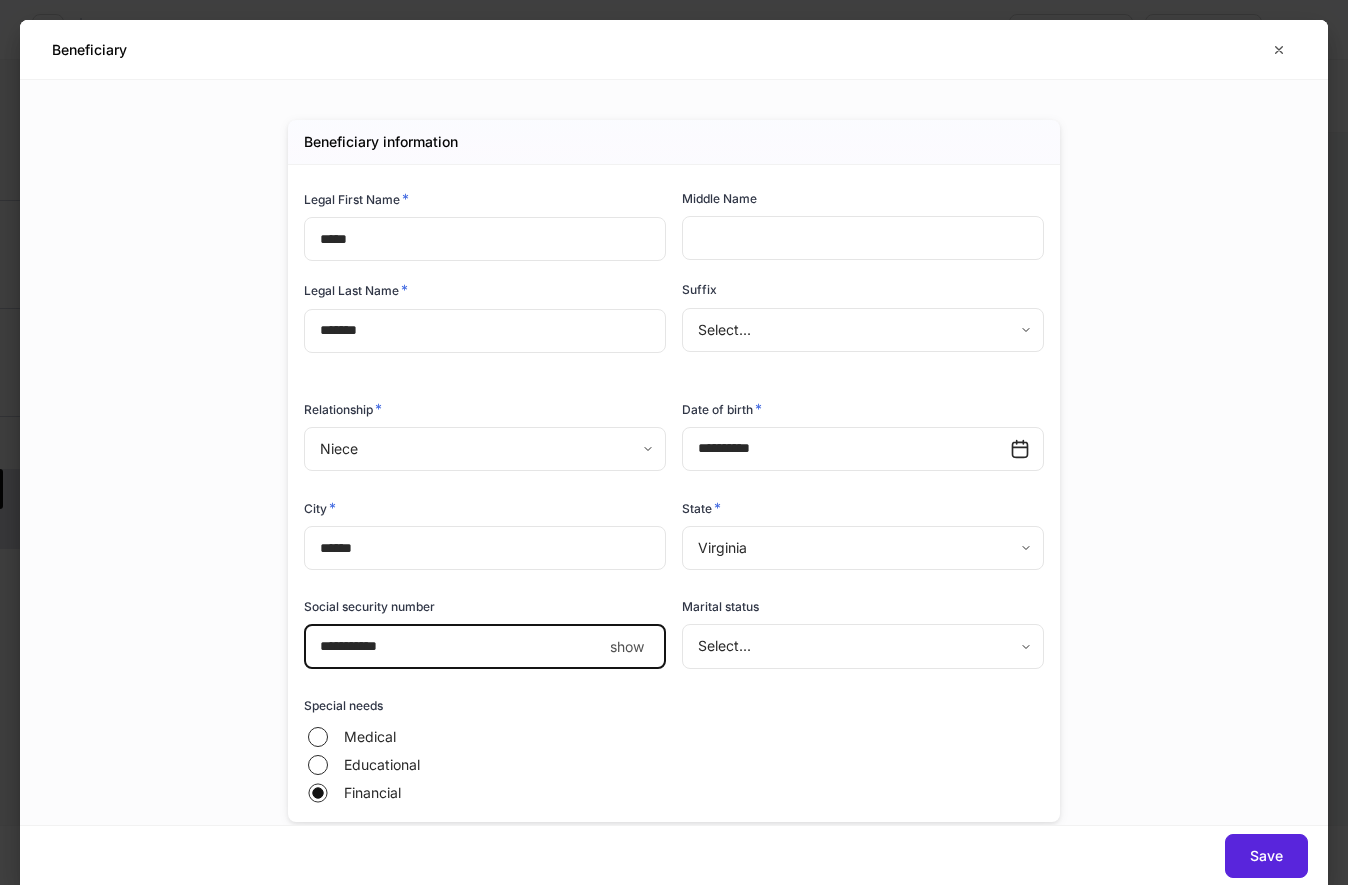 type on "**********" 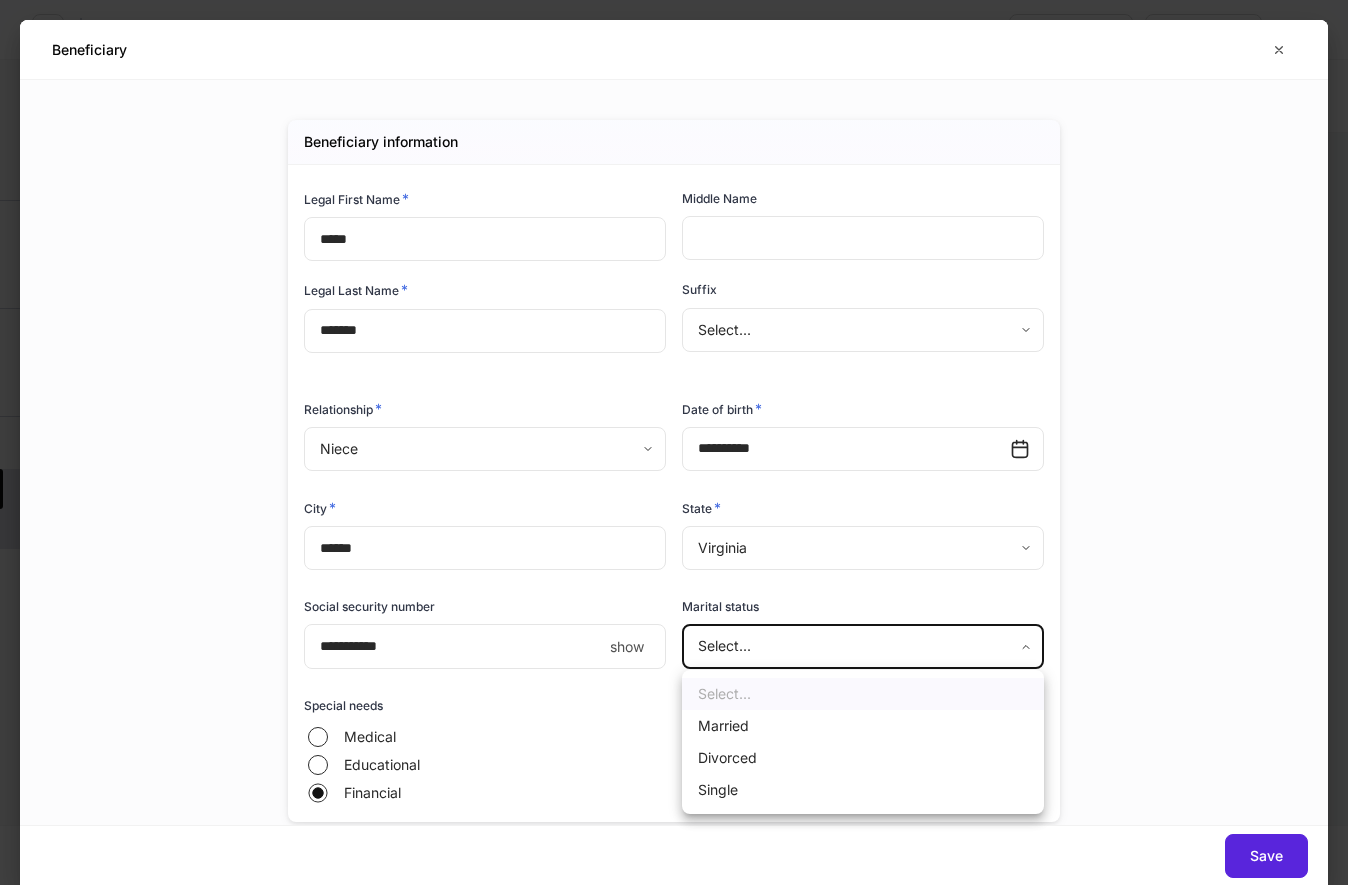 click on "**********" at bounding box center [674, 442] 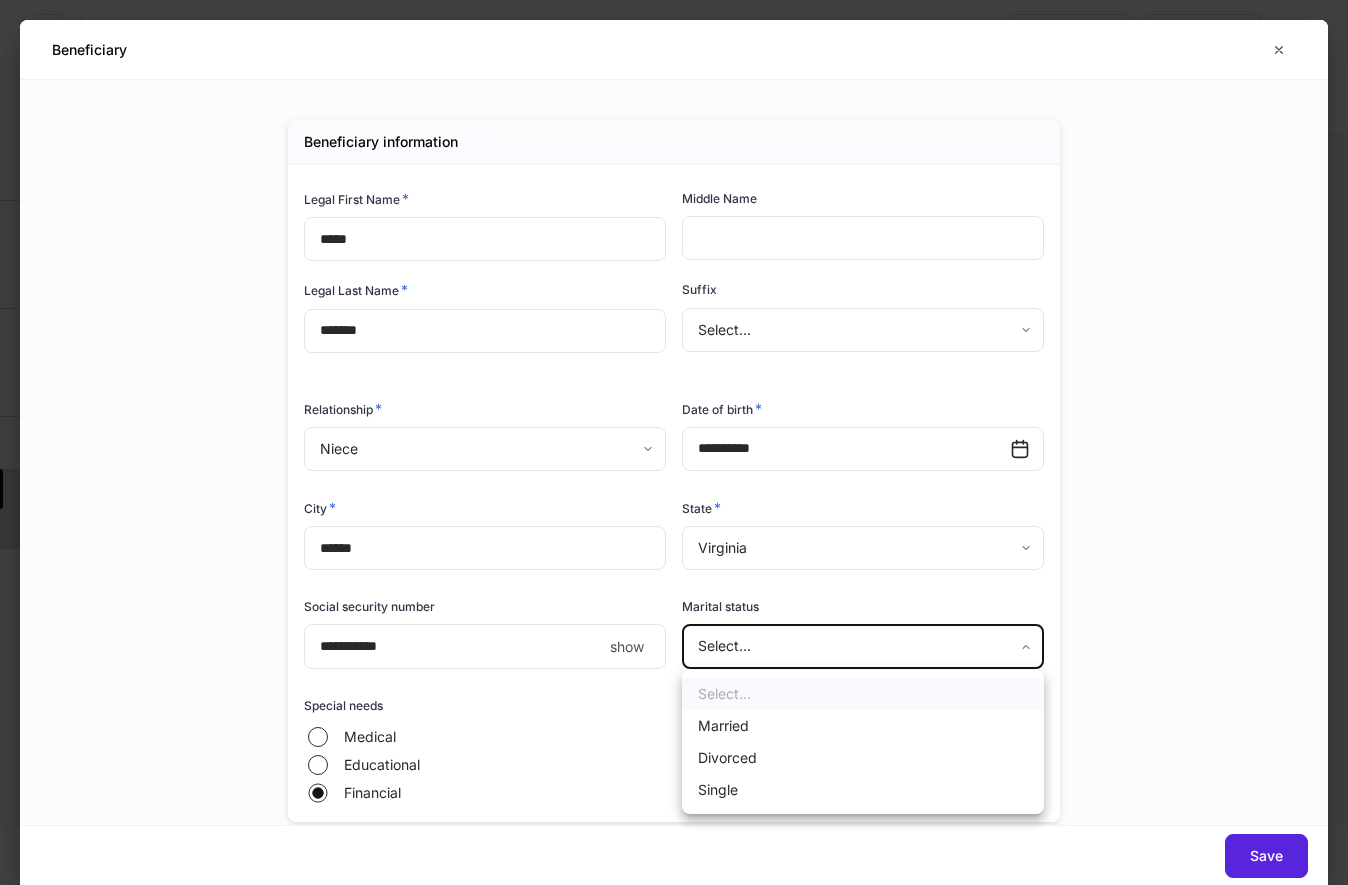 click on "Divorced" at bounding box center [863, 758] 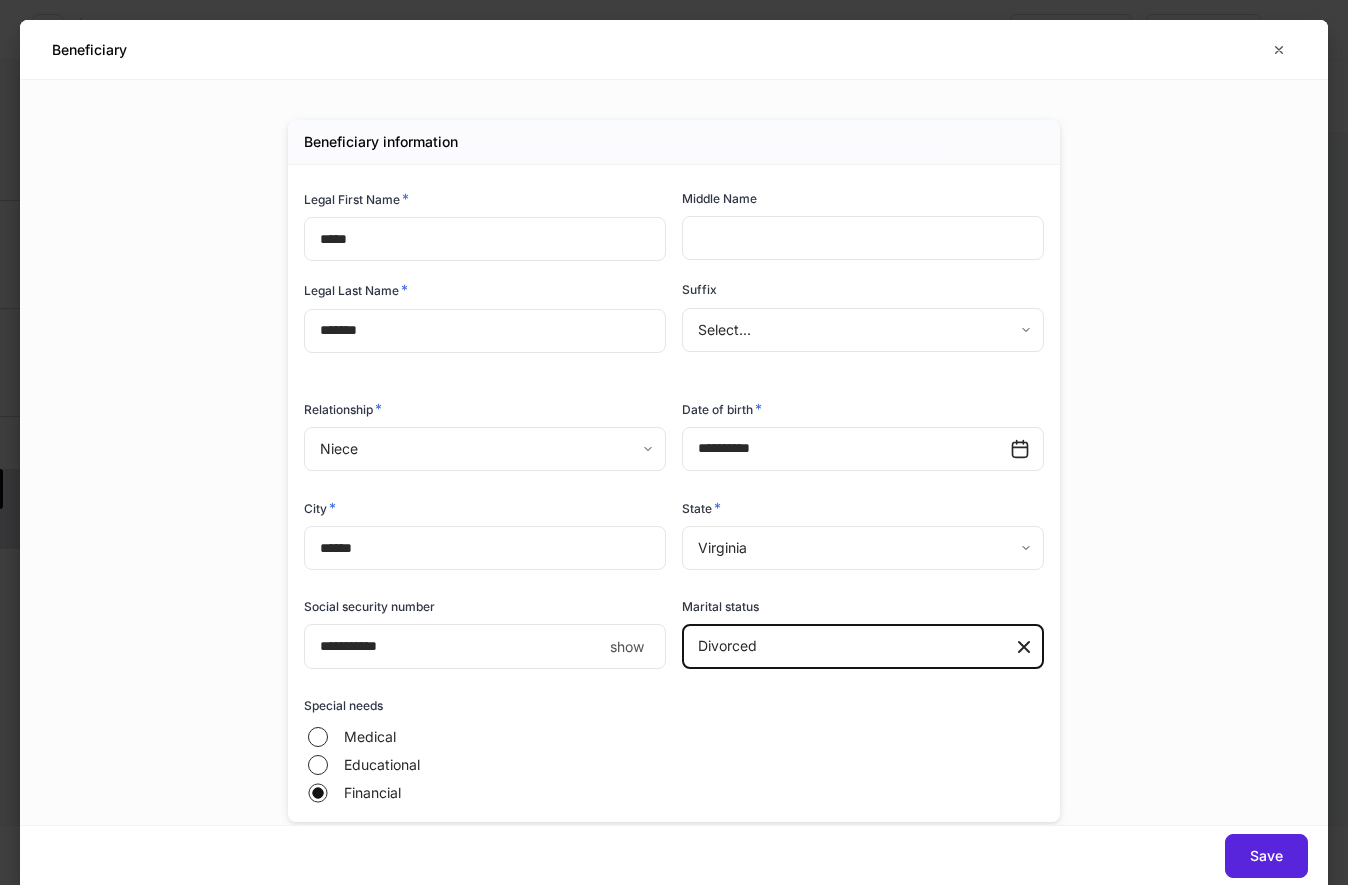 type on "********" 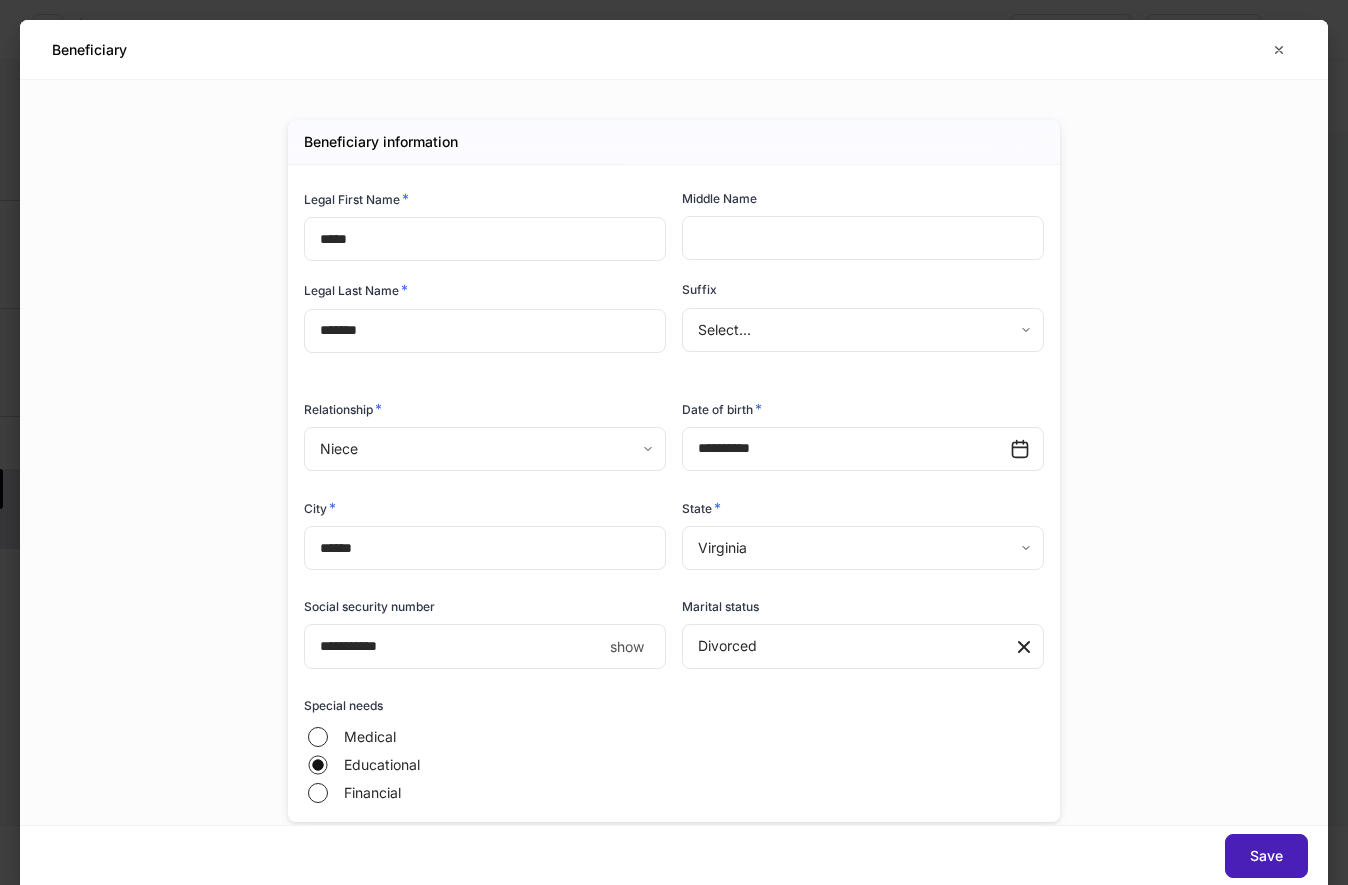 click on "Save" at bounding box center [1266, 856] 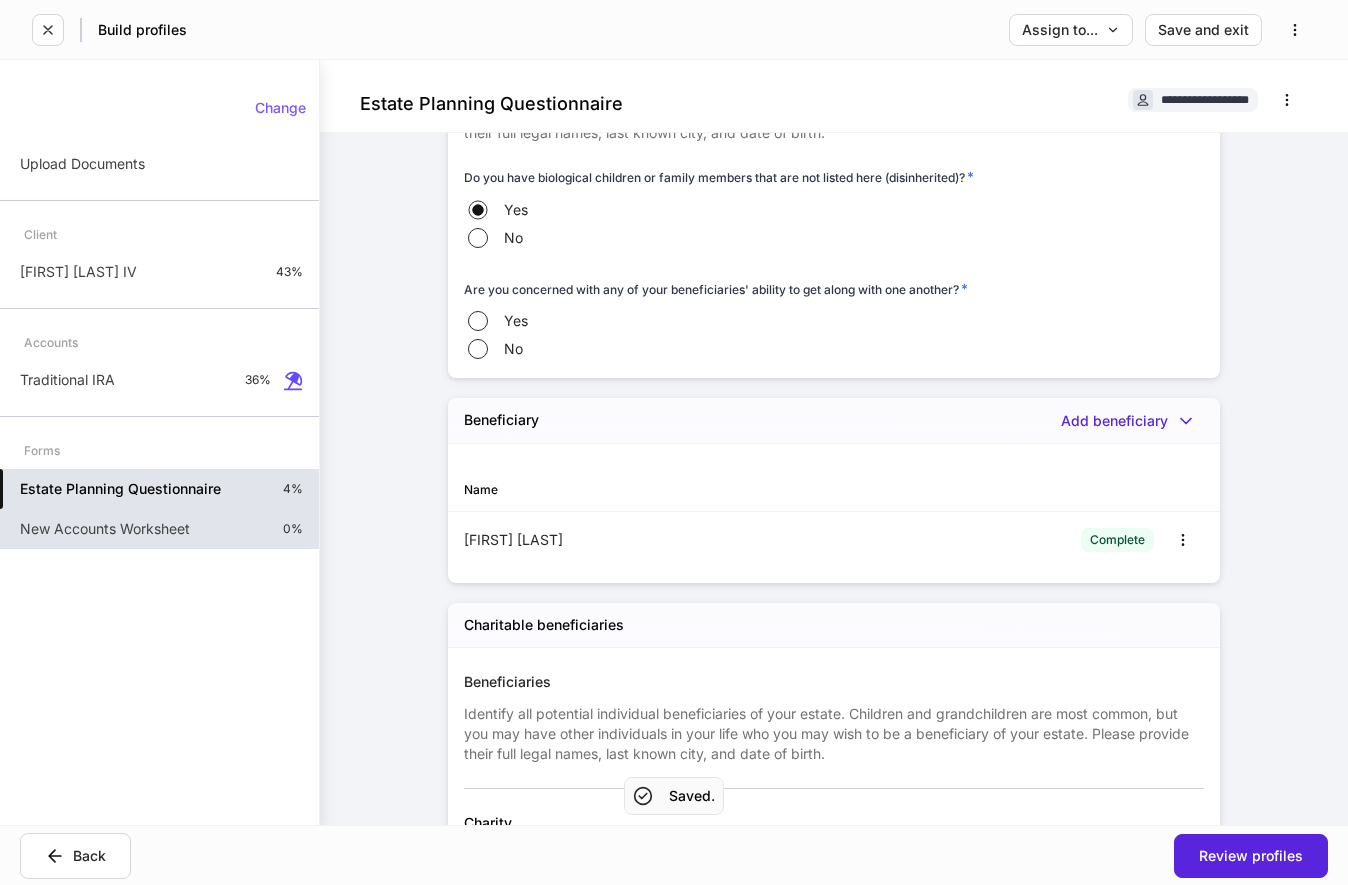 scroll, scrollTop: 612, scrollLeft: 0, axis: vertical 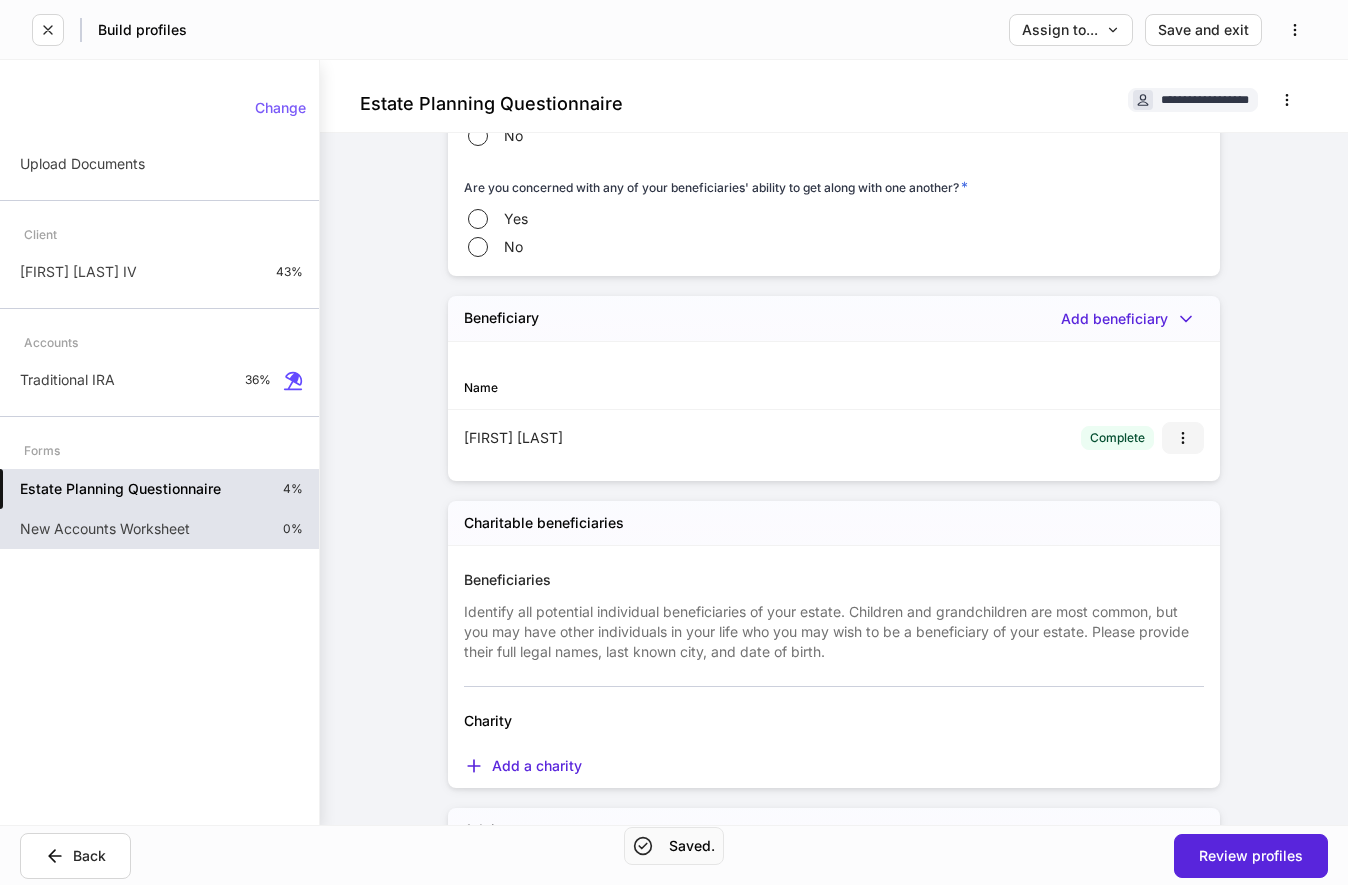 click 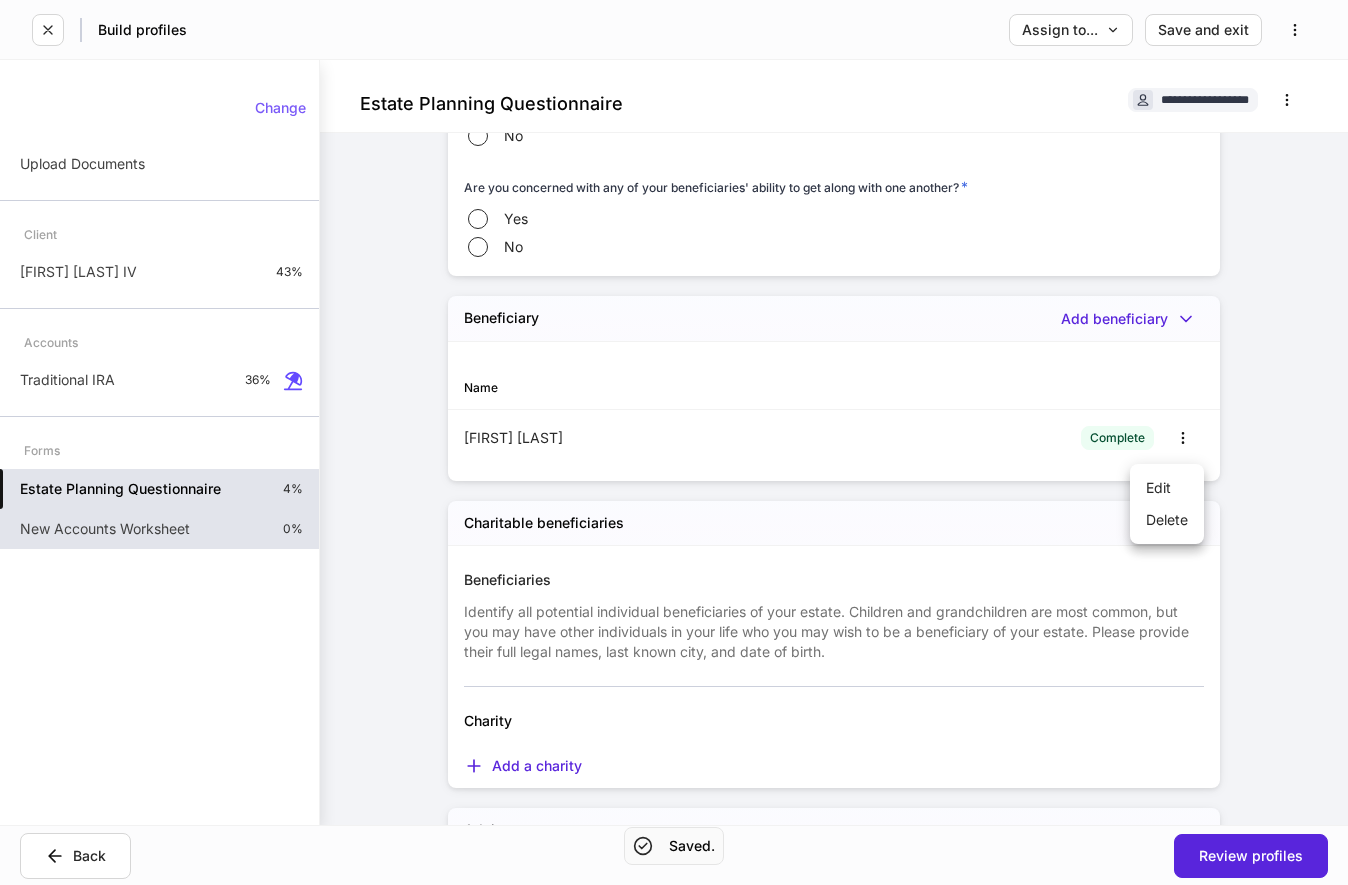 click at bounding box center [674, 442] 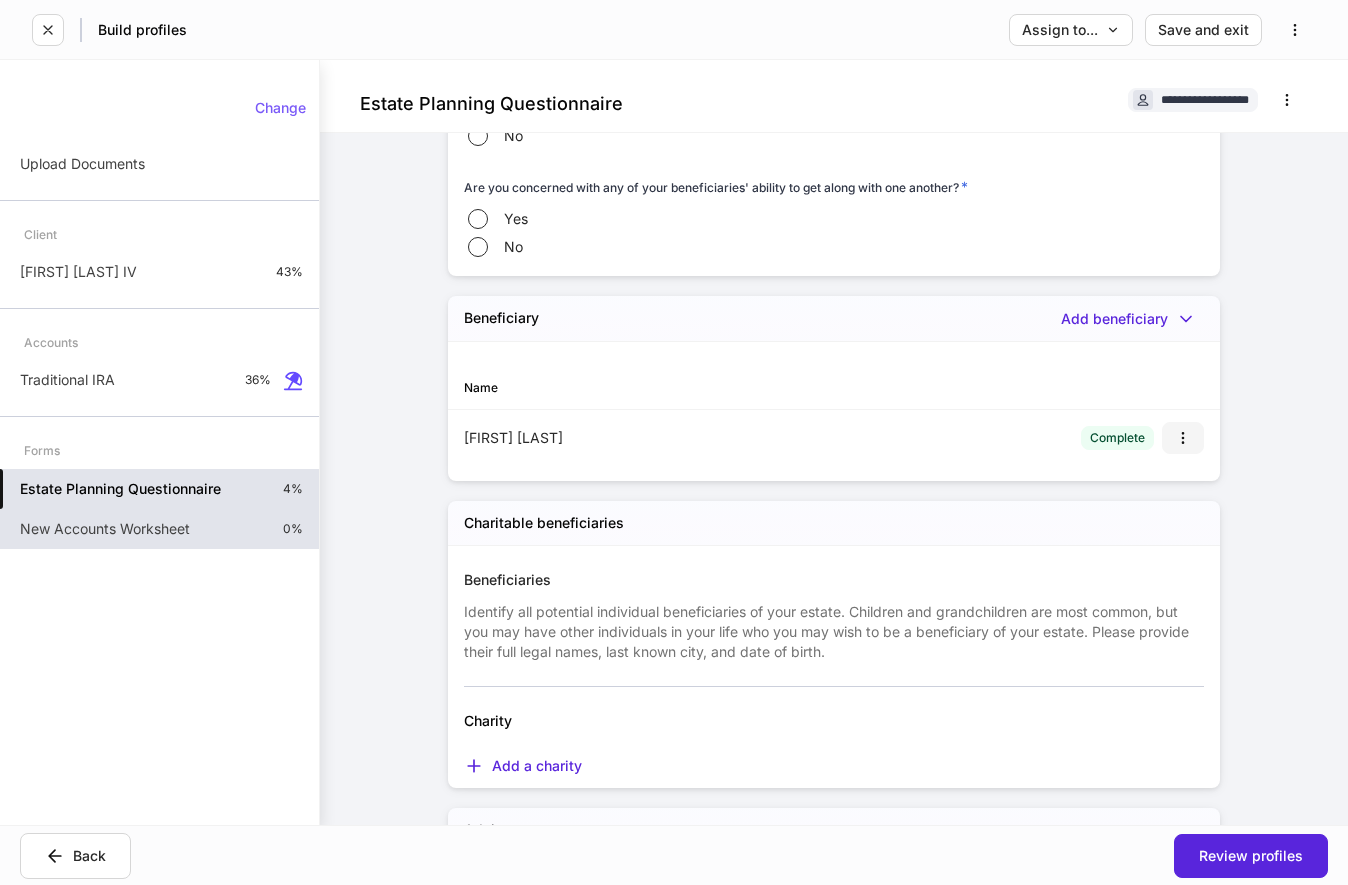 click at bounding box center (1183, 438) 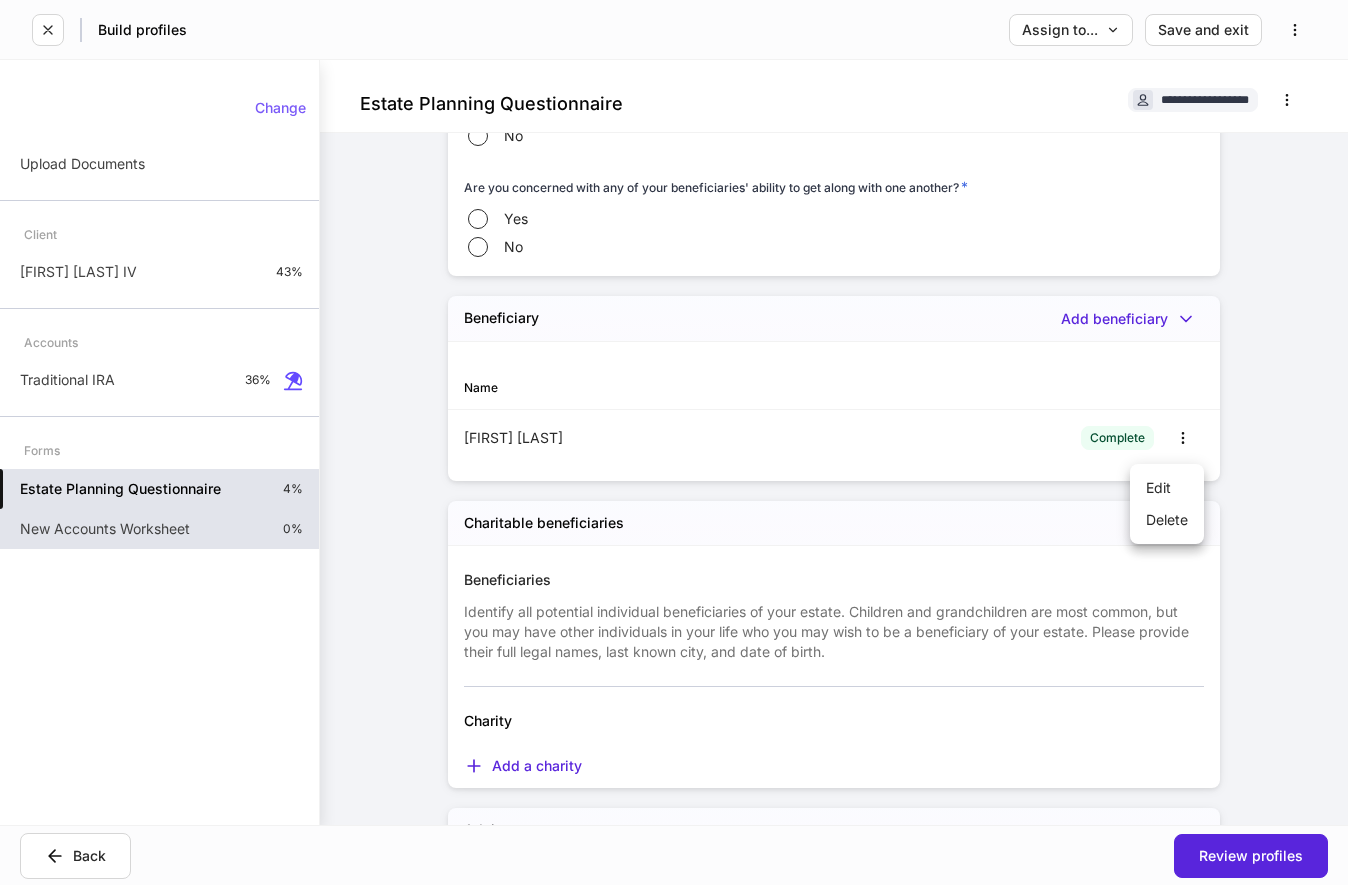 click at bounding box center (674, 442) 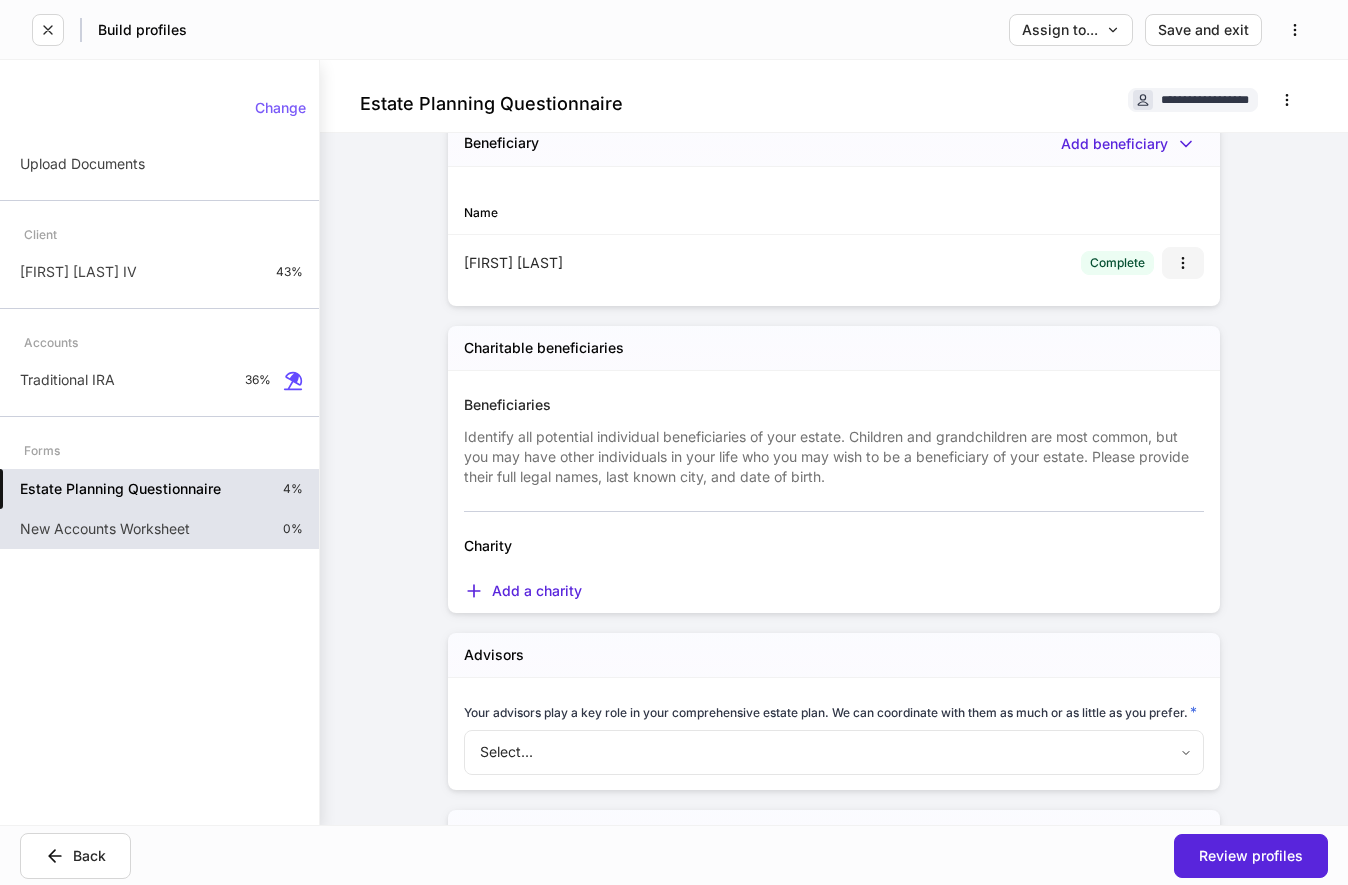 scroll, scrollTop: 816, scrollLeft: 0, axis: vertical 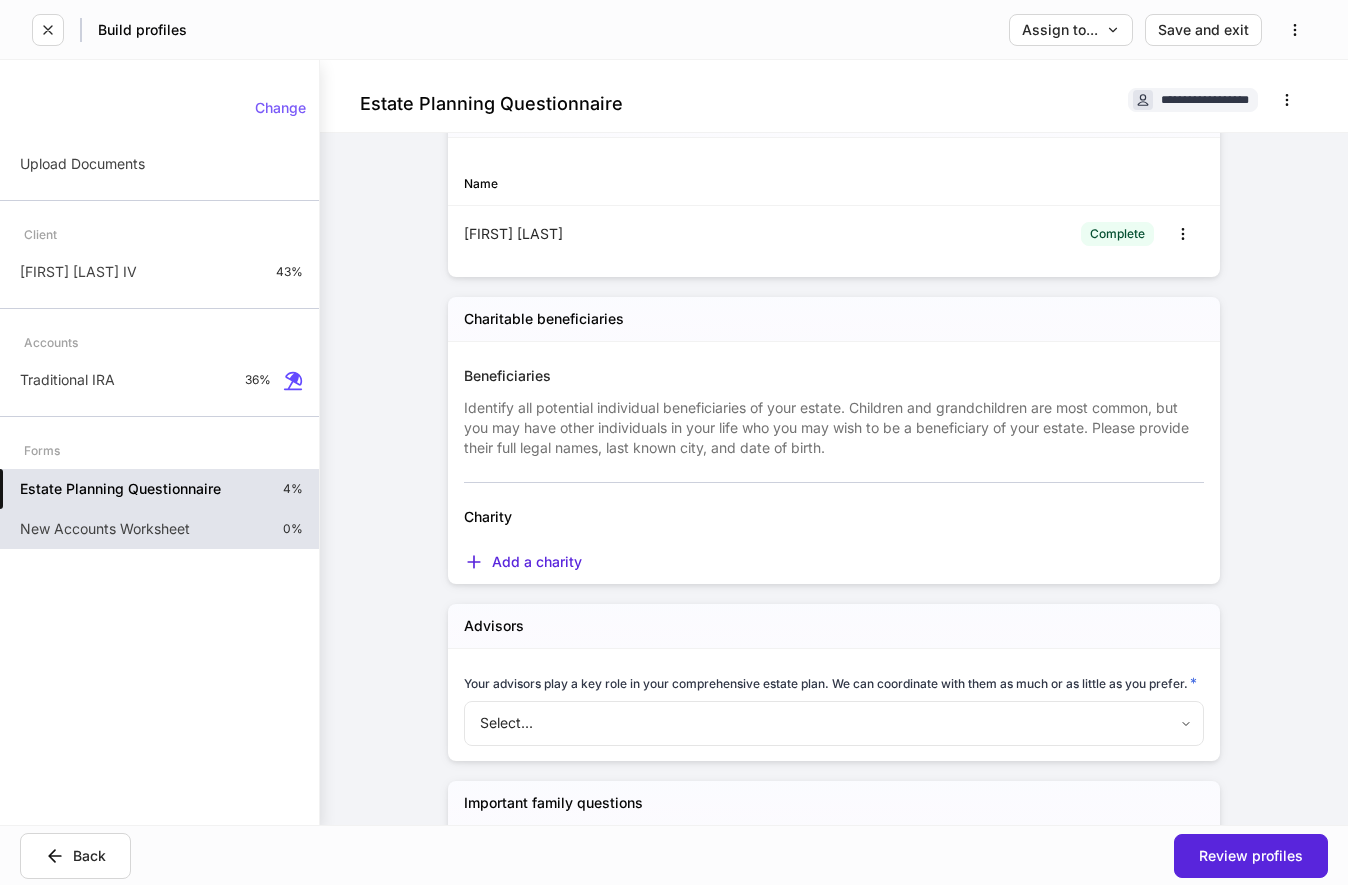 click on "Add a charity" at bounding box center (826, 549) 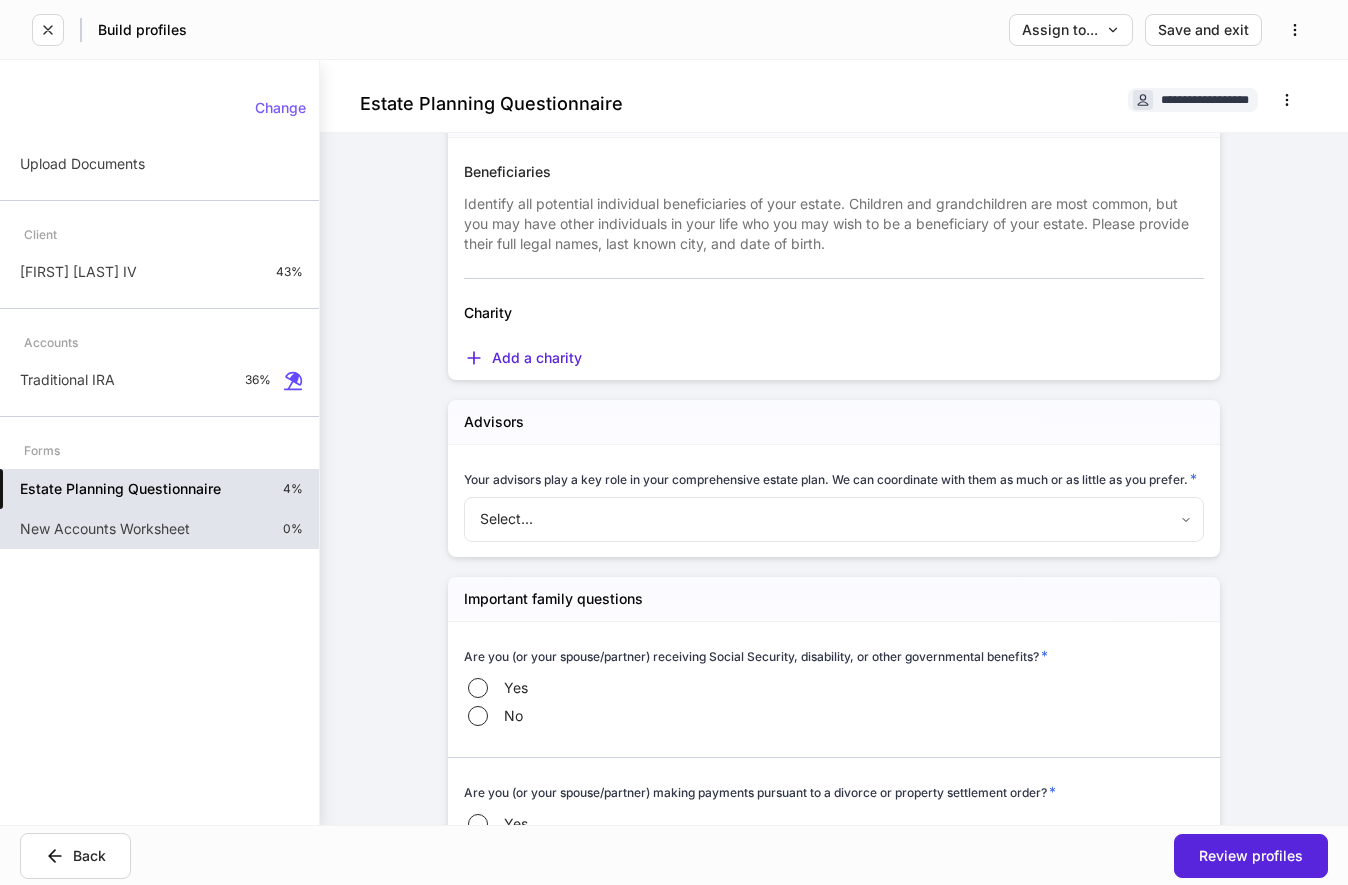 scroll, scrollTop: 1224, scrollLeft: 0, axis: vertical 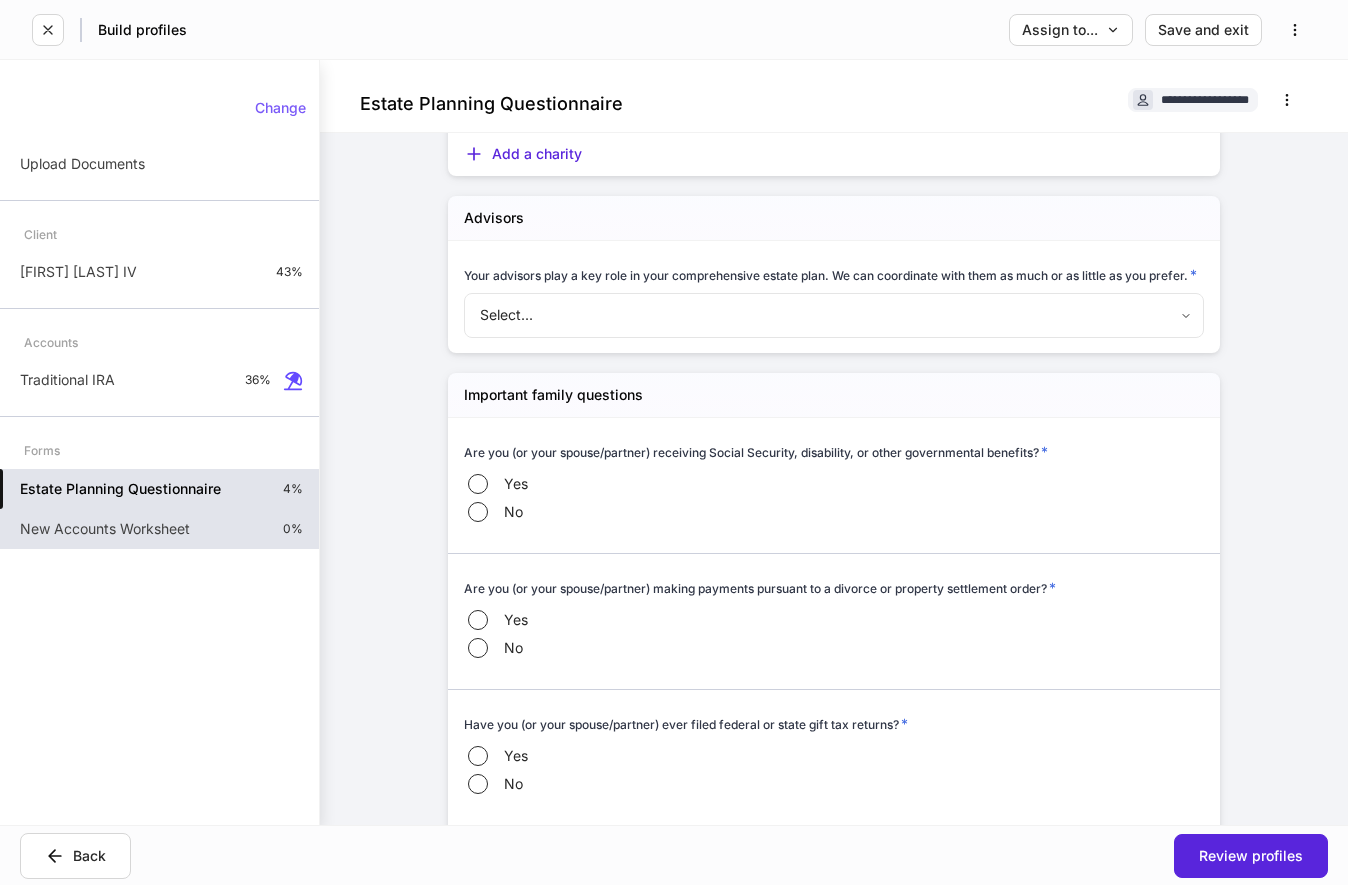 click on "**********" at bounding box center [674, 442] 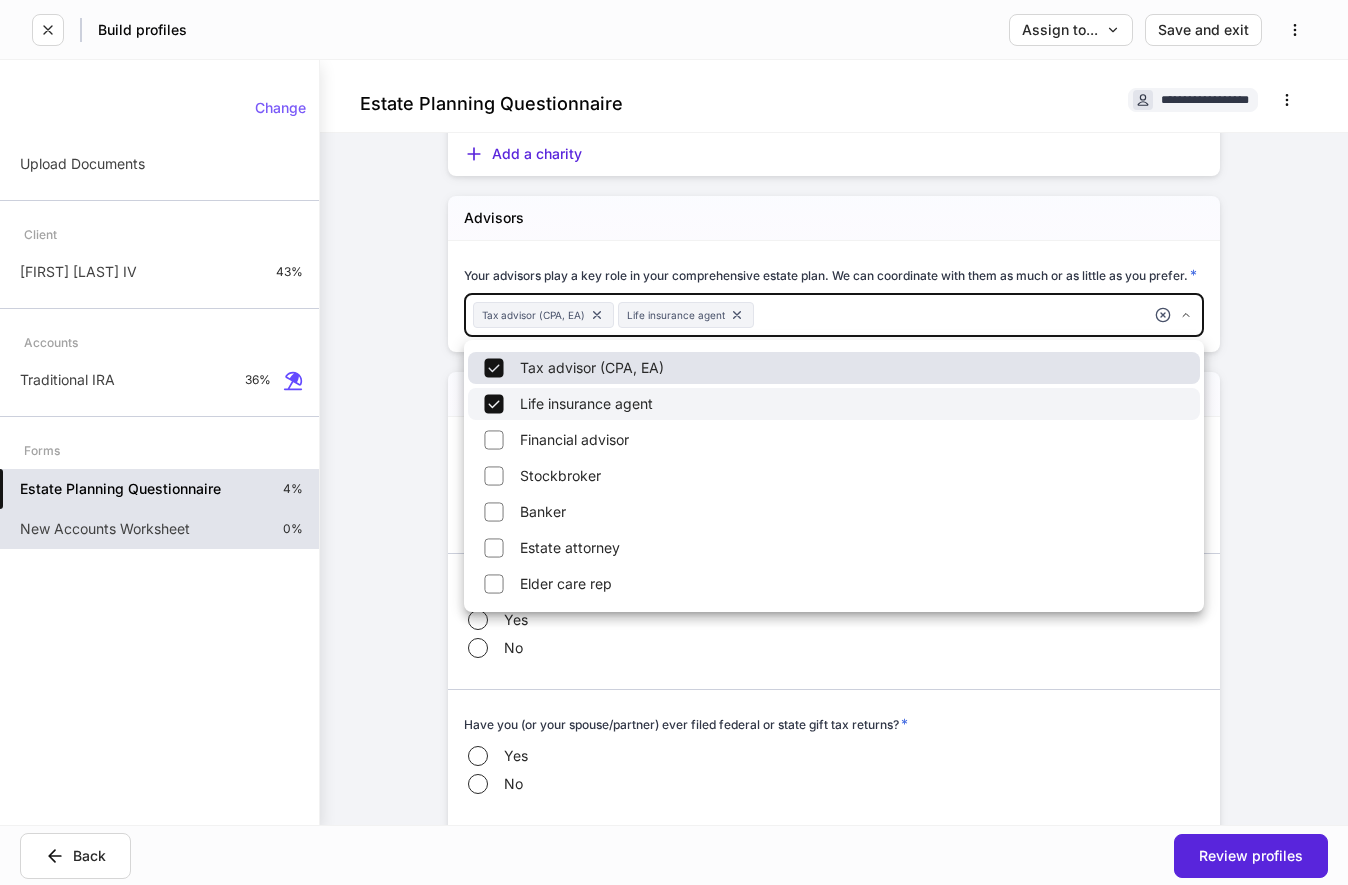 type on "*******" 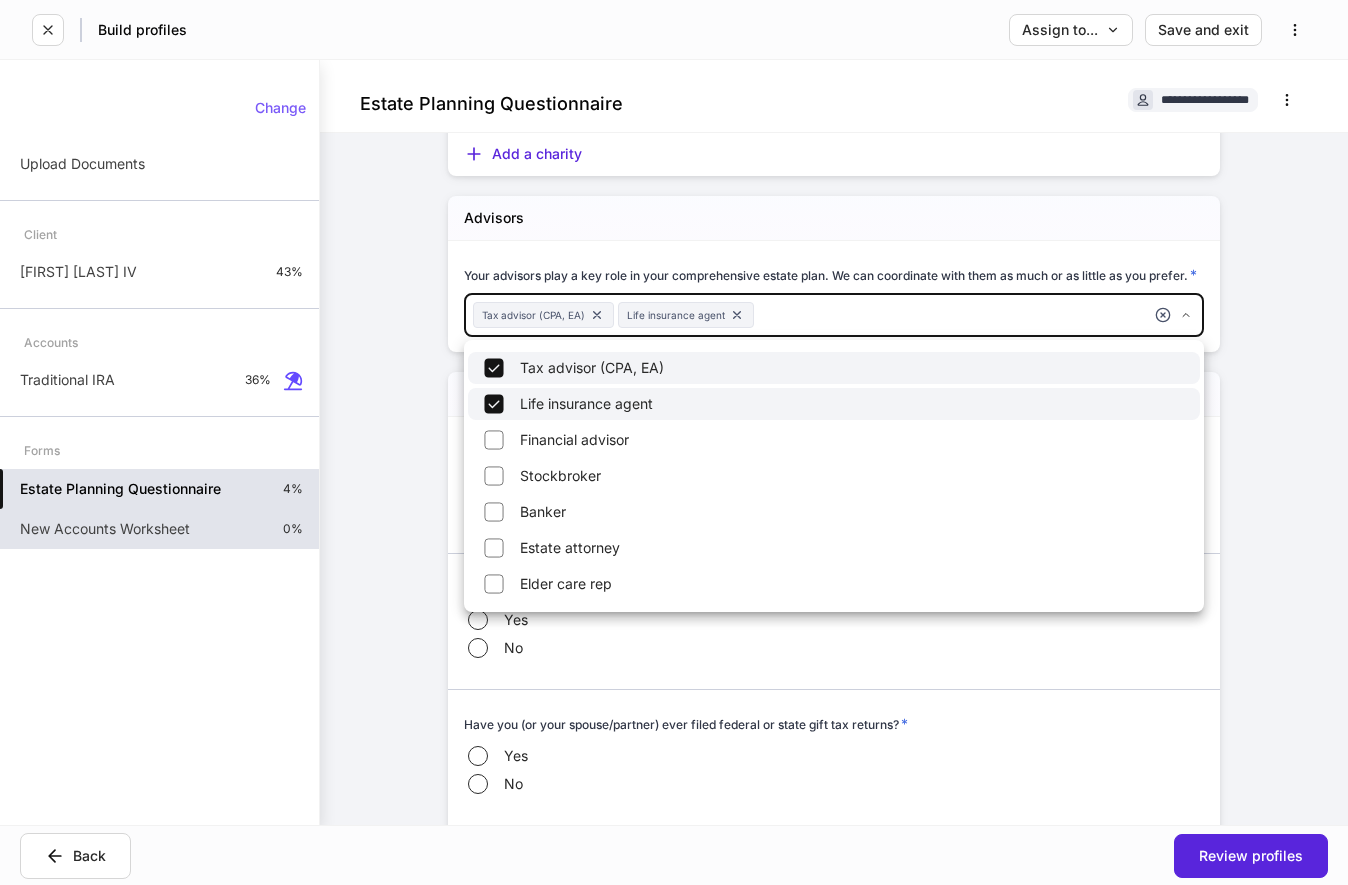 click at bounding box center [674, 442] 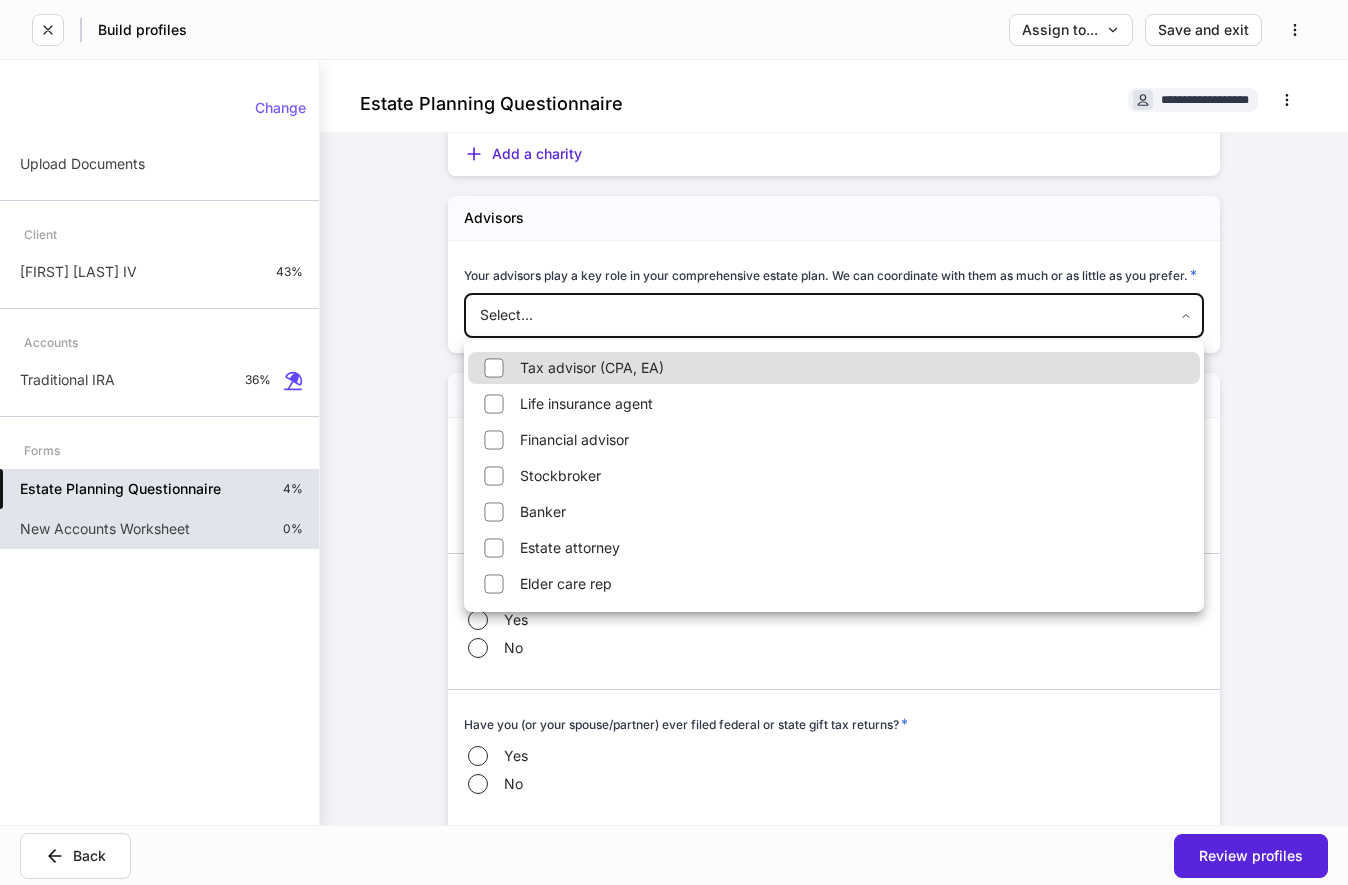 click on "Life insurance agent" at bounding box center (834, 404) 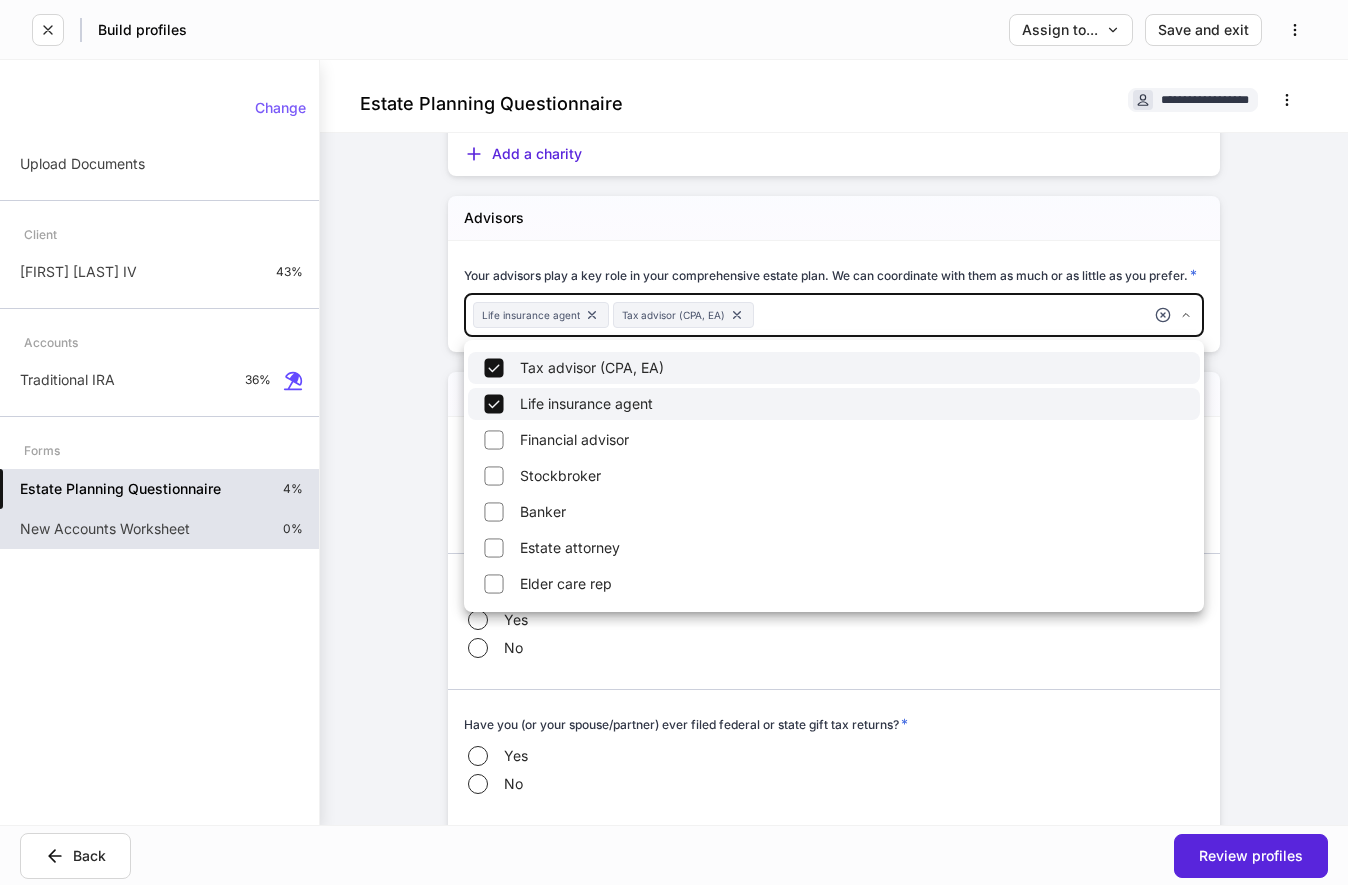 click at bounding box center [674, 442] 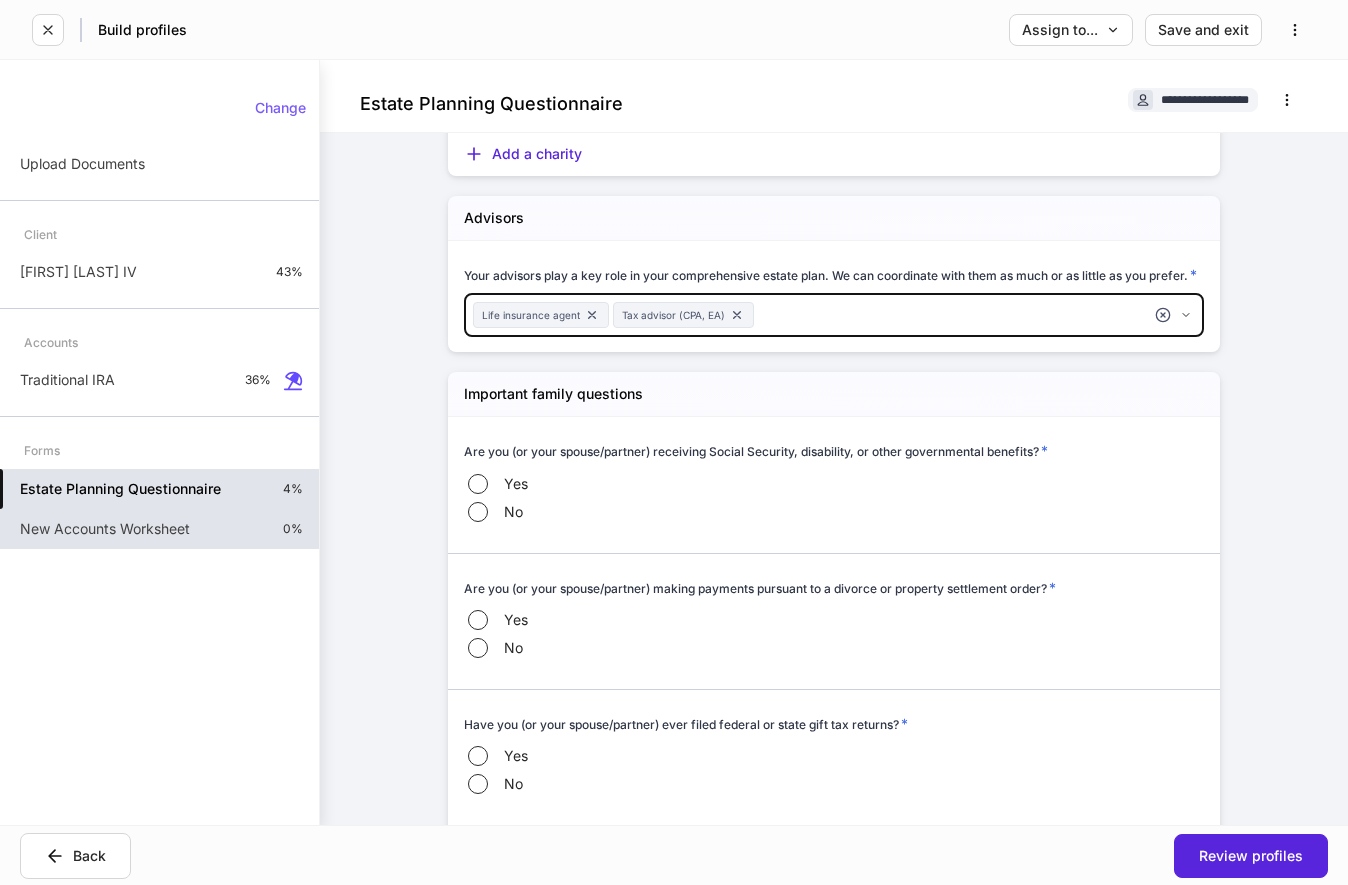 click on "Estate planning Estate planning consent * I consent to sharing any confidential information concerning my estate planning with CASSADAY & COMPANY, INC. or its employees including utilizing the Client Portal, and accordingly waive the attorney-client privilege in connection with such communications. I do not consent to sharing any confidential information concerning my estate planning with CASSADAY & COMPANY, INC. or its employees, and do not wish my documents to be uploaded to the Client Portal. Please provide any previously completed Estate or Trust planning documents (if applicable) Browse files Beneficiaries Beneficiaries Identify all potential individual beneficiaries of your estate. Children and grandchildren are most common, but you may have other individuals in your life who you may wish to be a beneficiary of your estate. Please provide their full legal names, last known city, and date of birth. Do you have biological children or family members that are not listed here (disinherited)? * Yes No * Yes *" at bounding box center (834, 4119) 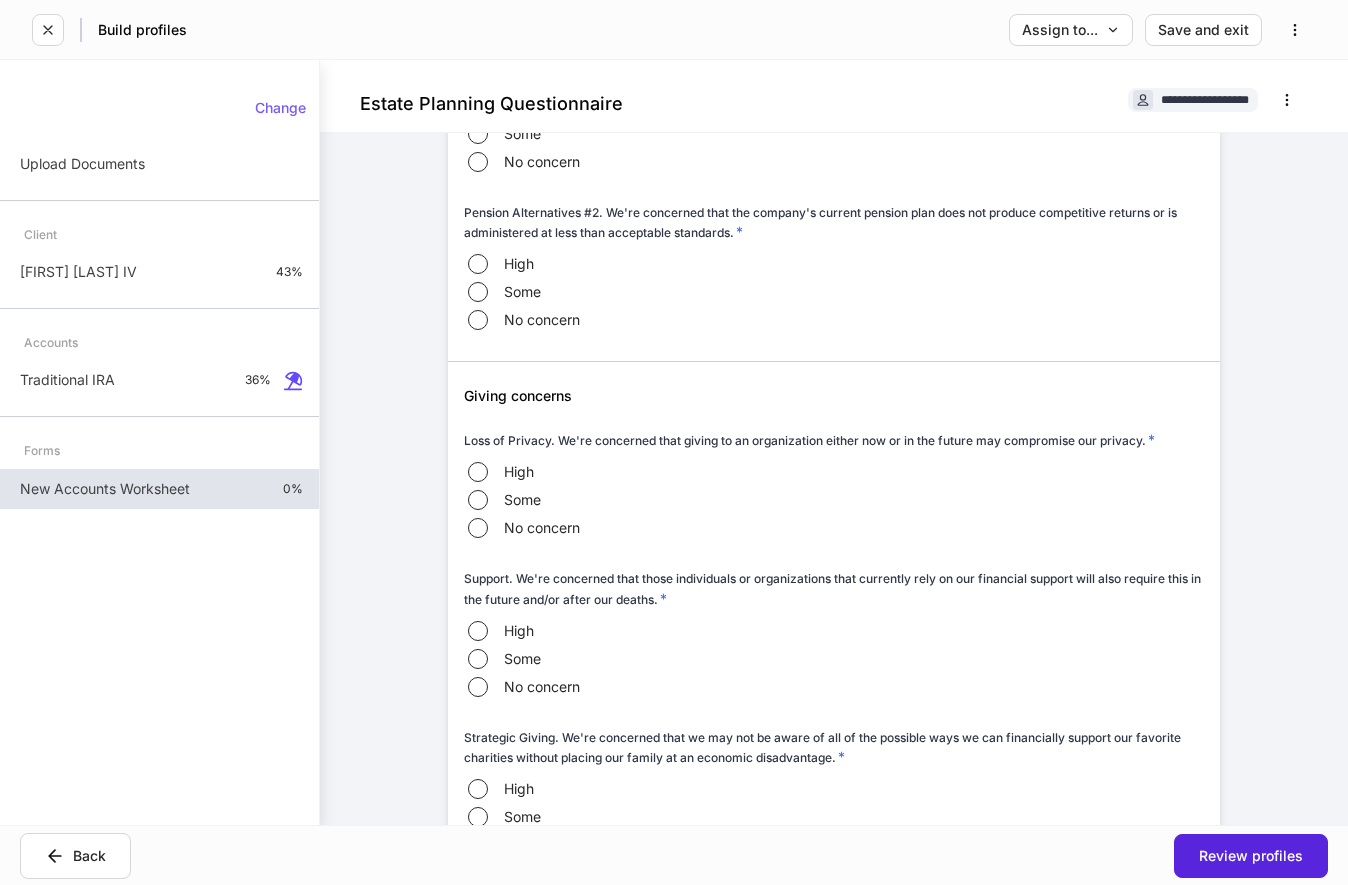 scroll, scrollTop: 7732, scrollLeft: 0, axis: vertical 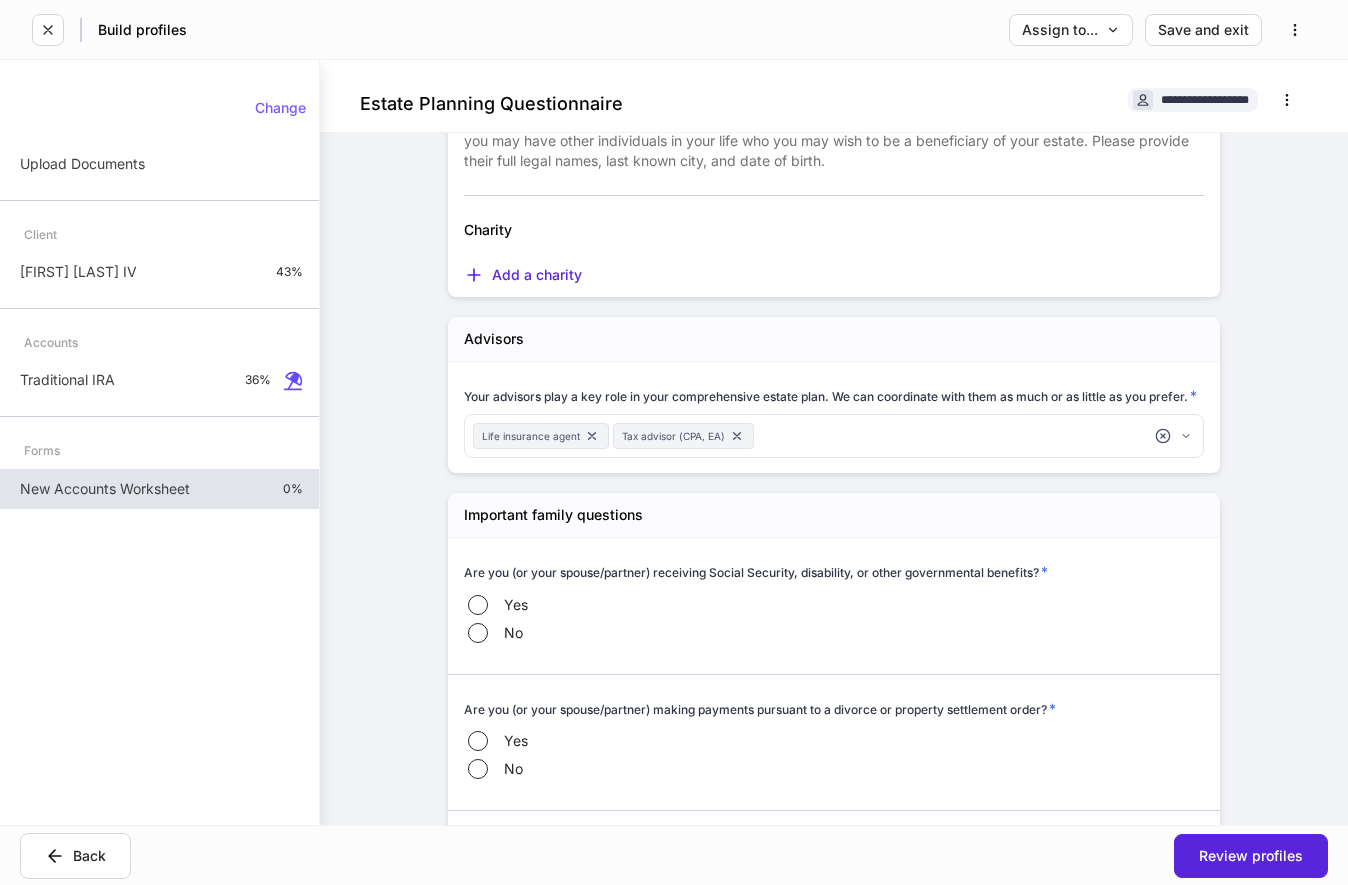 click on "**********" at bounding box center (674, 442) 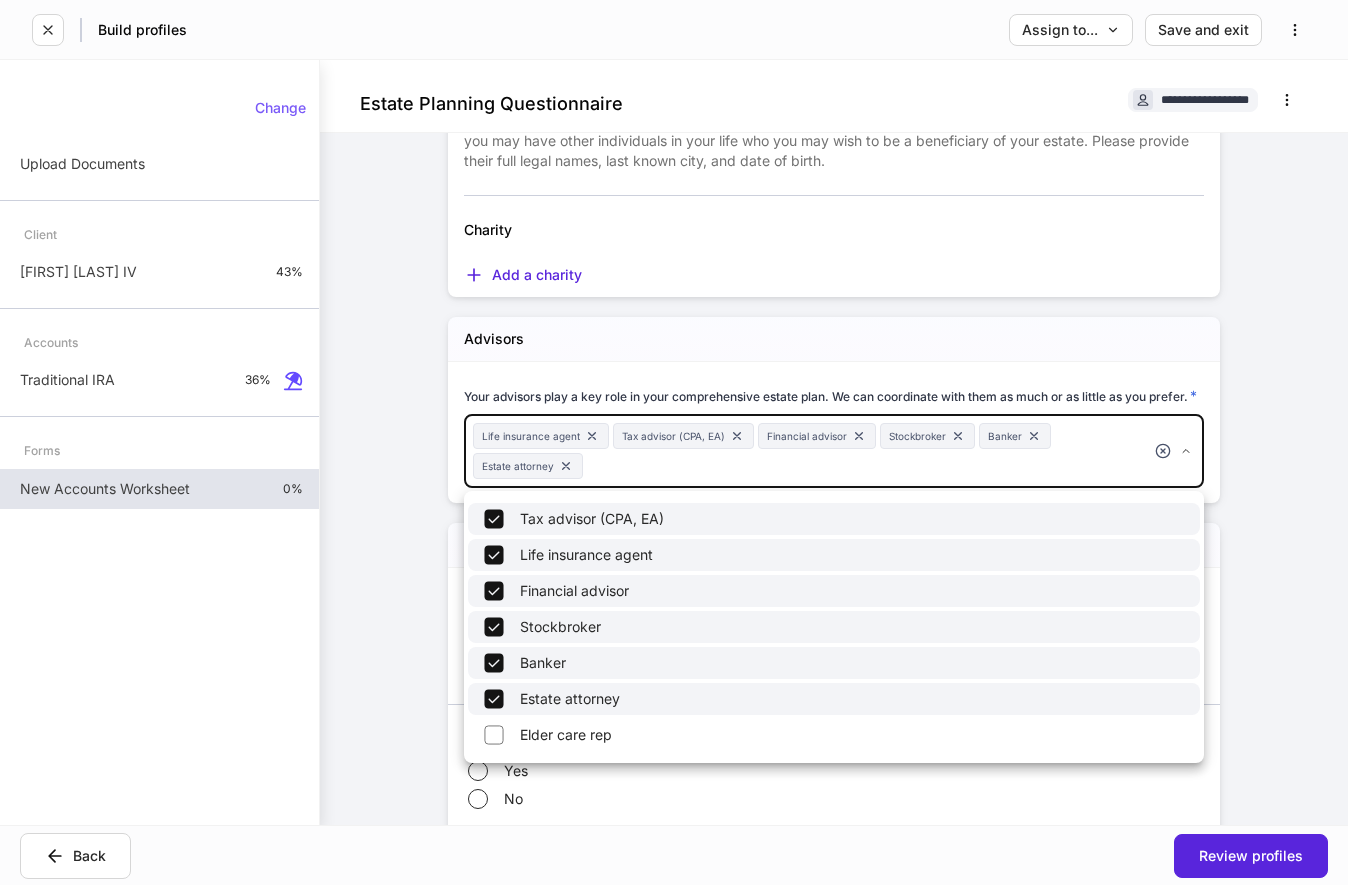 type on "**********" 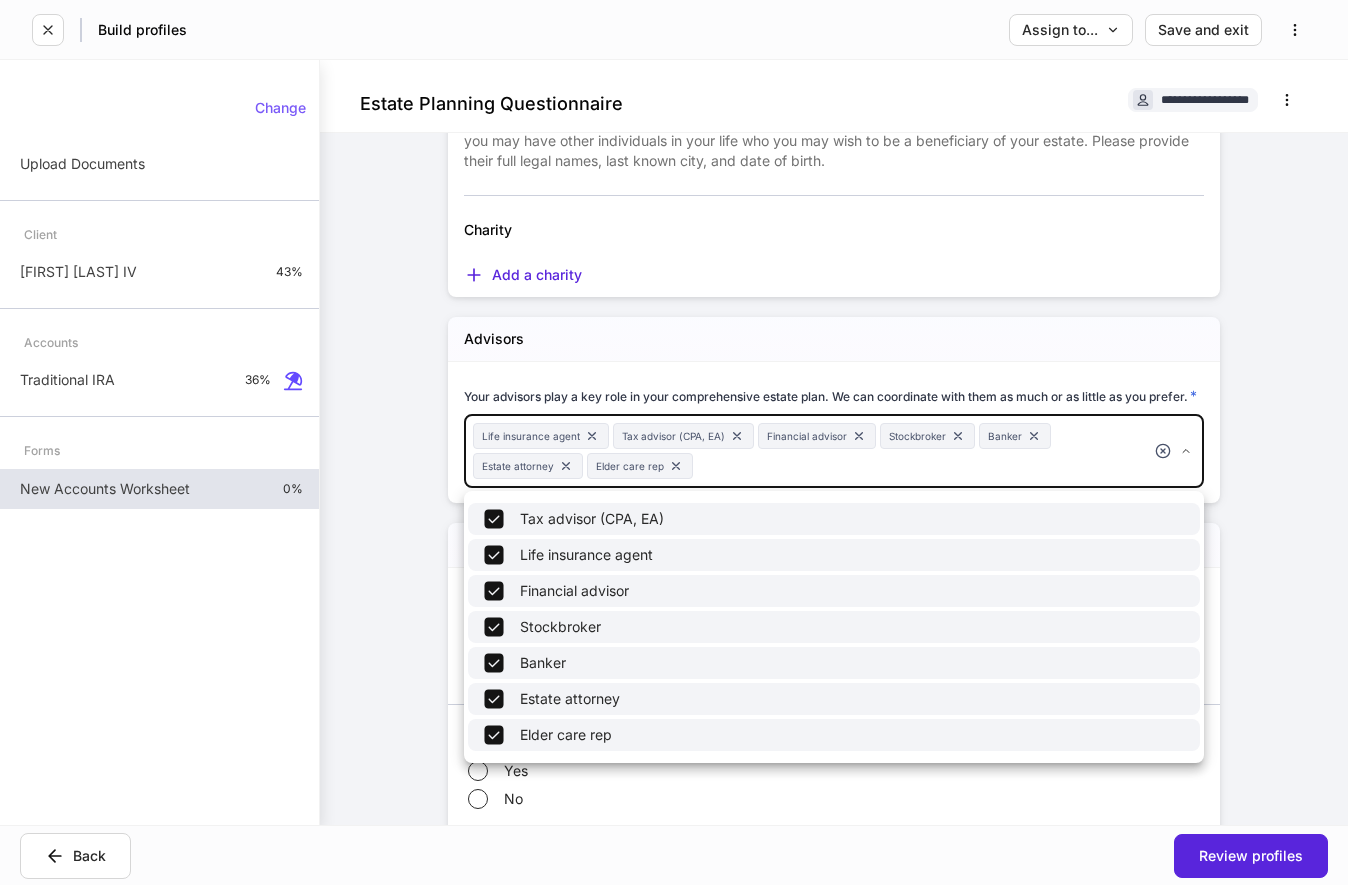 click at bounding box center (674, 442) 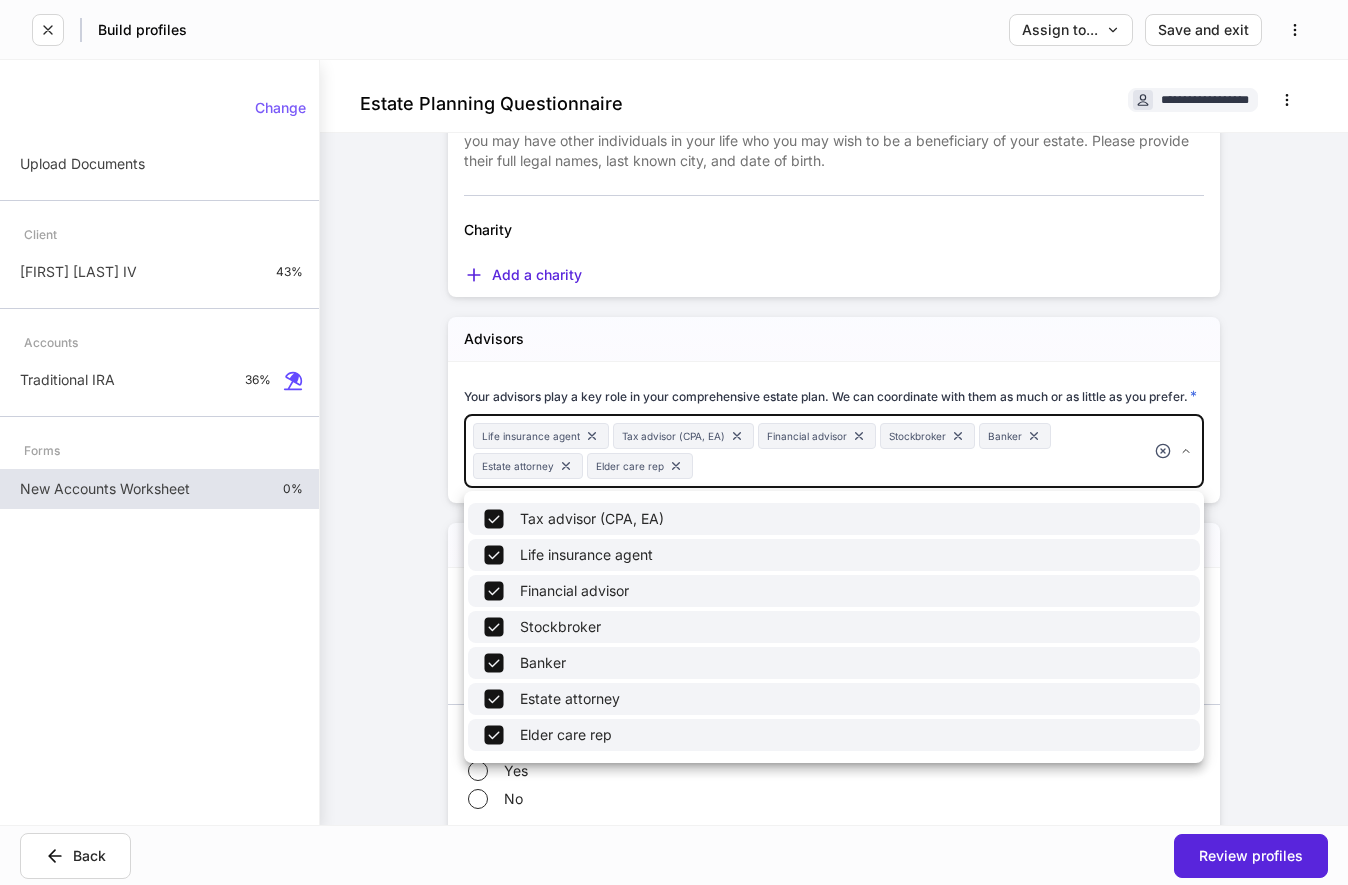 click on "**********" at bounding box center (674, 442) 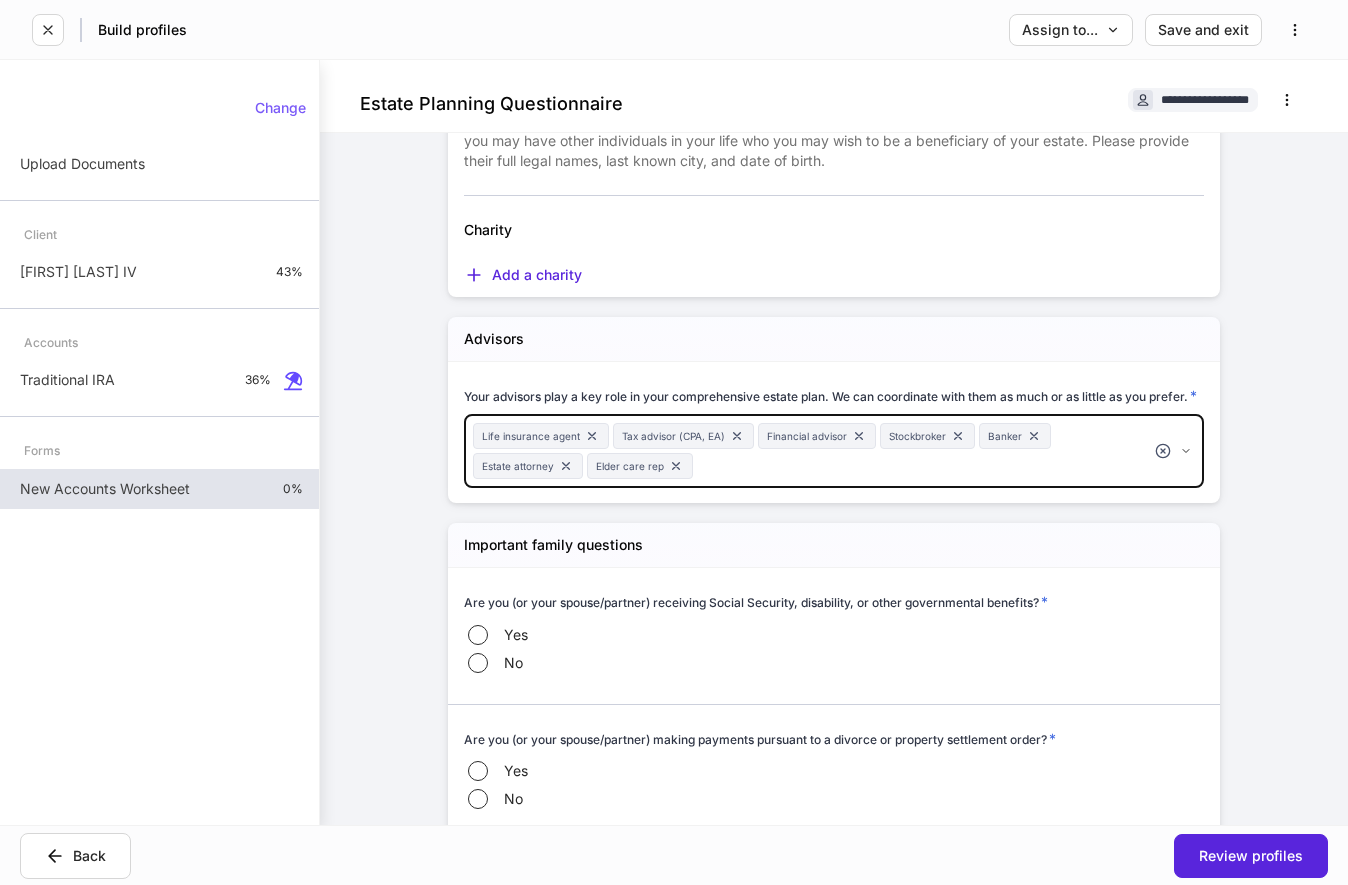 click on "Estate planning Estate planning consent * I consent to sharing any confidential information concerning my estate planning with CASSADAY & COMPANY, INC. or its employees including utilizing the Client Portal, and accordingly waive the attorney-client privilege in connection with such communications. I do not consent to sharing any confidential information concerning my estate planning with CASSADAY & COMPANY, INC. or its employees, and do not wish my documents to be uploaded to the Client Portal. Please provide any previously completed Estate or Trust planning documents (if applicable) Browse files Beneficiaries Beneficiaries Identify all potential individual beneficiaries of your estate. Children and grandchildren are most common, but you may have other individuals in your life who you may wish to be a beneficiary of your estate. Please provide their full legal names, last known city, and date of birth. Do you have biological children or family members that are not listed here (disinherited)? * Yes No * Yes *" at bounding box center (834, 4255) 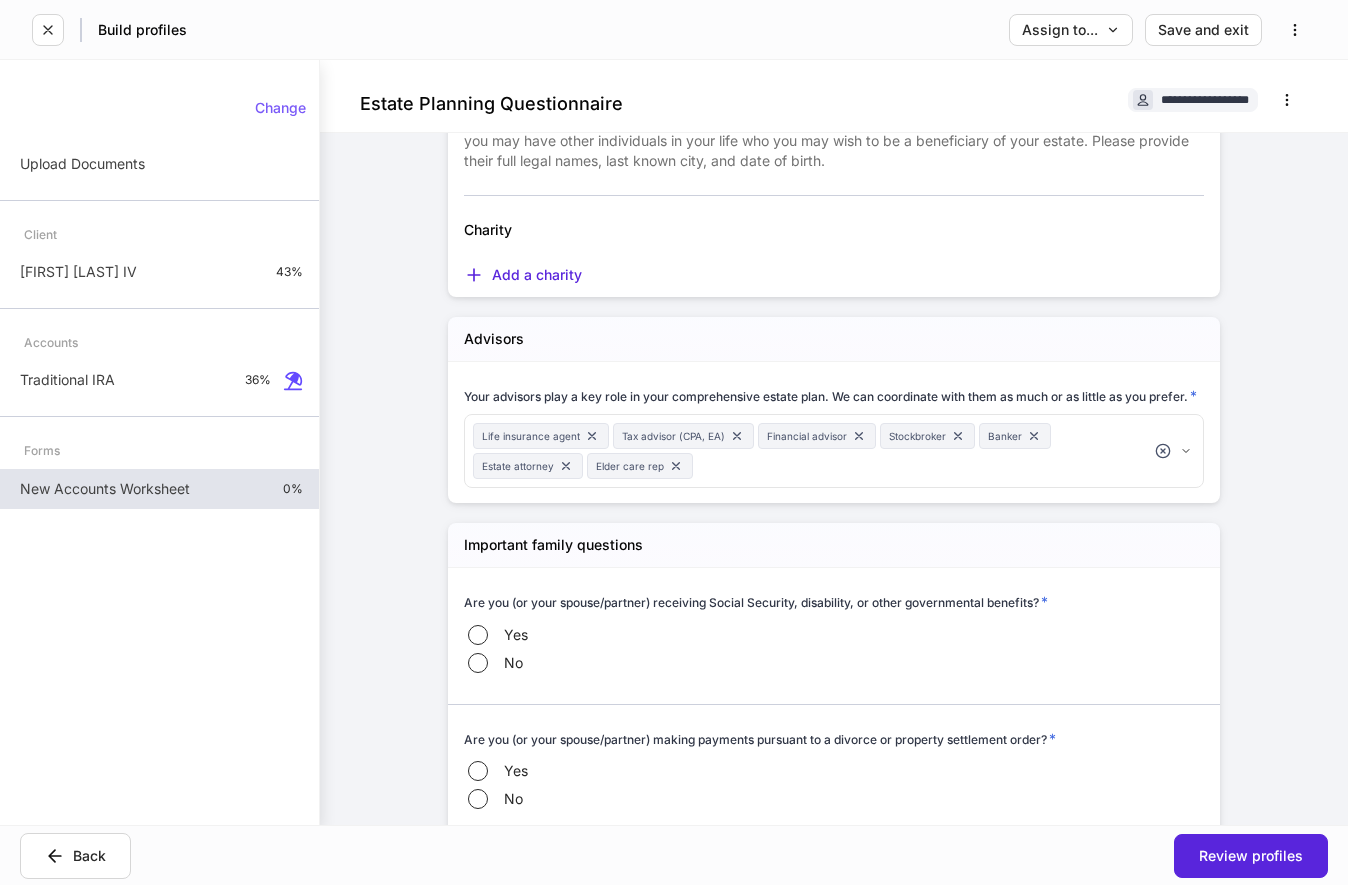 click on "**********" at bounding box center [674, 442] 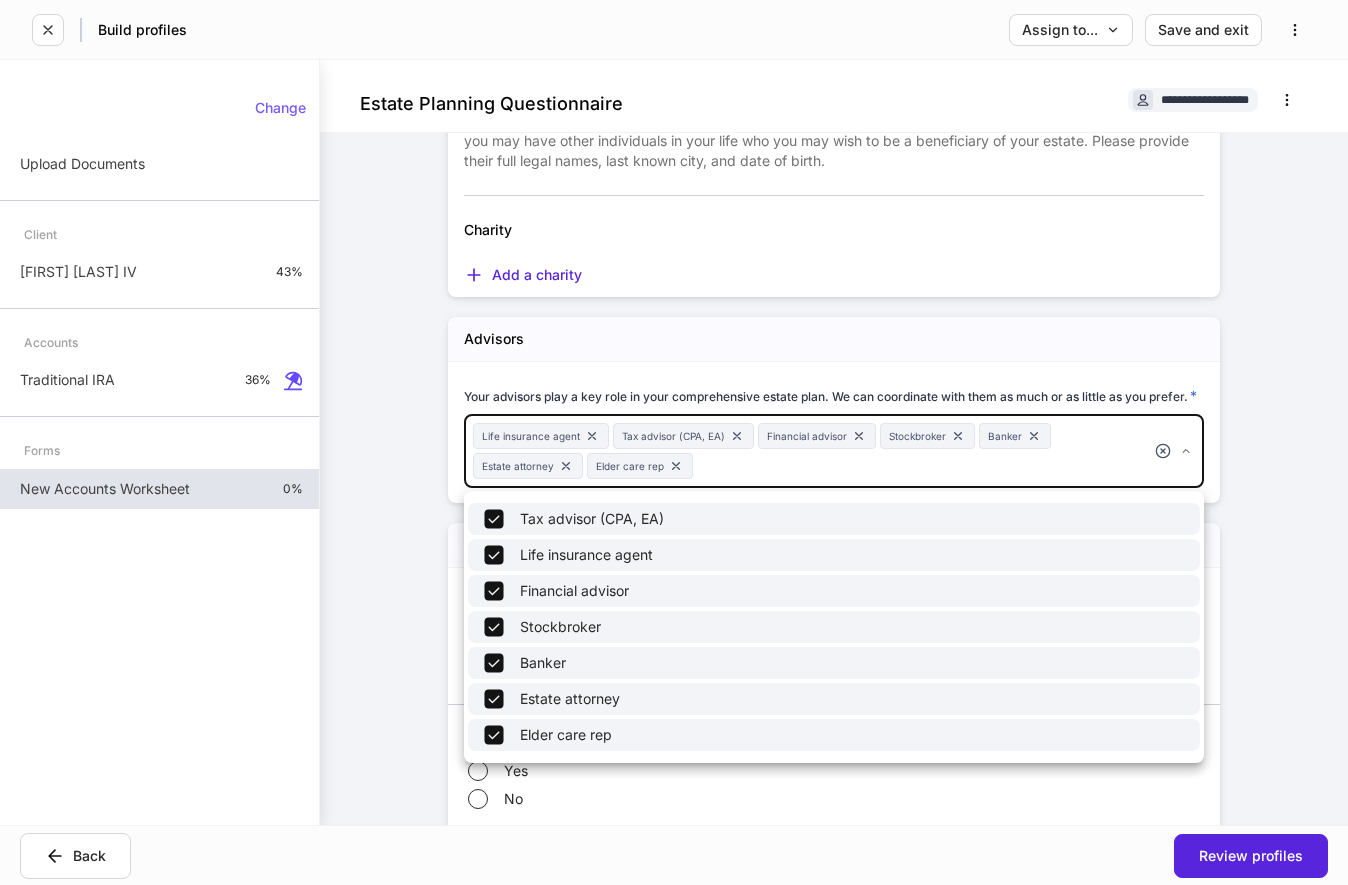 click at bounding box center [674, 442] 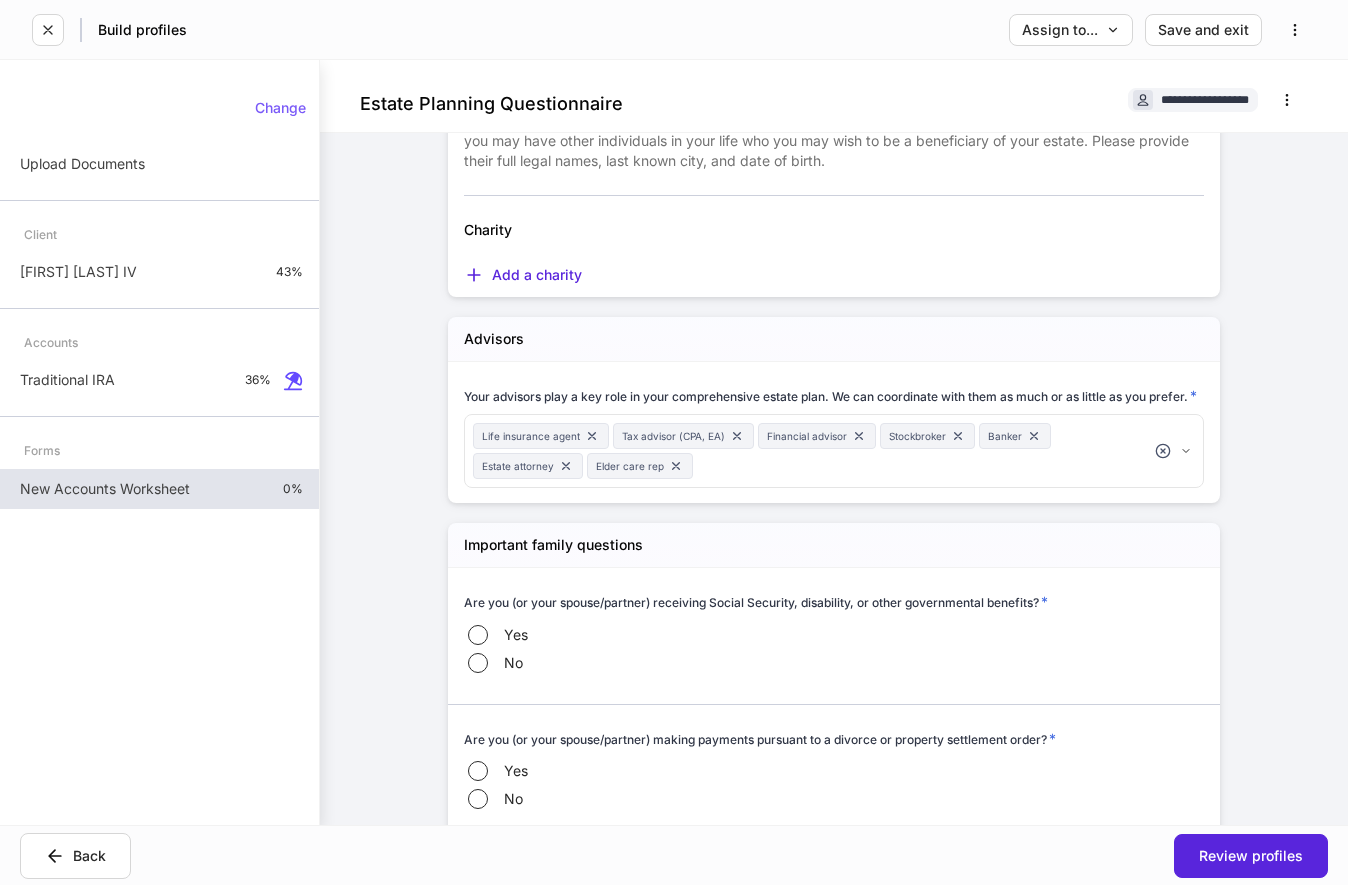 click on "Estate planning Estate planning consent * I consent to sharing any confidential information concerning my estate planning with CASSADAY & COMPANY, INC. or its employees including utilizing the Client Portal, and accordingly waive the attorney-client privilege in connection with such communications. I do not consent to sharing any confidential information concerning my estate planning with CASSADAY & COMPANY, INC. or its employees, and do not wish my documents to be uploaded to the Client Portal. Please provide any previously completed Estate or Trust planning documents (if applicable) Browse files Beneficiaries Beneficiaries Identify all potential individual beneficiaries of your estate. Children and grandchildren are most common, but you may have other individuals in your life who you may wish to be a beneficiary of your estate. Please provide their full legal names, last known city, and date of birth. Do you have biological children or family members that are not listed here (disinherited)? * Yes No * Yes *" at bounding box center [834, 4255] 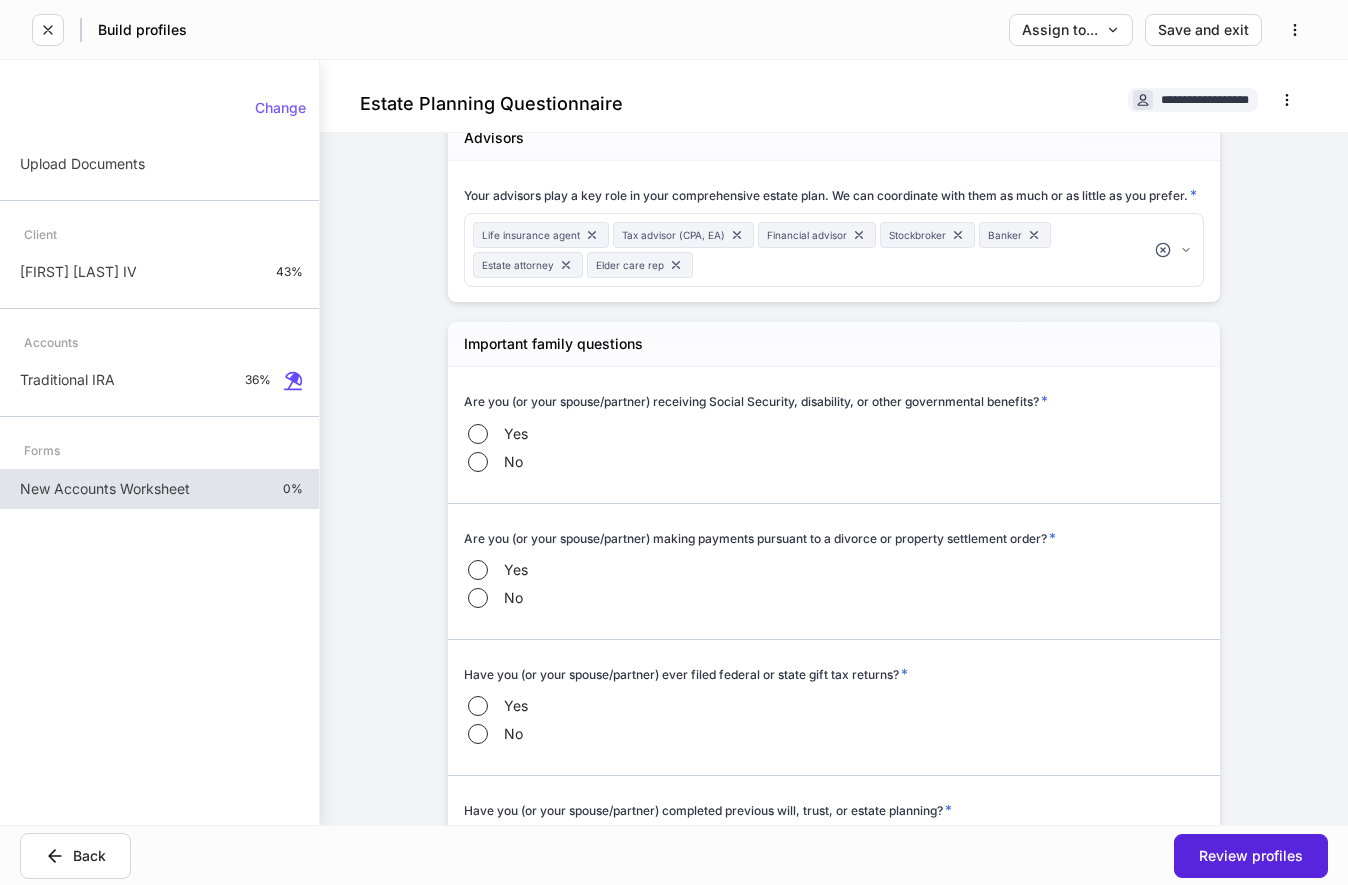 scroll, scrollTop: 1307, scrollLeft: 0, axis: vertical 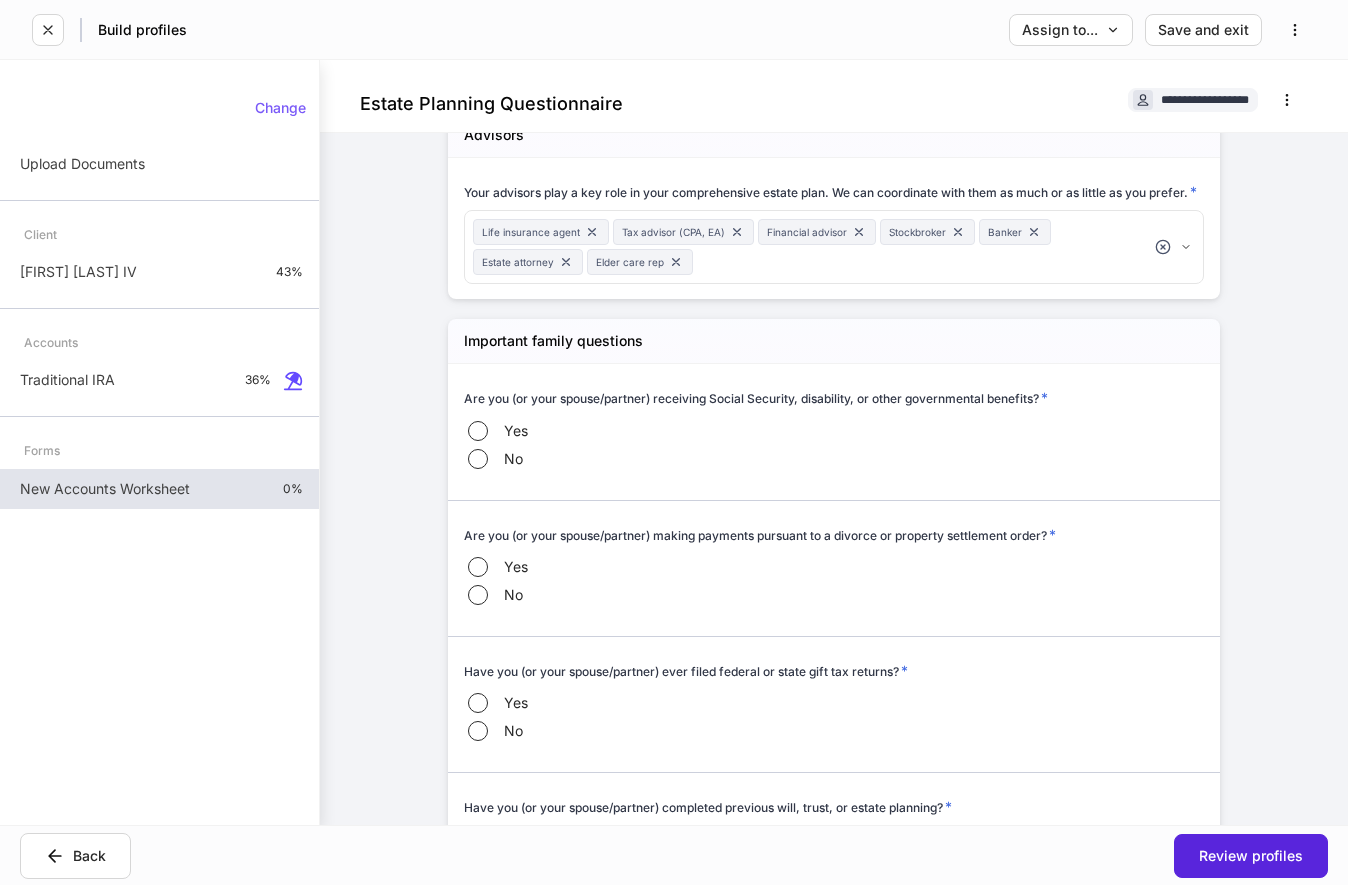 click on "Yes No" at bounding box center (834, 445) 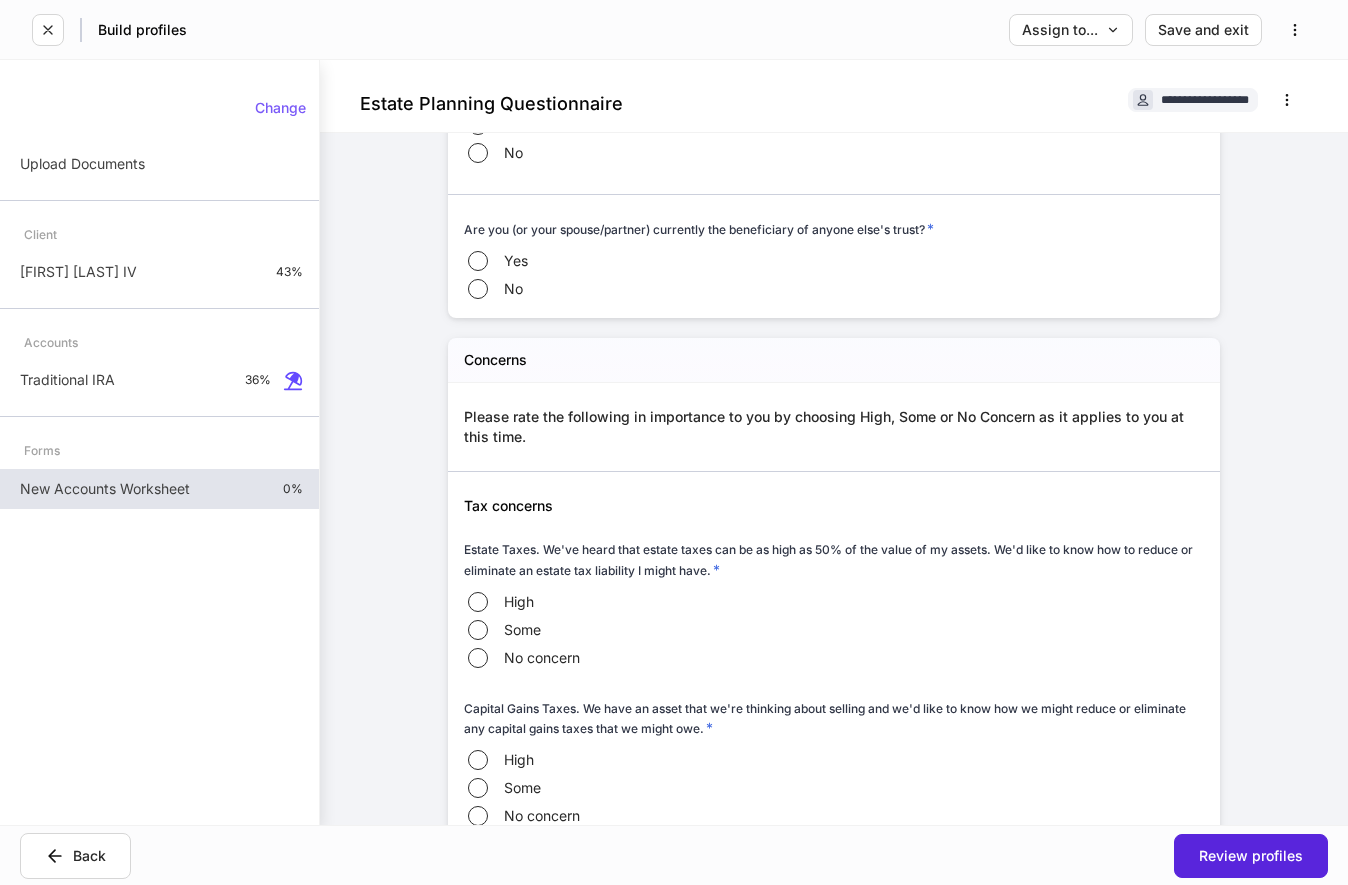 scroll, scrollTop: 2123, scrollLeft: 0, axis: vertical 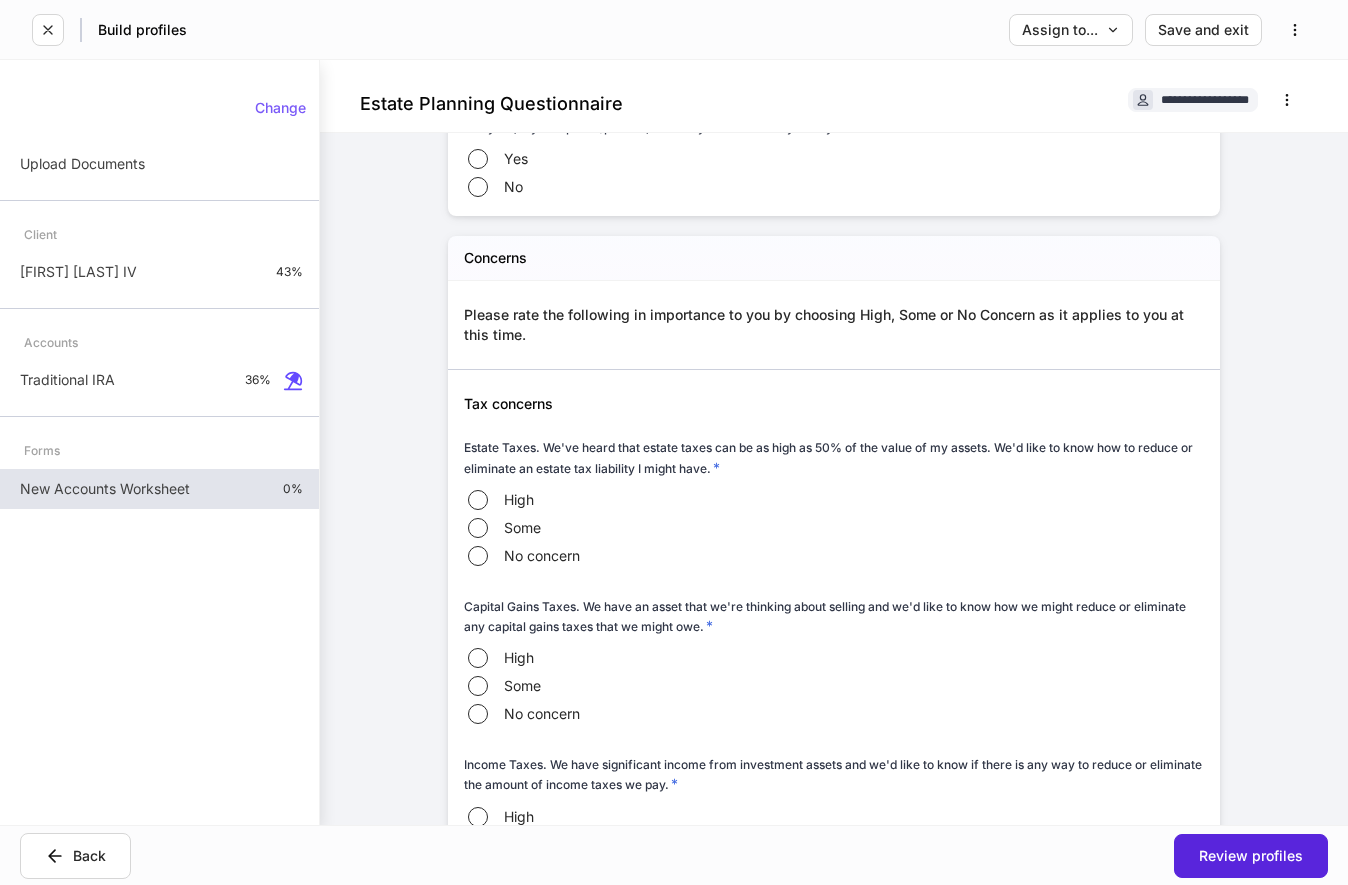 click on "High Some No concern" at bounding box center (834, 529) 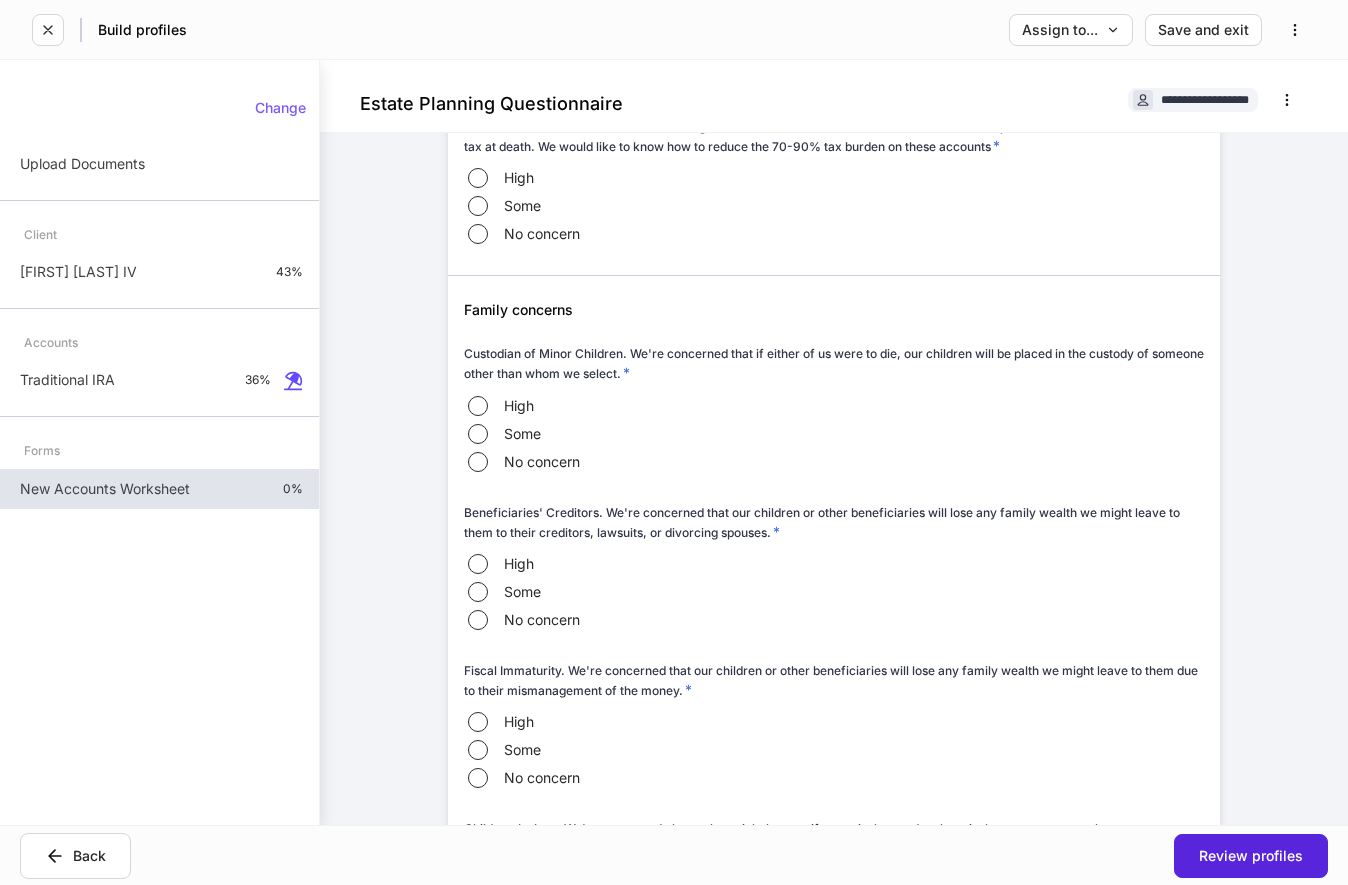 scroll, scrollTop: 3143, scrollLeft: 0, axis: vertical 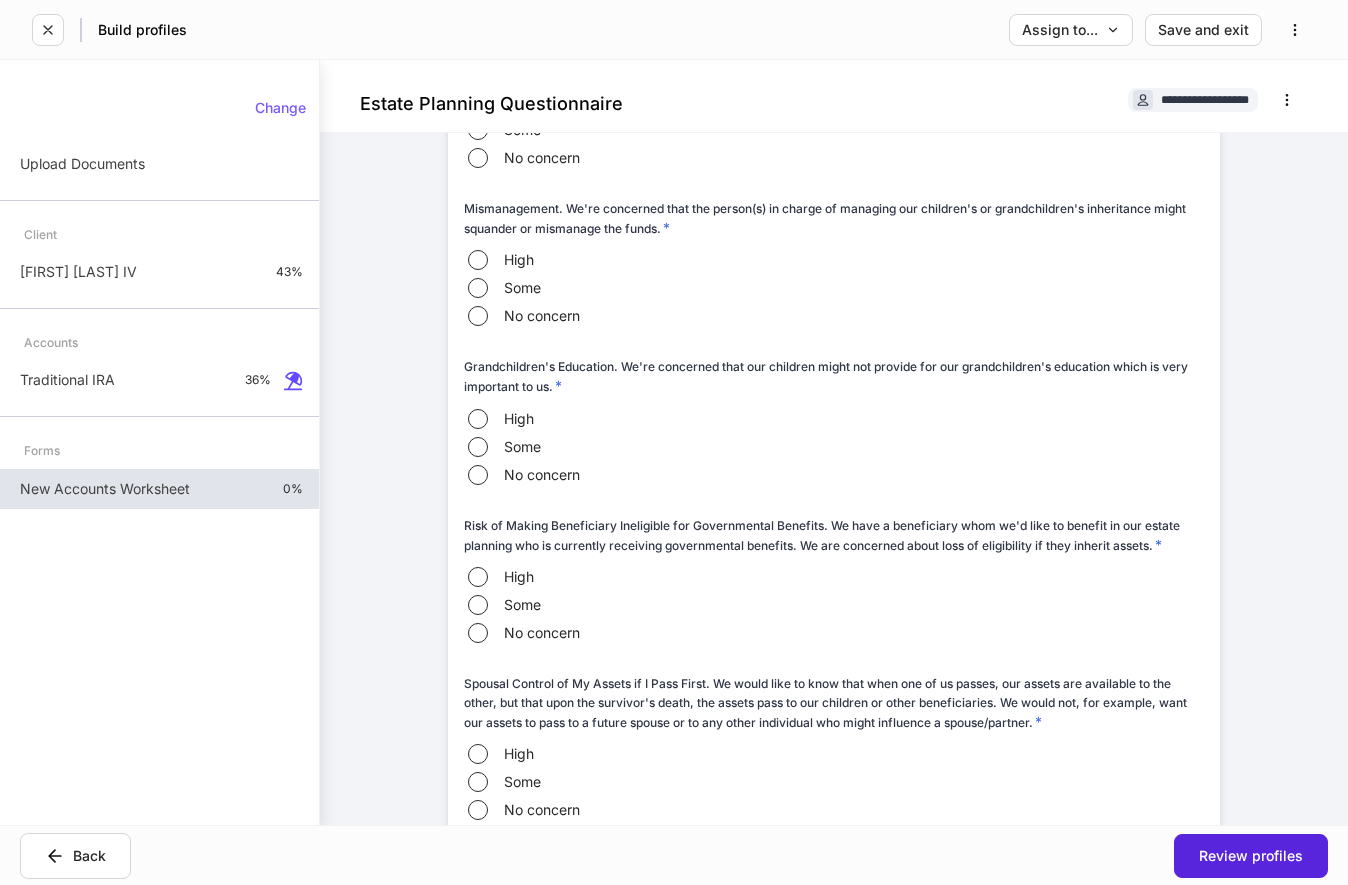 click on "High Some No concern" at bounding box center (834, 447) 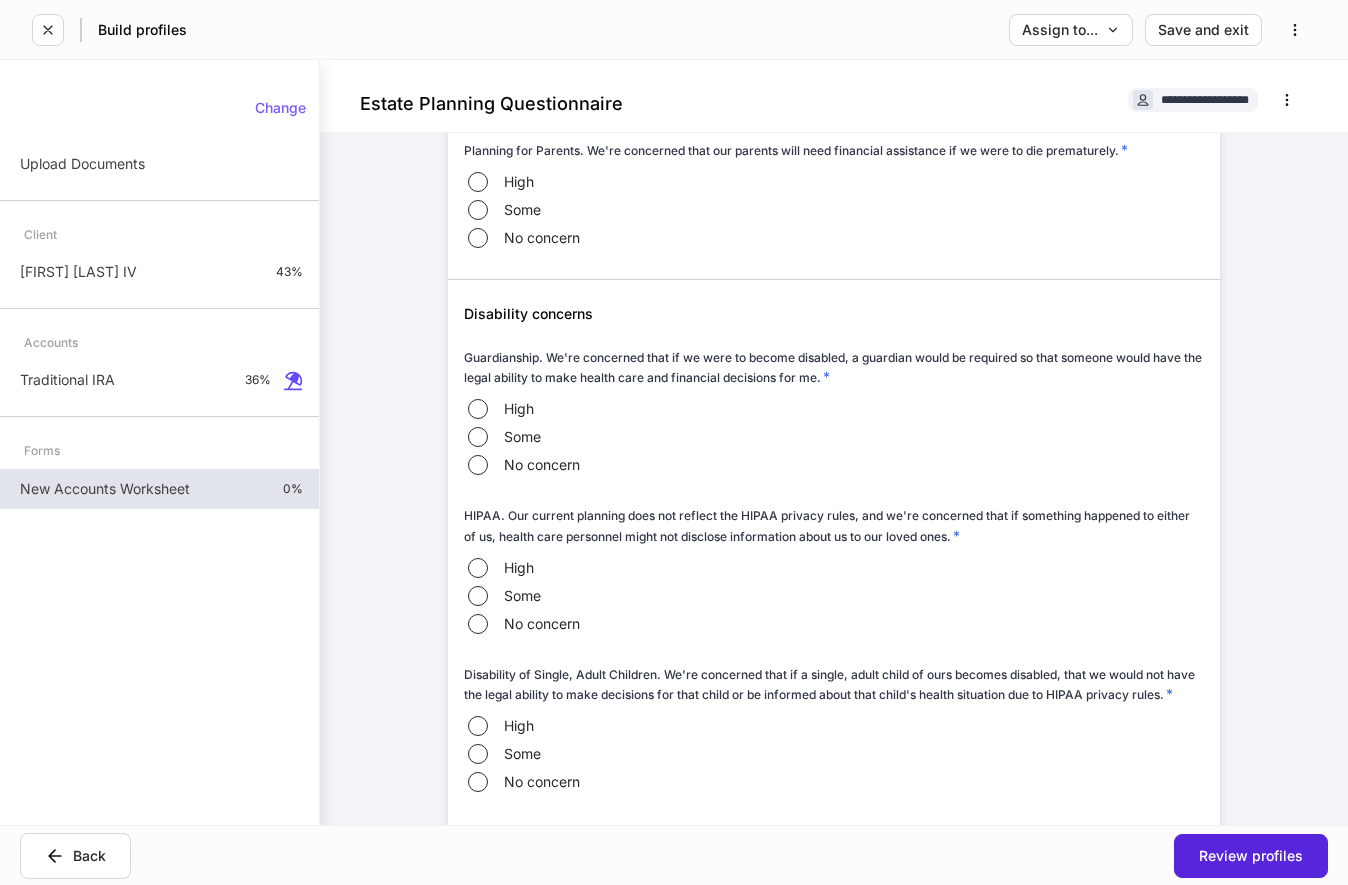 scroll, scrollTop: 5489, scrollLeft: 0, axis: vertical 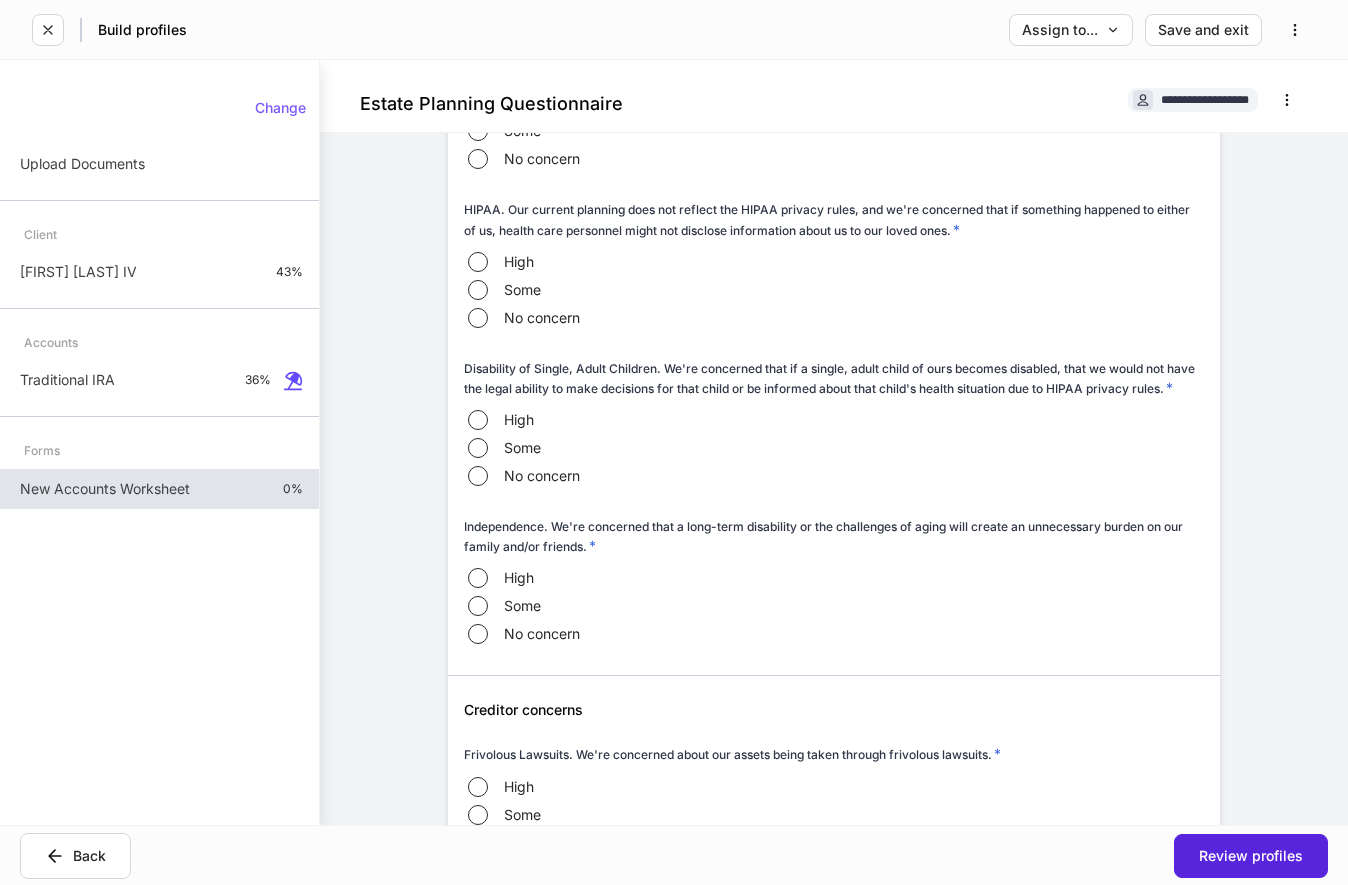 click on "High Some No concern" at bounding box center (834, 448) 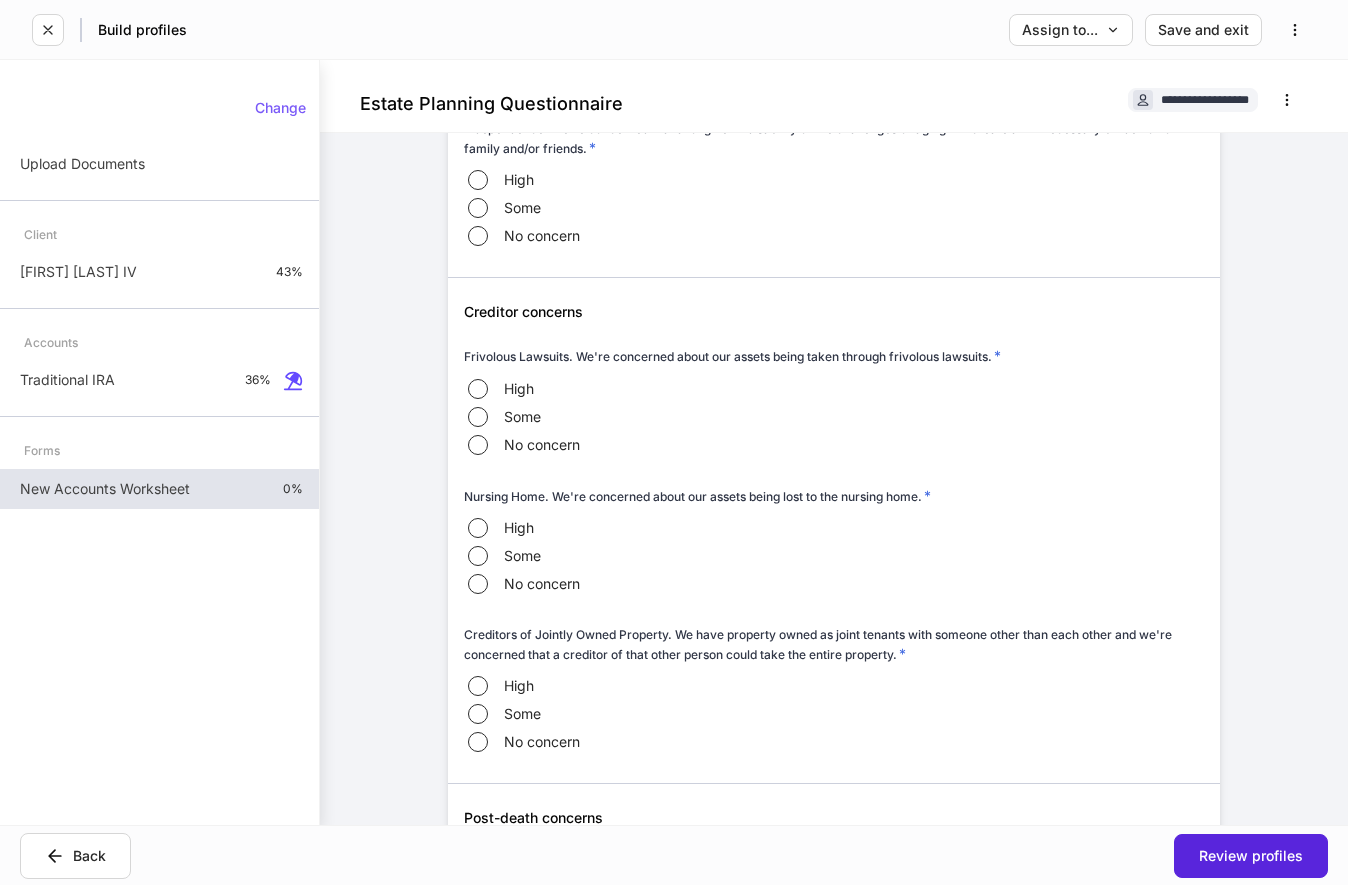 scroll, scrollTop: 5999, scrollLeft: 0, axis: vertical 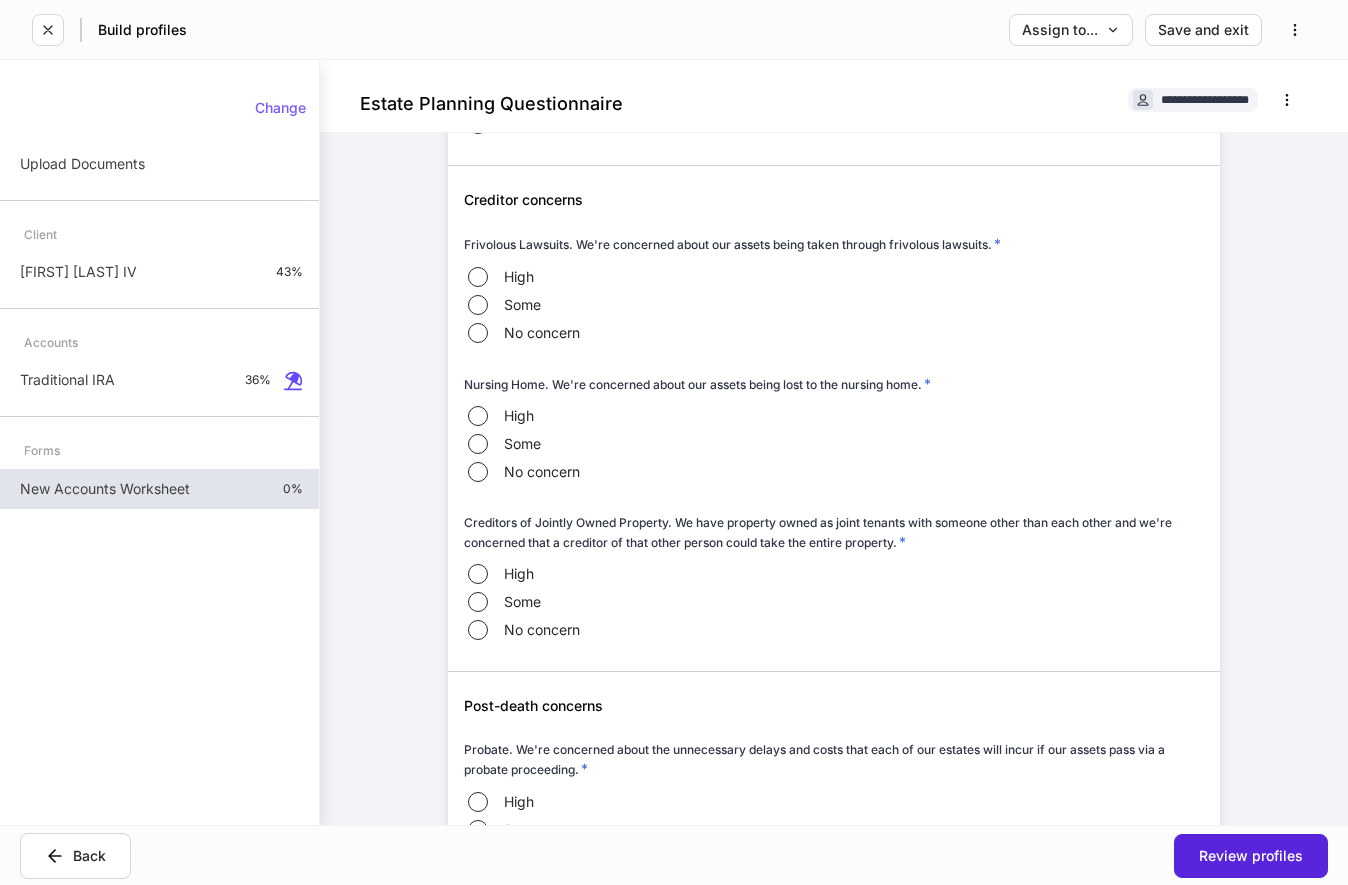 click on "High Some No concern" at bounding box center [834, 444] 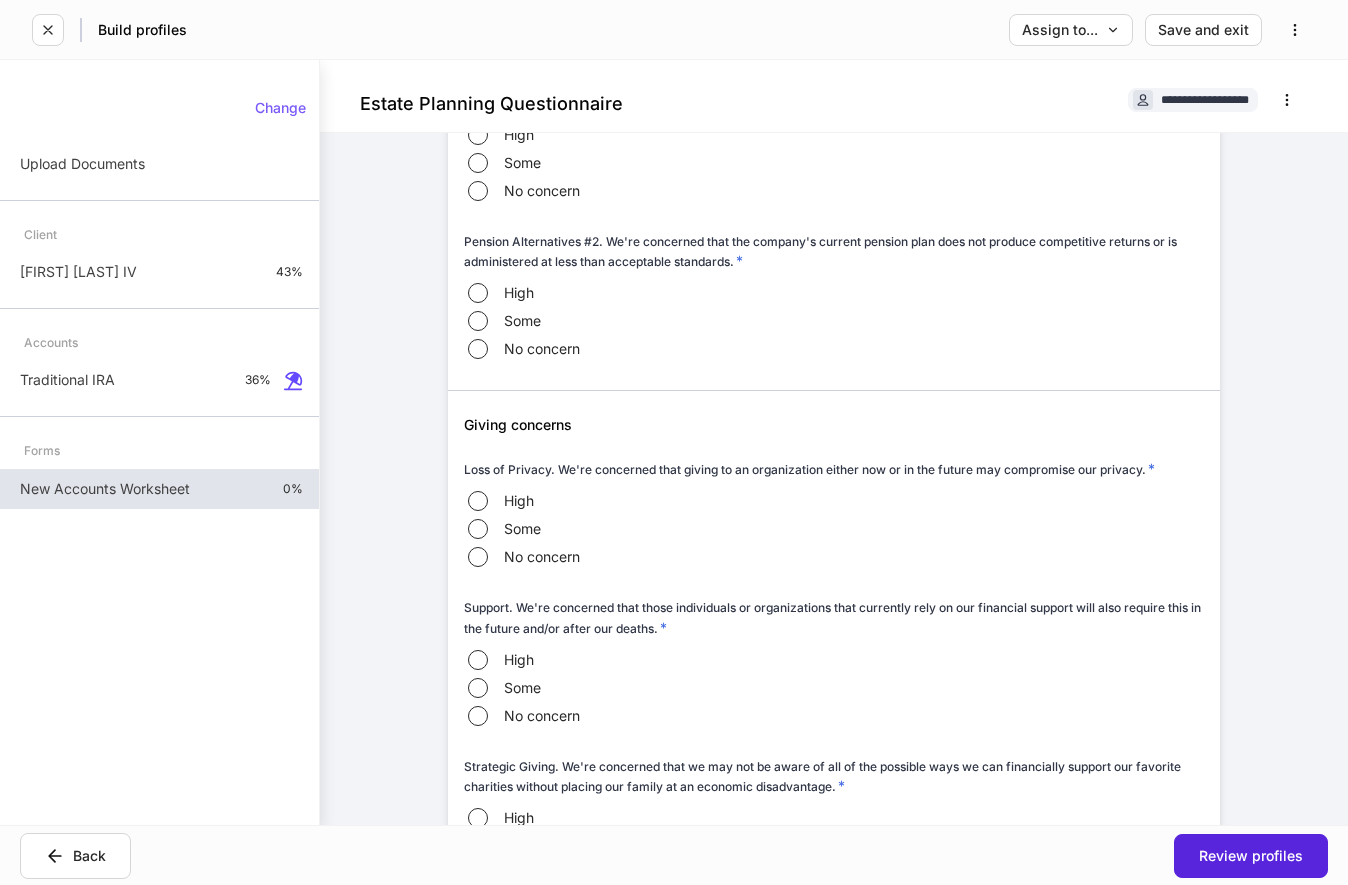 scroll, scrollTop: 8345, scrollLeft: 0, axis: vertical 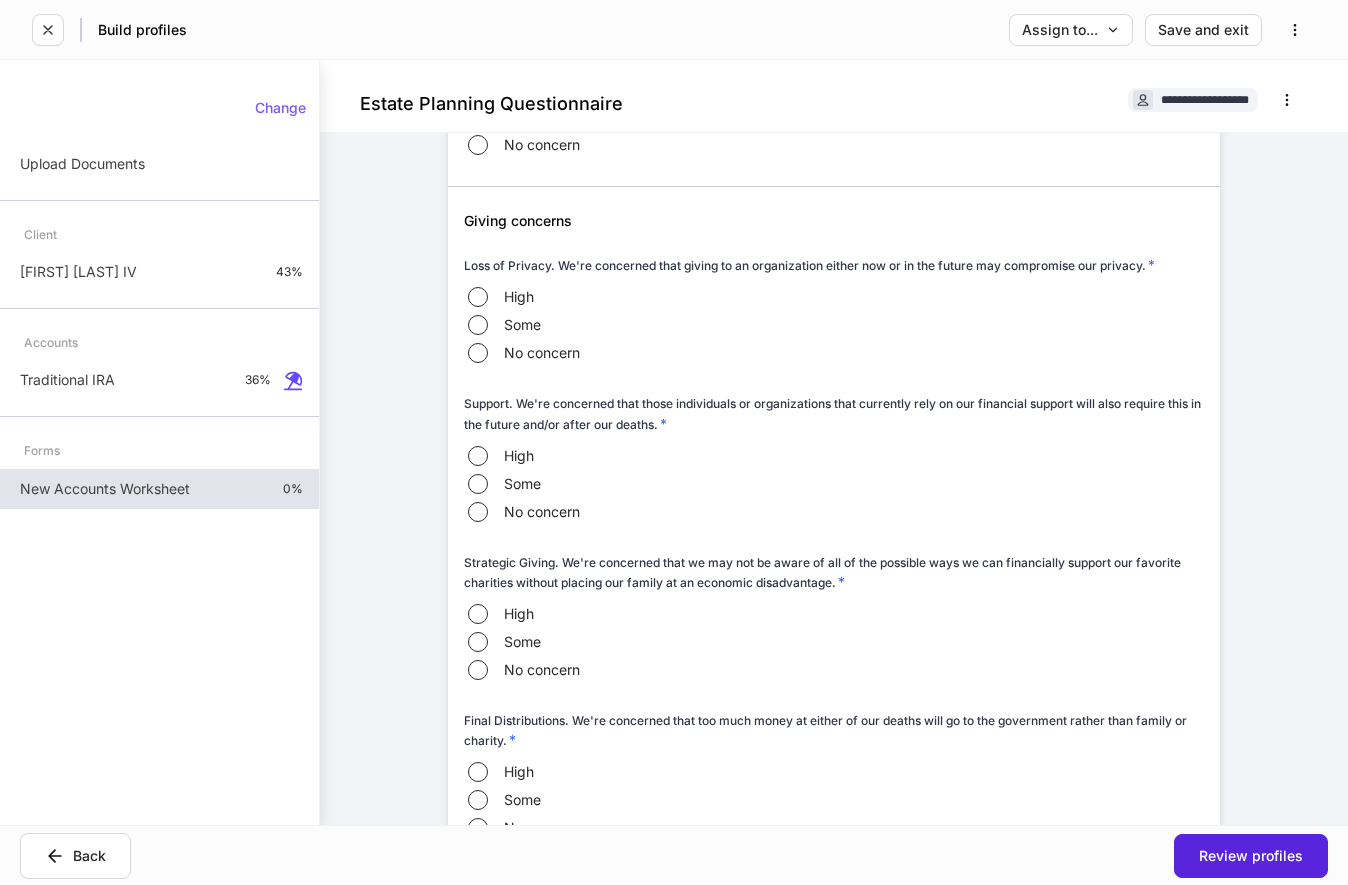 click on "High Some No concern" at bounding box center [834, 484] 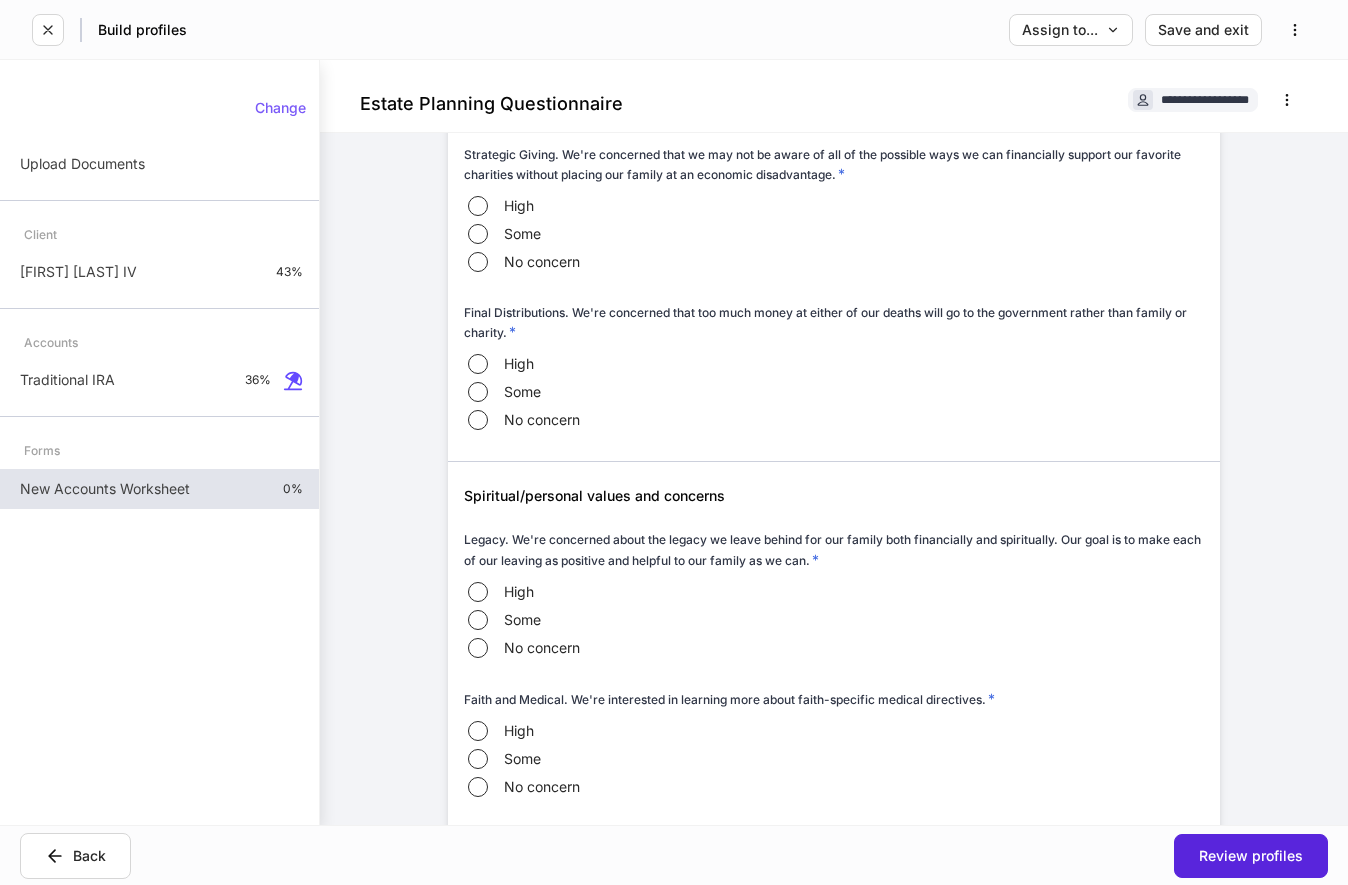 scroll, scrollTop: 8957, scrollLeft: 0, axis: vertical 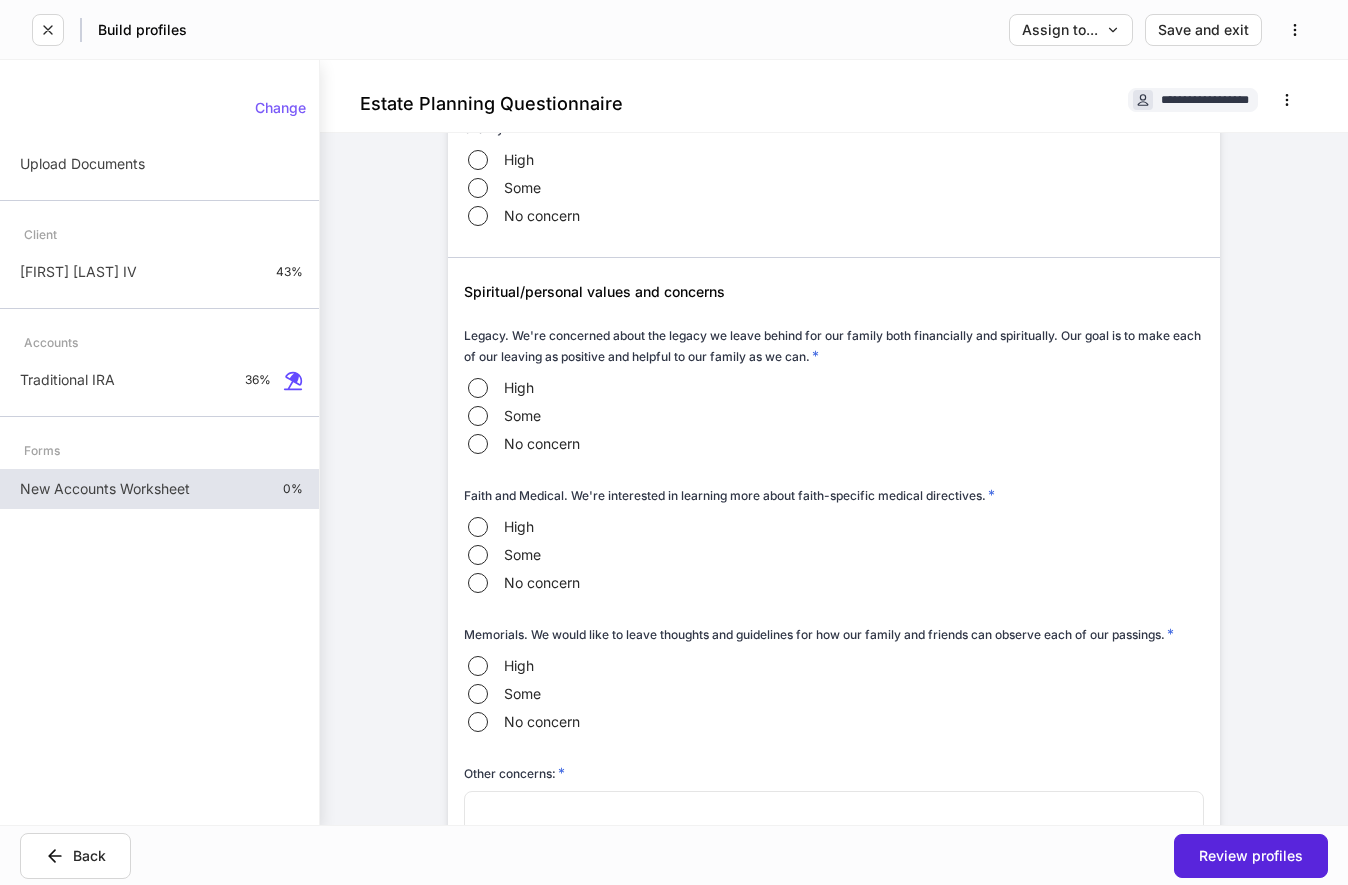 click on "High Some No concern" at bounding box center (834, 416) 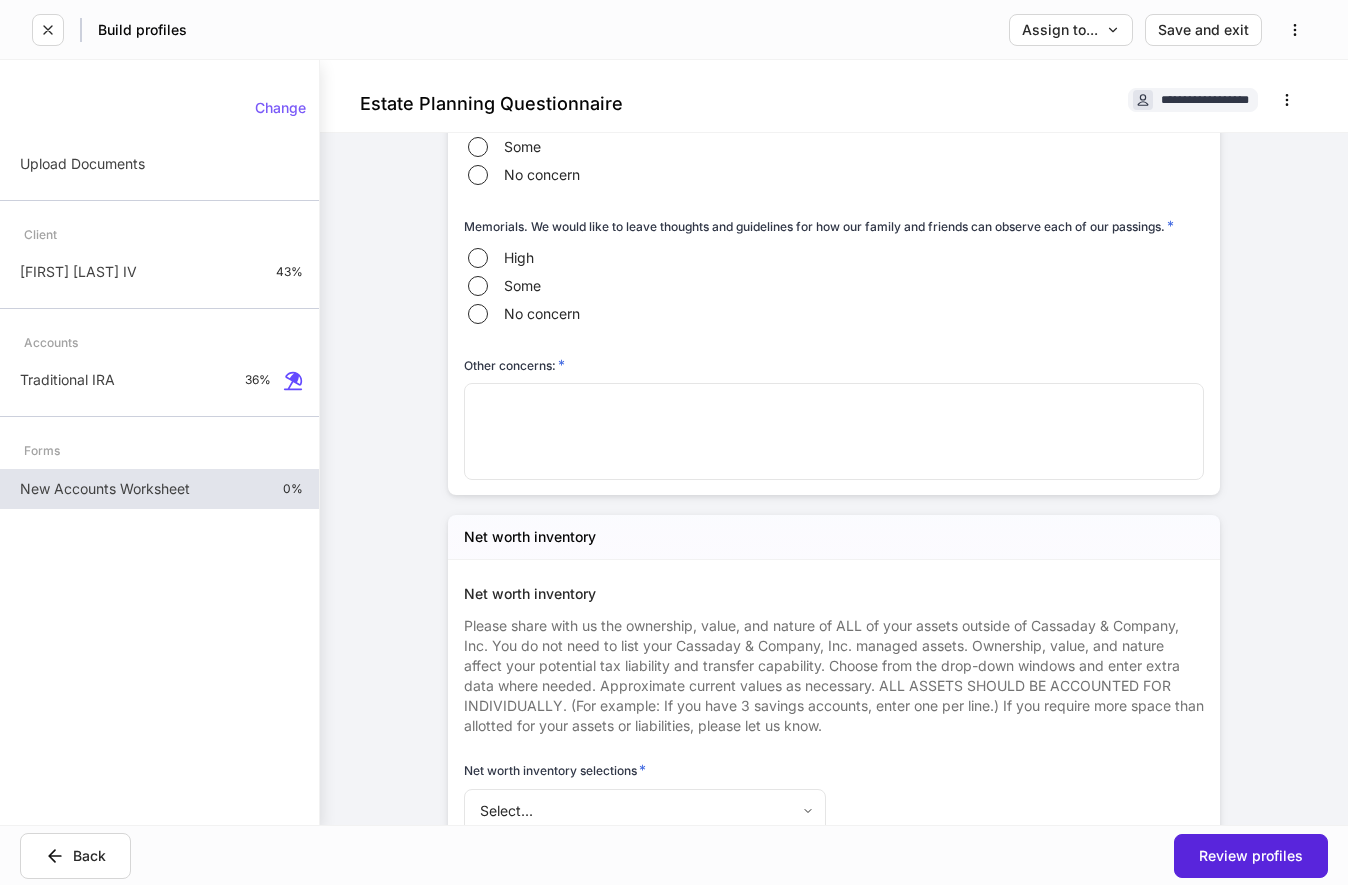 scroll, scrollTop: 9263, scrollLeft: 0, axis: vertical 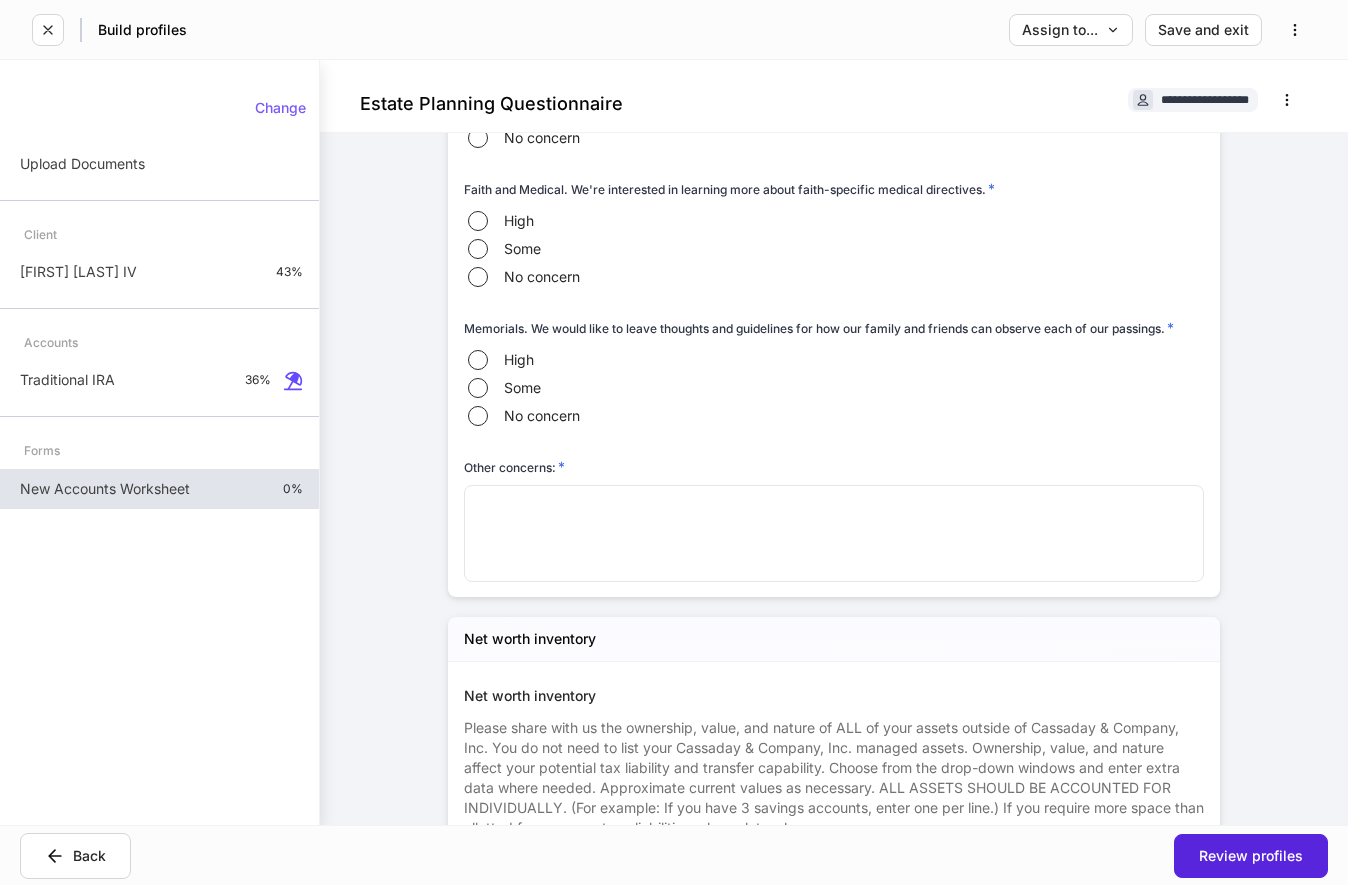 click on "Other concerns: * * ​" at bounding box center (826, 509) 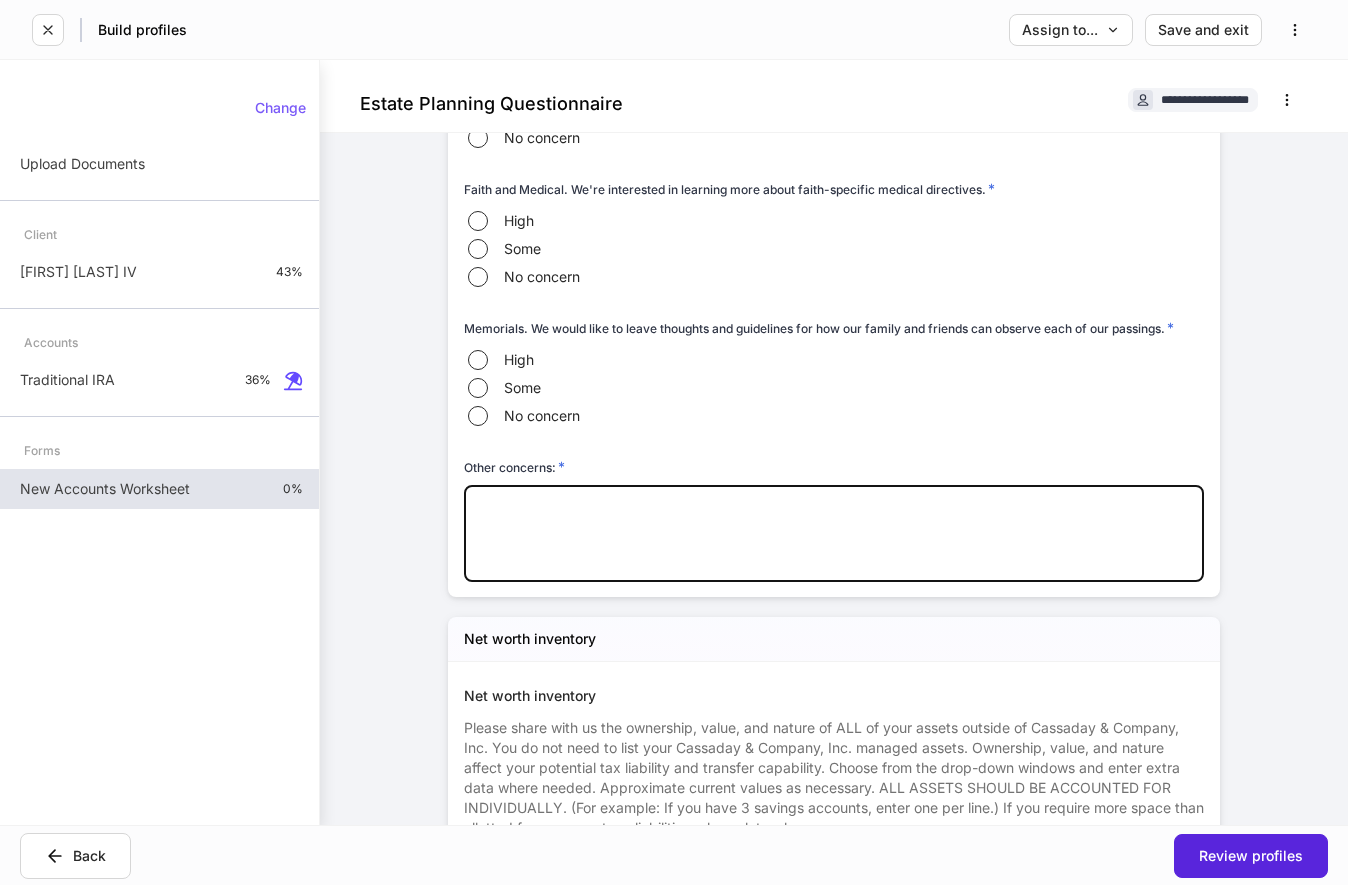 click at bounding box center (834, 534) 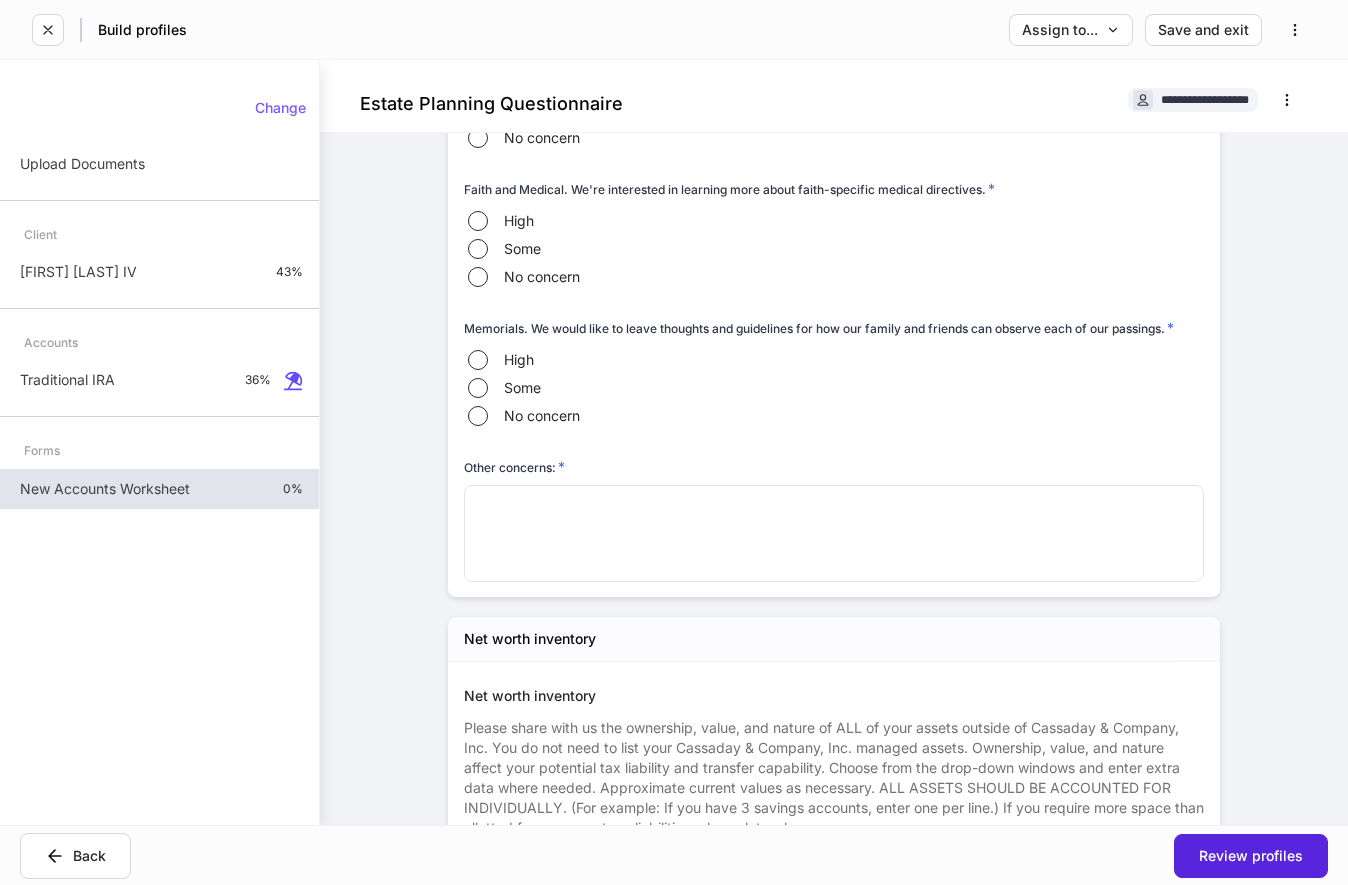 click on "Other concerns: *" at bounding box center [834, 471] 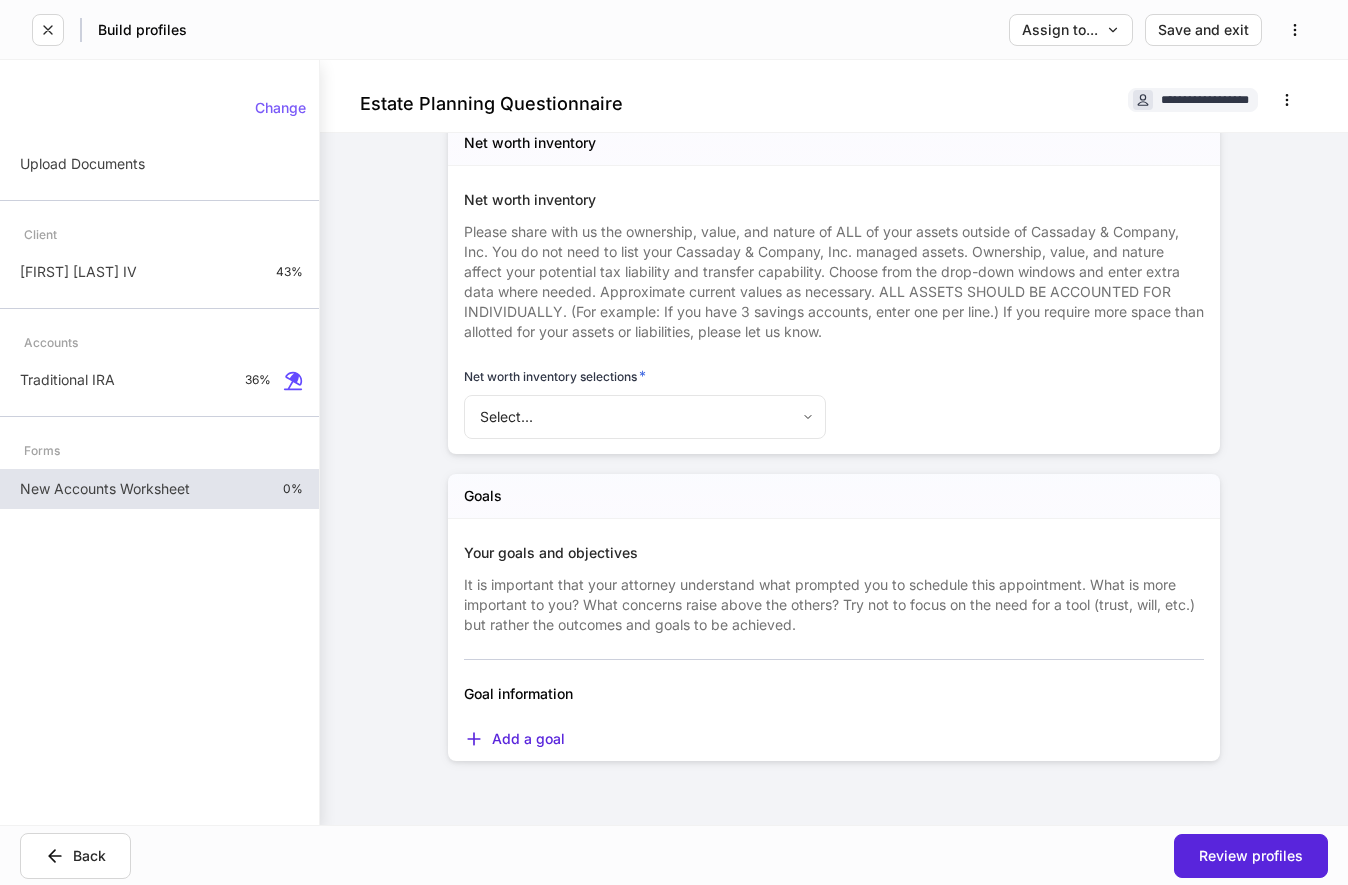 scroll, scrollTop: 9773, scrollLeft: 0, axis: vertical 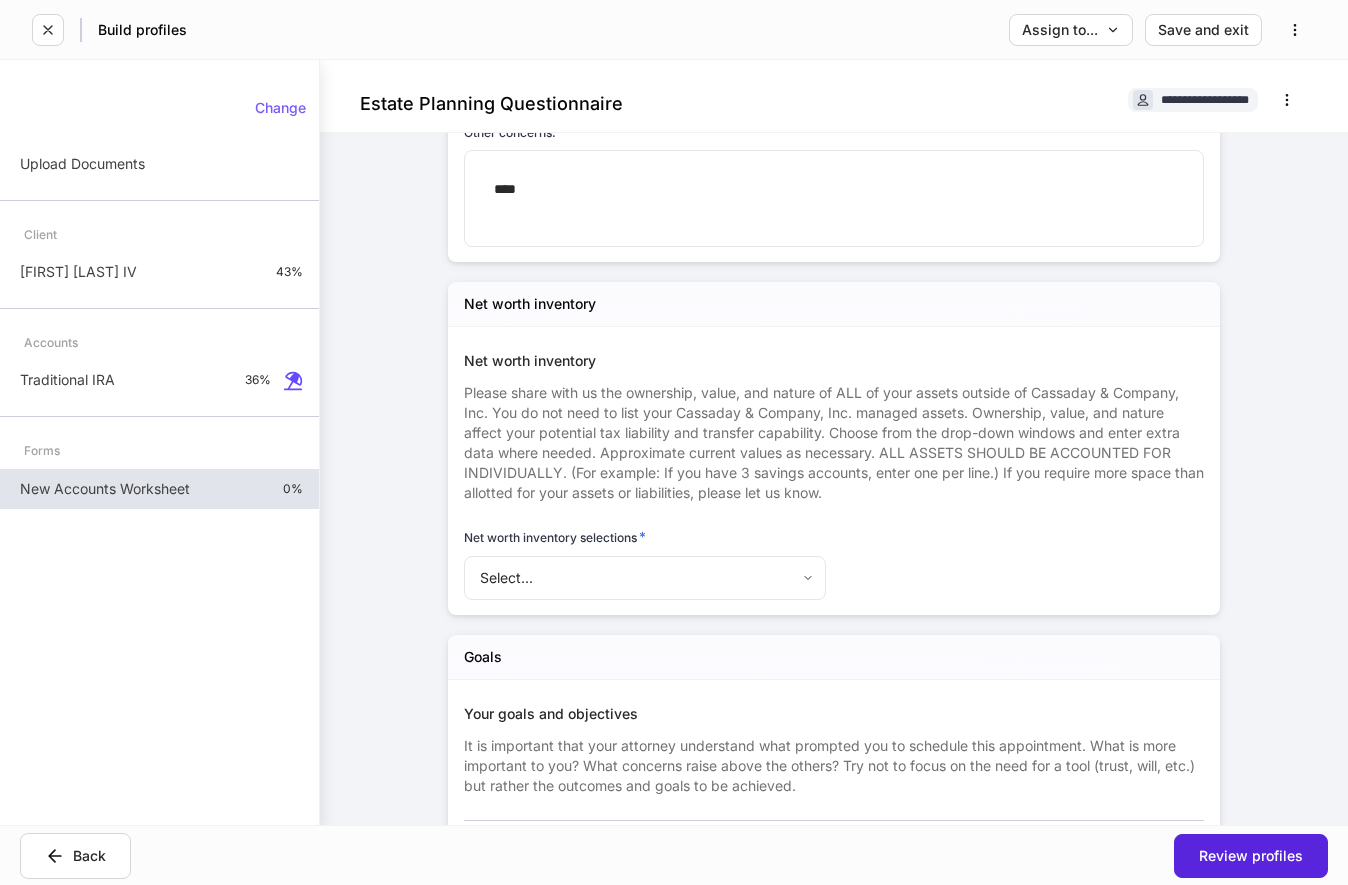 click on "Please share with us the ownership, value, and nature of ALL of your assets outside of Cassaday & Company, Inc. You do not need to list your Cassaday & Company, Inc. managed assets. Ownership, value, and nature affect your potential tax liability and transfer capability. Choose from the drop-down windows and enter extra data where needed. Approximate current values as necessary. ALL ASSETS SHOULD BE ACCOUNTED FOR INDIVIDUALLY. (For example: If you have 3 savings accounts, enter one per line.) If you require more space than allotted for your assets or liabilities, please let us know." at bounding box center (834, 437) 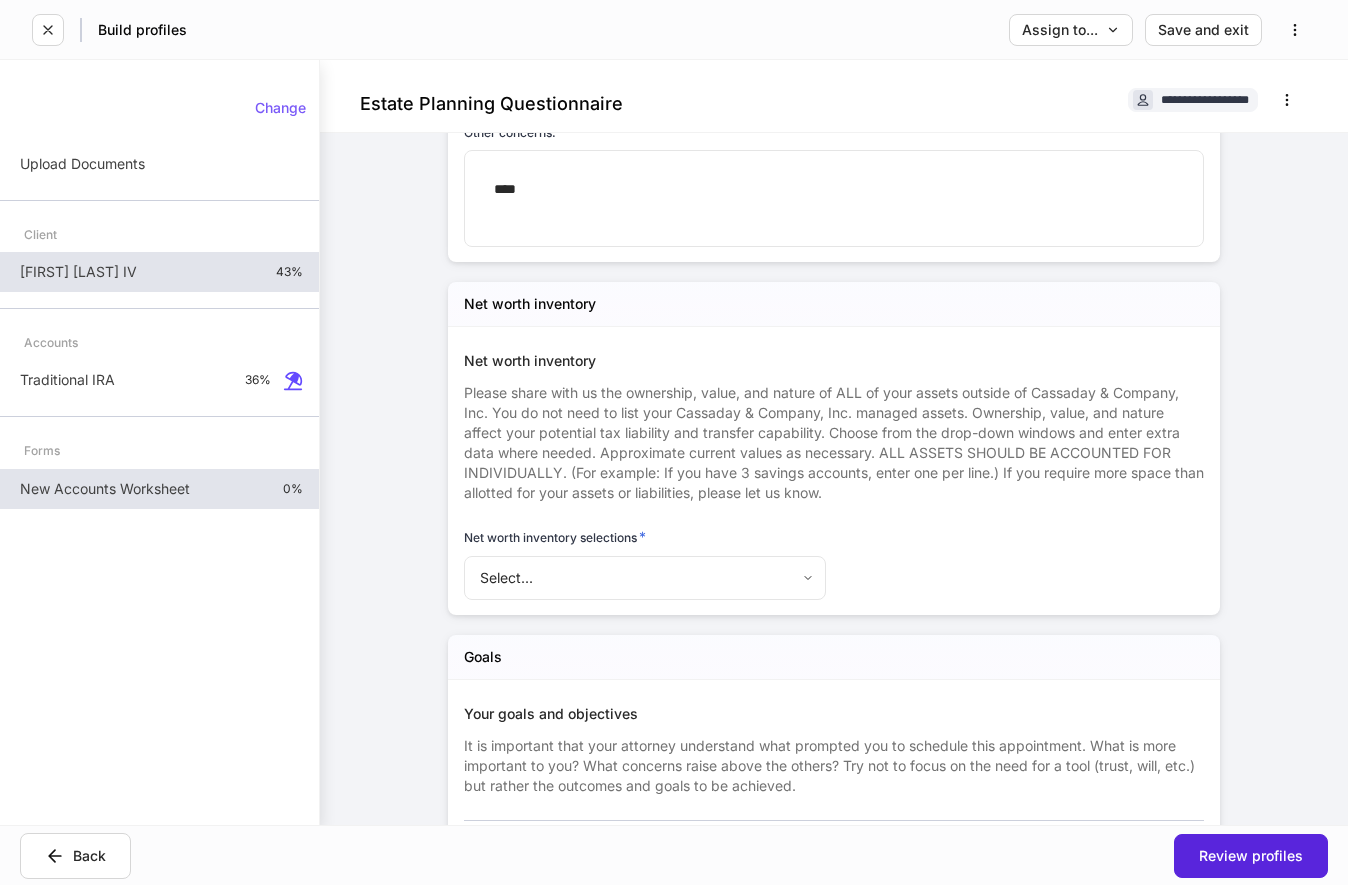 click on "[FIRST] [LAST] [SUFFIX]" at bounding box center (159, 272) 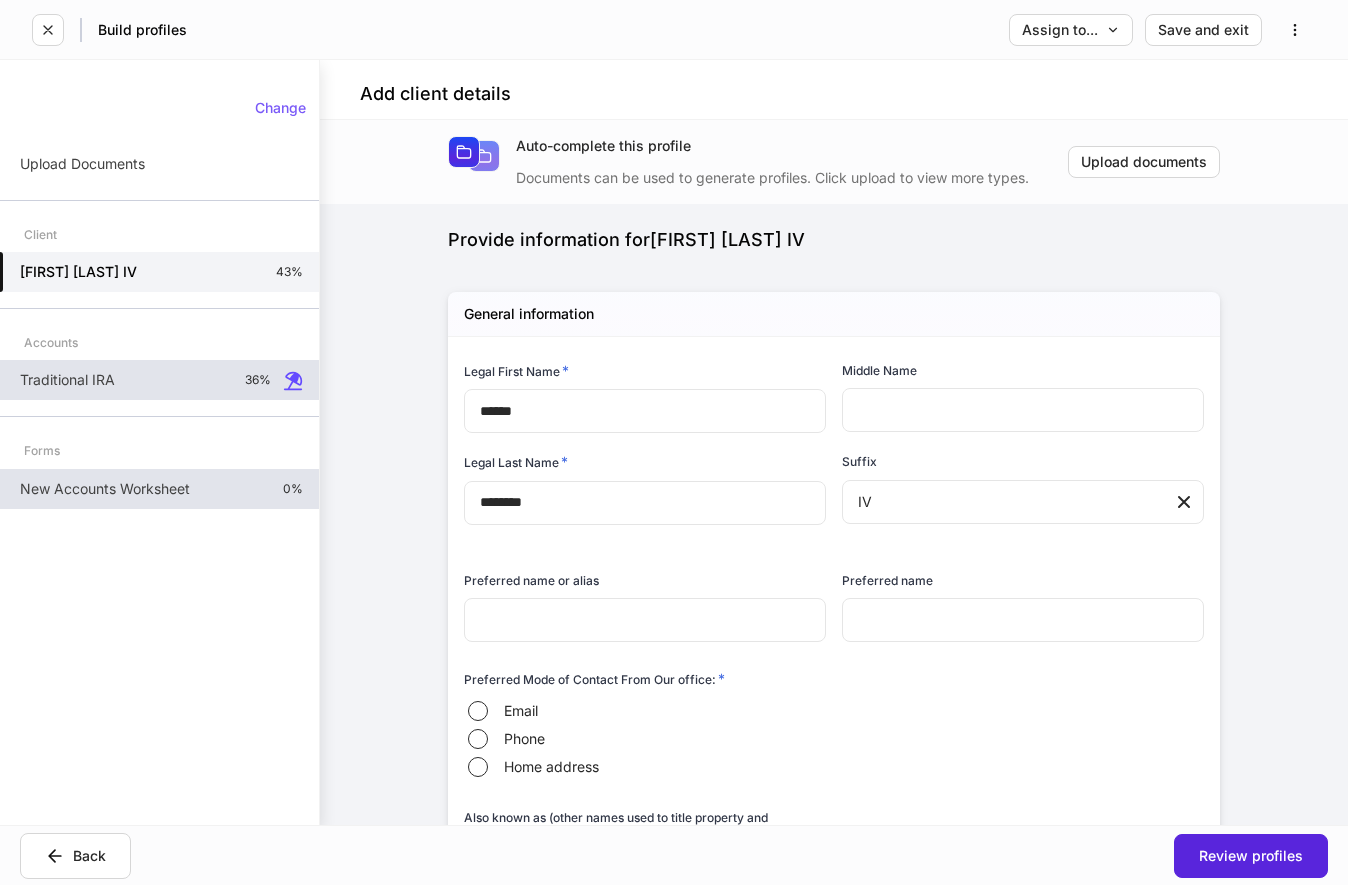 type on "**********" 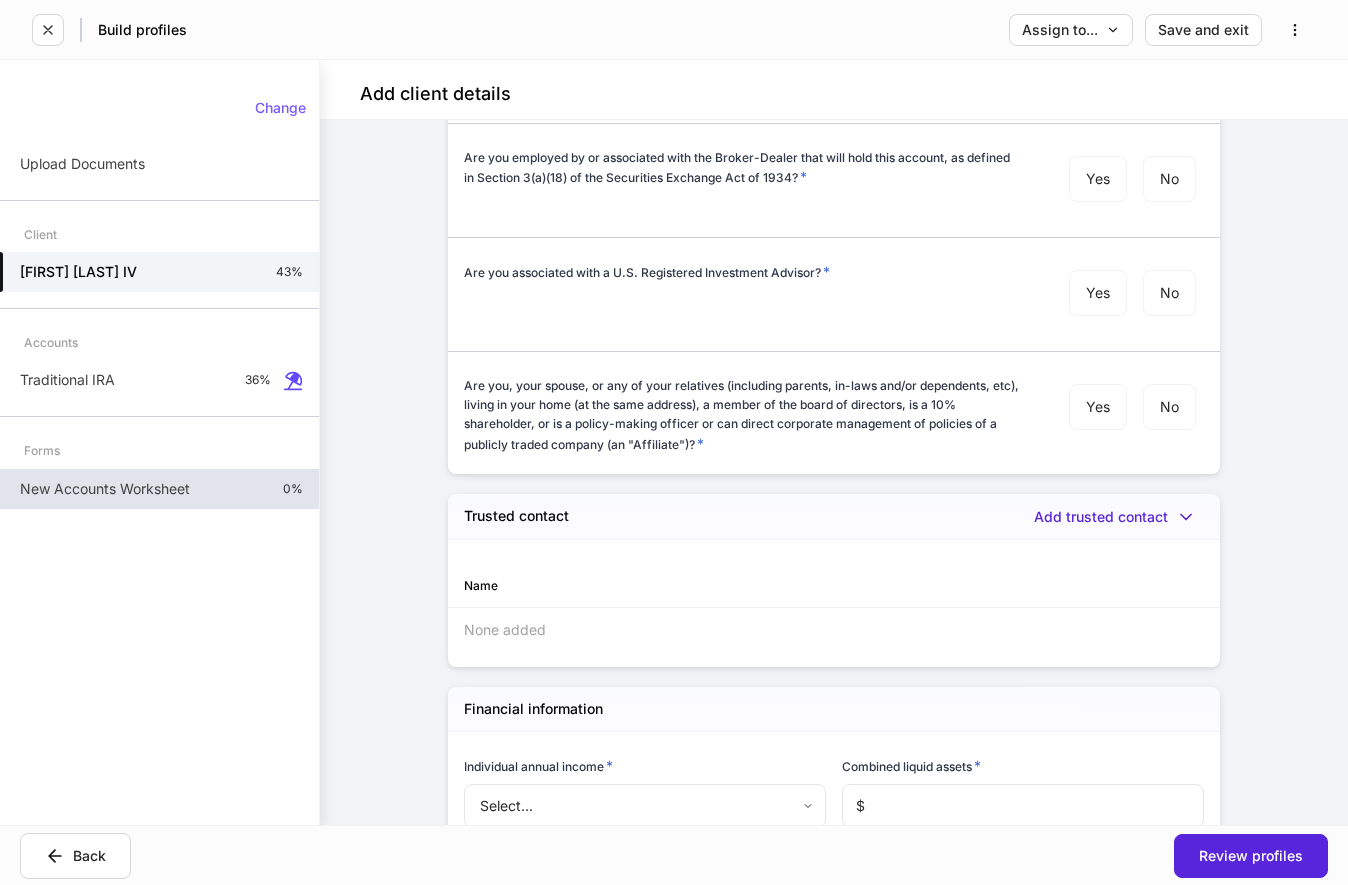 scroll, scrollTop: 4692, scrollLeft: 0, axis: vertical 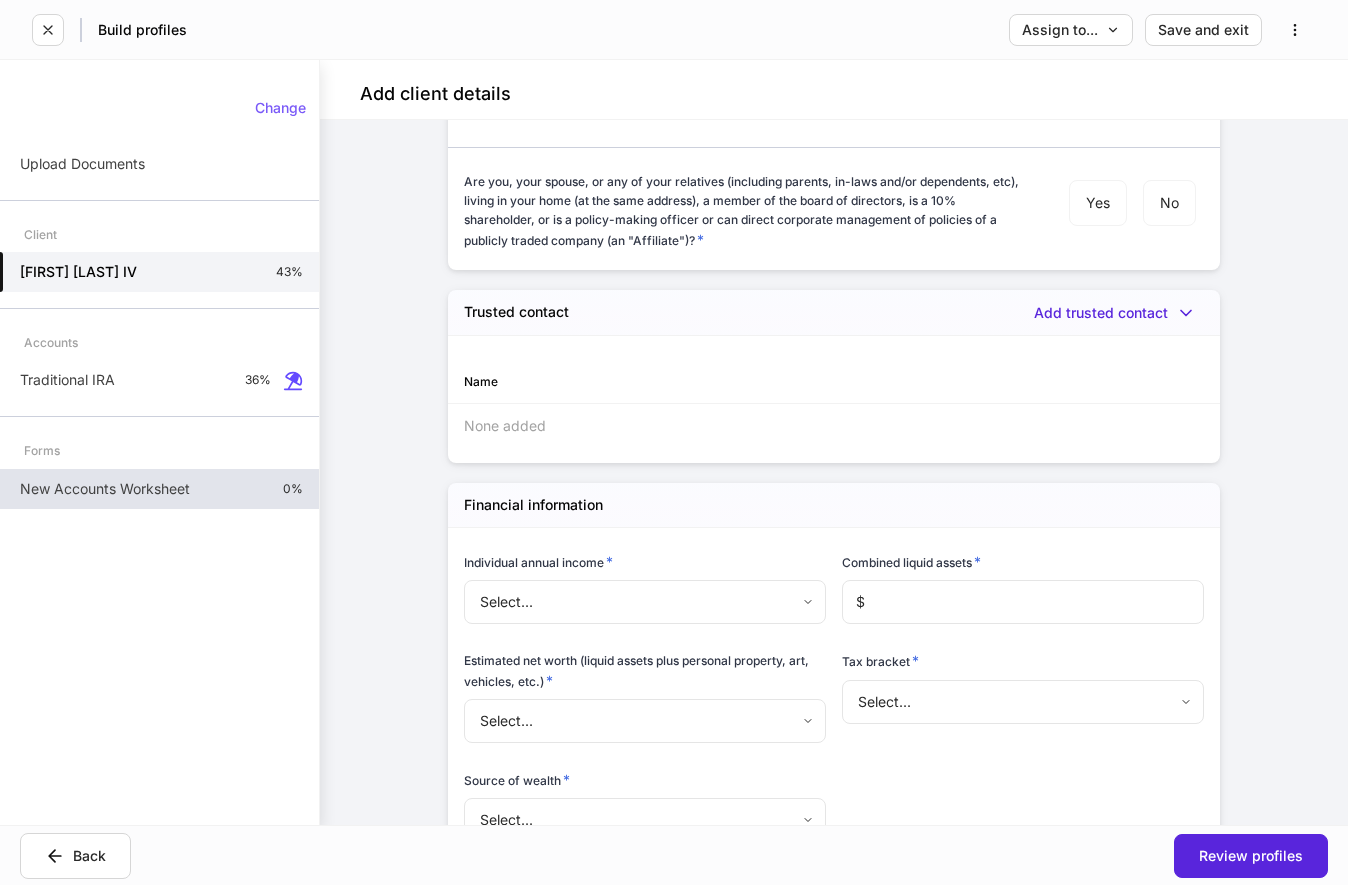 click on "Name" at bounding box center [834, 382] 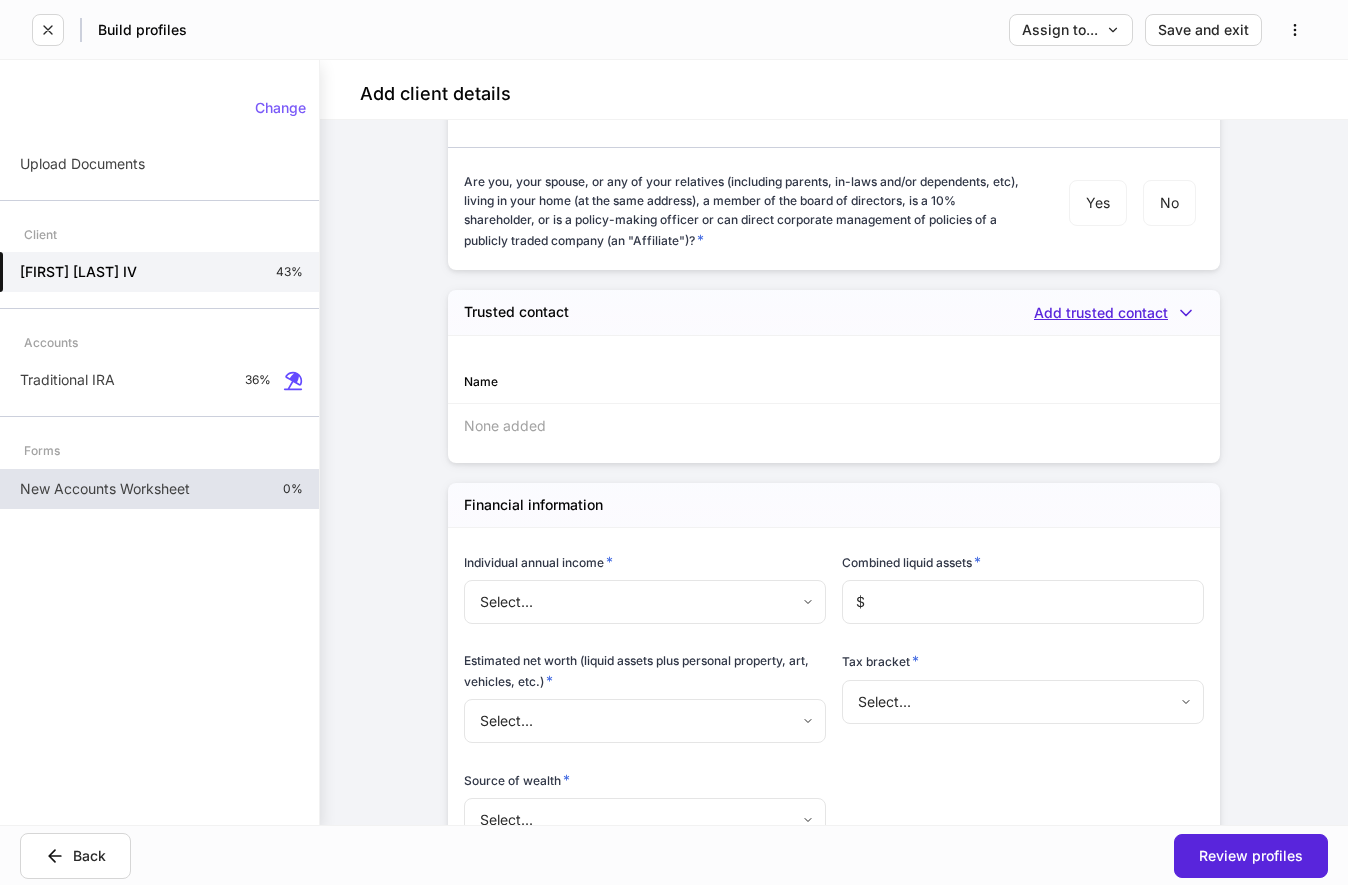 click on "Add trusted contact" at bounding box center (1119, 313) 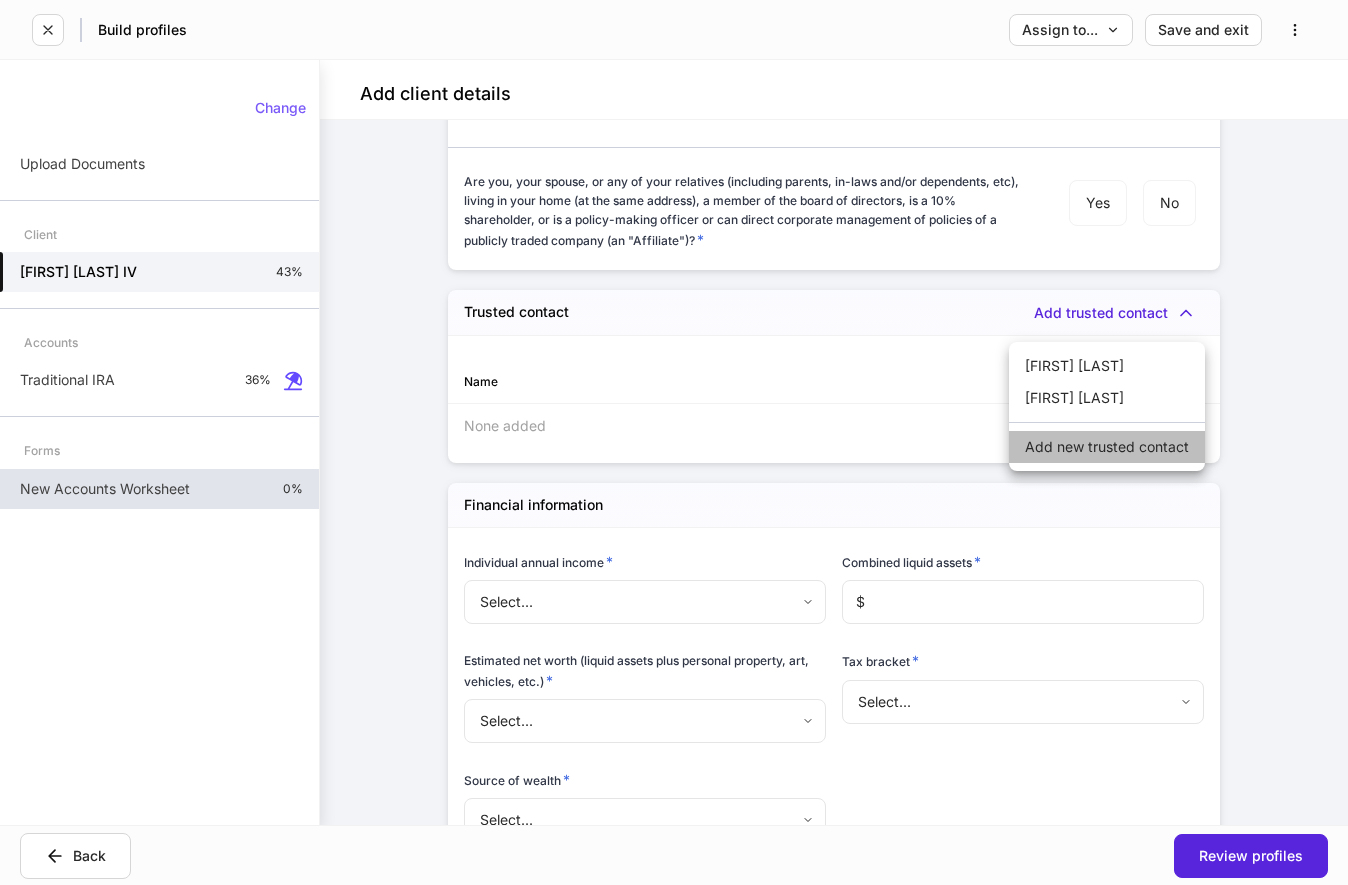 click on "Add new trusted contact" at bounding box center (1107, 447) 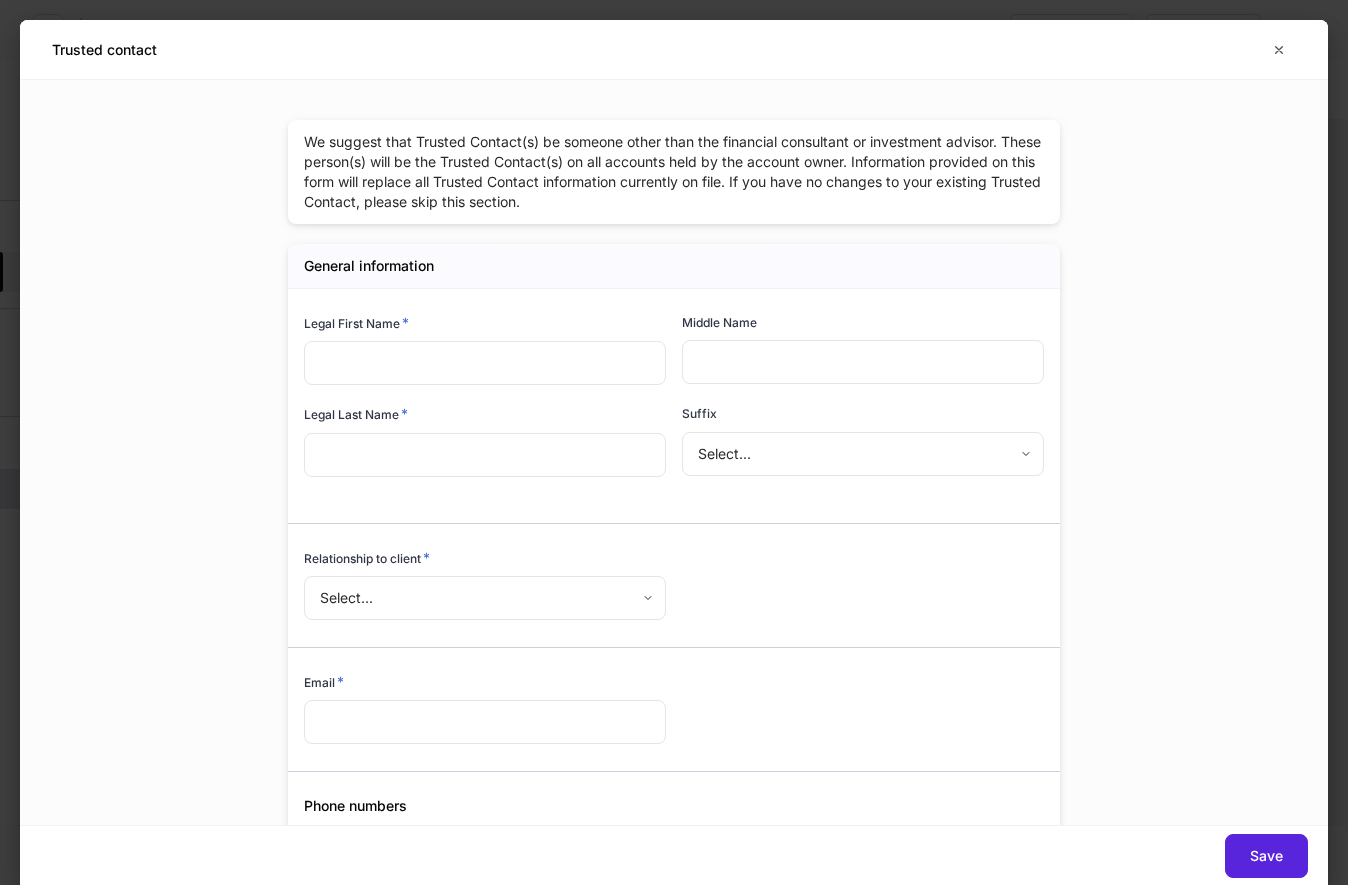 click on "Build profiles Assign to... Save and exit Add client details Auto-complete this profile Documents can be used to generate profiles. Click upload to view more types. Upload documents Provide information for  [FIRST] [LAST] IV Please complete all internal-use only sections before sending to the client. We ask all fields not intended for the client to be filled so the profiles can begin syncing upon client completion. General information Legal First Name * ****** ​ Middle Name ​ Legal Last Name * ******** ​ Suffix IV * ​ Preferred name or alias ​ Preferred name ​ Preferred Mode of Contact From Our office: * Email Phone Home address Also known as (other names used to title property and accounts) ​ Date of birth * [DATE] ​ Social security number * [SSN] show ​ Mother's maiden name ​ Gender ​ **** ​ Marital status * Married ******* ​ Number of dependents * ​ Date of marriage * [DATE] ​ Country of citizenship * United States of America * ​ * * ​   * Yes No" at bounding box center [674, 442] 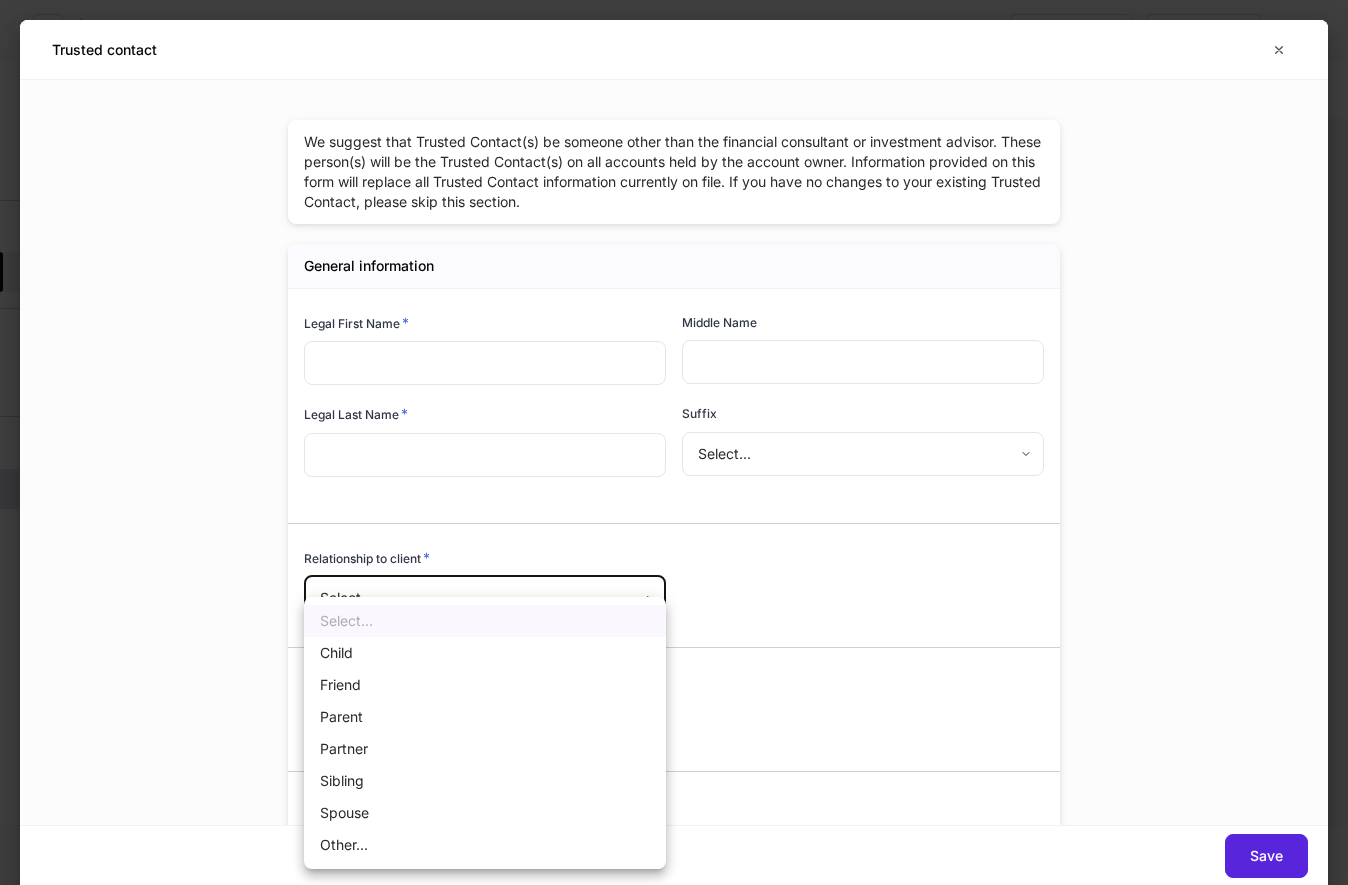 click at bounding box center [674, 442] 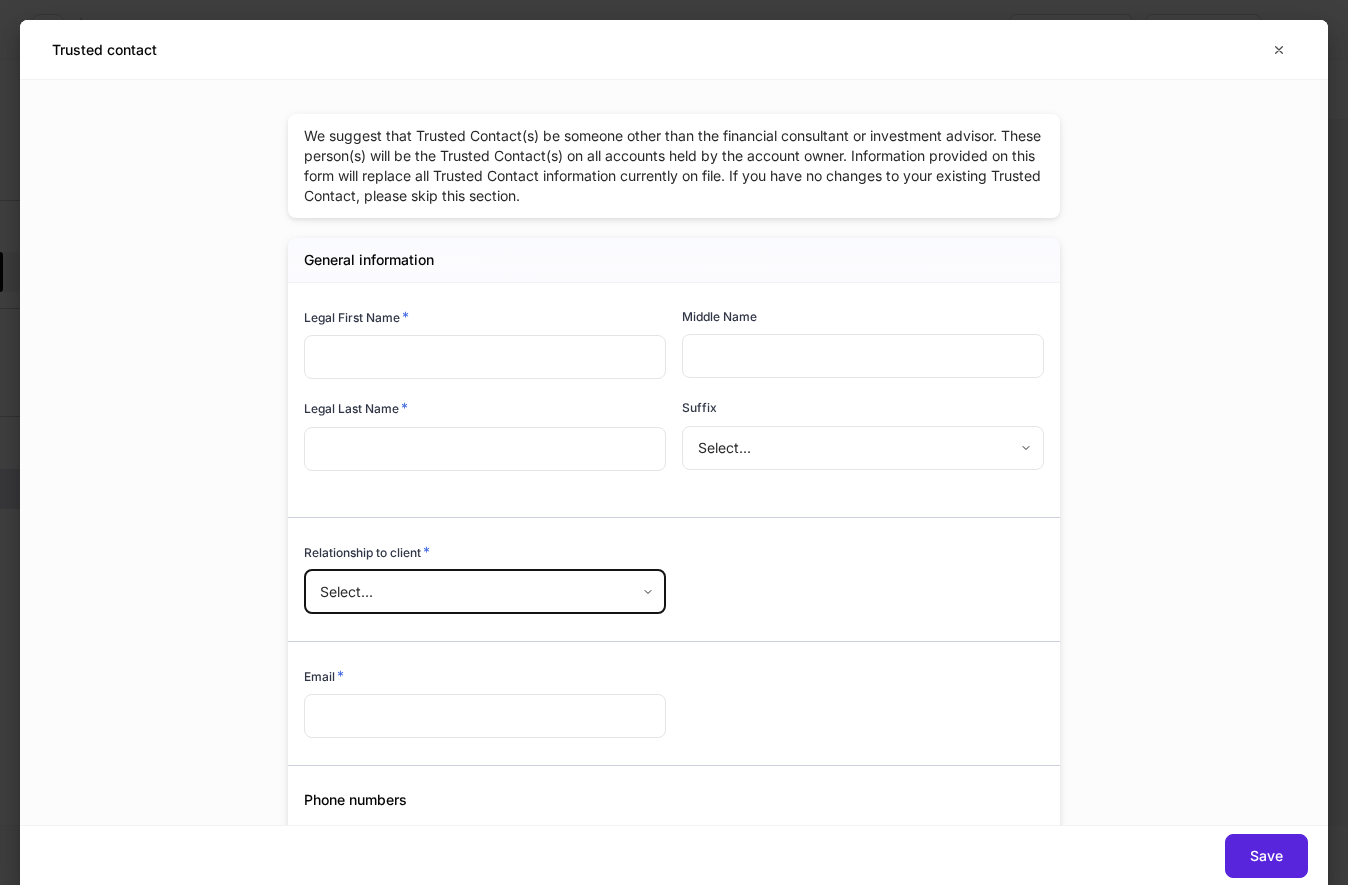 scroll, scrollTop: 0, scrollLeft: 0, axis: both 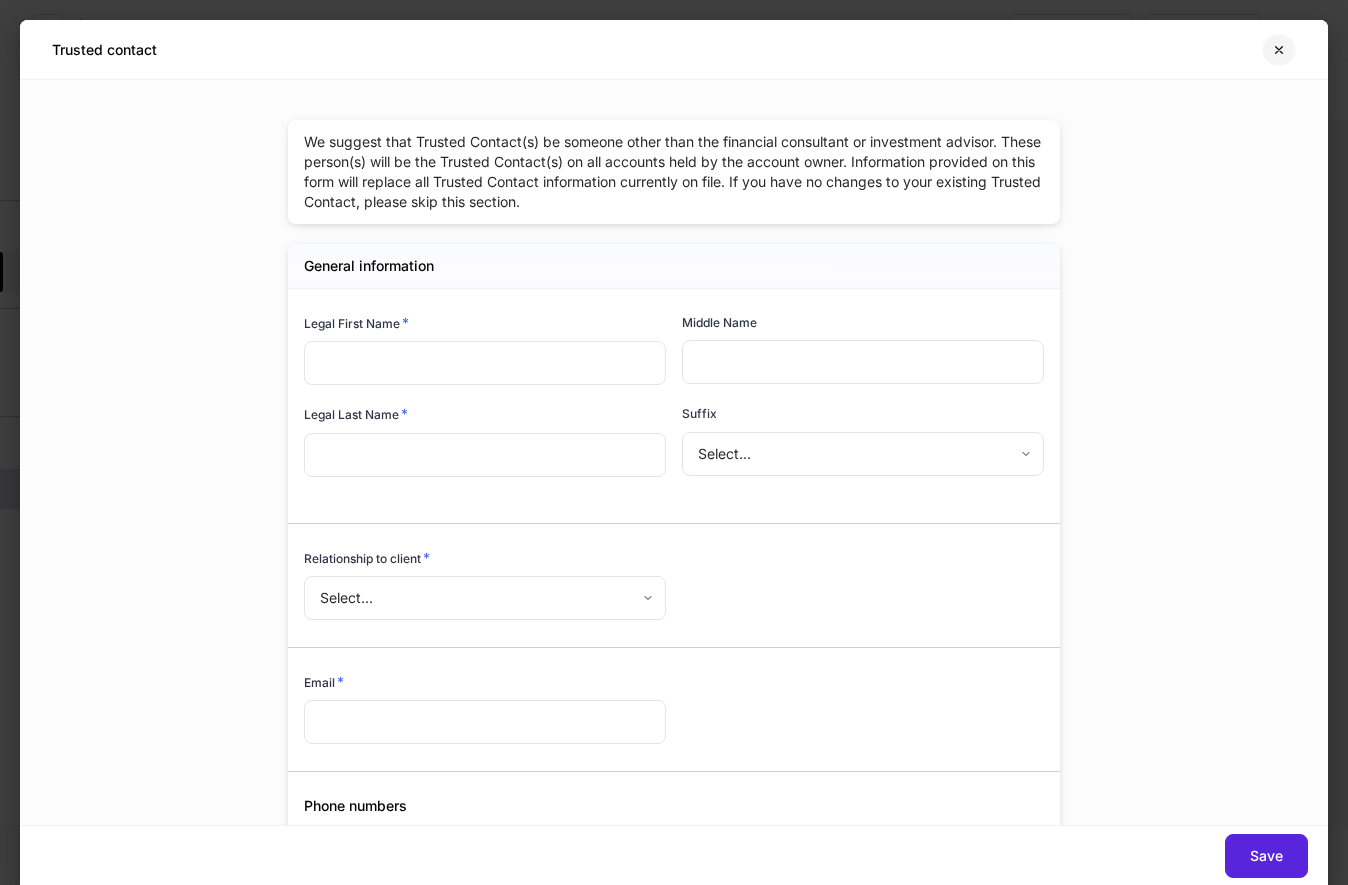 click 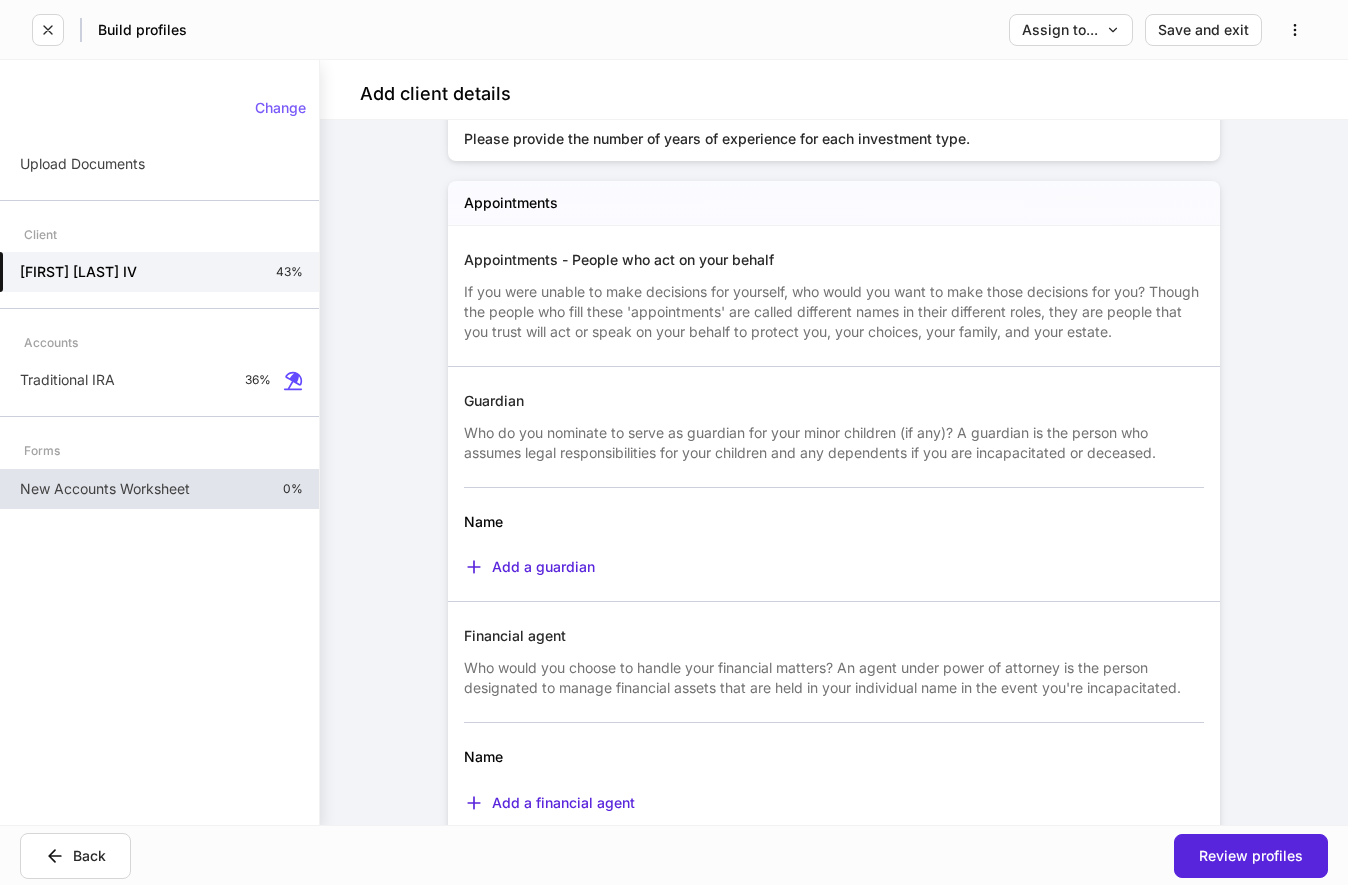 scroll, scrollTop: 6120, scrollLeft: 0, axis: vertical 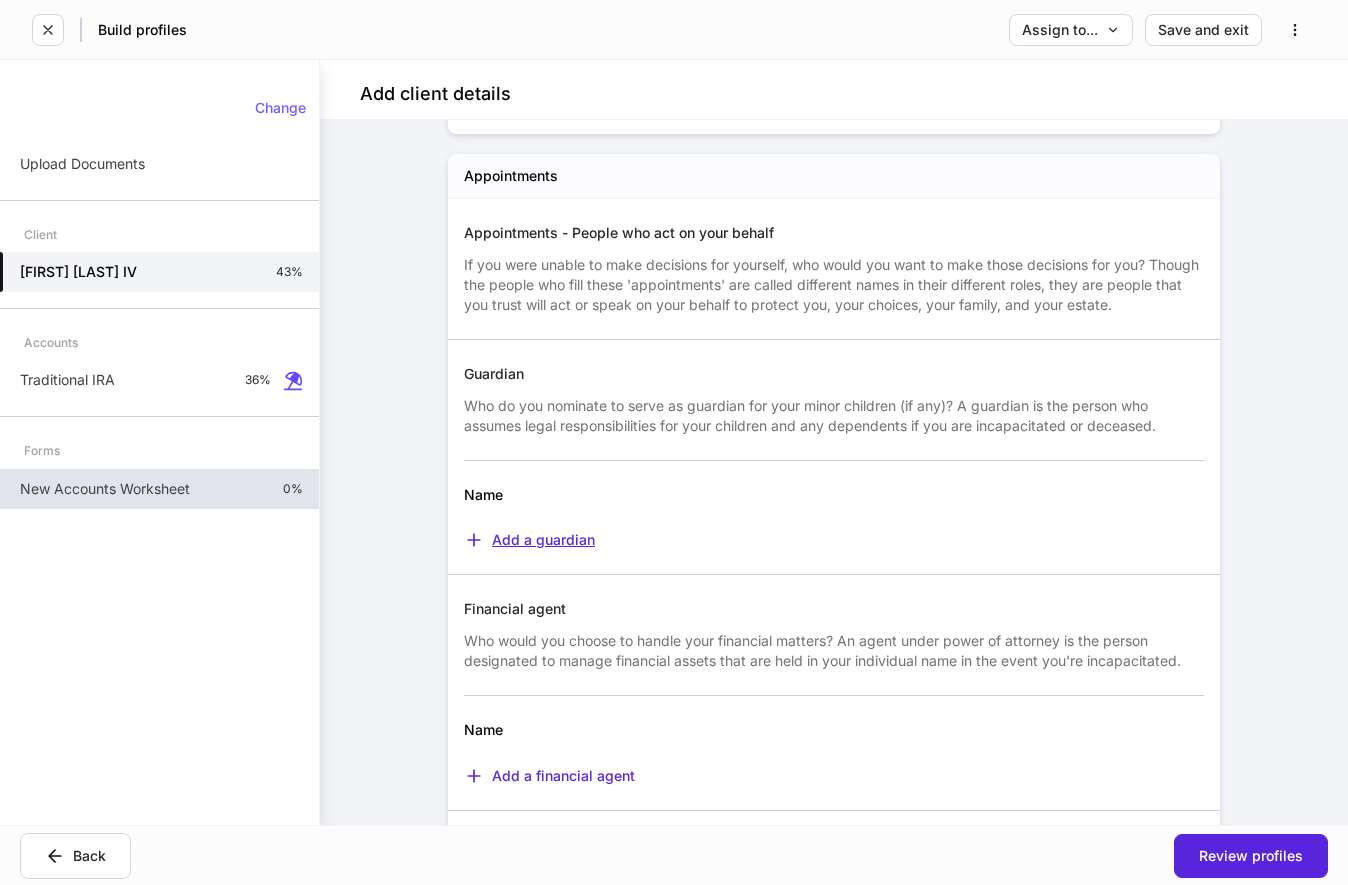 click on "Add a guardian" at bounding box center [529, 540] 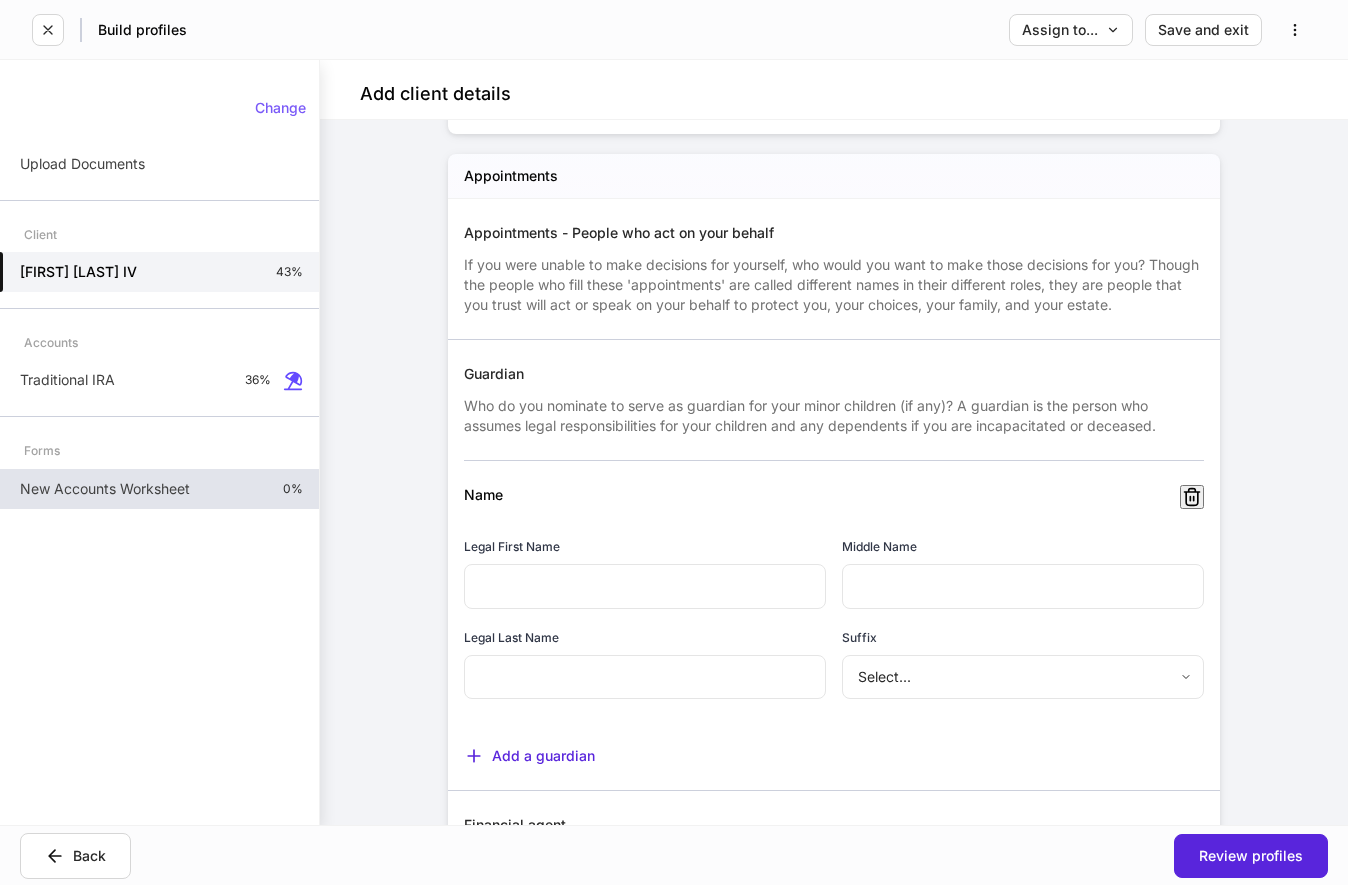 click 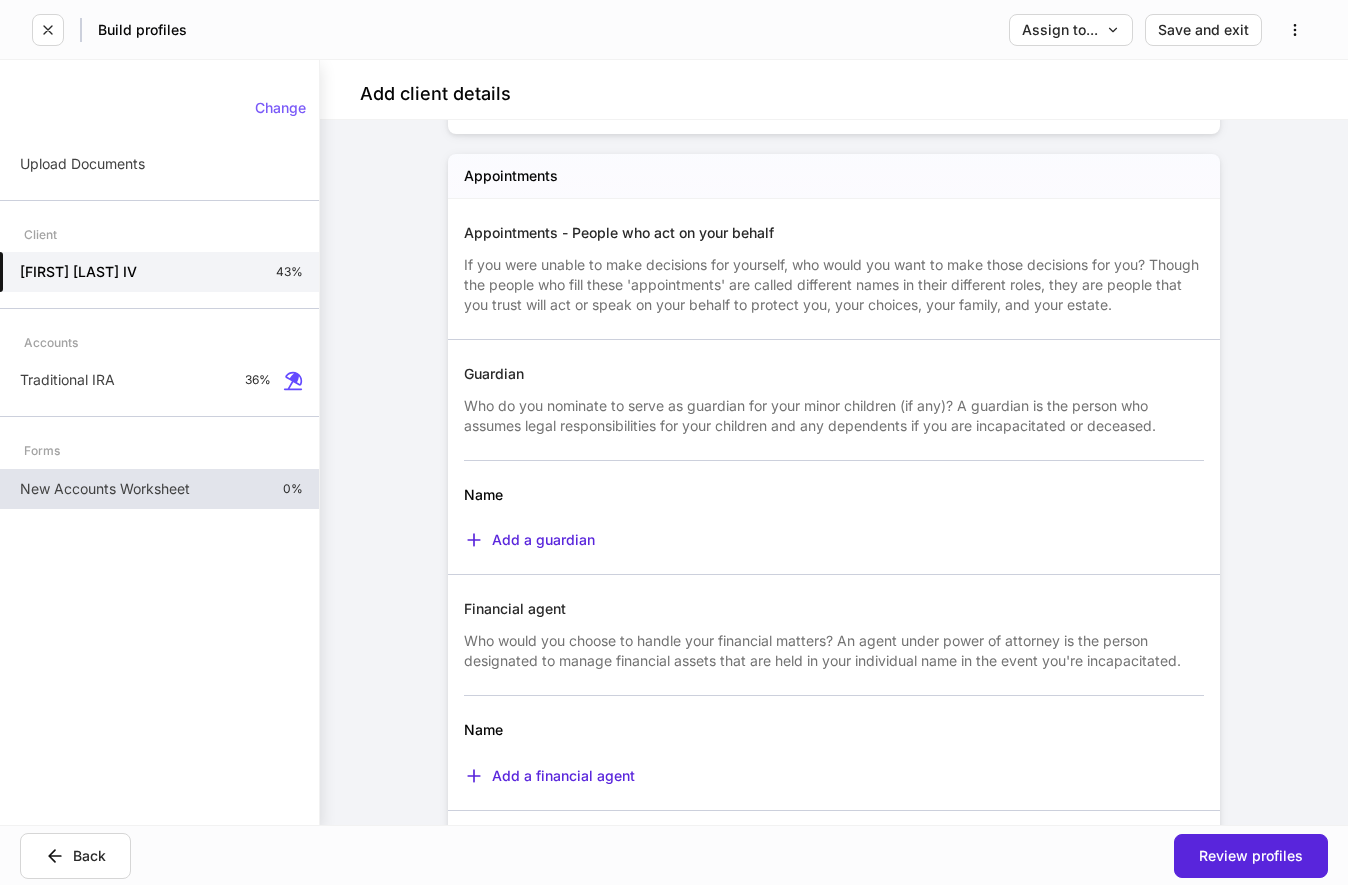 click on "Name" at bounding box center (708, 495) 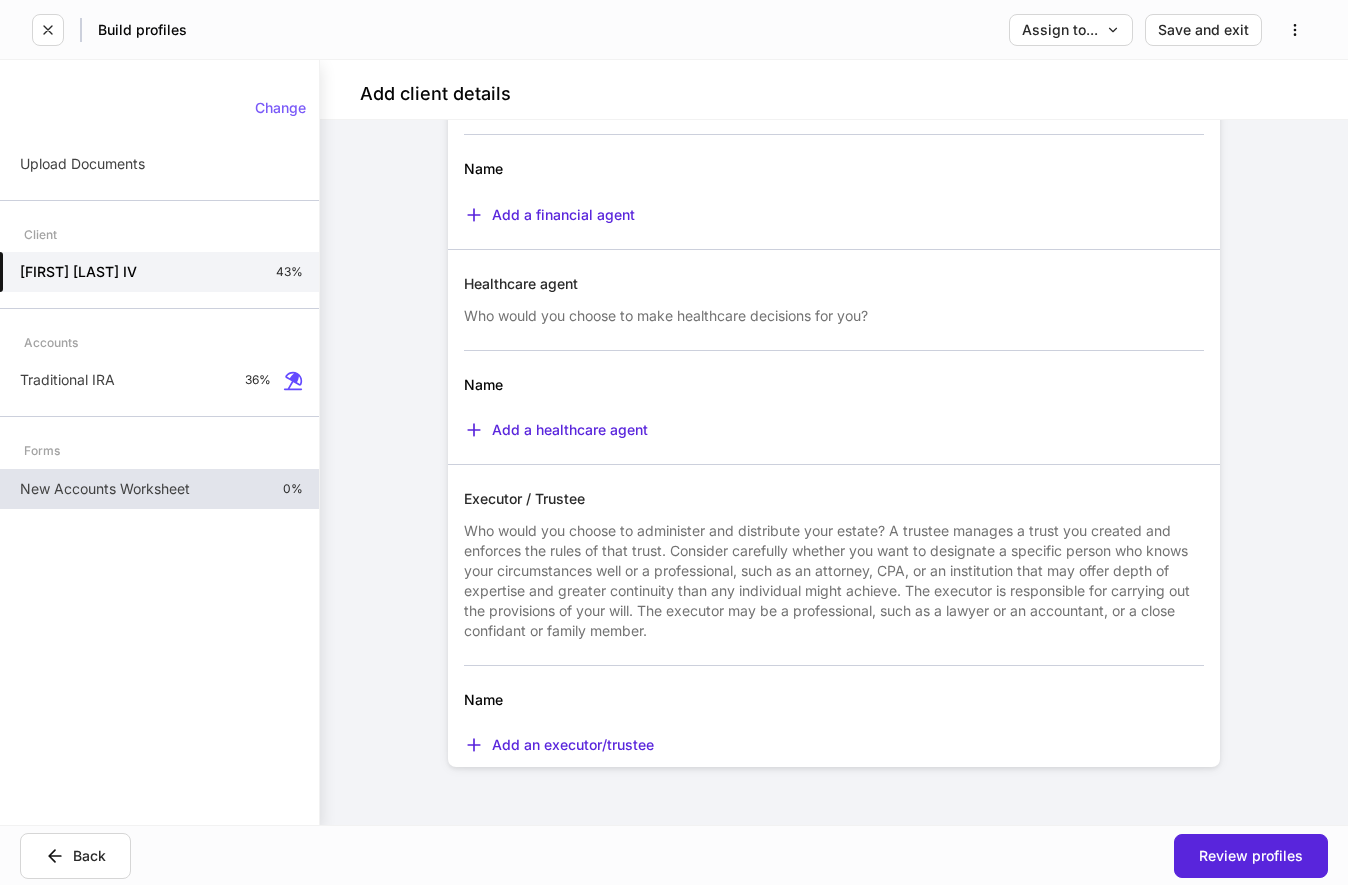 scroll, scrollTop: 6703, scrollLeft: 0, axis: vertical 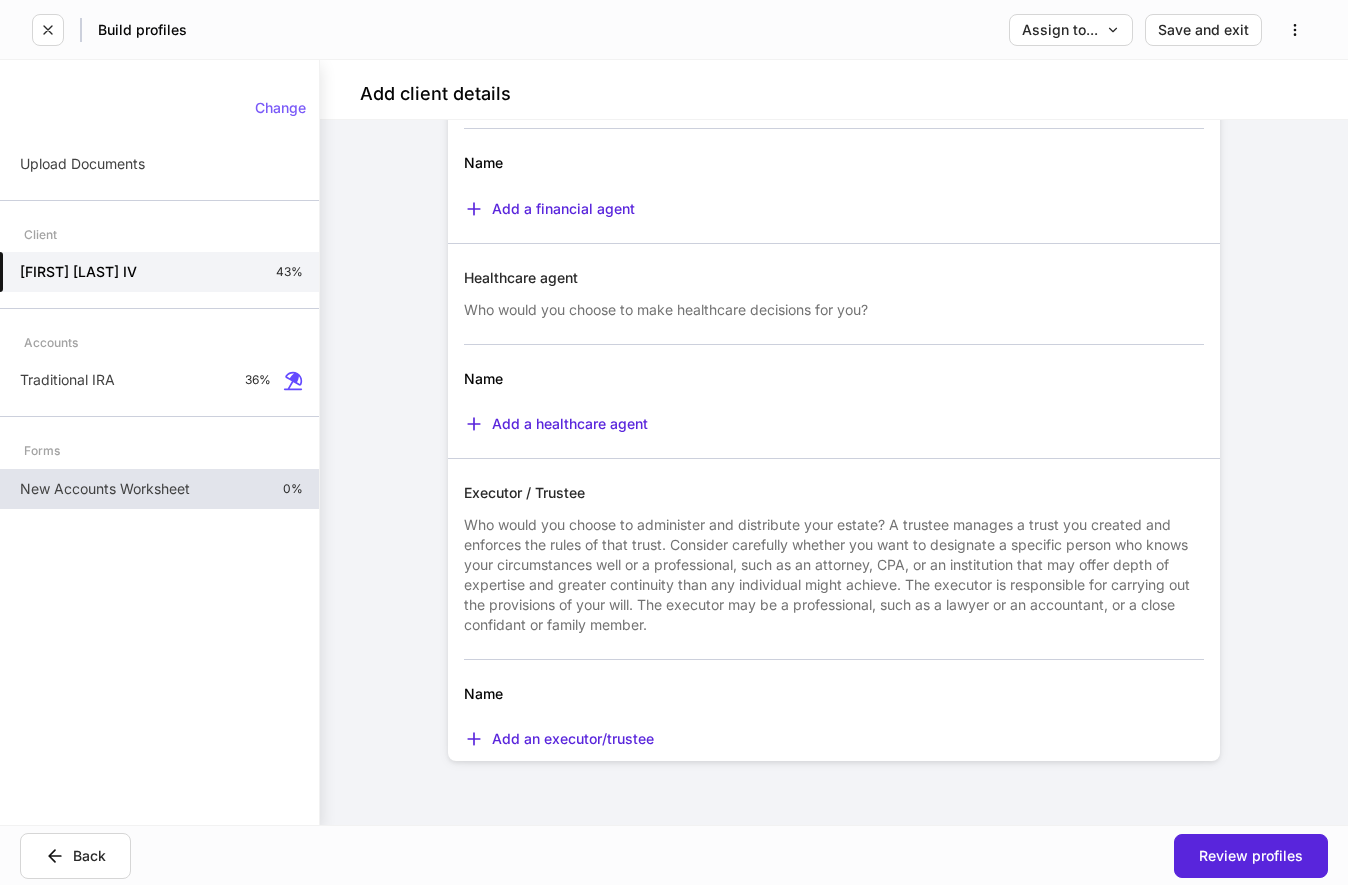 click on "Change Upload Documents Client [FIRST] [LAST] IV 43% Accounts Traditional IRA 36% Forms New Accounts Worksheet 0%" at bounding box center [159, 442] 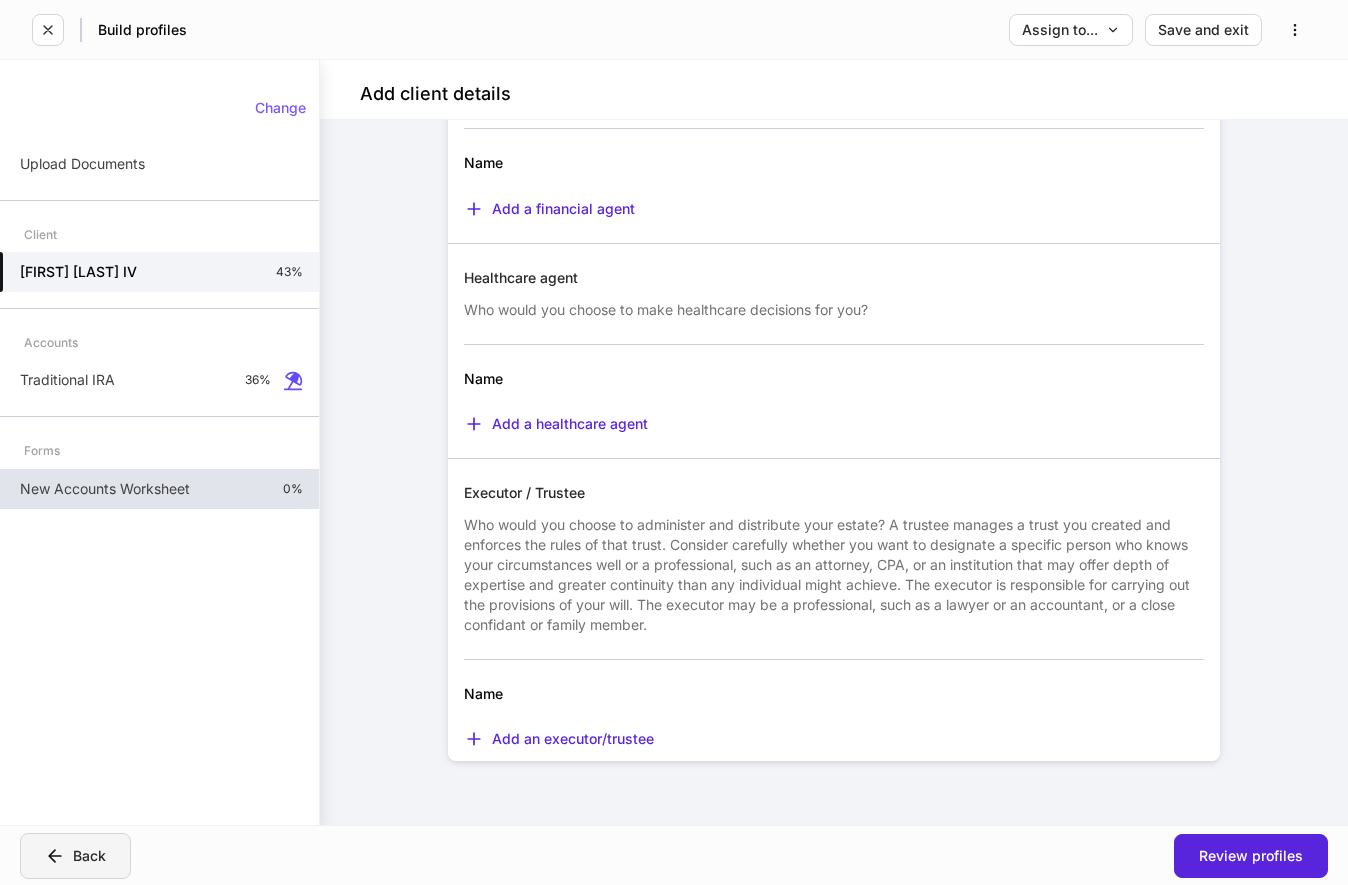 click 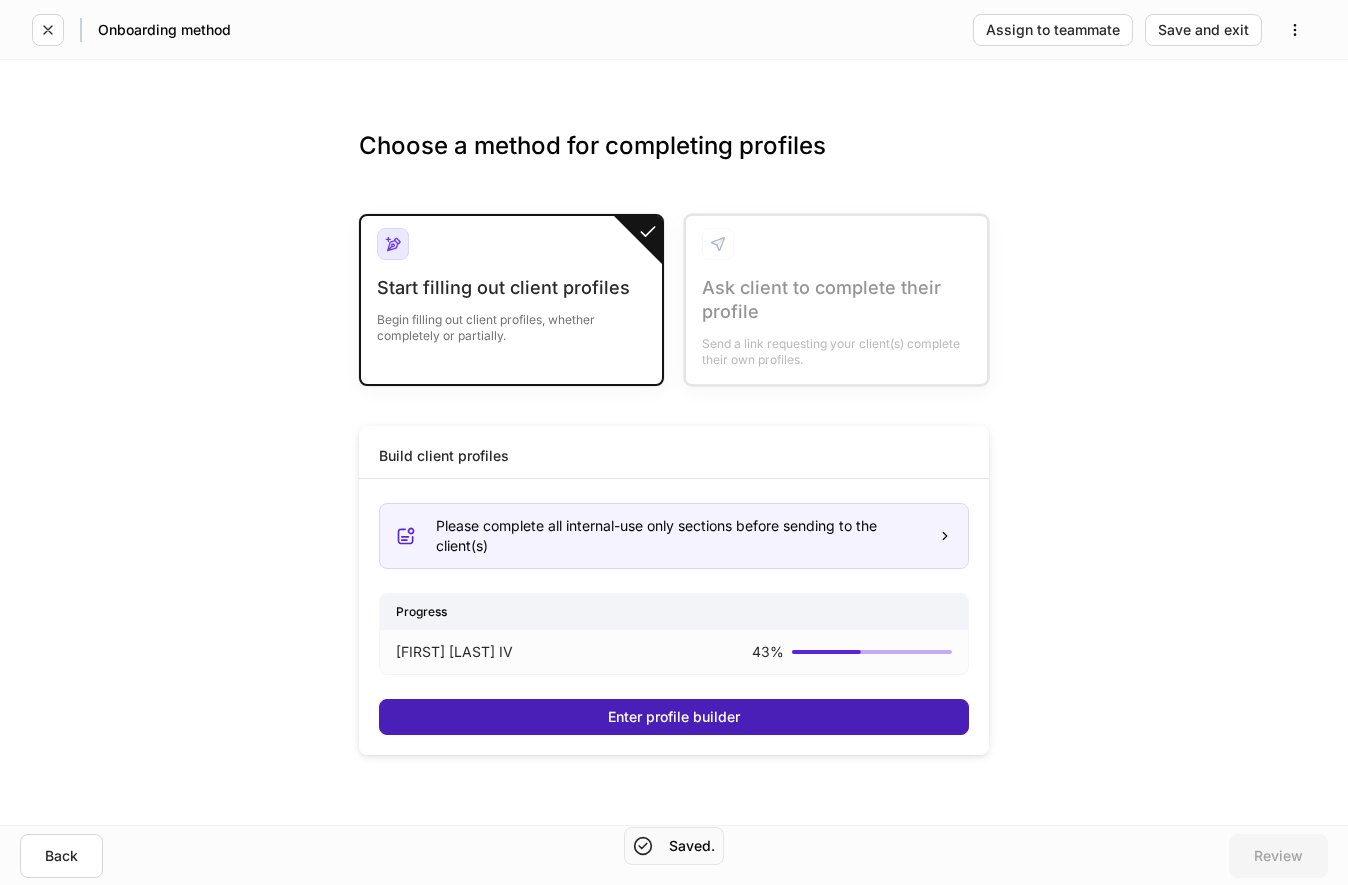 click on "Enter profile builder" at bounding box center (674, 717) 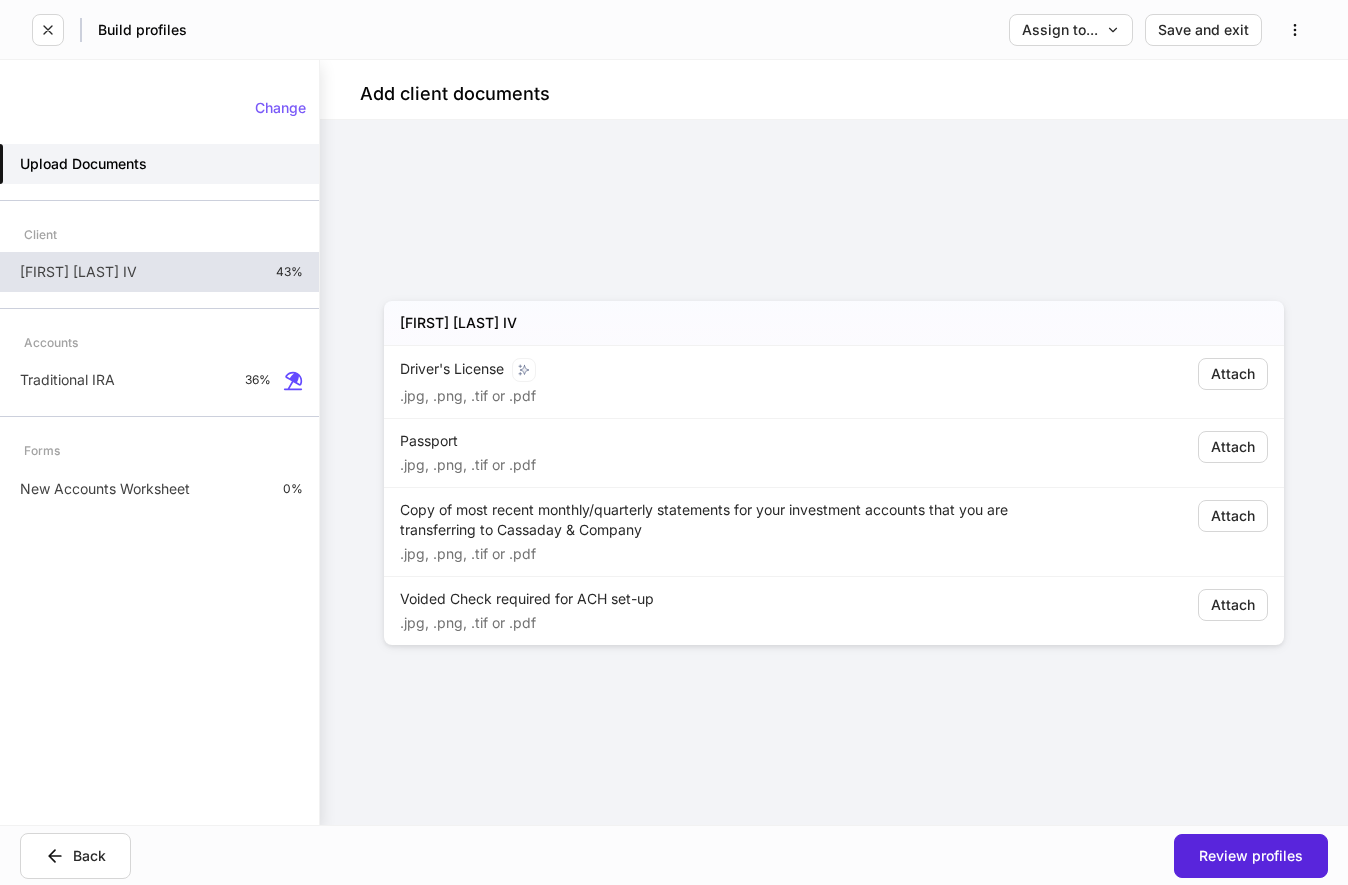 click on "[FIRST] [LAST] [SUFFIX]" at bounding box center [159, 272] 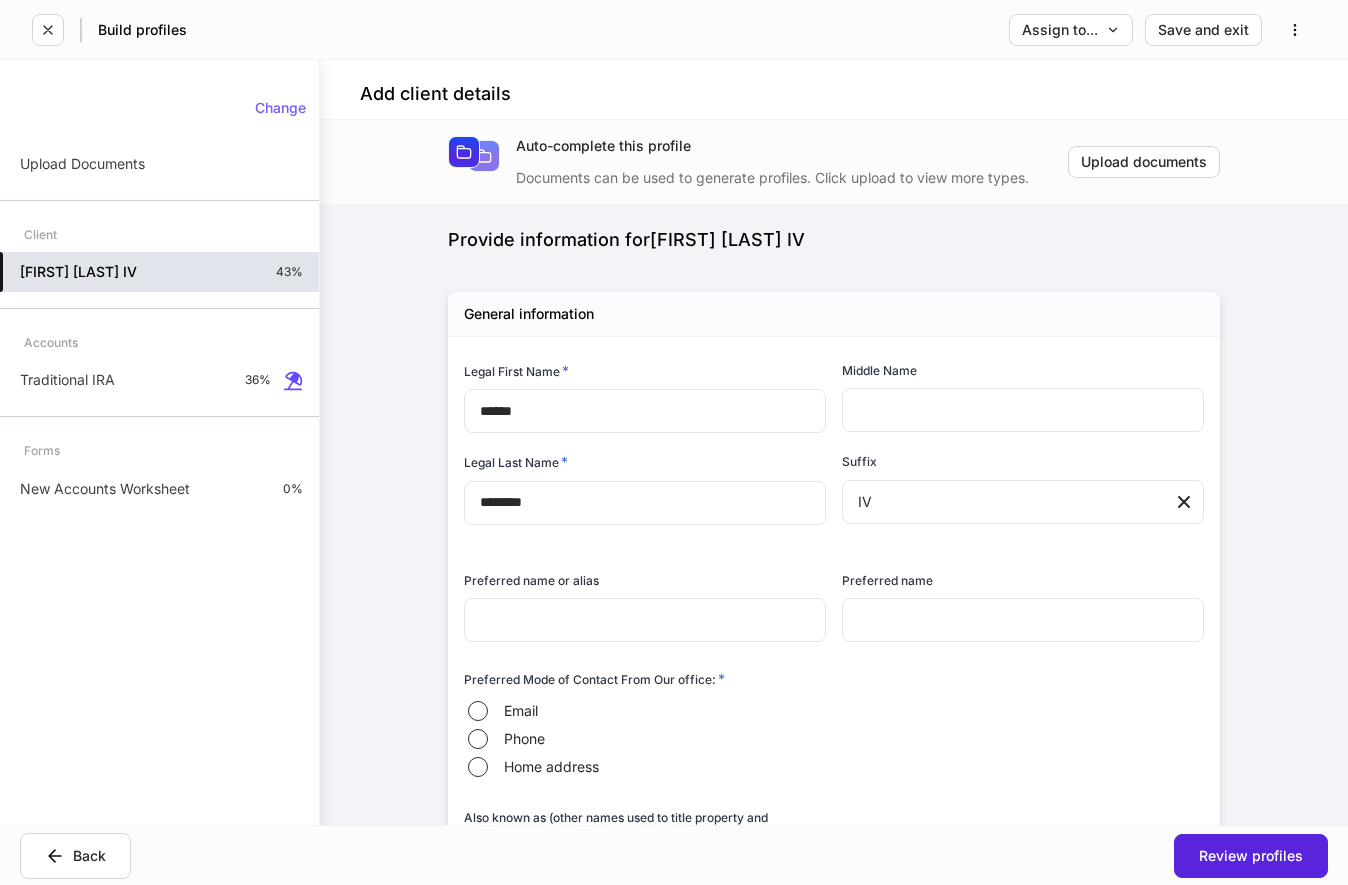 type on "**********" 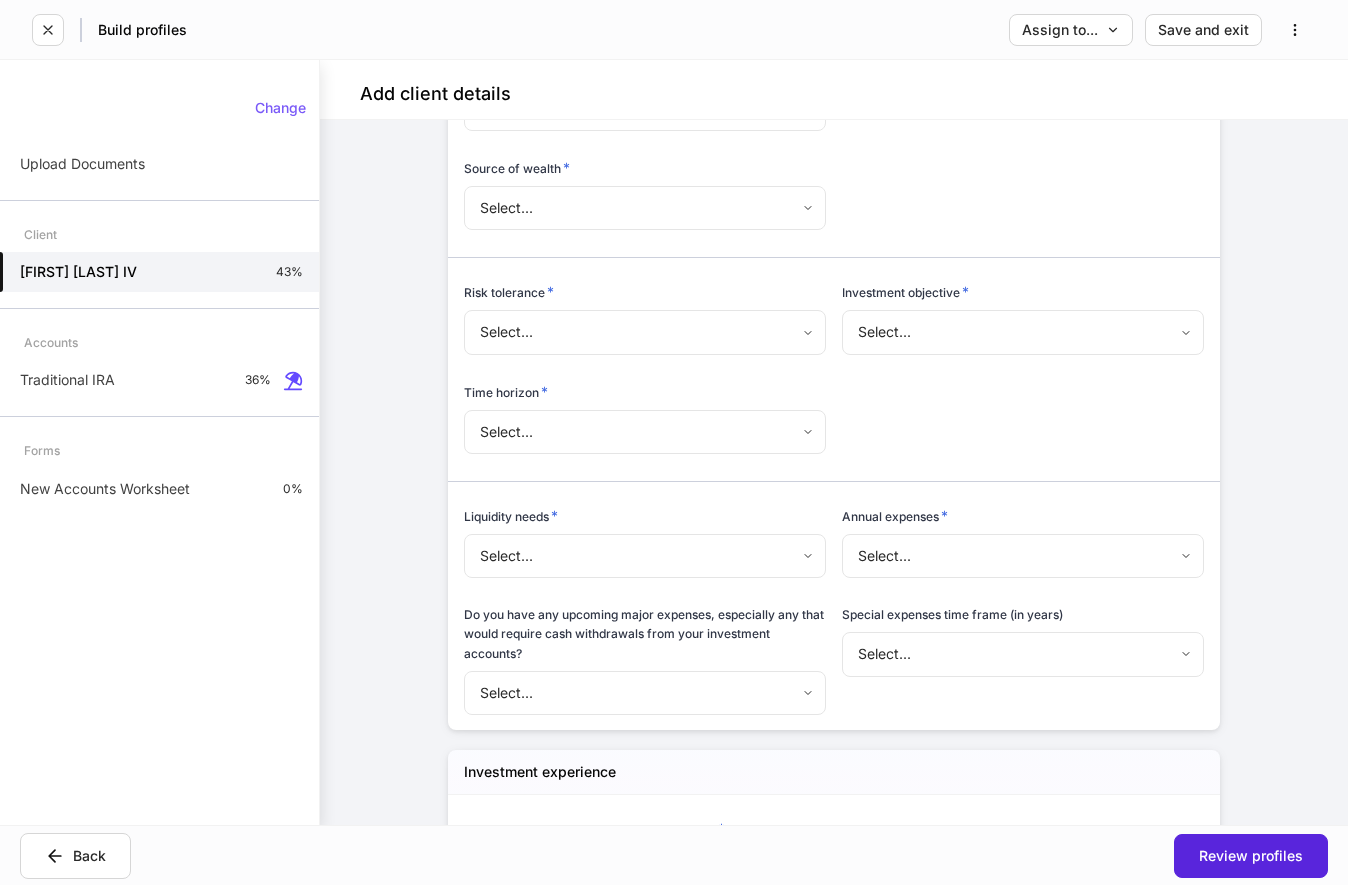 scroll, scrollTop: 4896, scrollLeft: 0, axis: vertical 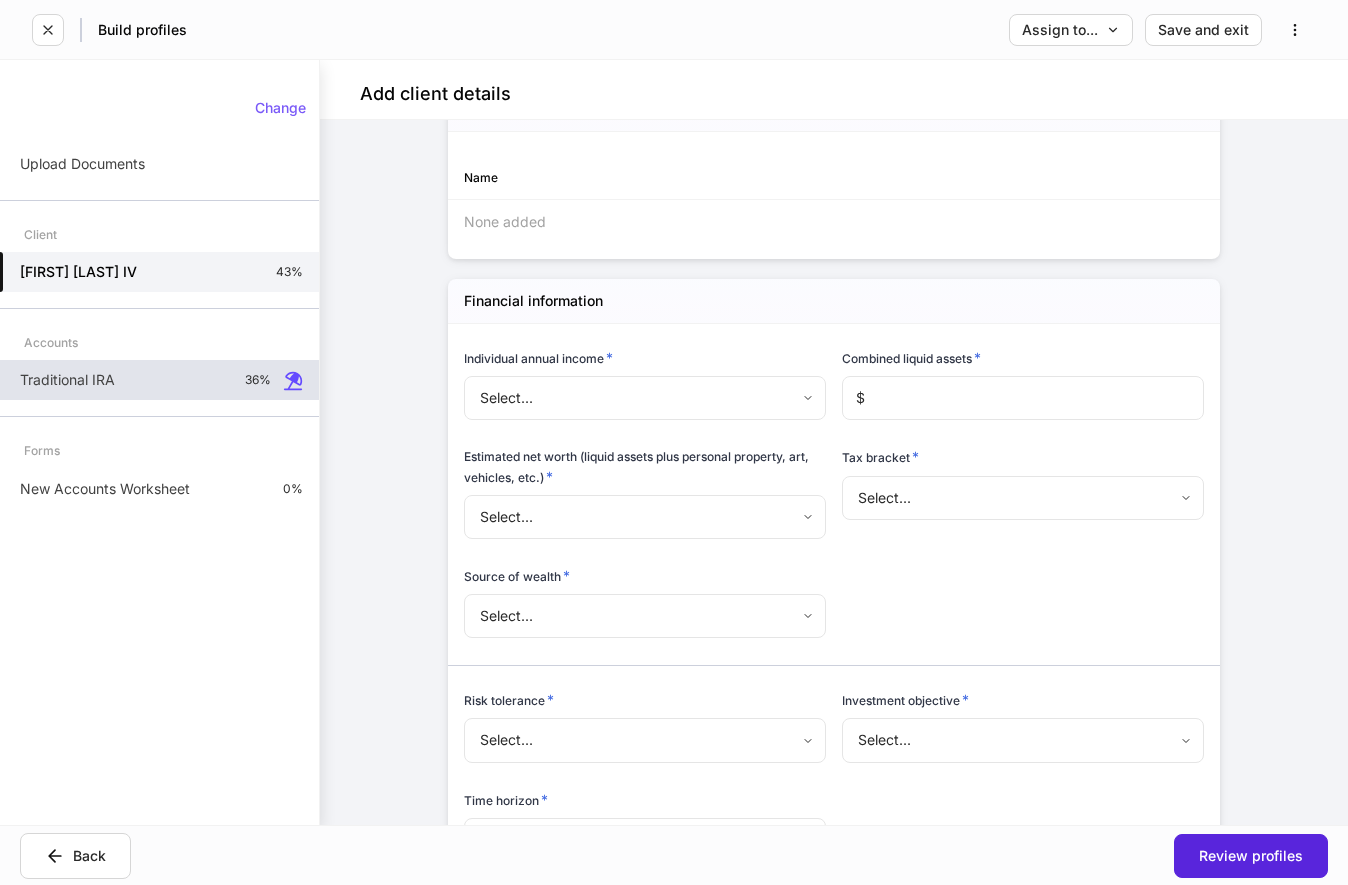 click on "Traditional IRA" at bounding box center (67, 380) 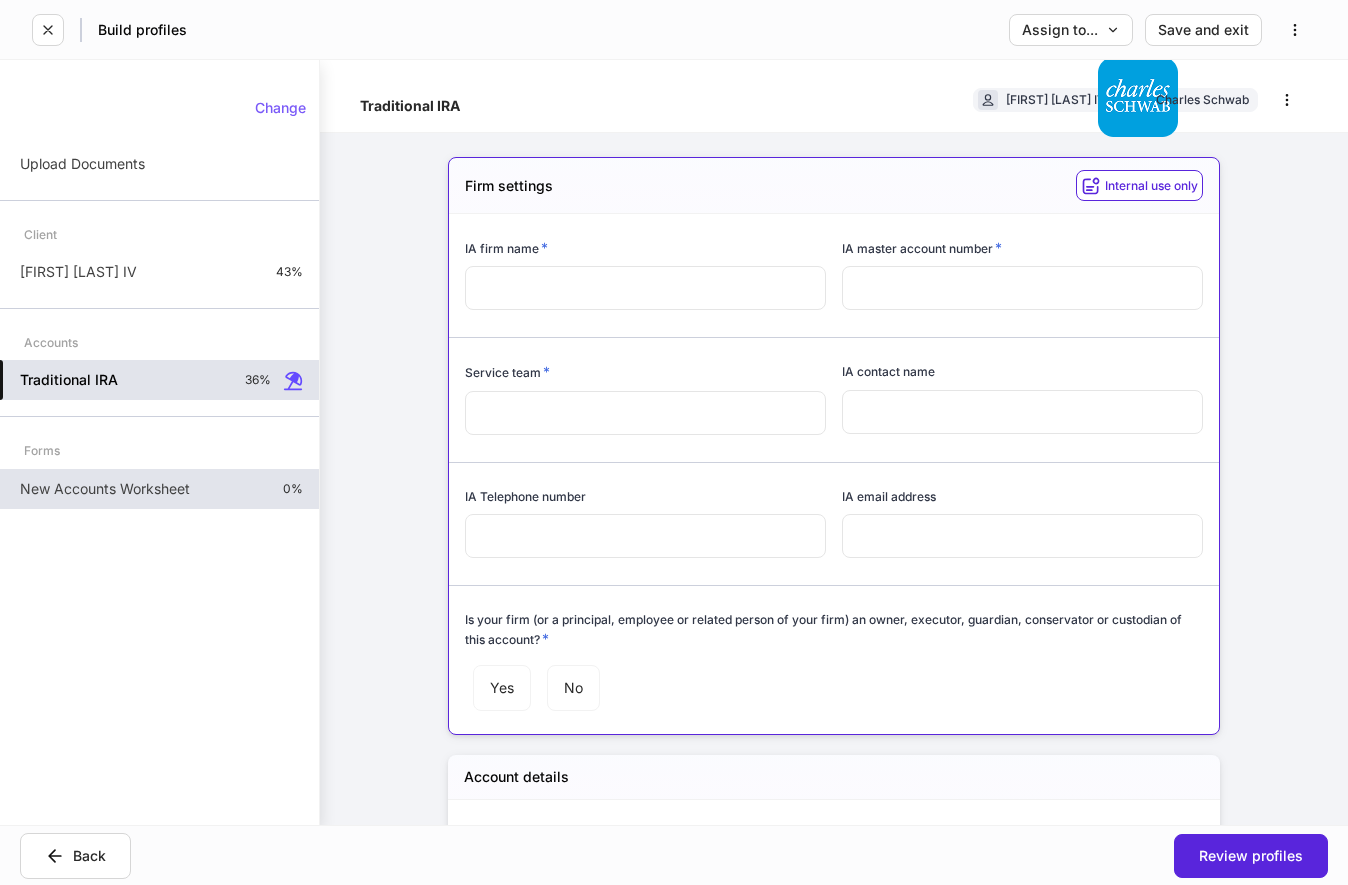 click on "New Accounts Worksheet" at bounding box center (105, 489) 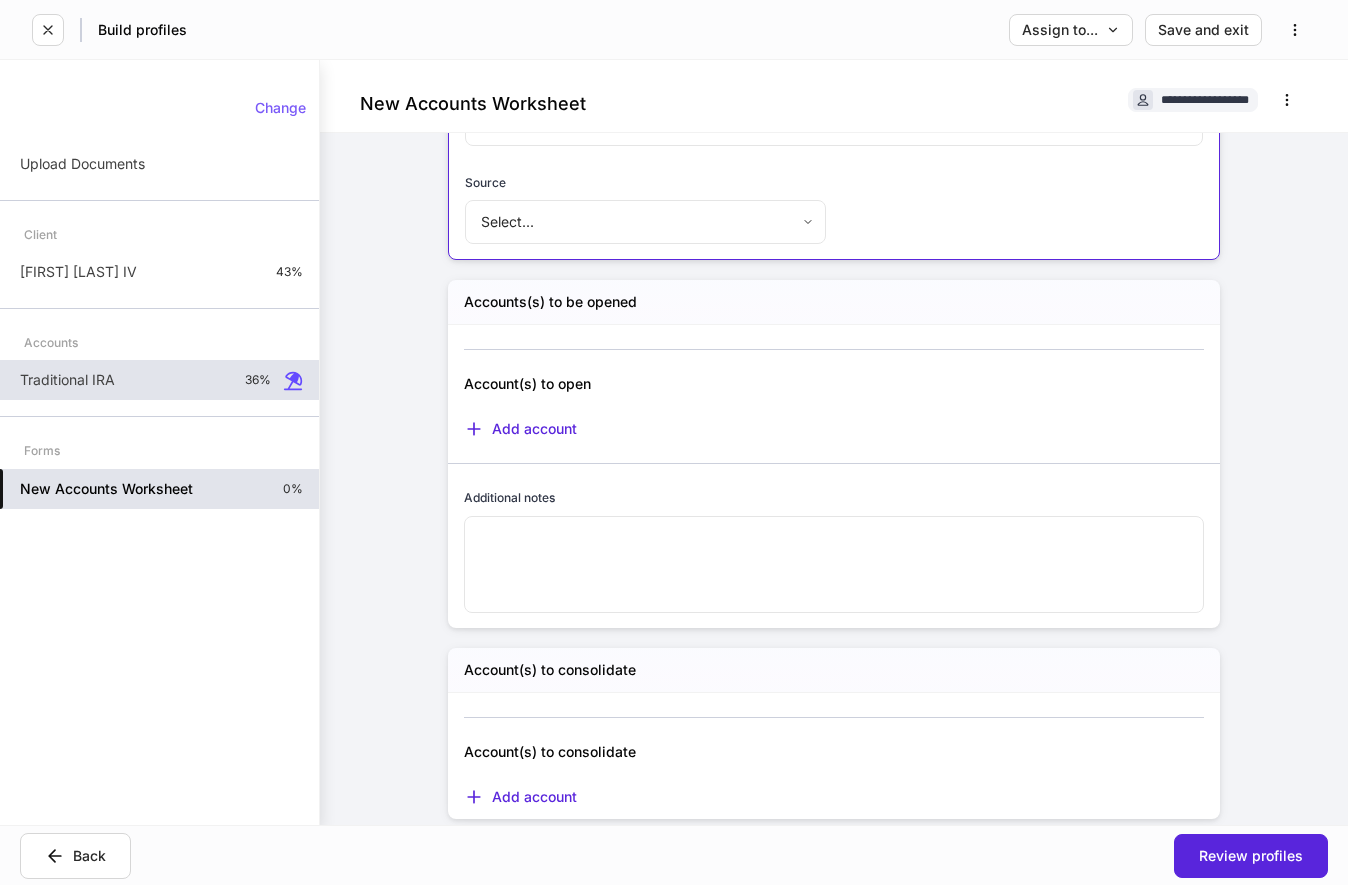 scroll, scrollTop: 816, scrollLeft: 0, axis: vertical 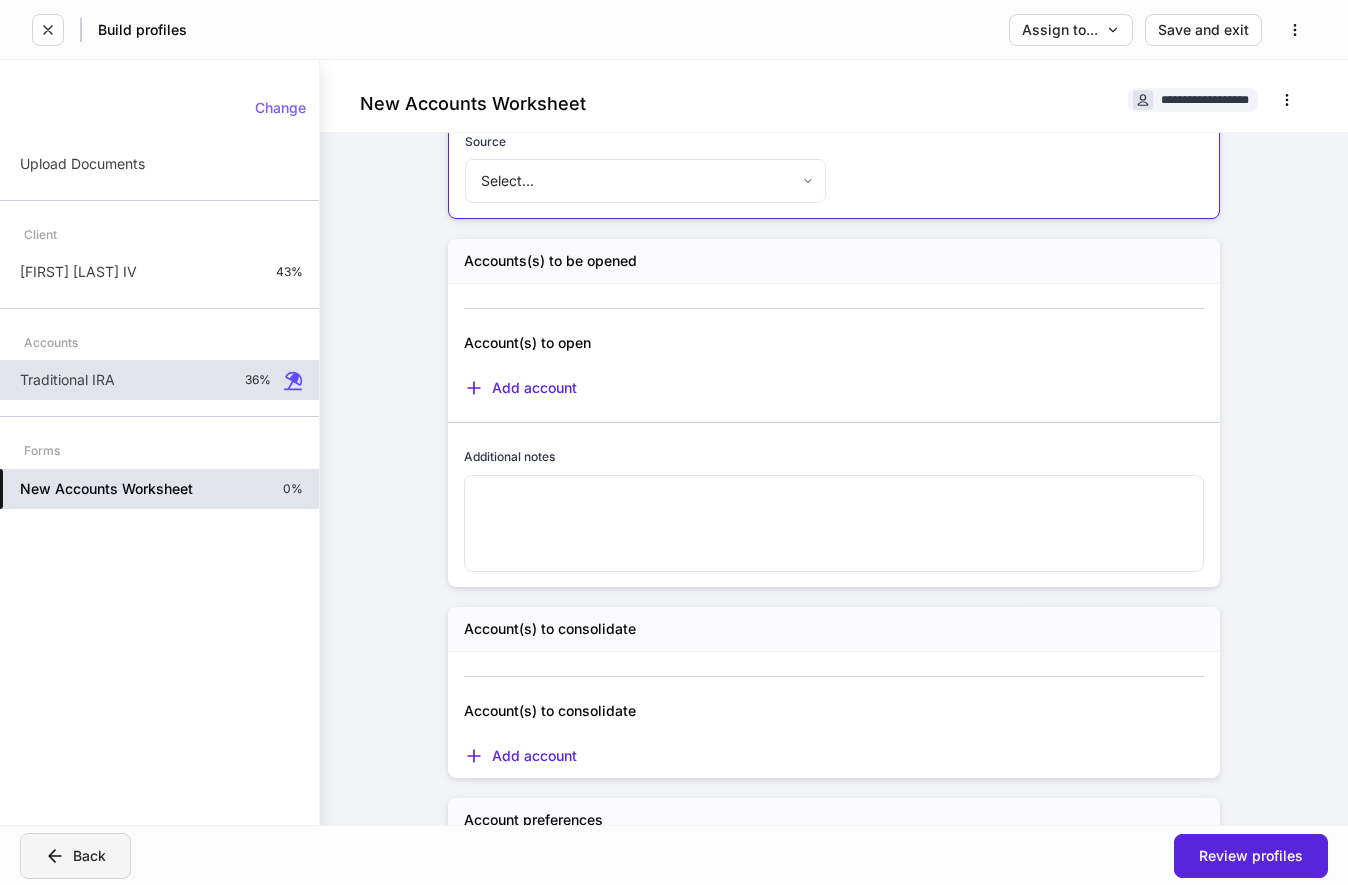 click on "Back" at bounding box center (75, 856) 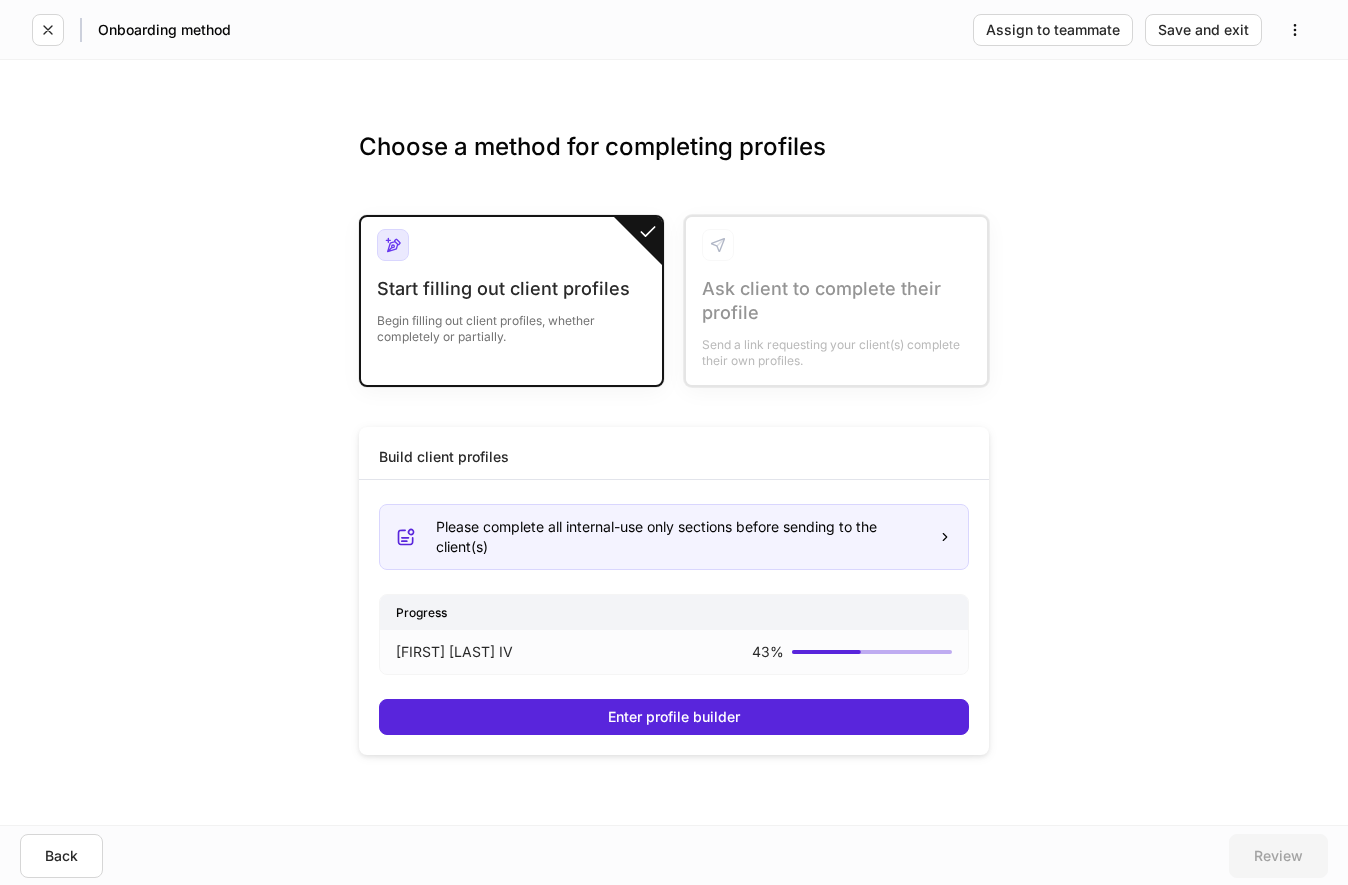 click on "Choose a method for completing profiles Start filling out client profiles Begin filling out client profiles, whether completely or partially. Ask client to complete their profile Send a link requesting your client(s) complete their own profiles. Build client profiles Please complete all internal-use only sections before sending to the client(s) Progress [FIRST] [LAST] IV 43 % Enter profile builder Information request settings Send email as... The email invitation will appear to be sent by this person Select... ​ Create a client onboarding link When selected, custom URL(s) will be generated to copy and paste    into your own email. Dispatch will not send an email." at bounding box center [674, 443] 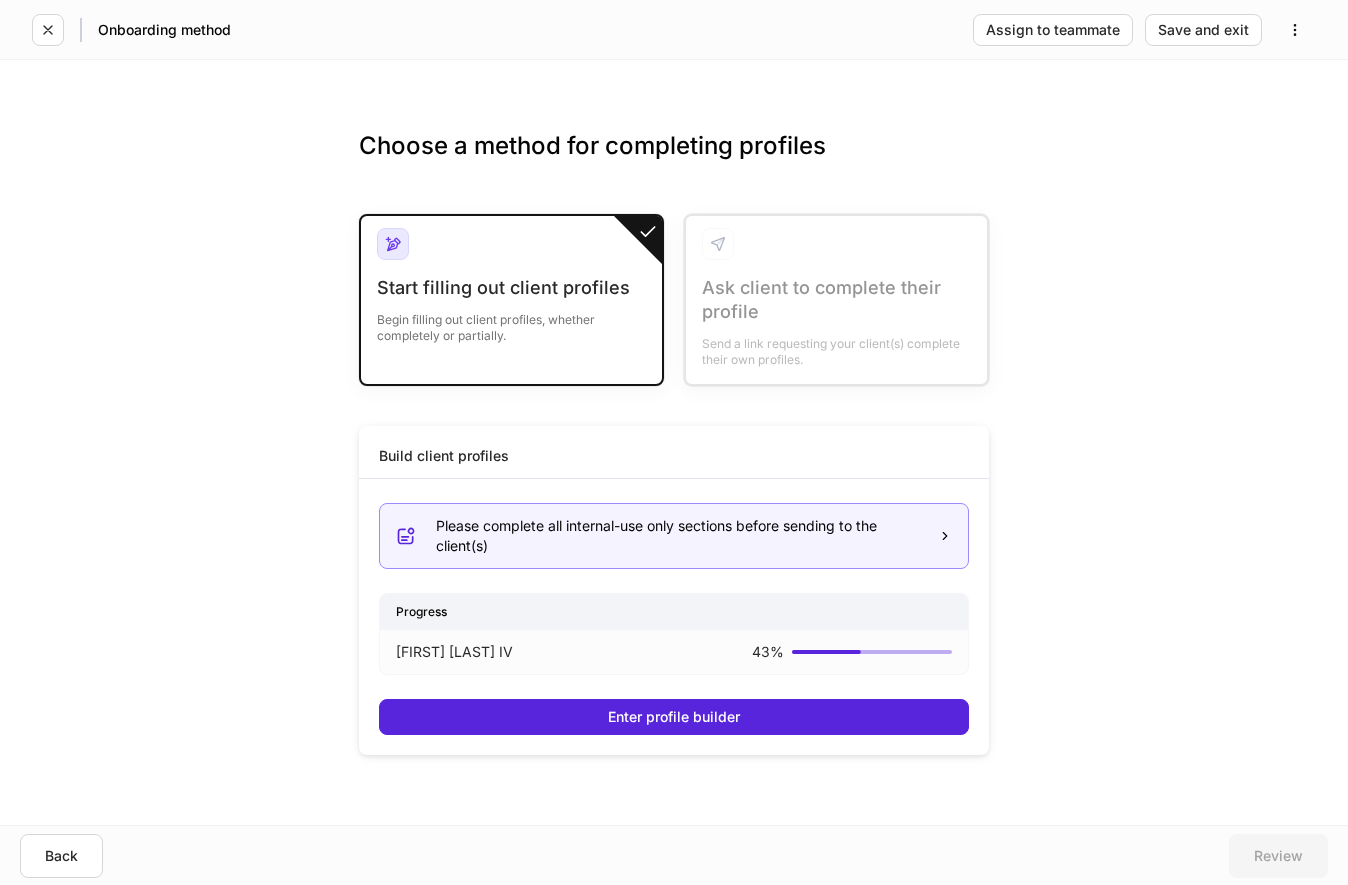 click on "Please complete all internal-use only sections before sending to the client(s)" at bounding box center (679, 536) 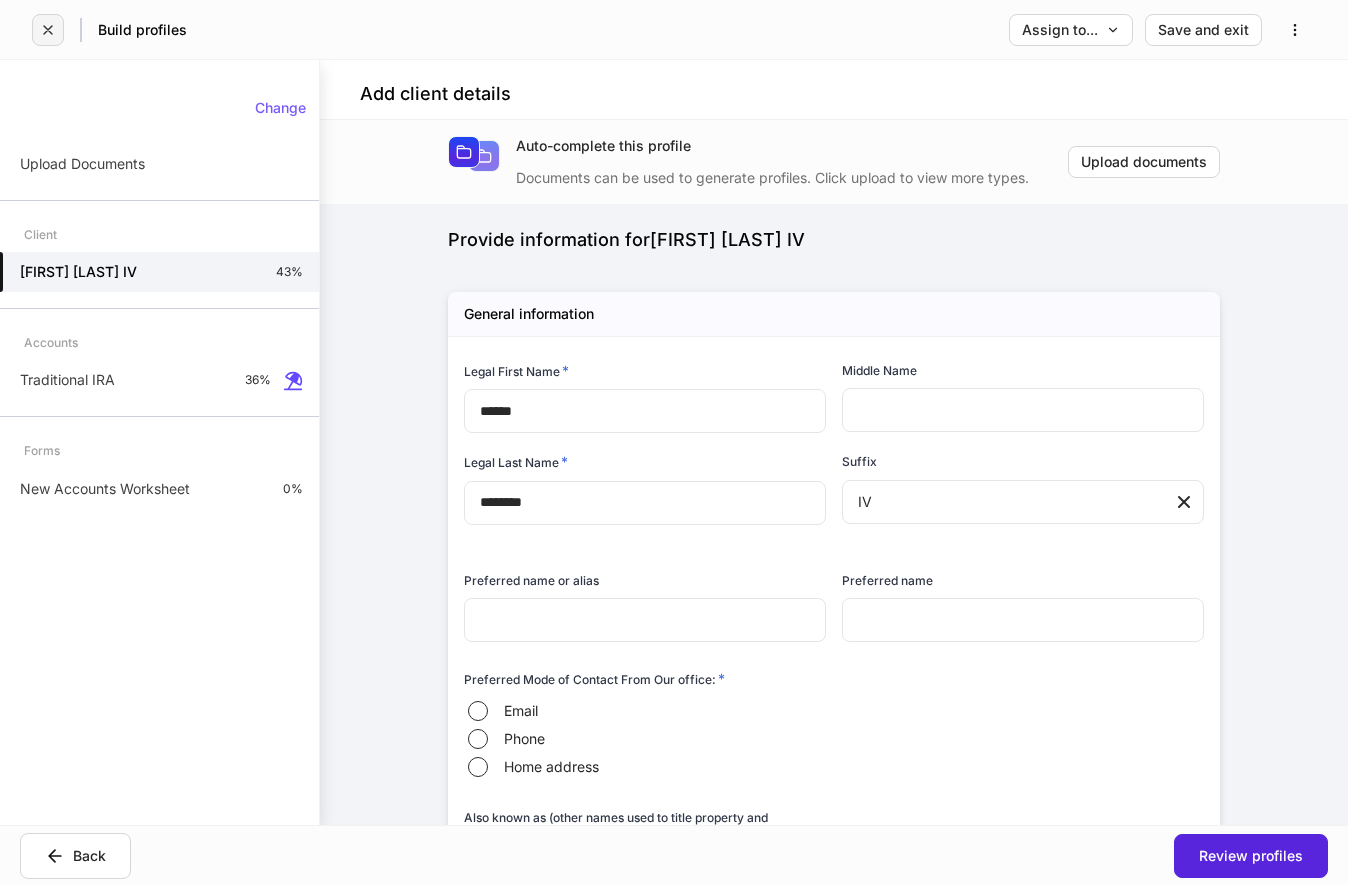 click 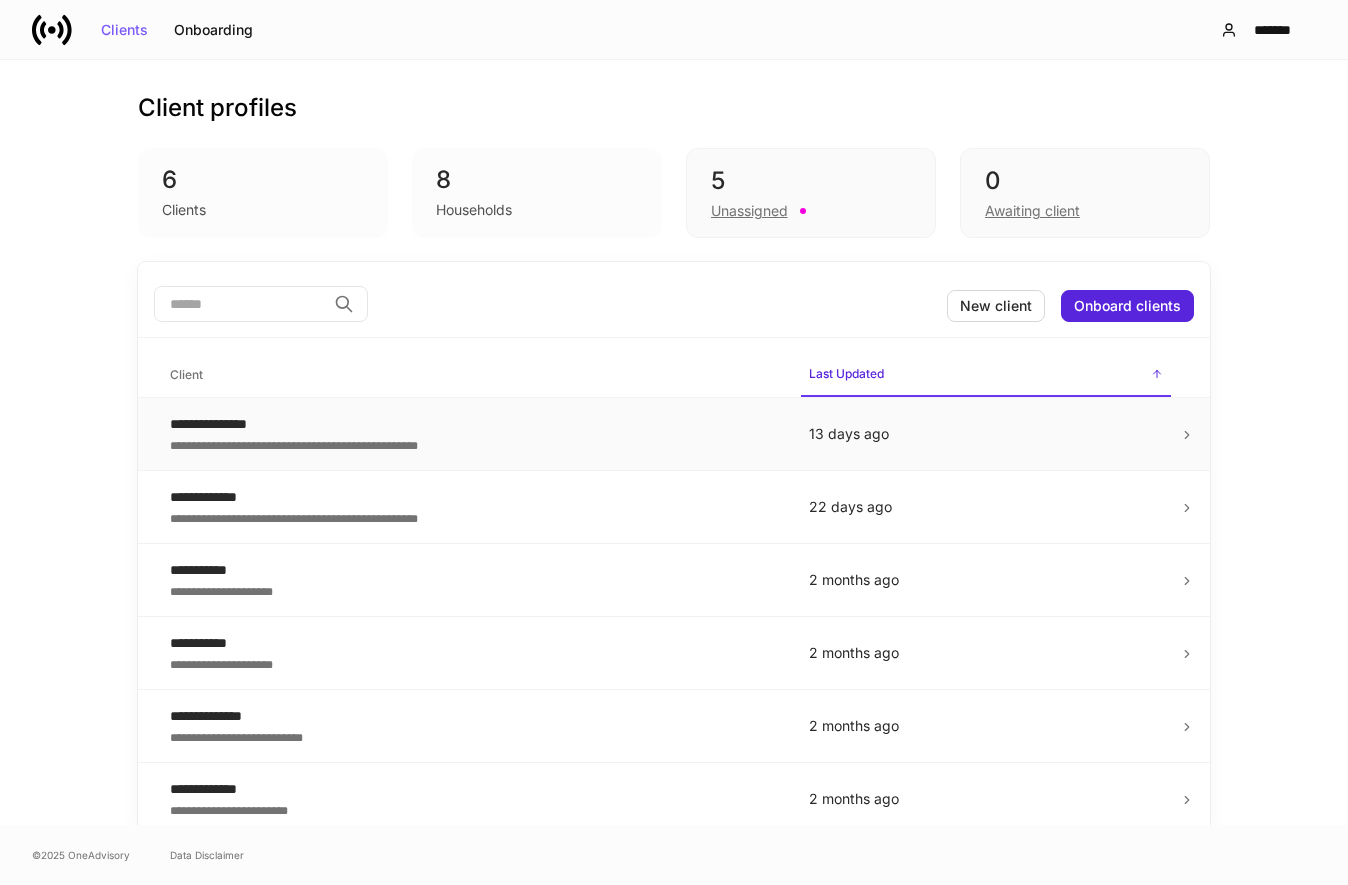 click on "**********" at bounding box center [473, 424] 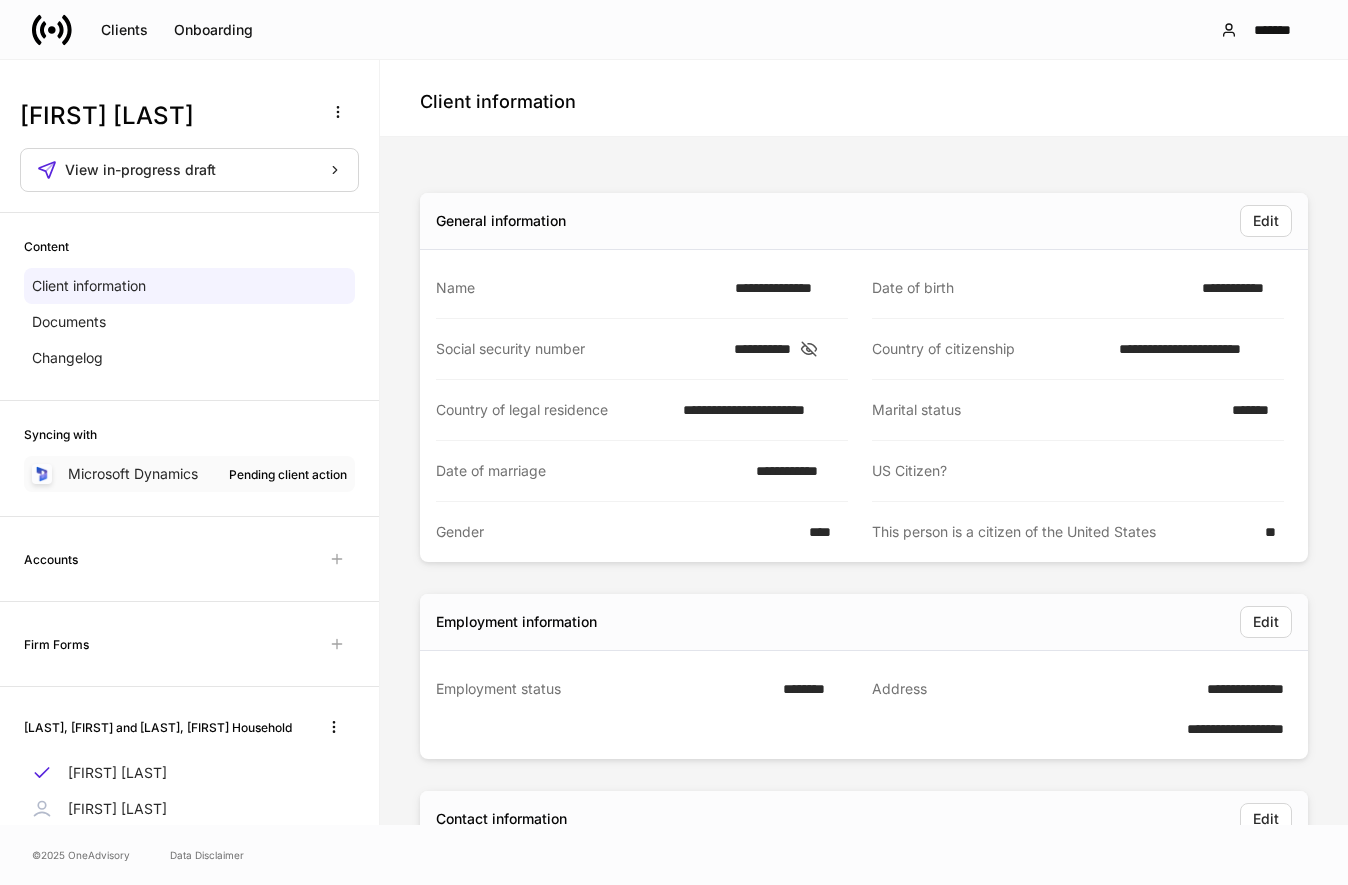 scroll, scrollTop: 66, scrollLeft: 0, axis: vertical 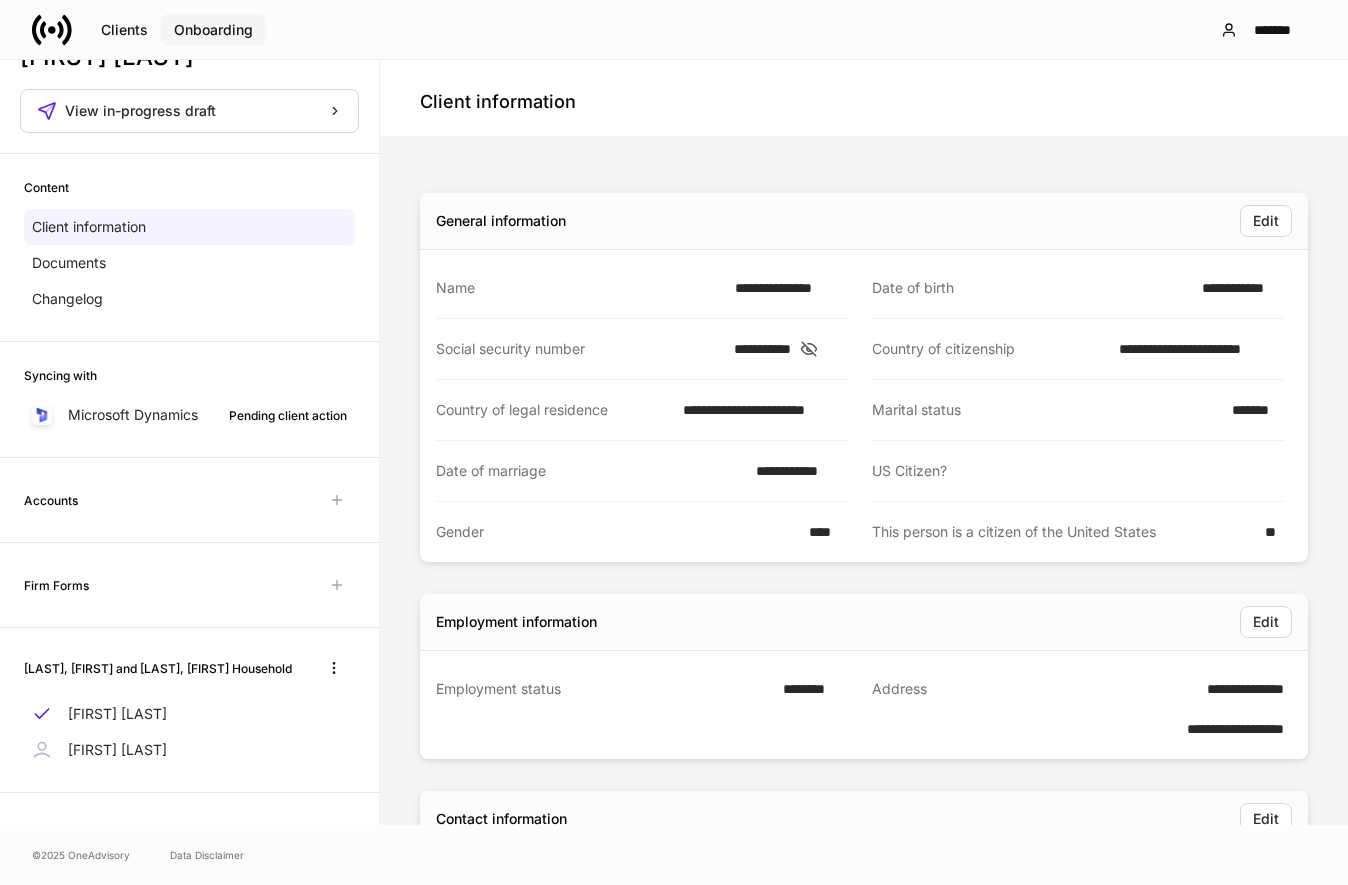 click on "Onboarding" at bounding box center (213, 30) 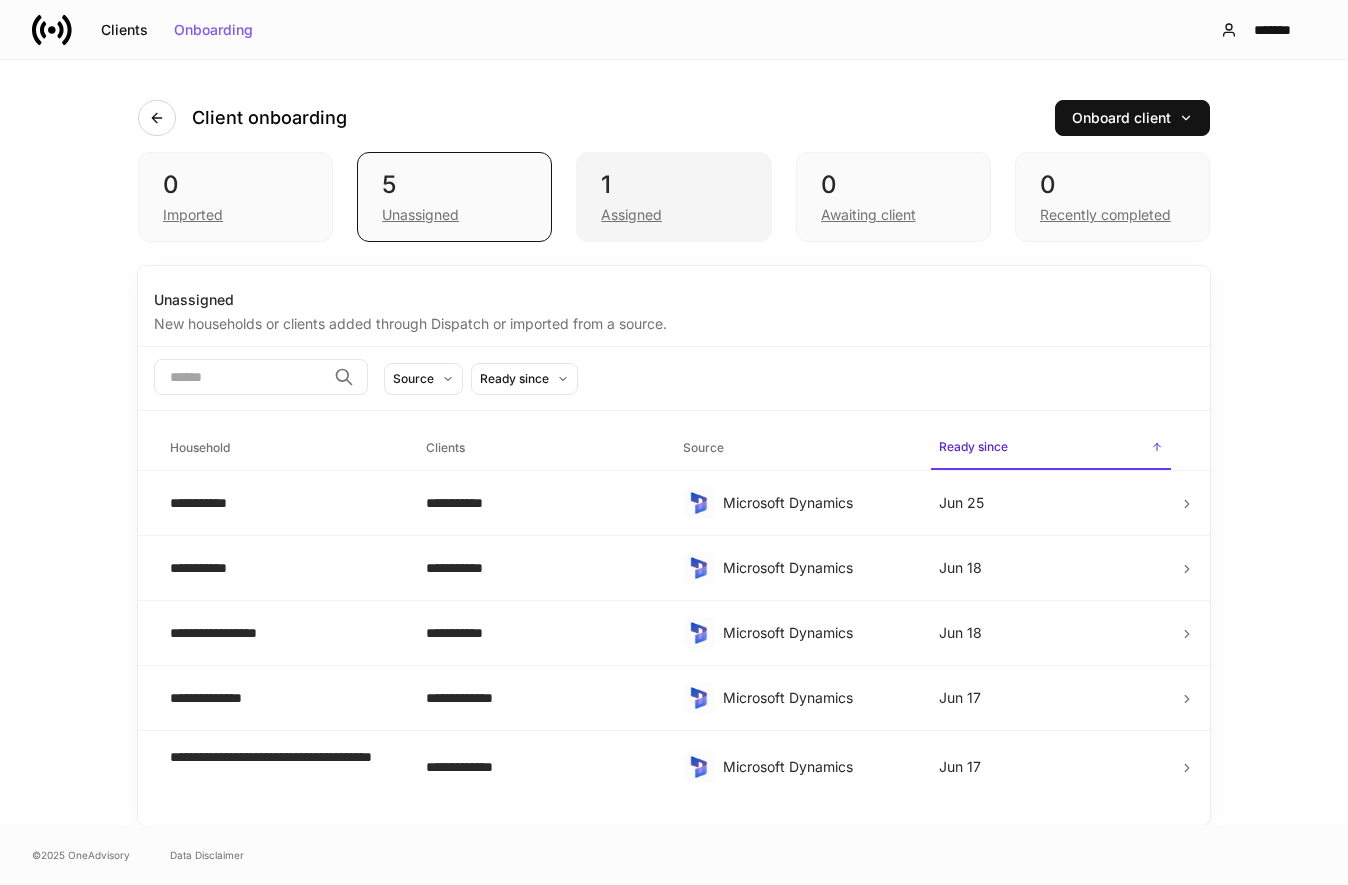click on "Assigned" at bounding box center (673, 213) 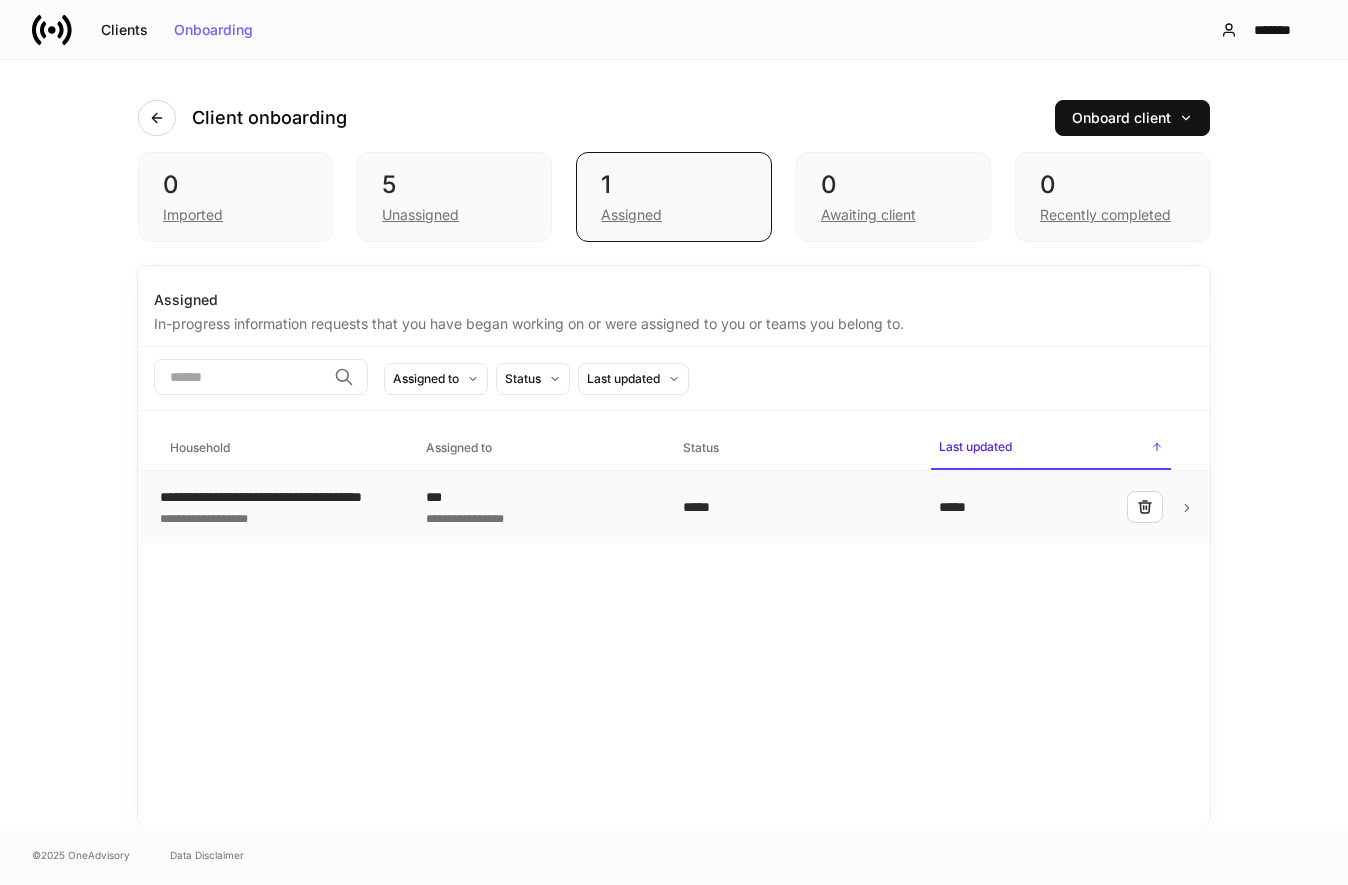 click on "***" at bounding box center (538, 497) 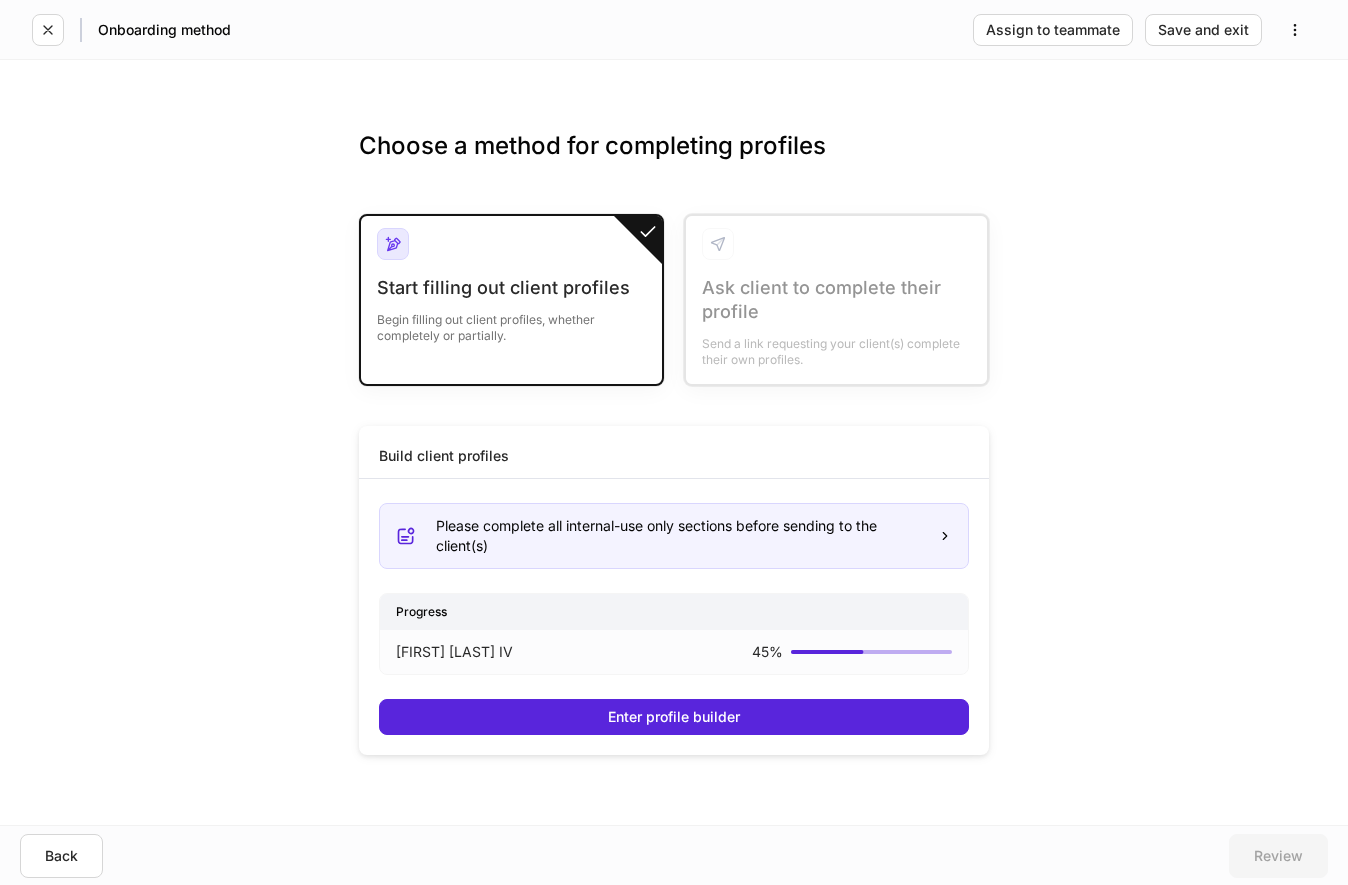 drag, startPoint x: 623, startPoint y: 651, endPoint x: 773, endPoint y: 660, distance: 150.26976 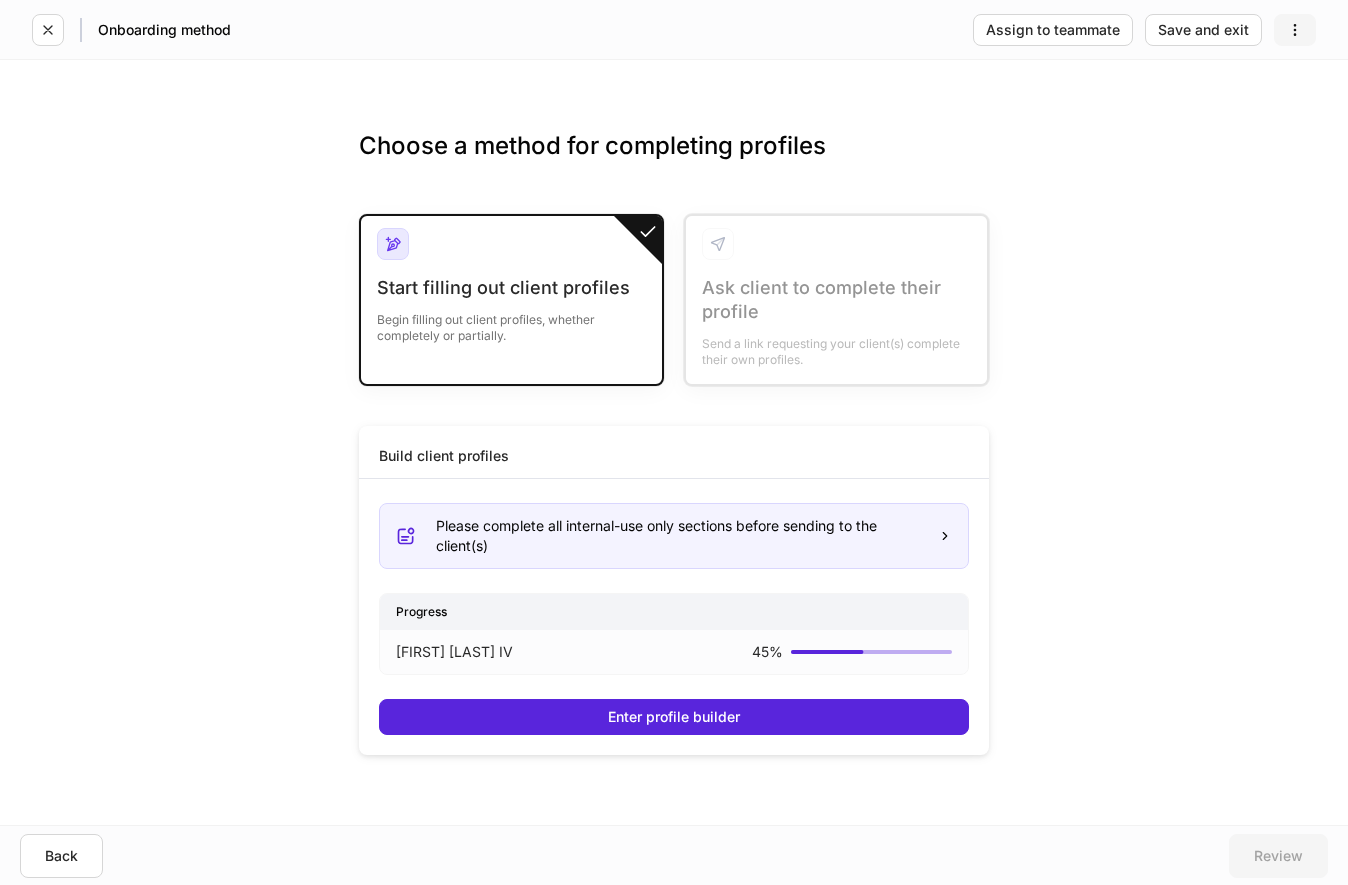 click at bounding box center (1295, 30) 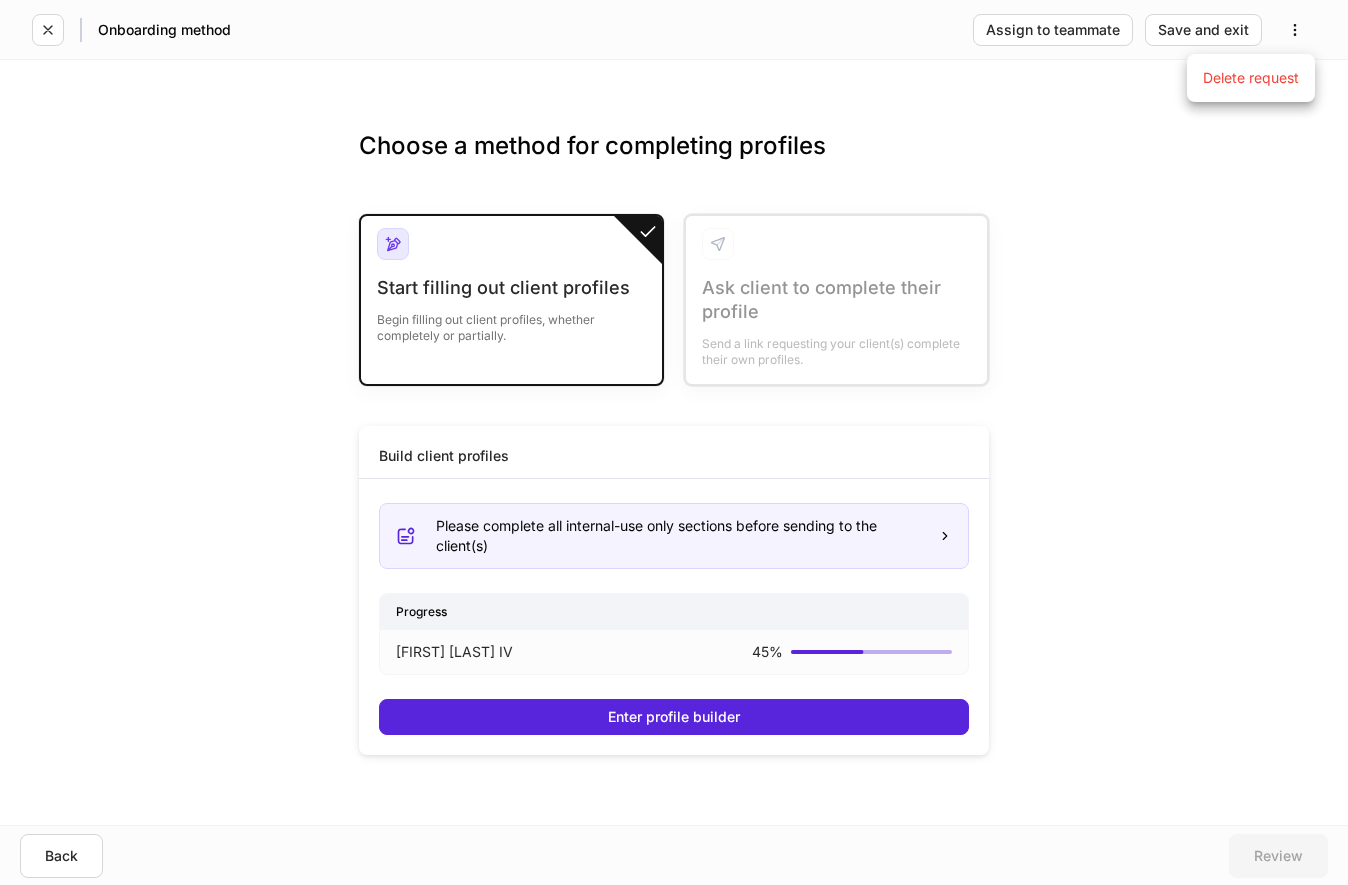 click at bounding box center [674, 442] 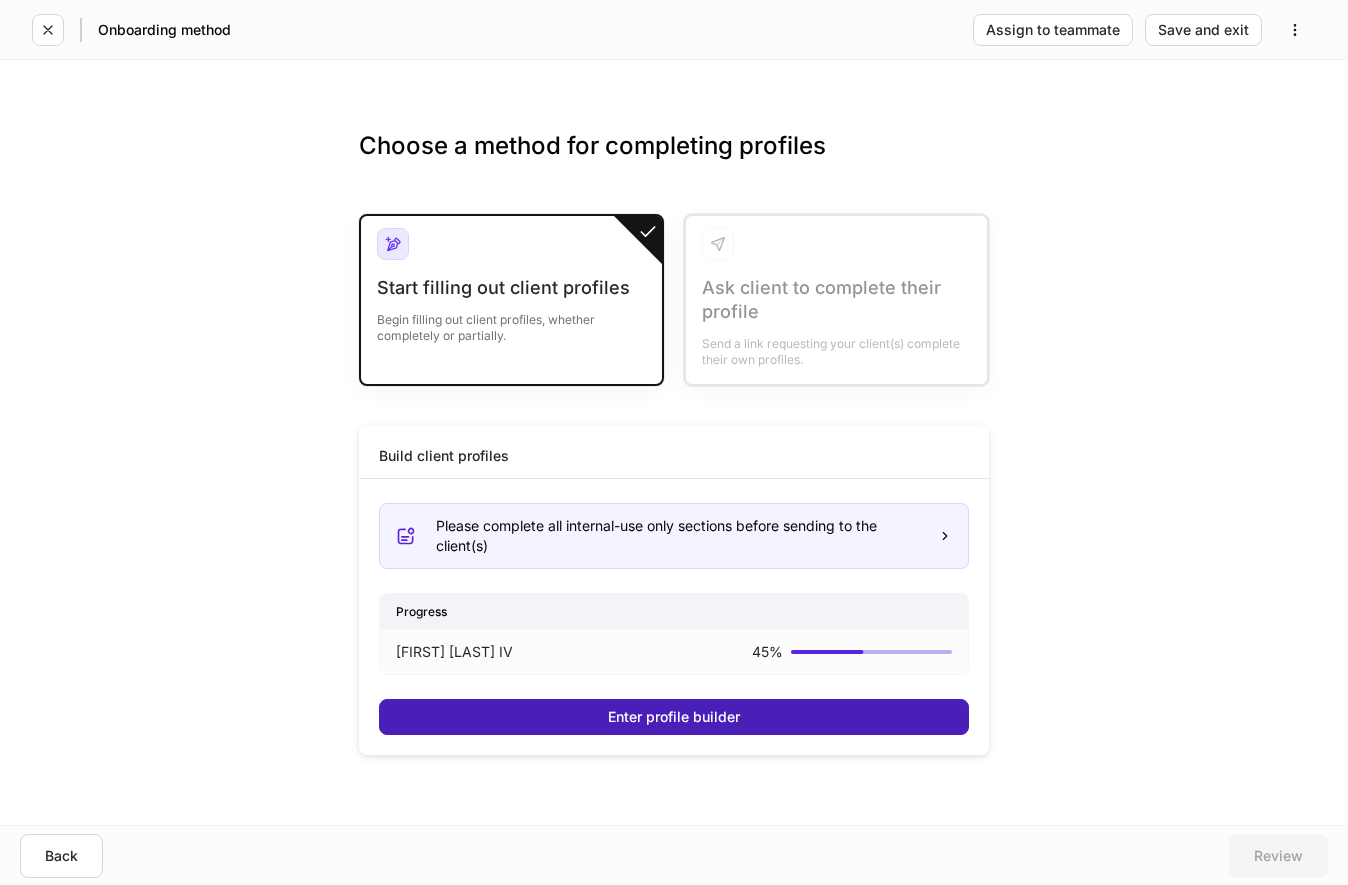 click on "Enter profile builder" at bounding box center (674, 717) 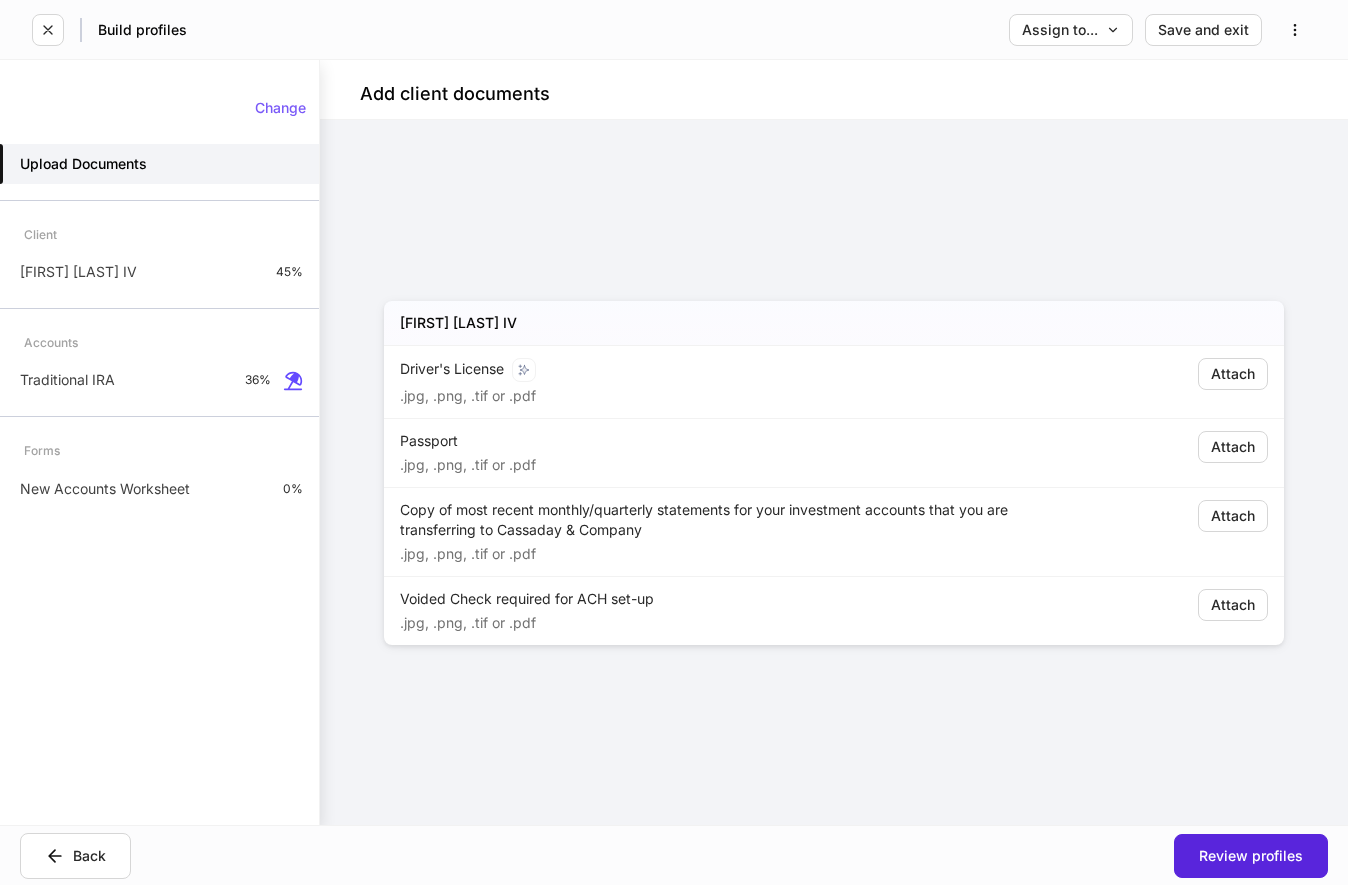 click on "Change Upload Documents Client [FIRST] [LAST] IV 45% Accounts Traditional IRA 36% Forms New Accounts Worksheet 0%" at bounding box center (159, 442) 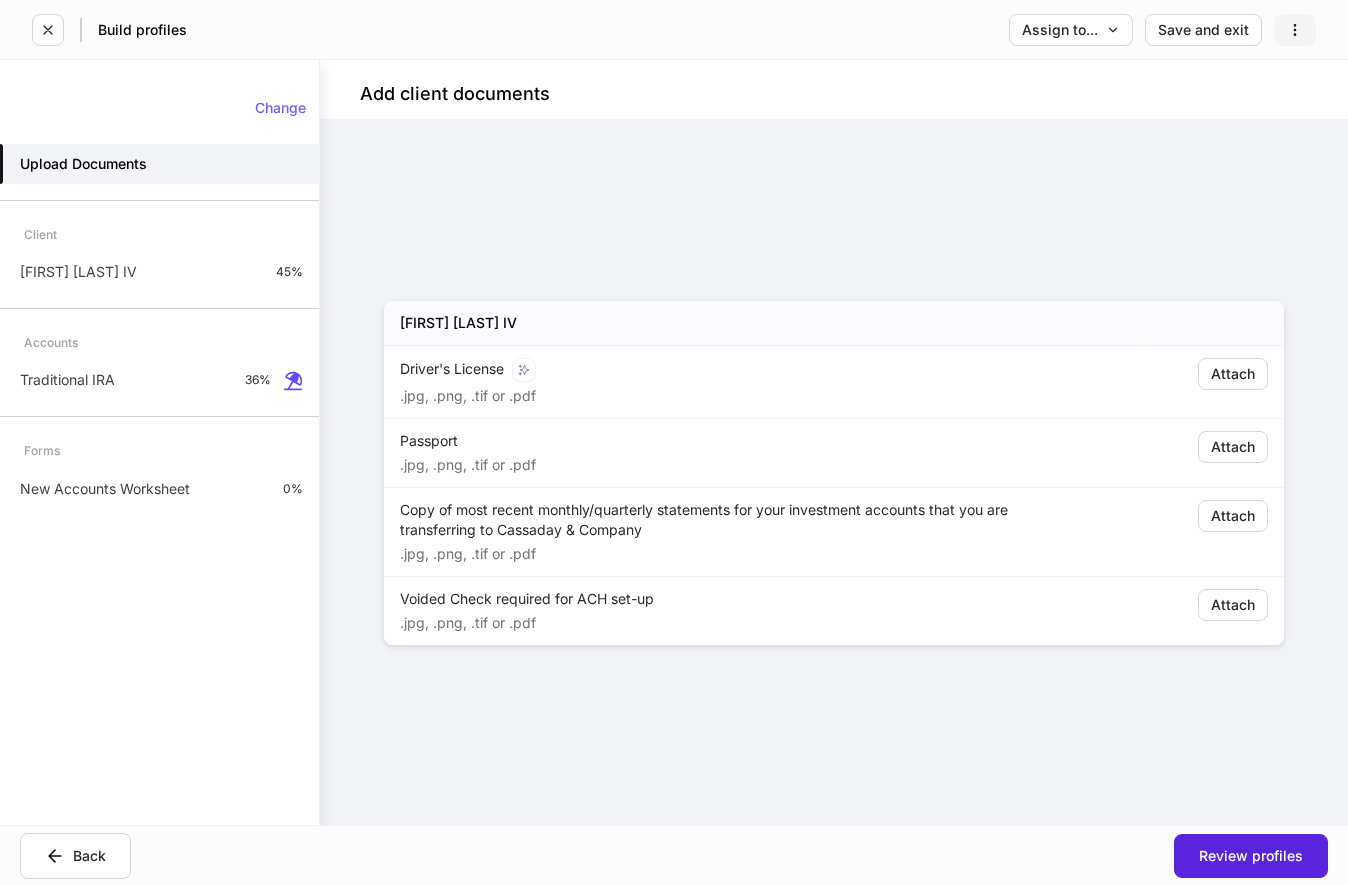click 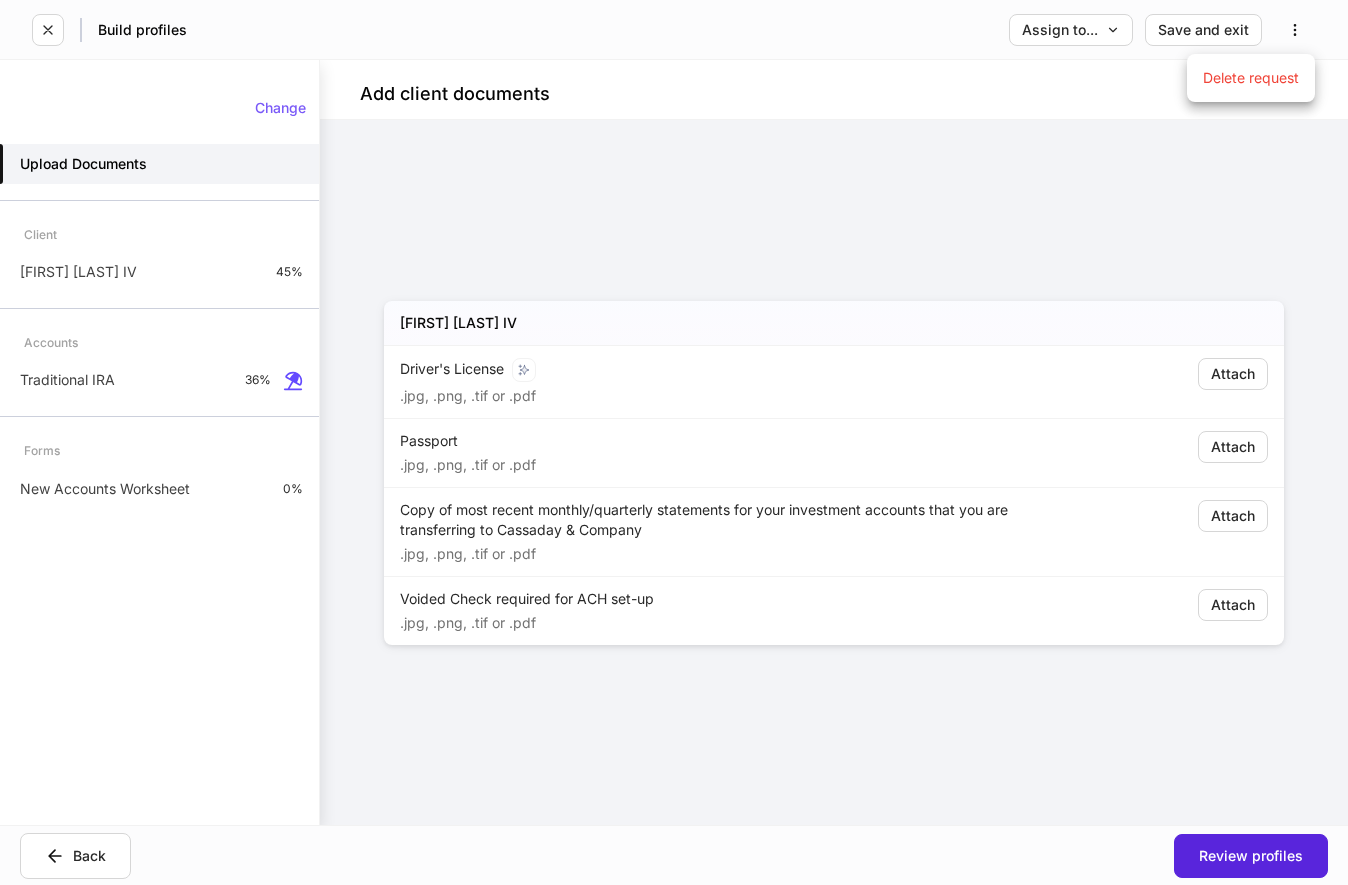 click at bounding box center (674, 442) 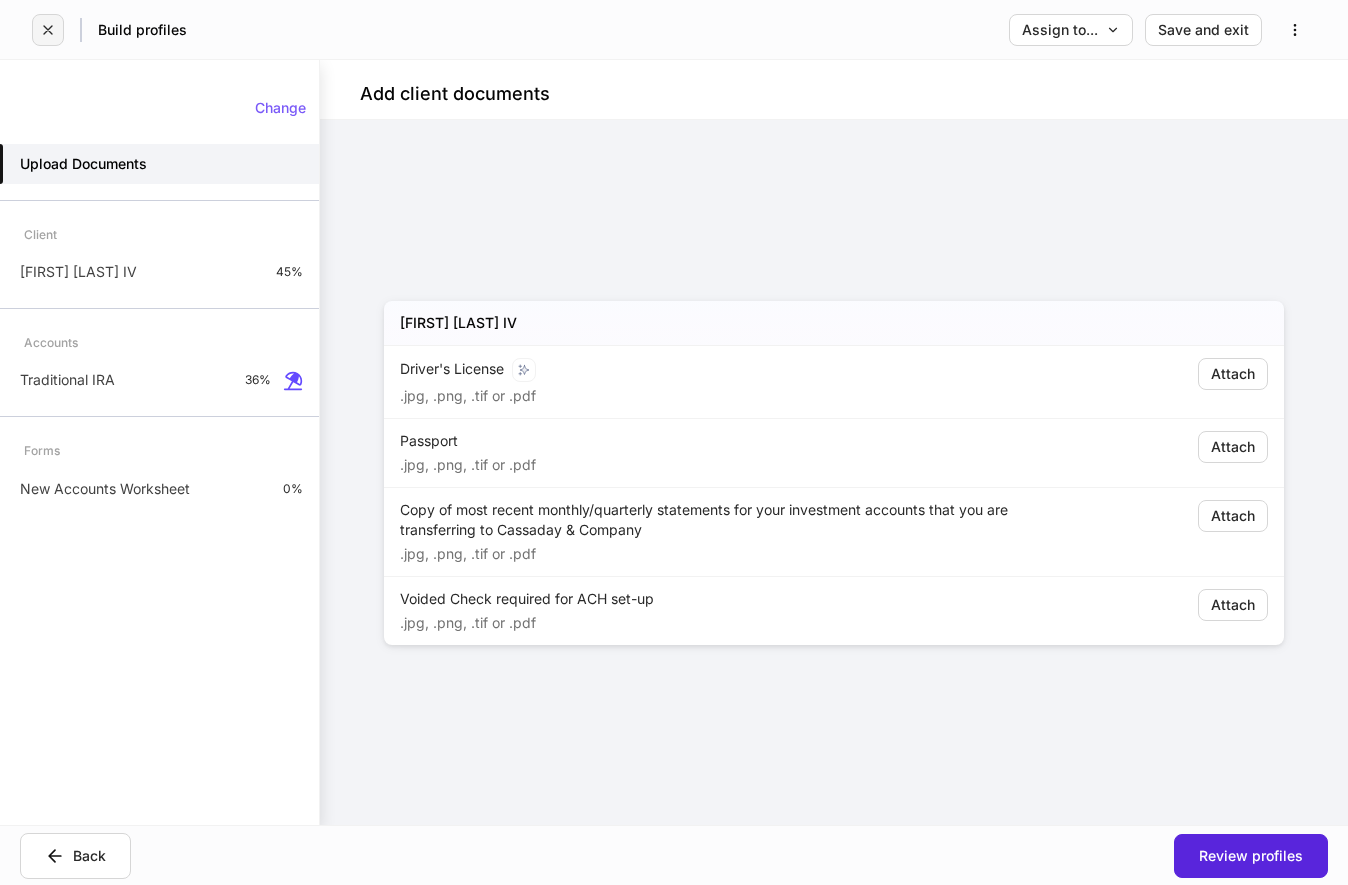 click at bounding box center (48, 30) 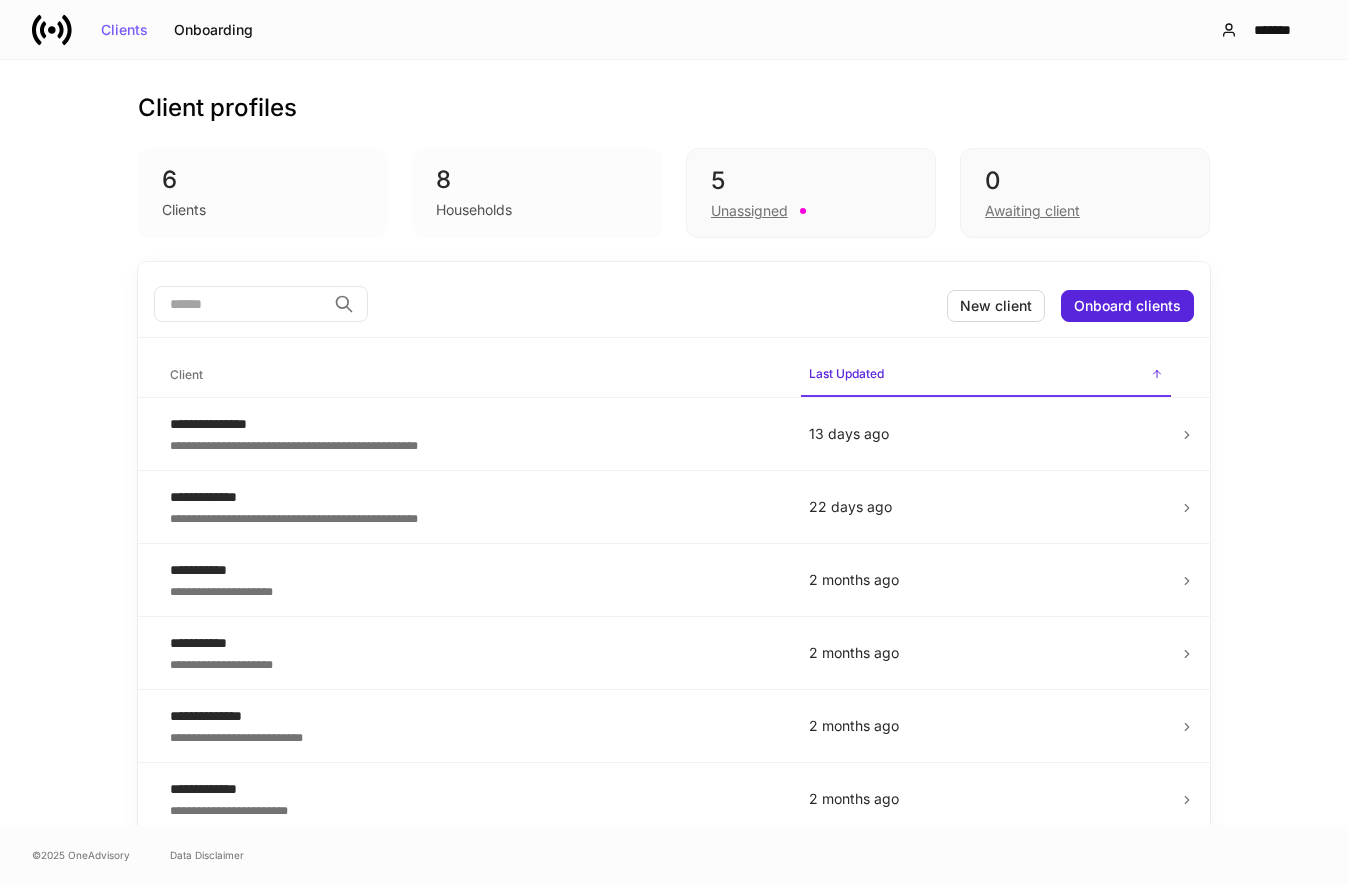 click on "Households" at bounding box center (474, 210) 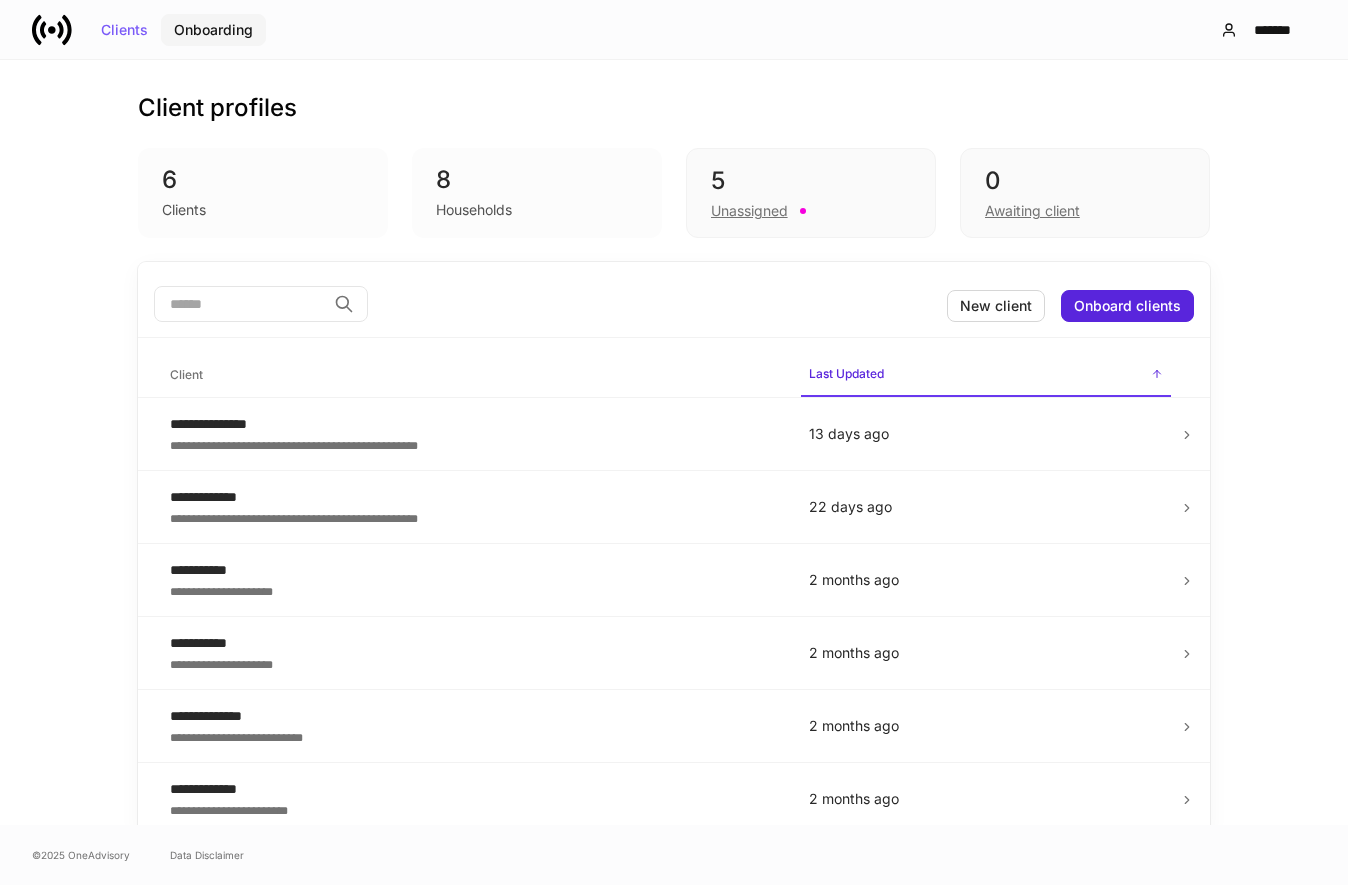 click on "Onboarding" at bounding box center [213, 30] 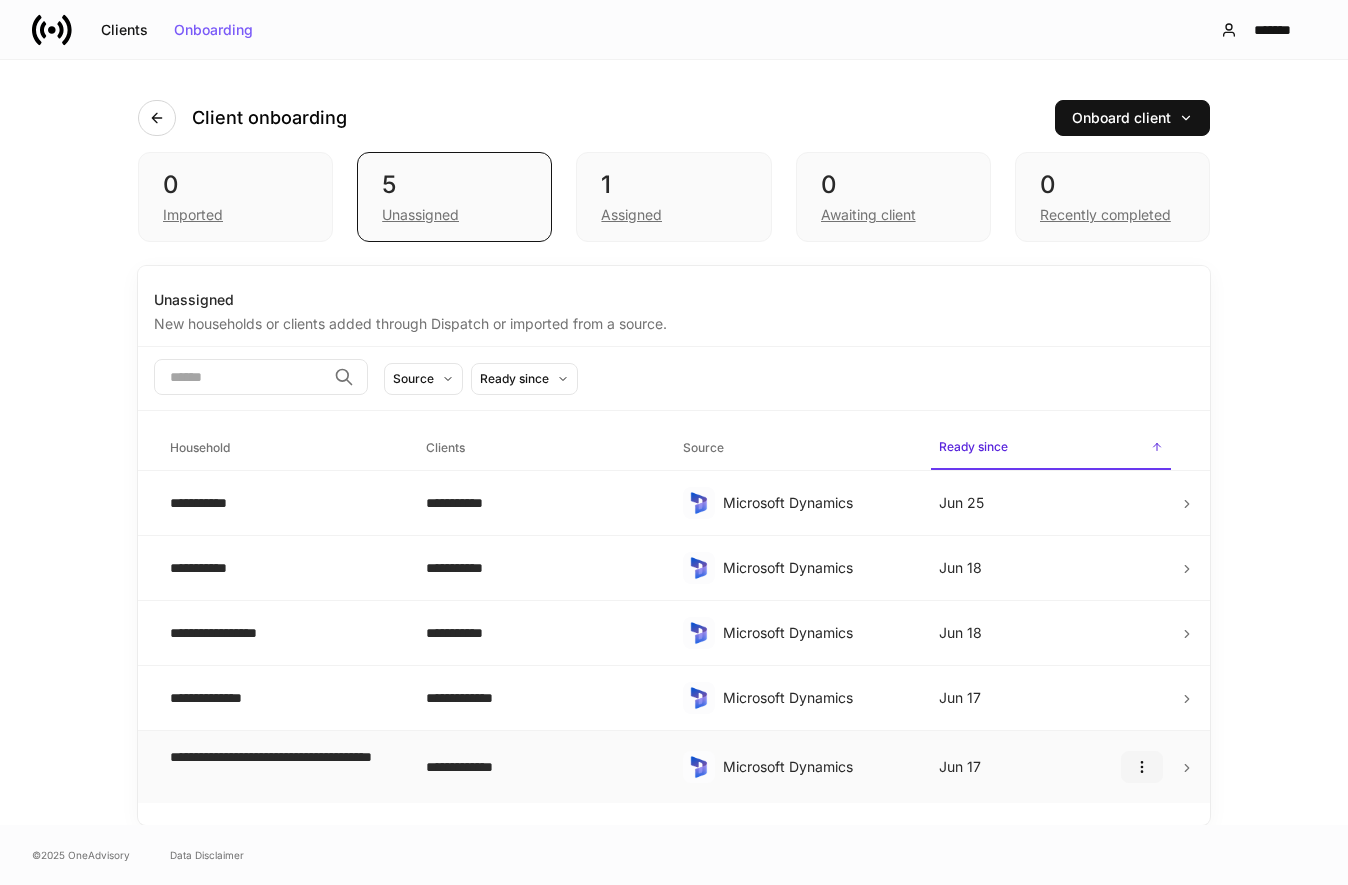 click 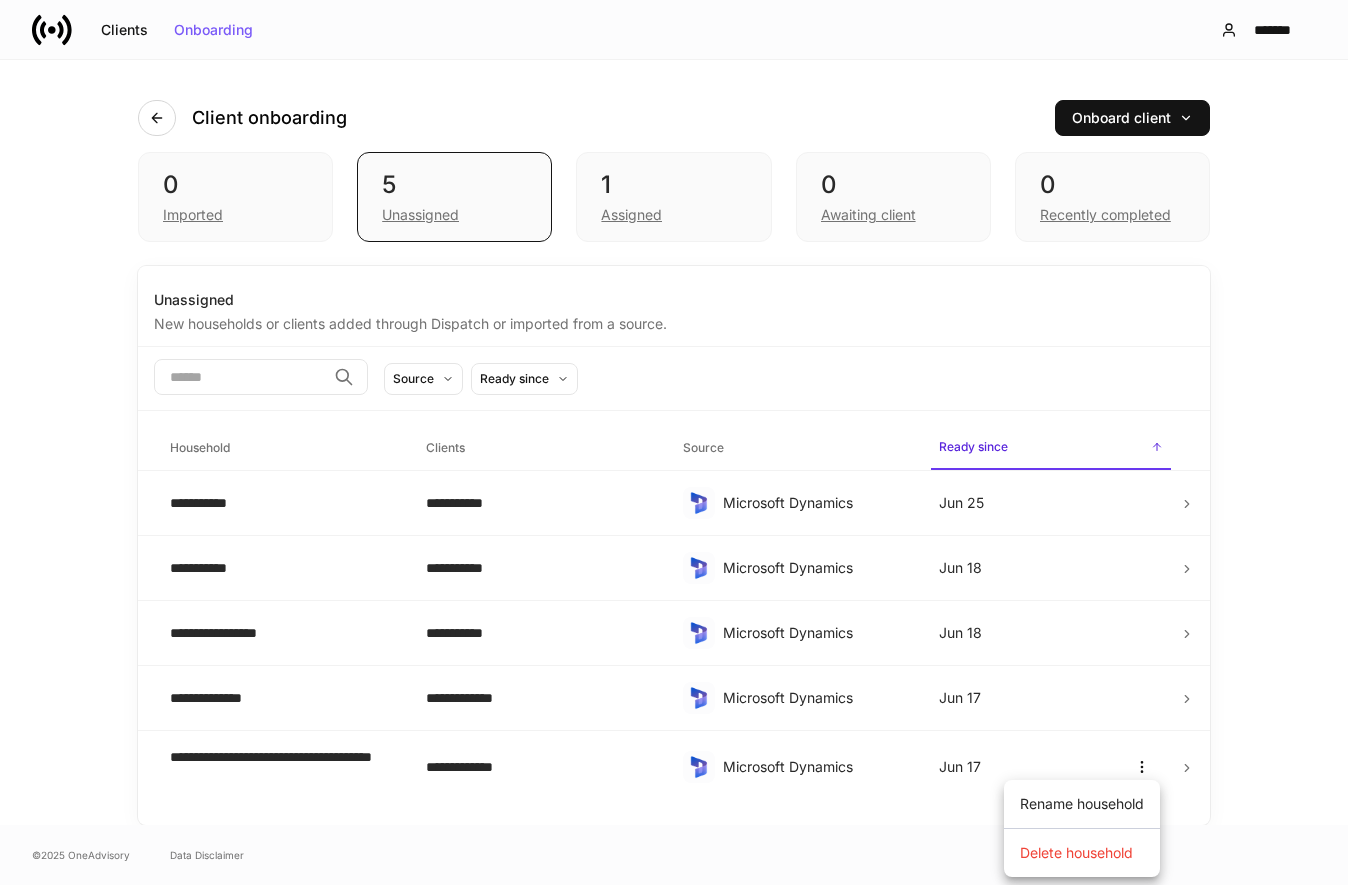 click at bounding box center (674, 442) 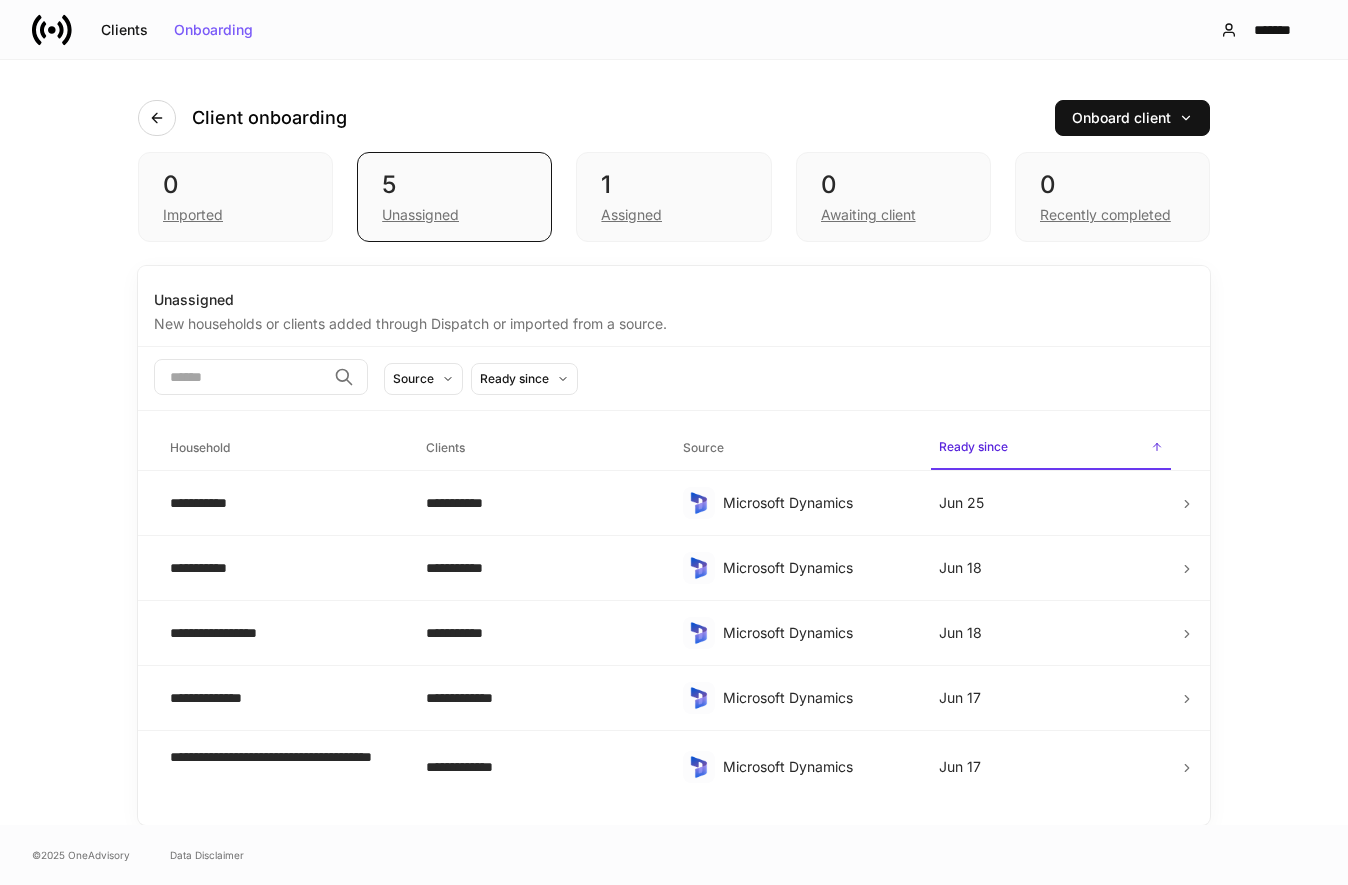 click 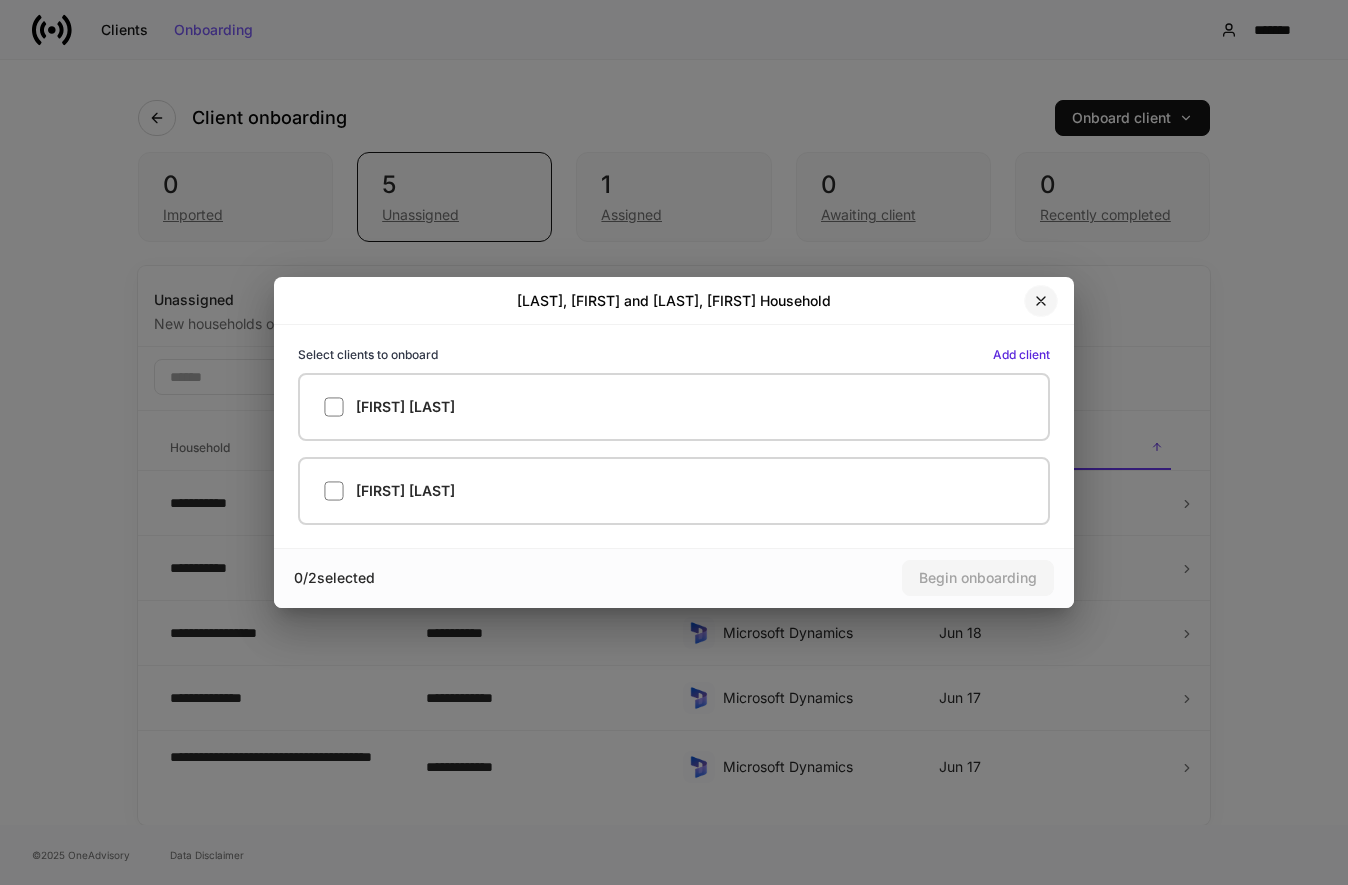 click at bounding box center (1041, 301) 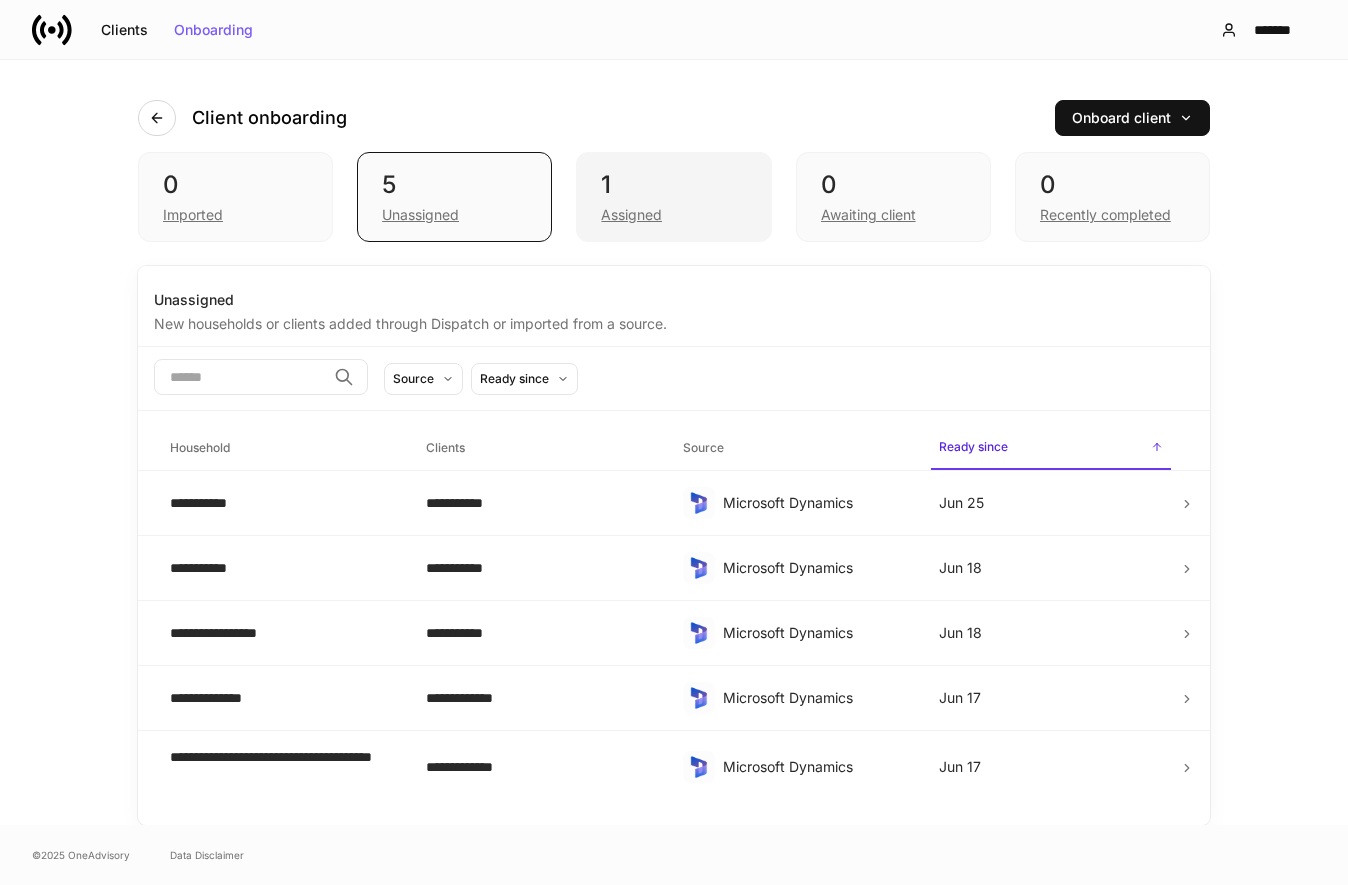 click on "Assigned" at bounding box center [631, 215] 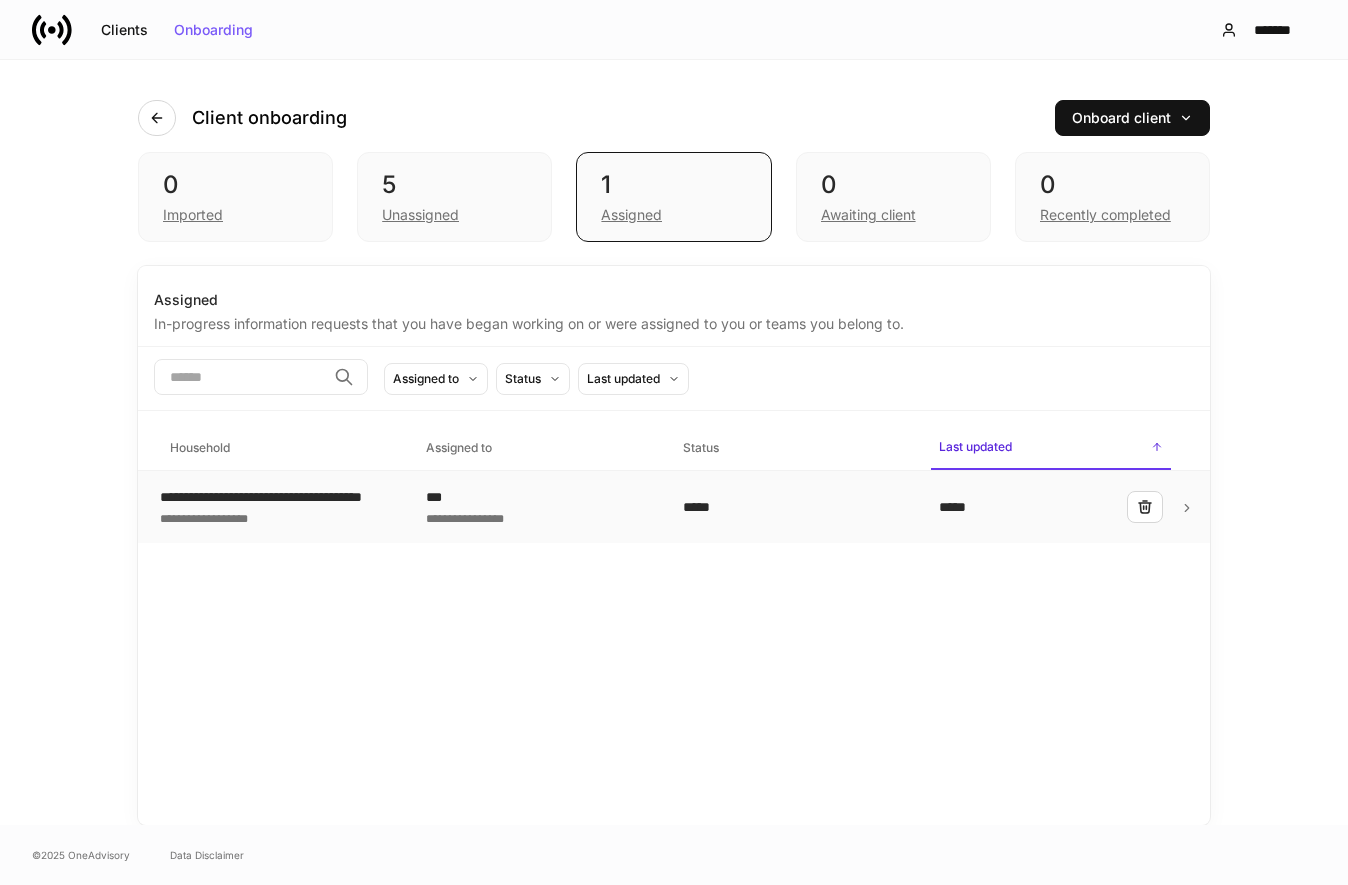 click 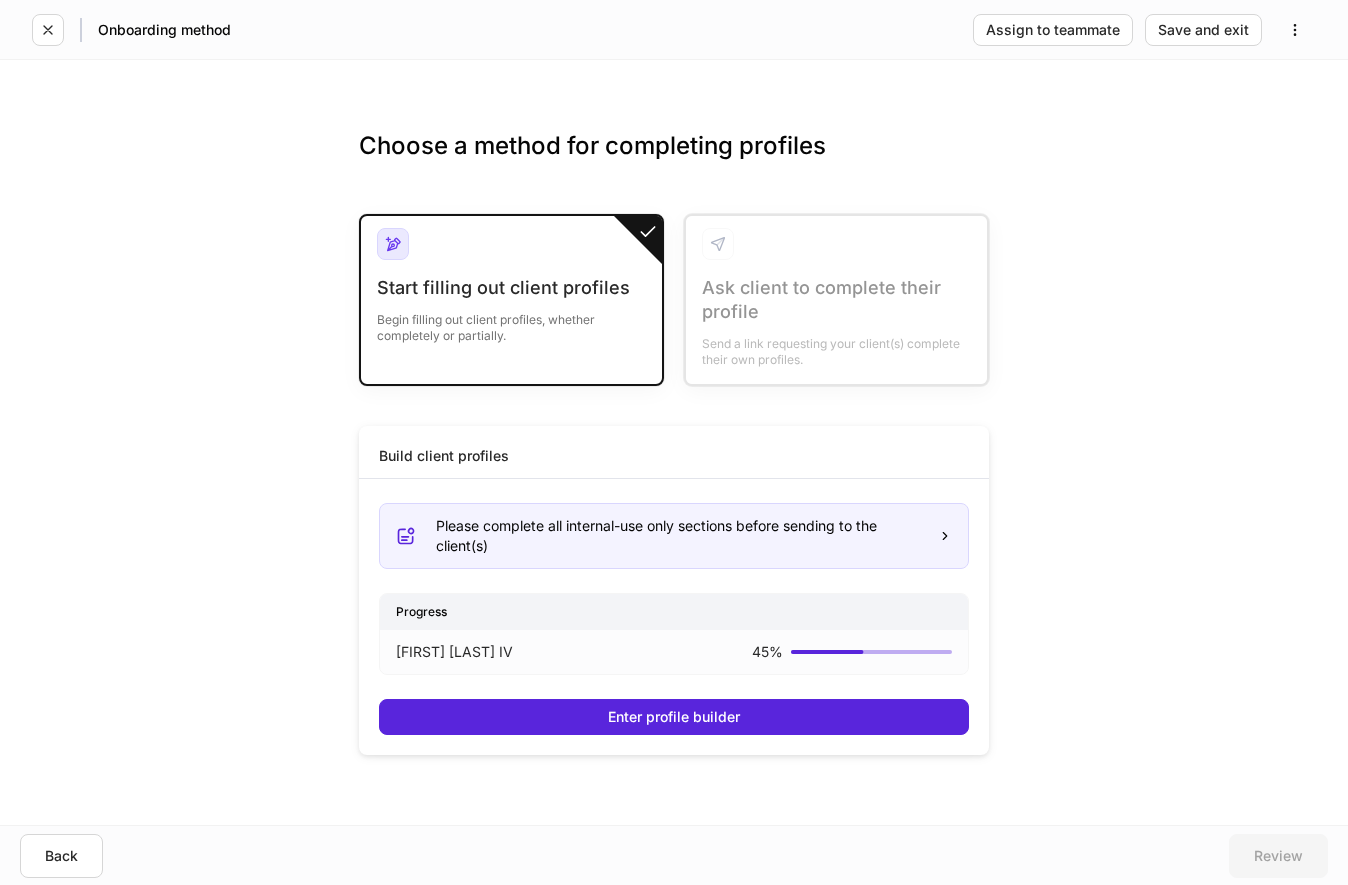 click on "[FIRST] [LAST] IV" at bounding box center [512, 652] 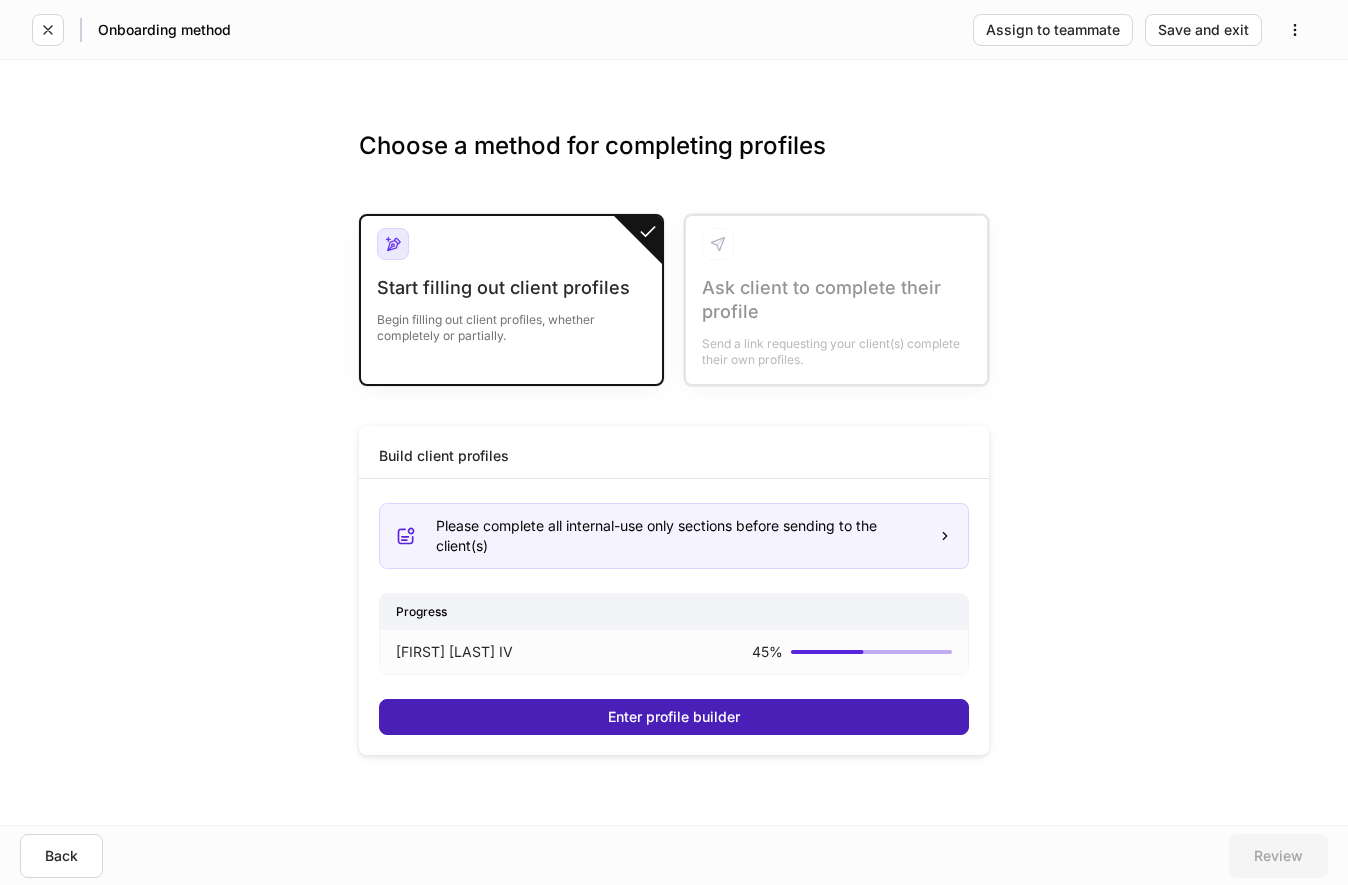 click on "Enter profile builder" at bounding box center (674, 717) 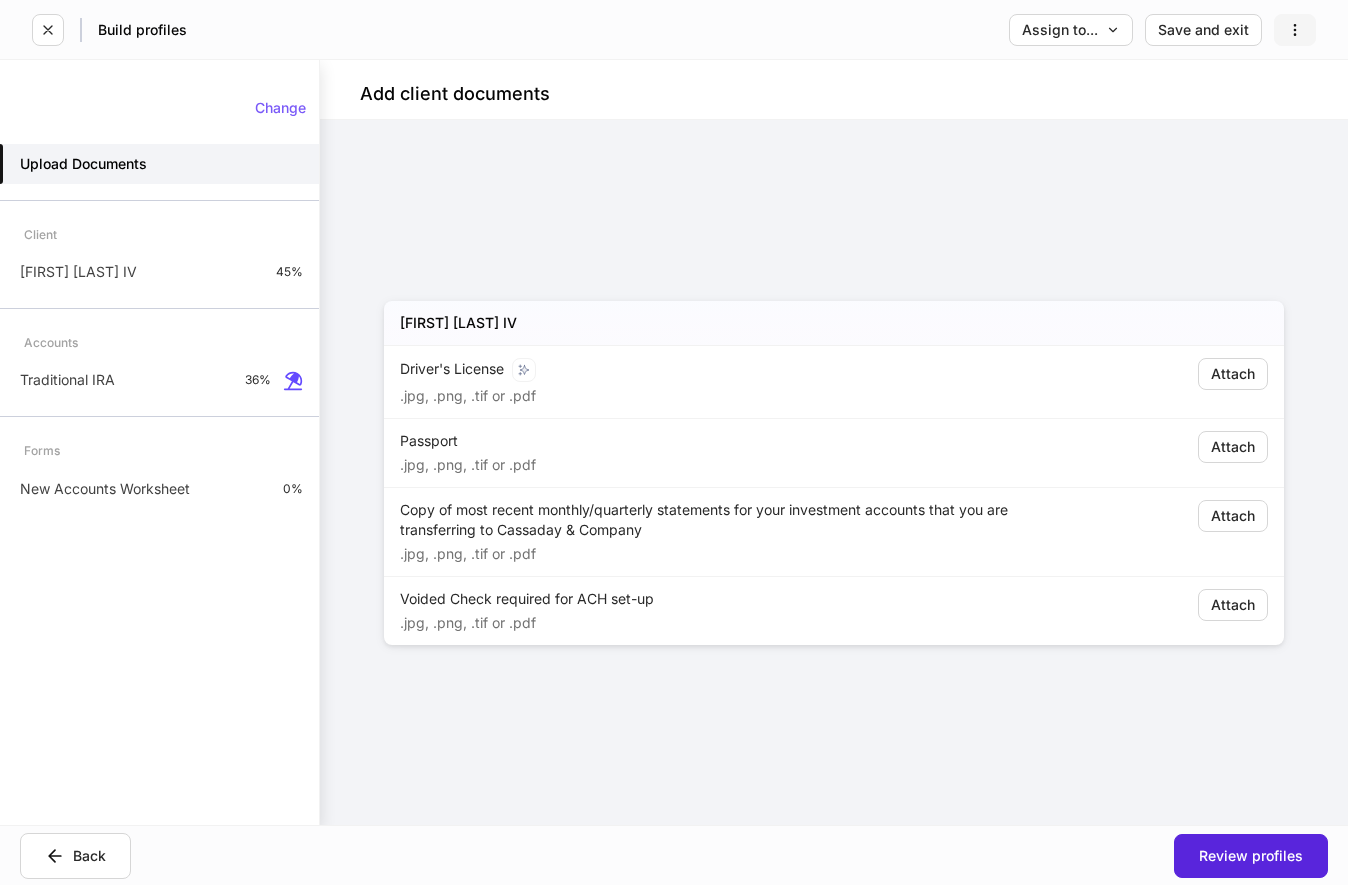 click 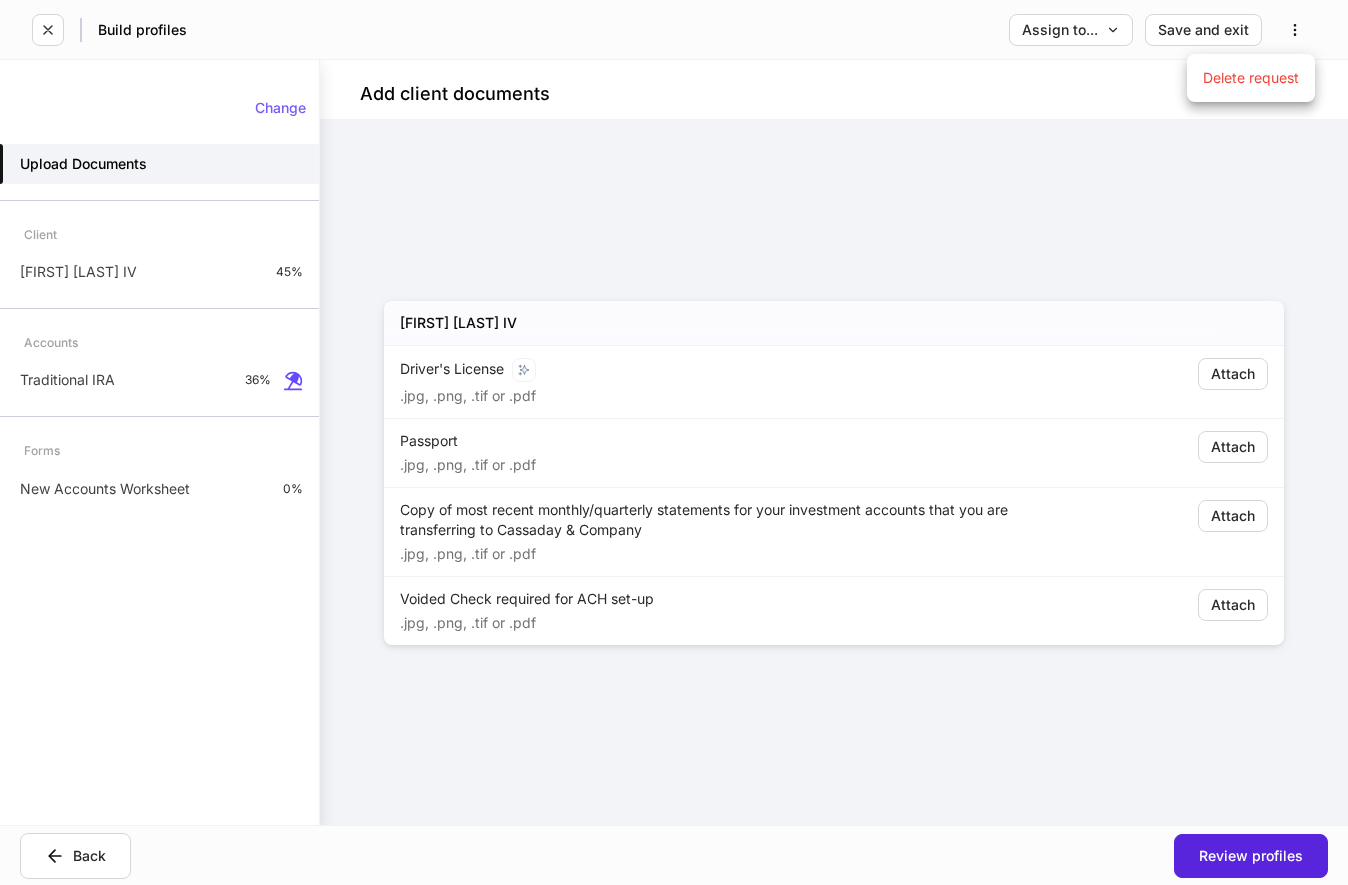 click at bounding box center [674, 442] 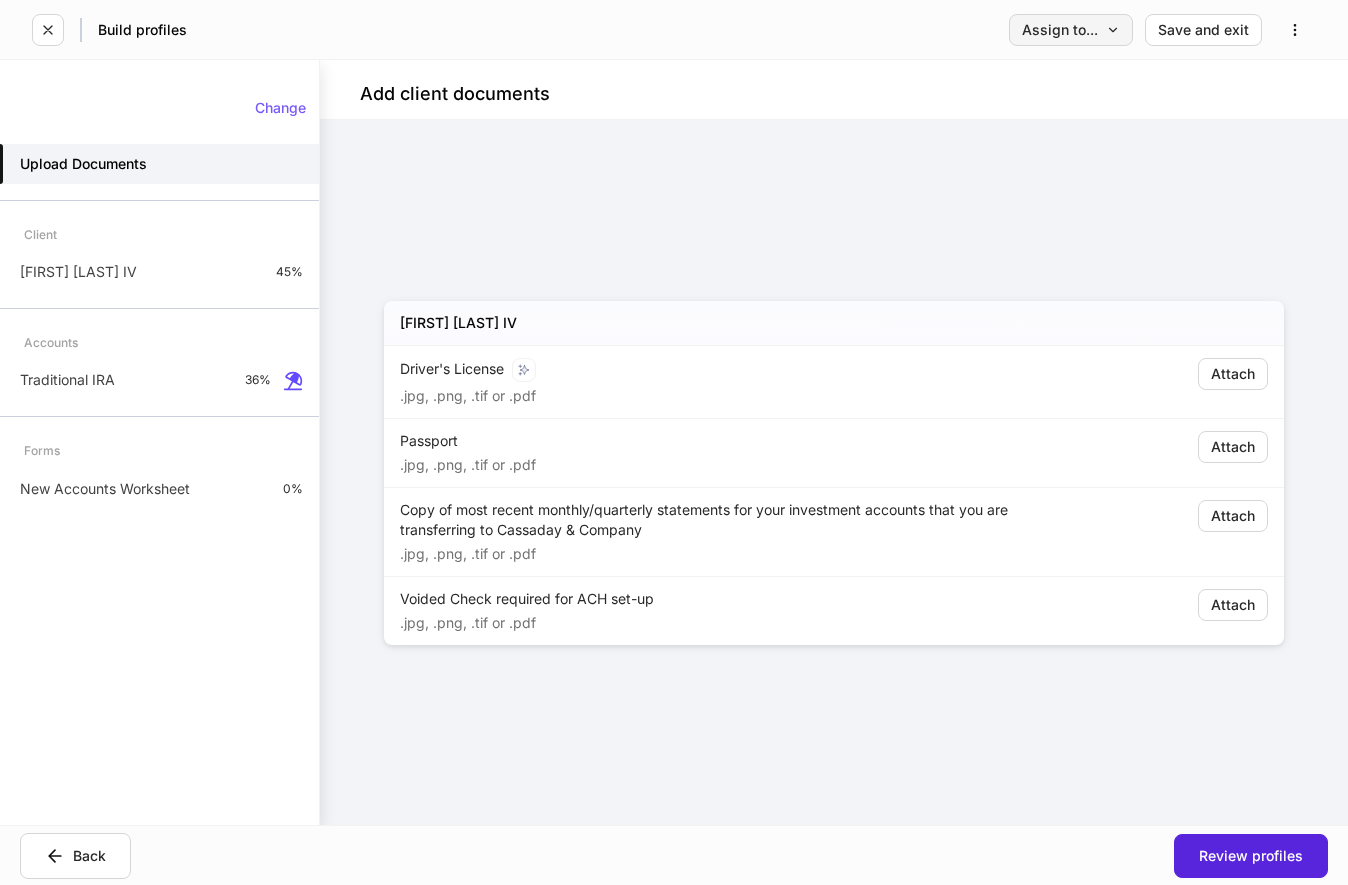 click on "Assign to..." at bounding box center (1071, 30) 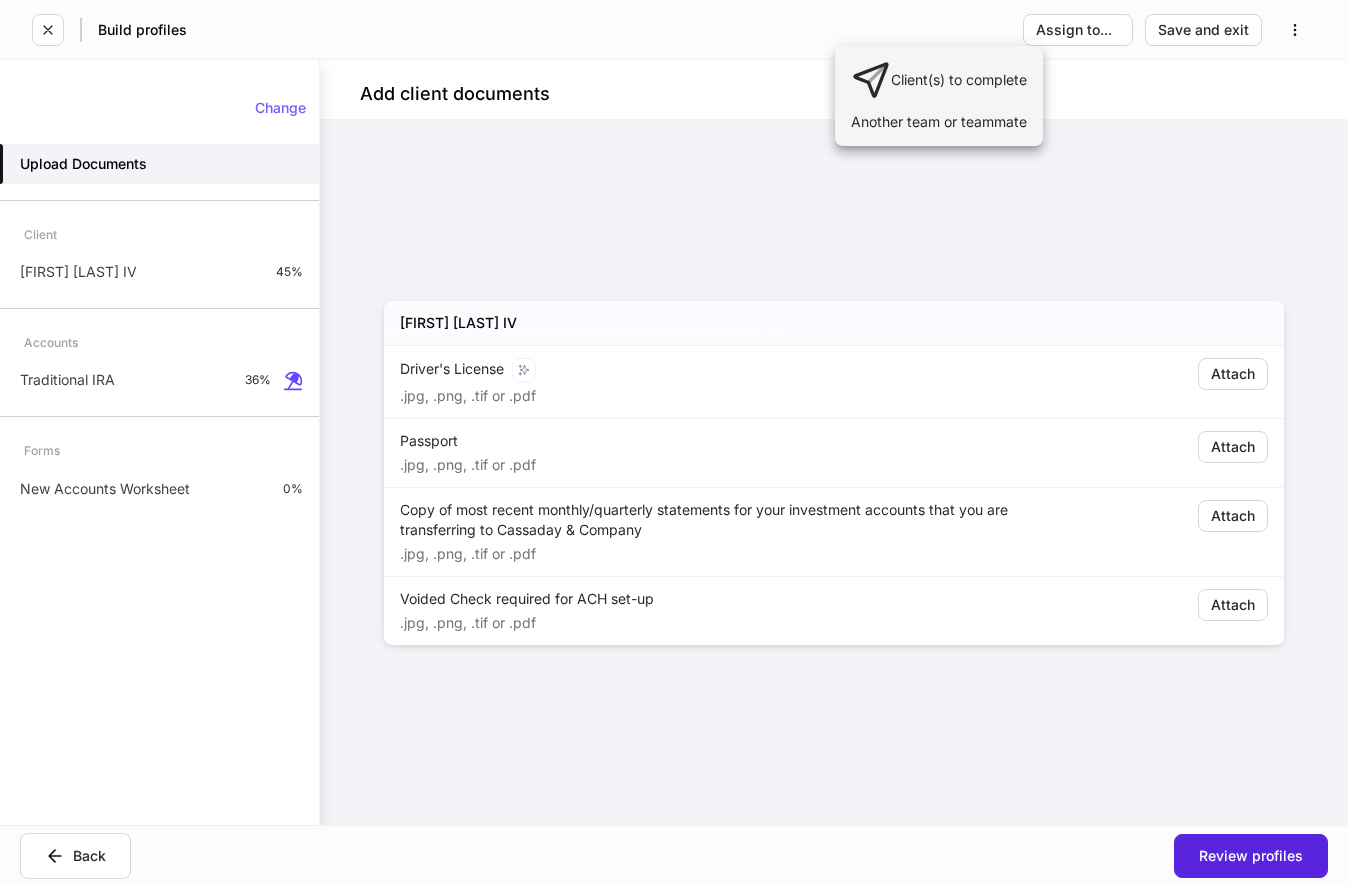 click at bounding box center (674, 442) 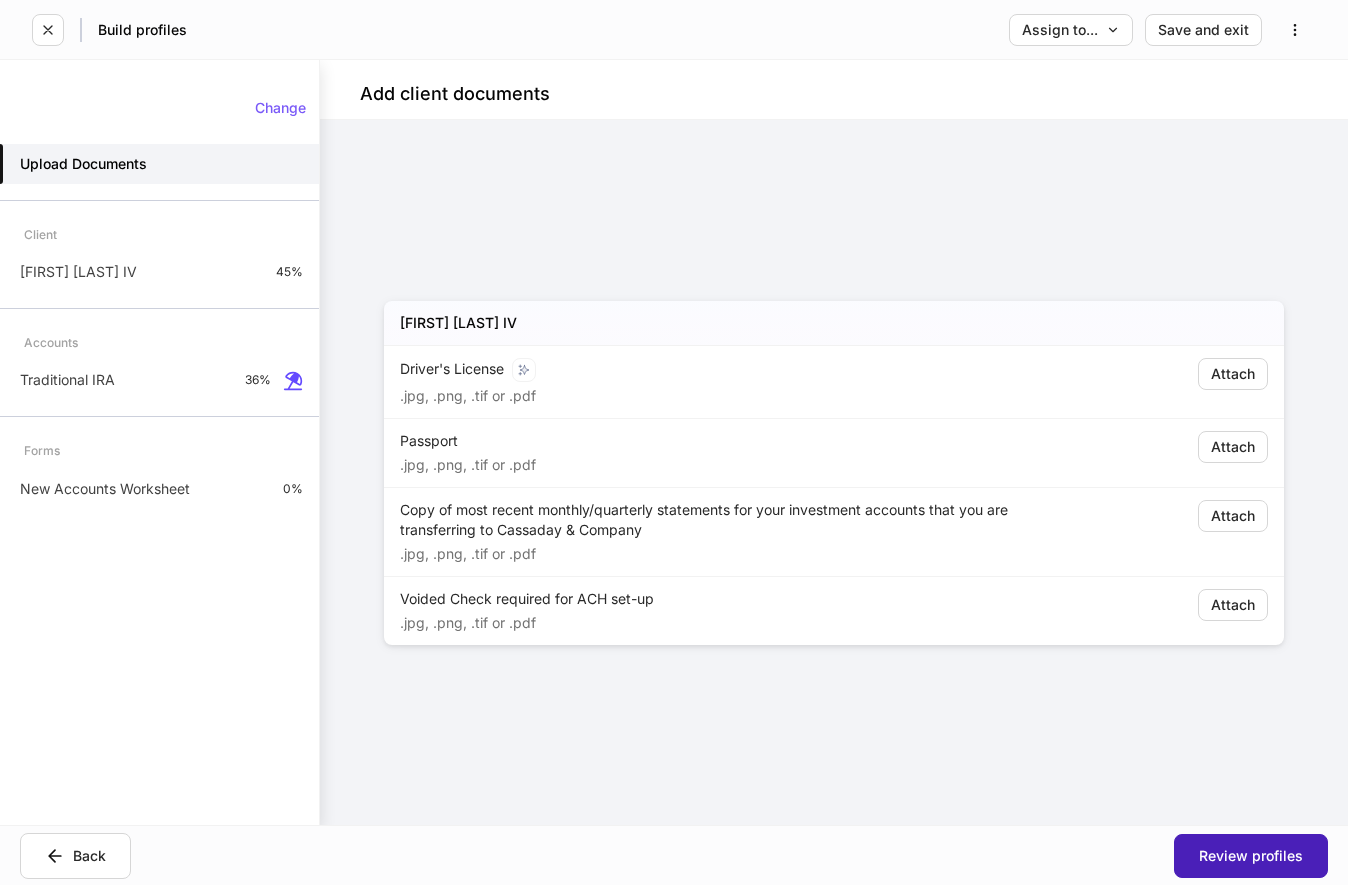 click on "Review profiles" at bounding box center [1251, 856] 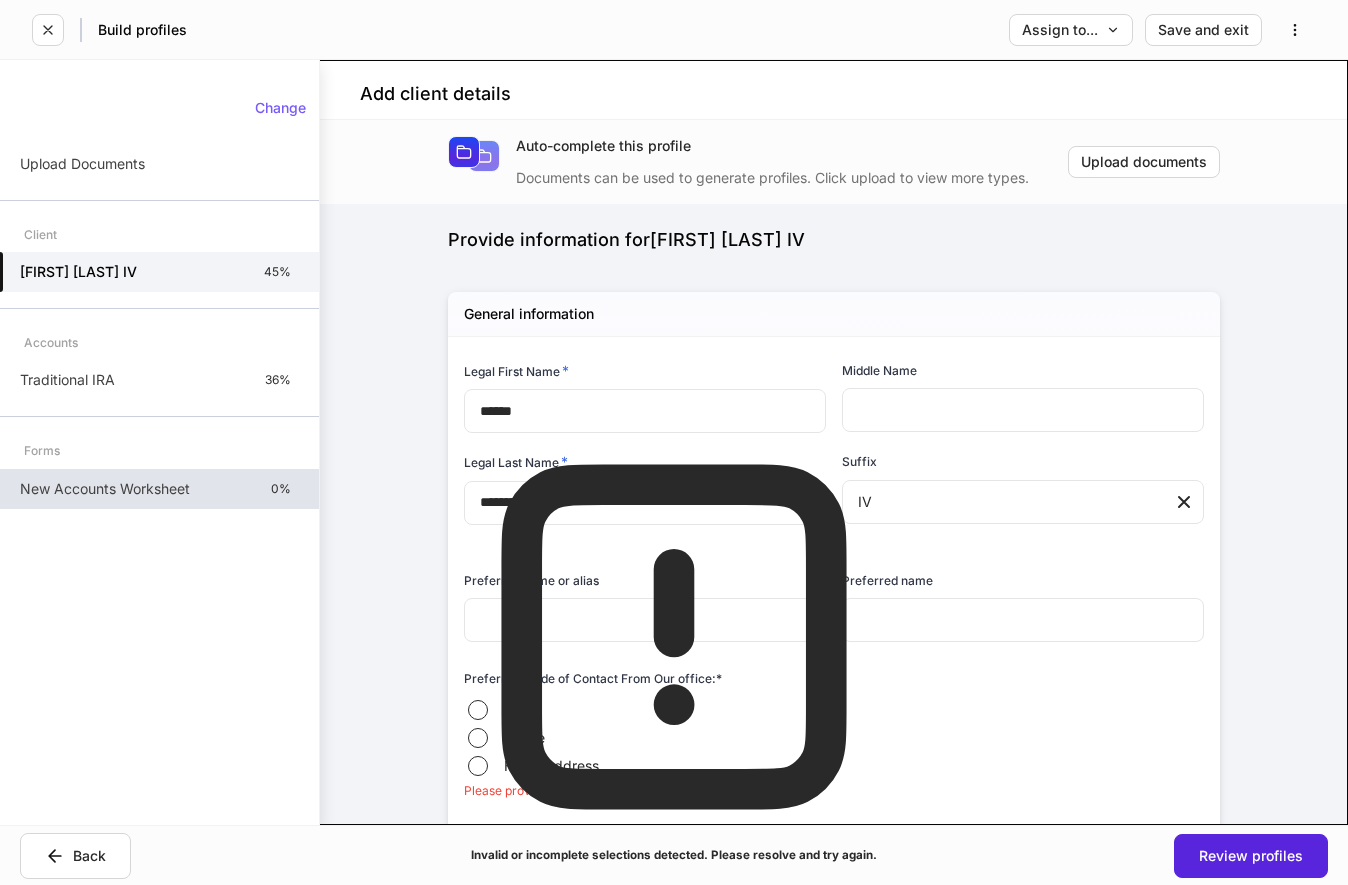type on "**********" 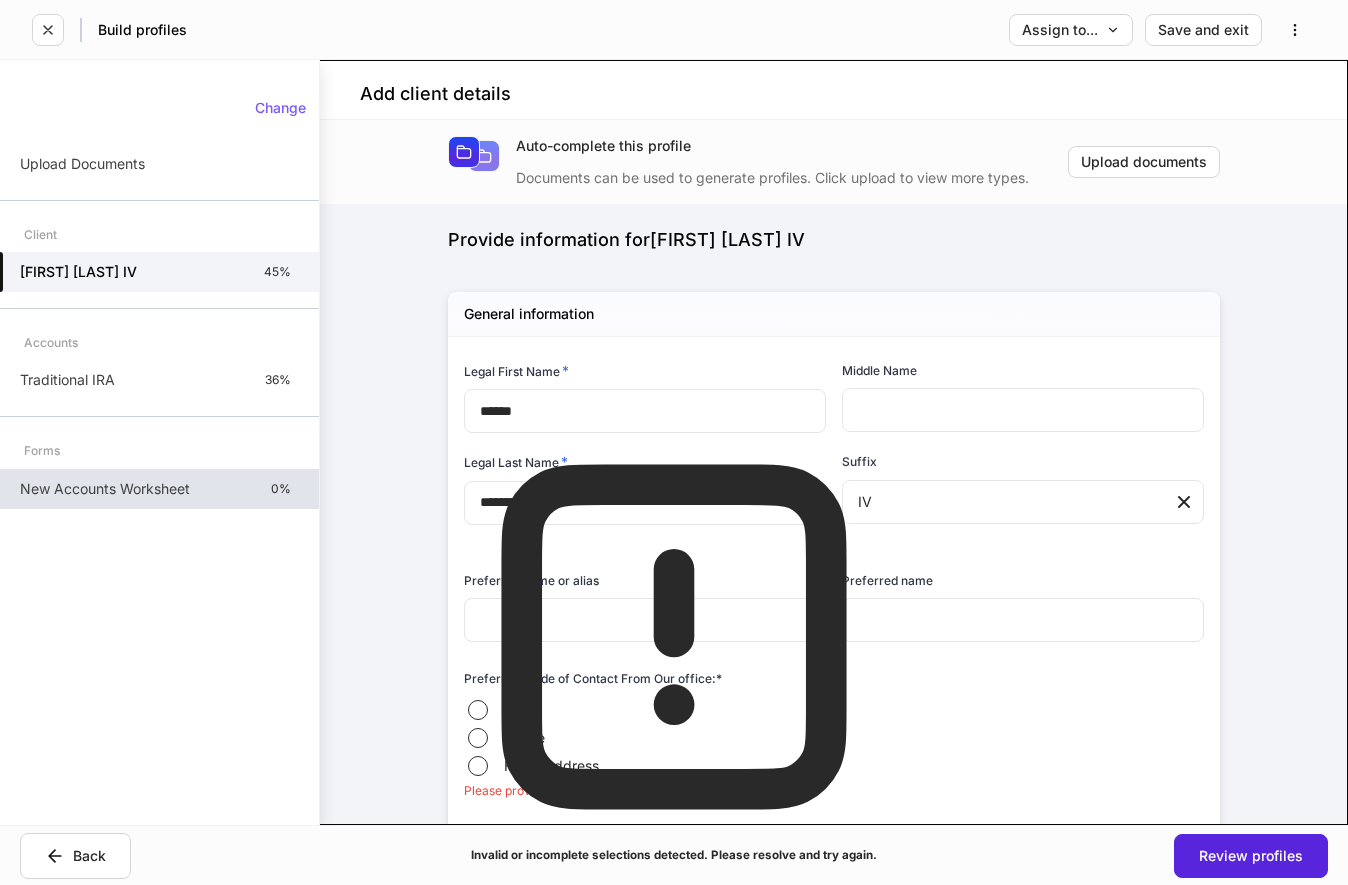 type on "**********" 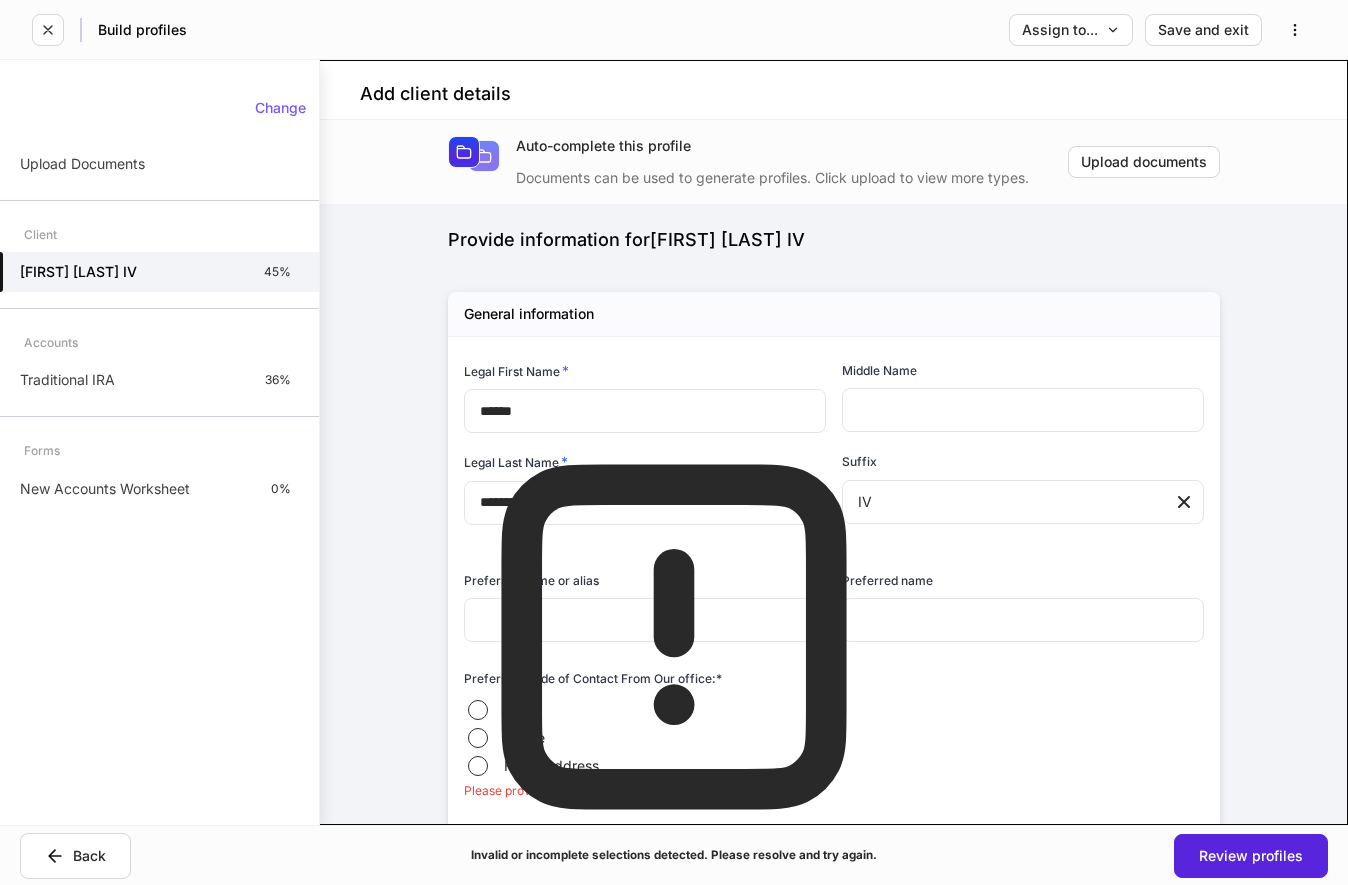 scroll, scrollTop: 268, scrollLeft: 0, axis: vertical 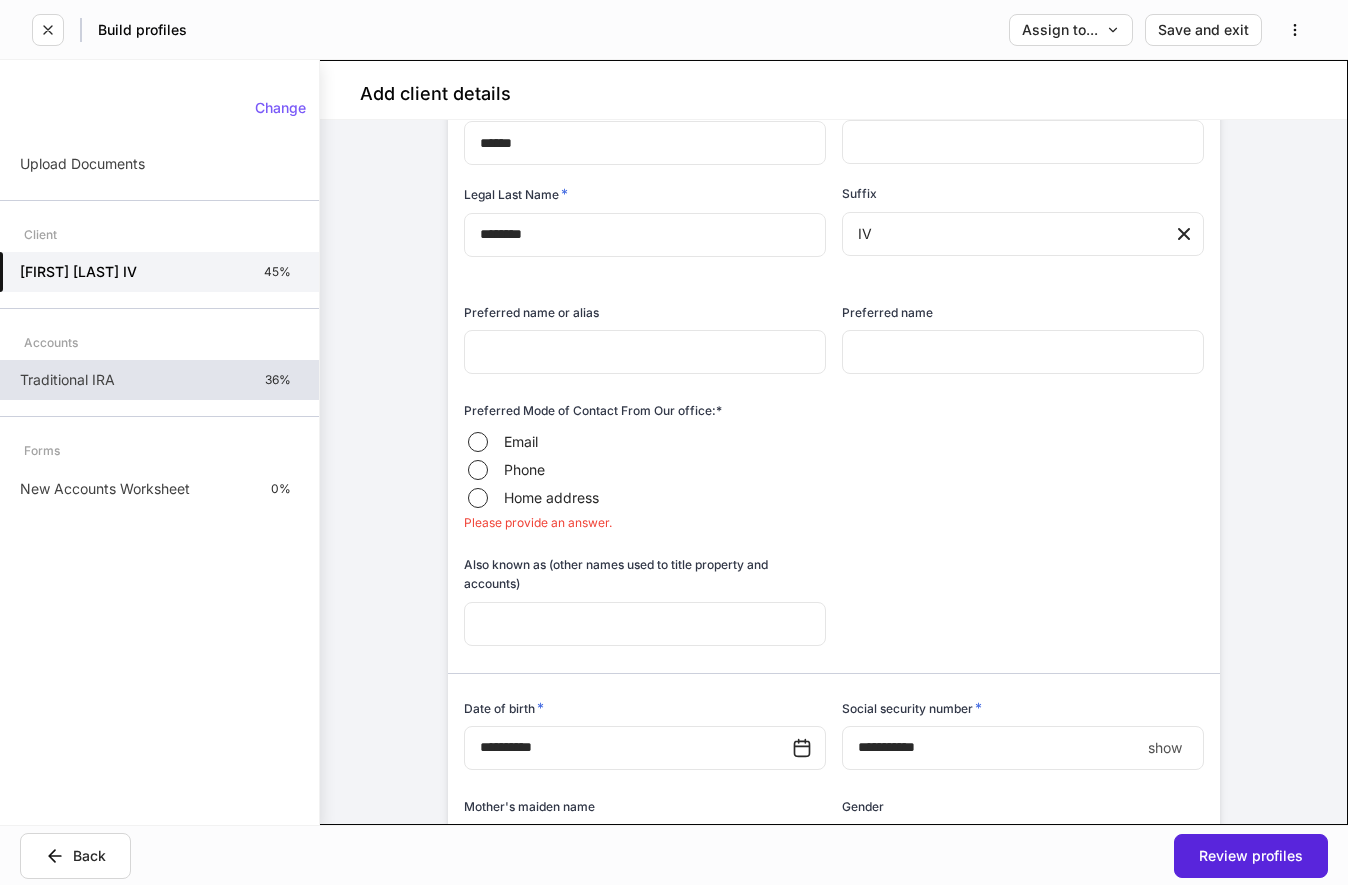 click on "Traditional IRA" at bounding box center [67, 380] 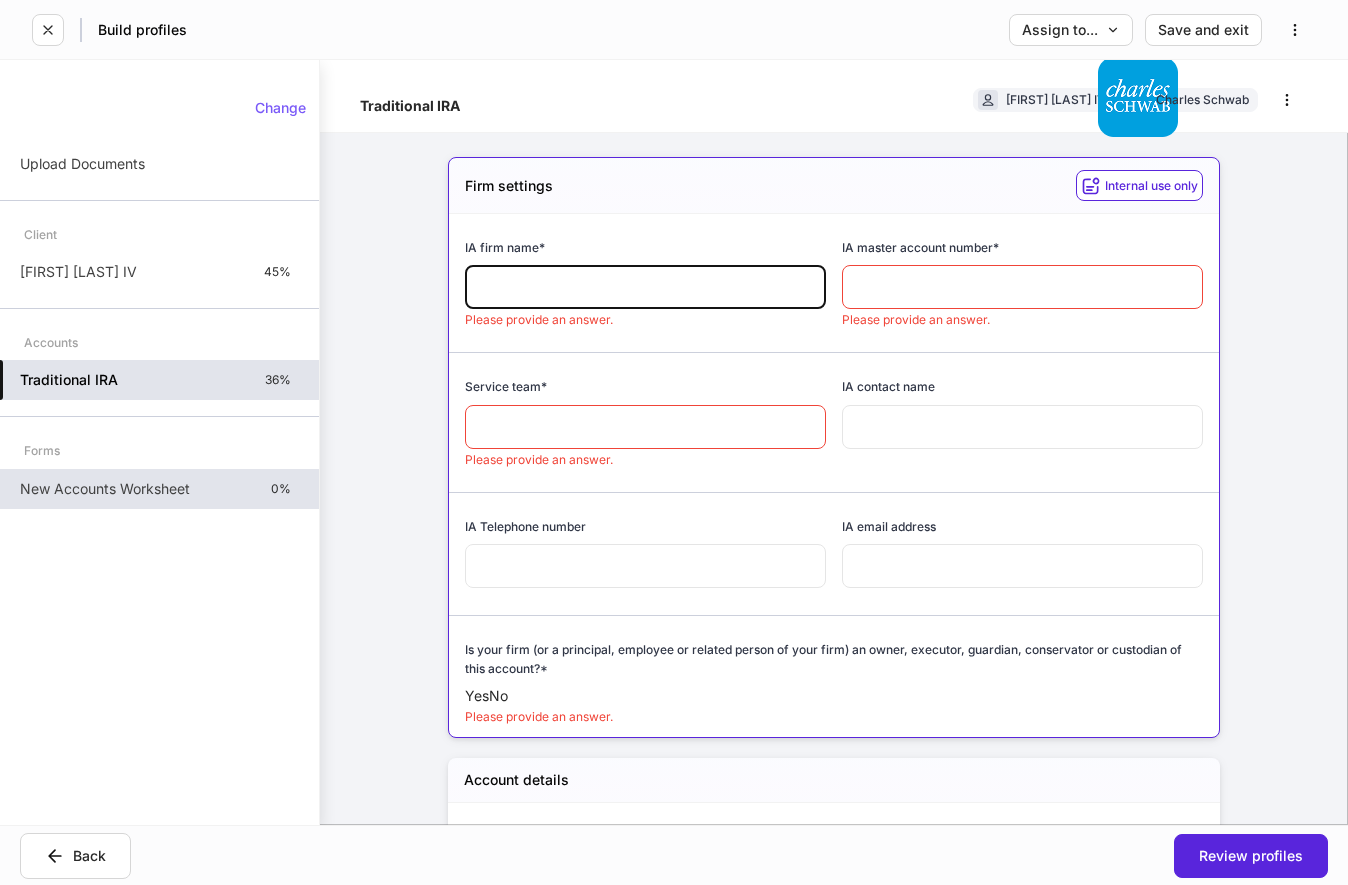 click on "New Accounts Worksheet" at bounding box center (105, 489) 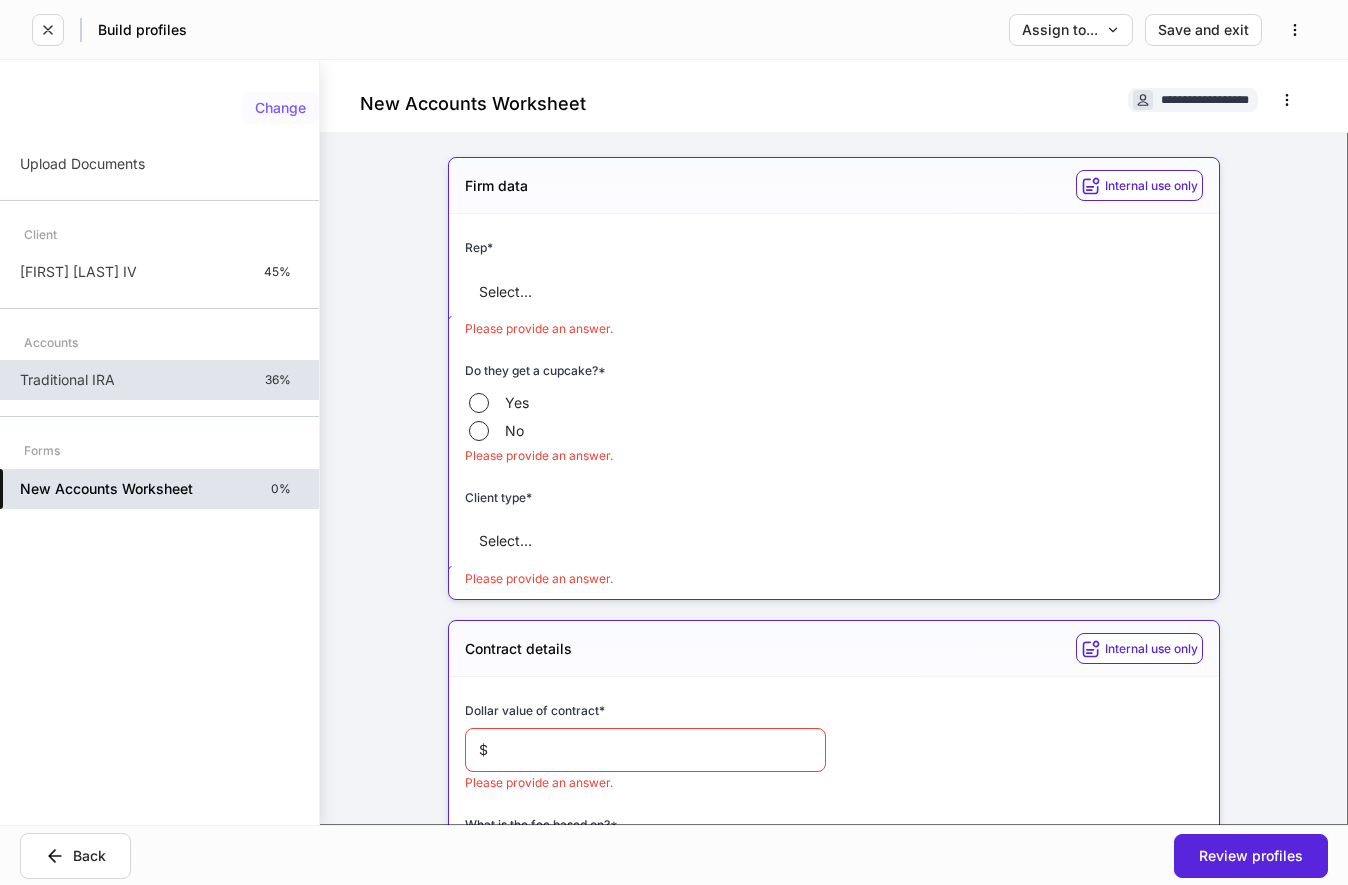 click on "Change" at bounding box center [280, 108] 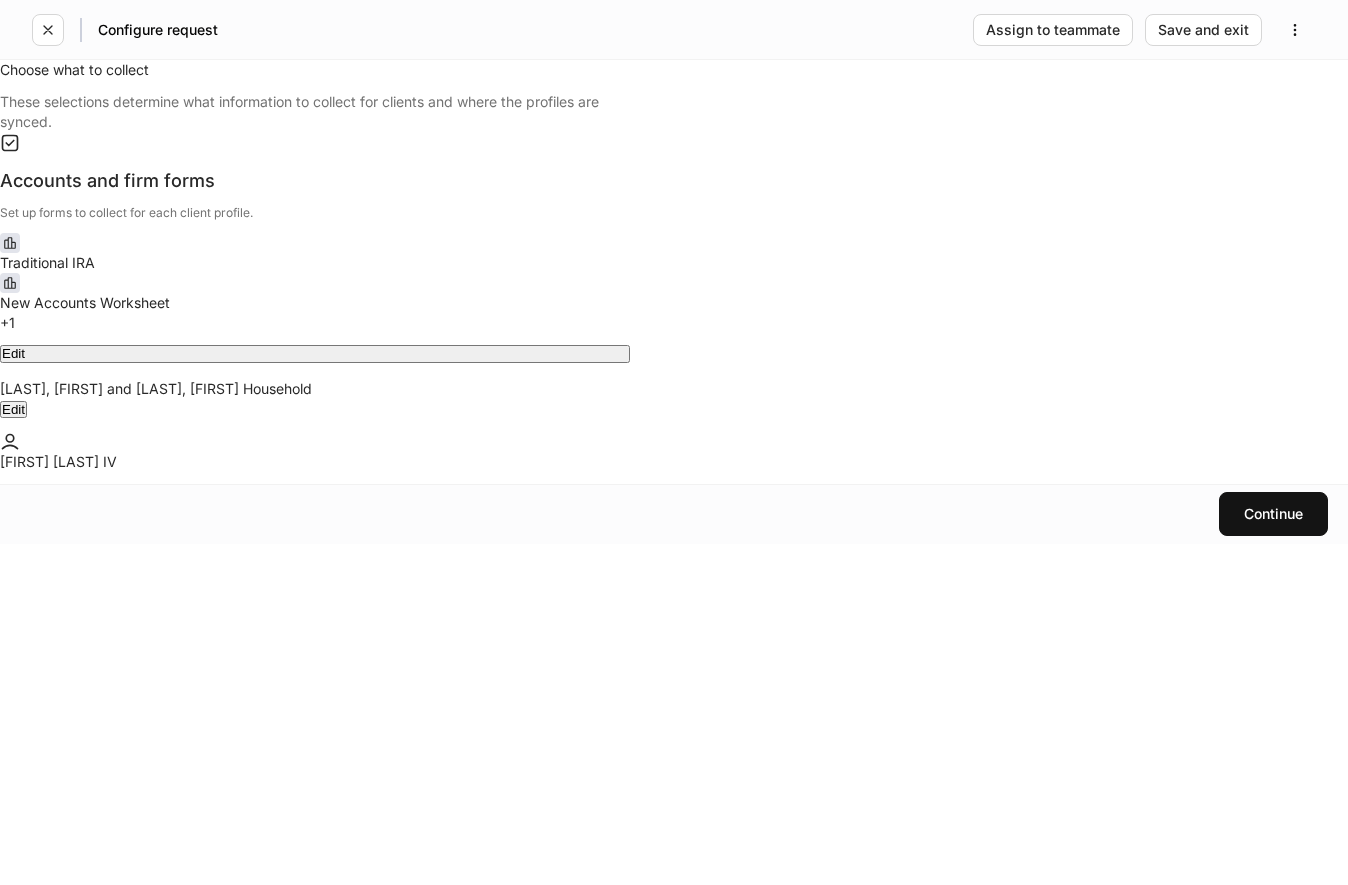 click on "+ 1" at bounding box center (315, 323) 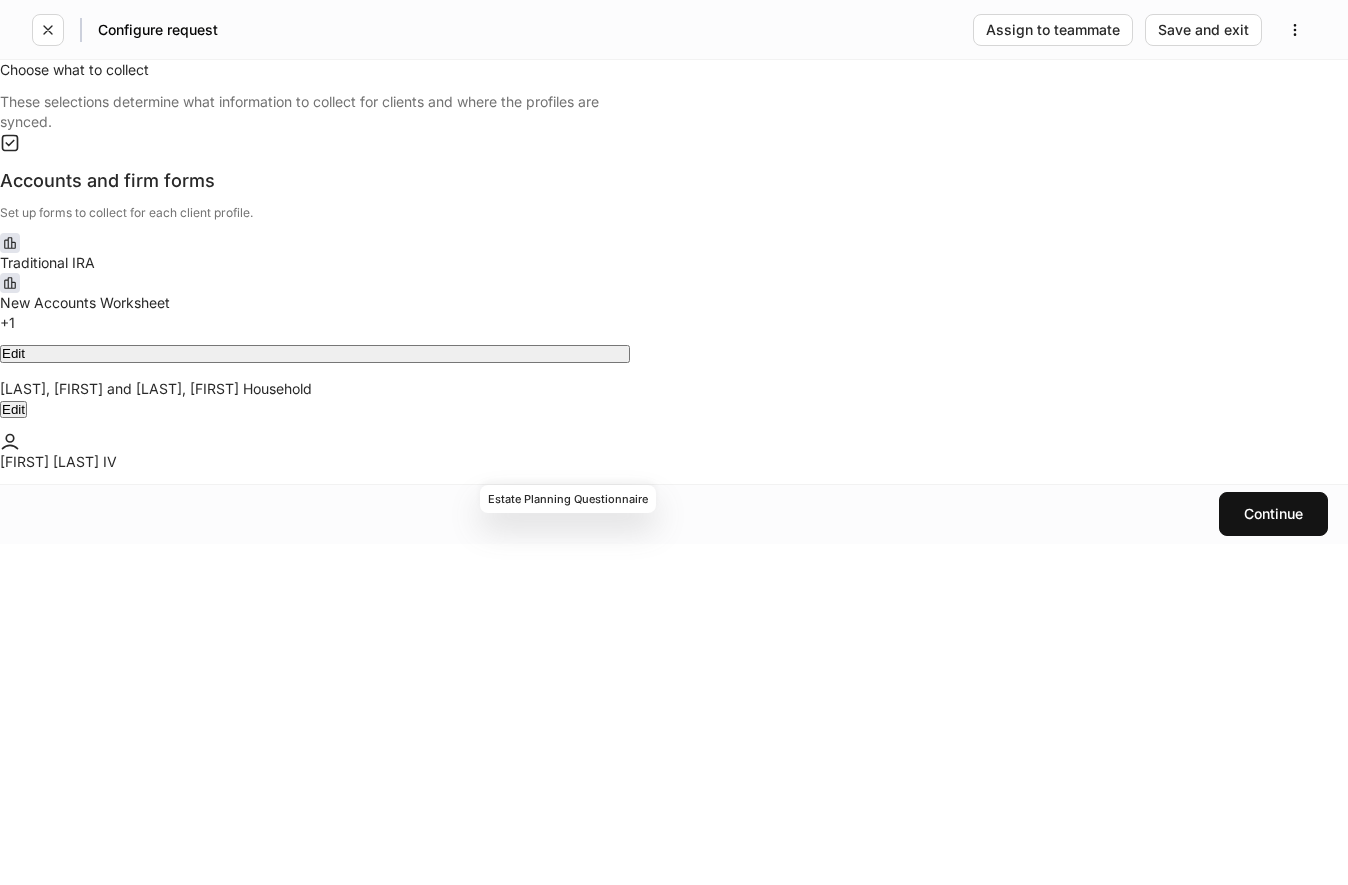 click on "+ 1" at bounding box center (7, 322) 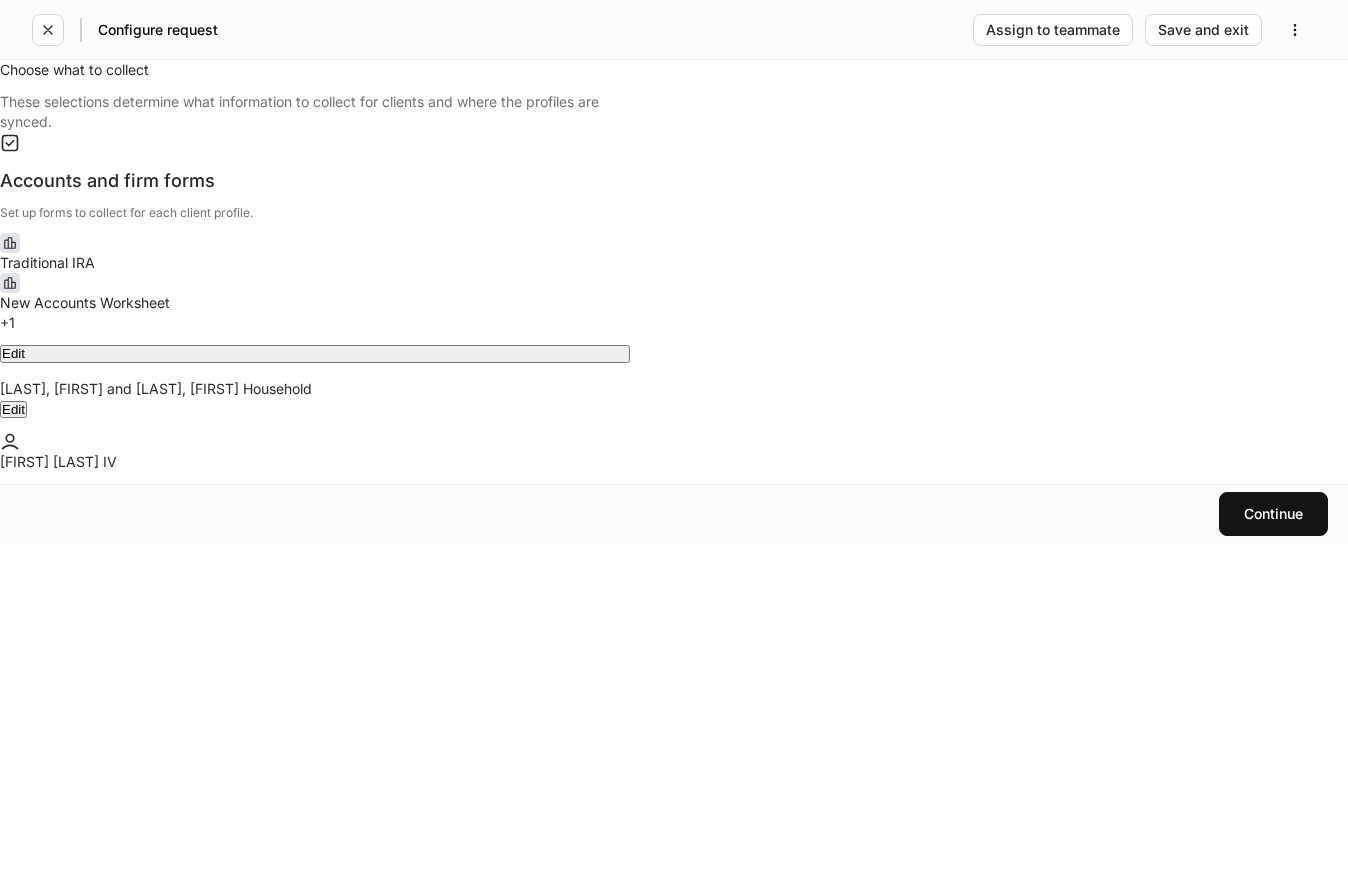 click on "+ 1" at bounding box center [315, 323] 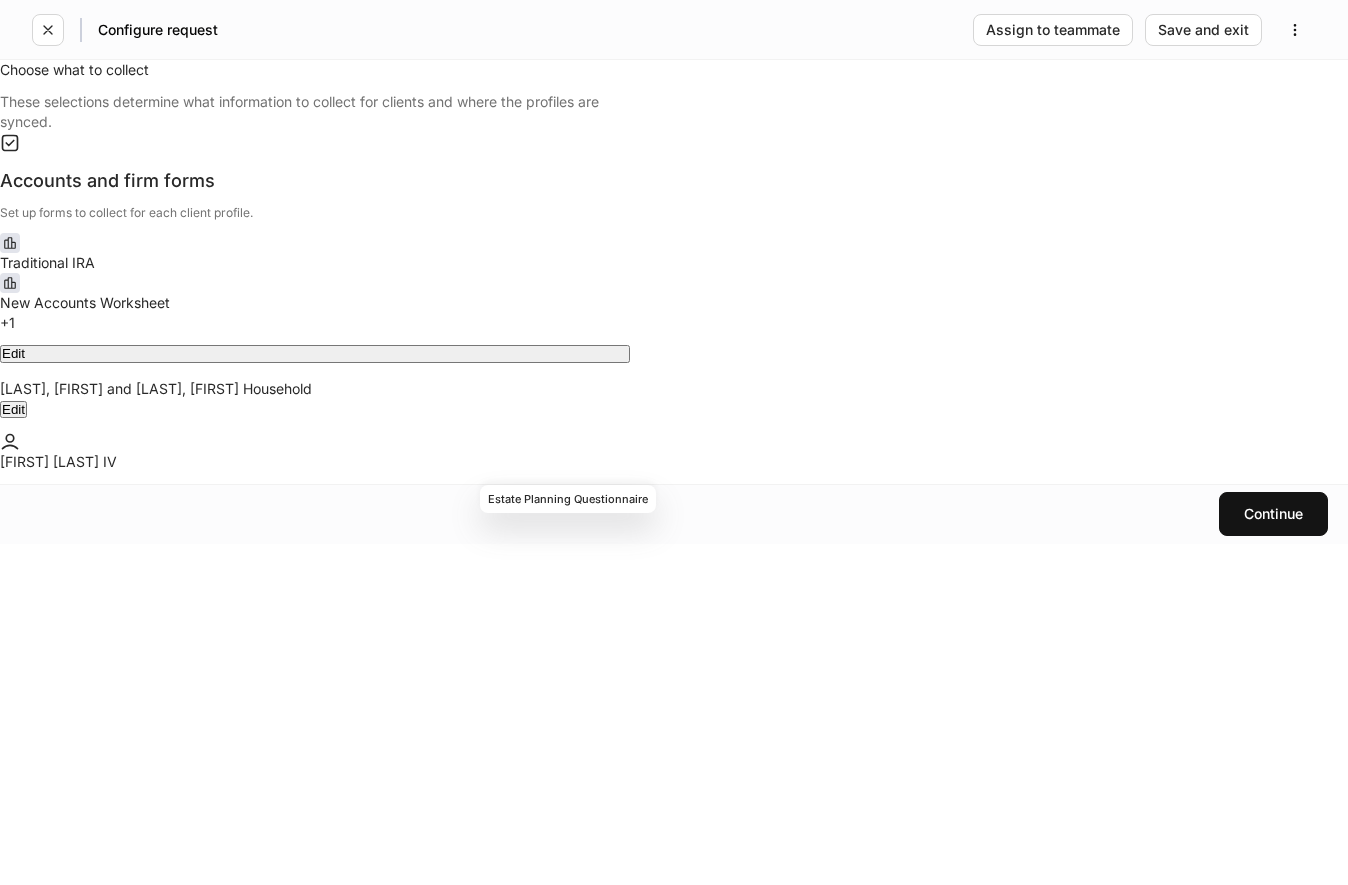 click on "+ 1" at bounding box center (315, 323) 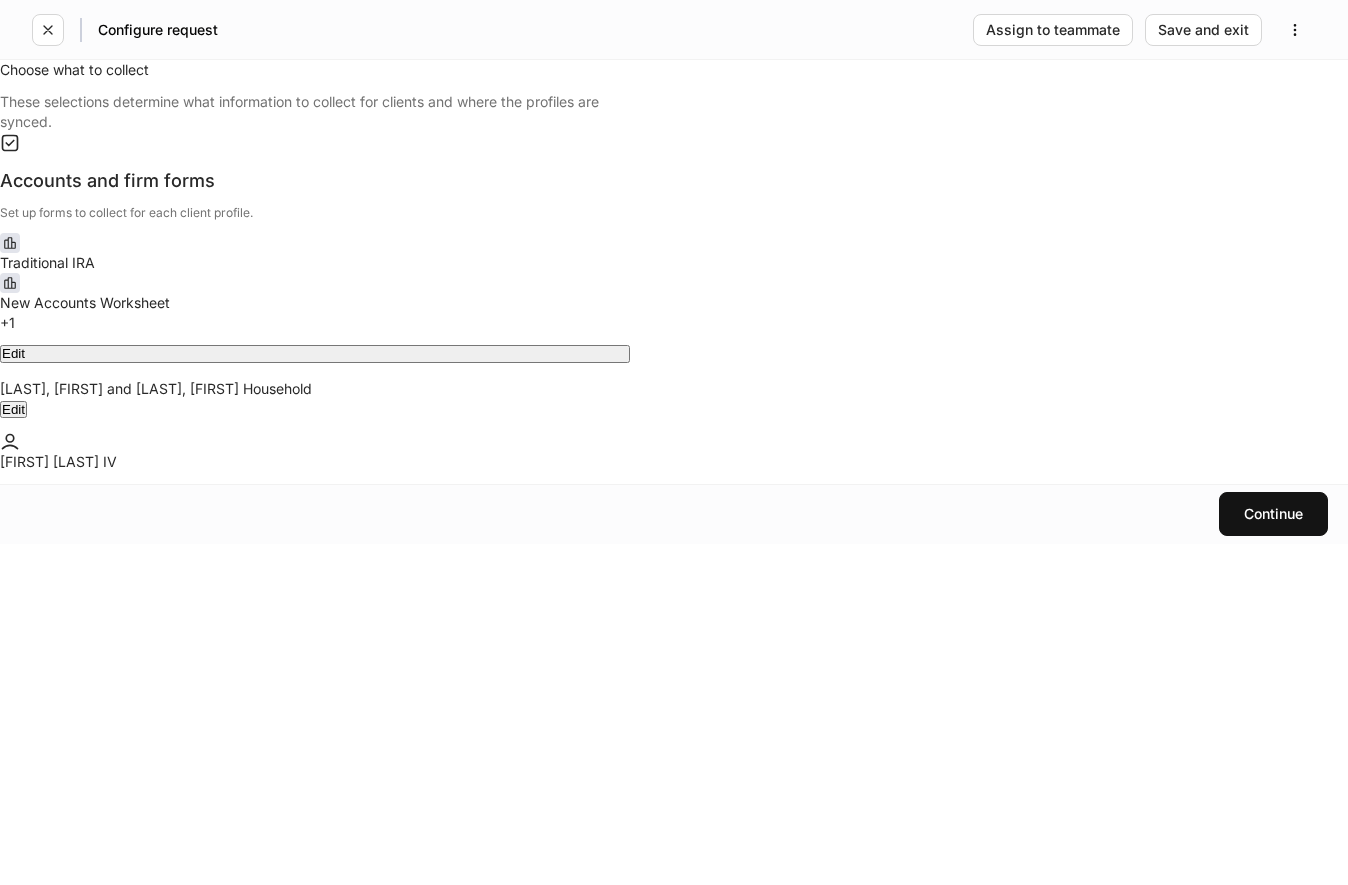 click on "+ 1" at bounding box center (315, 323) 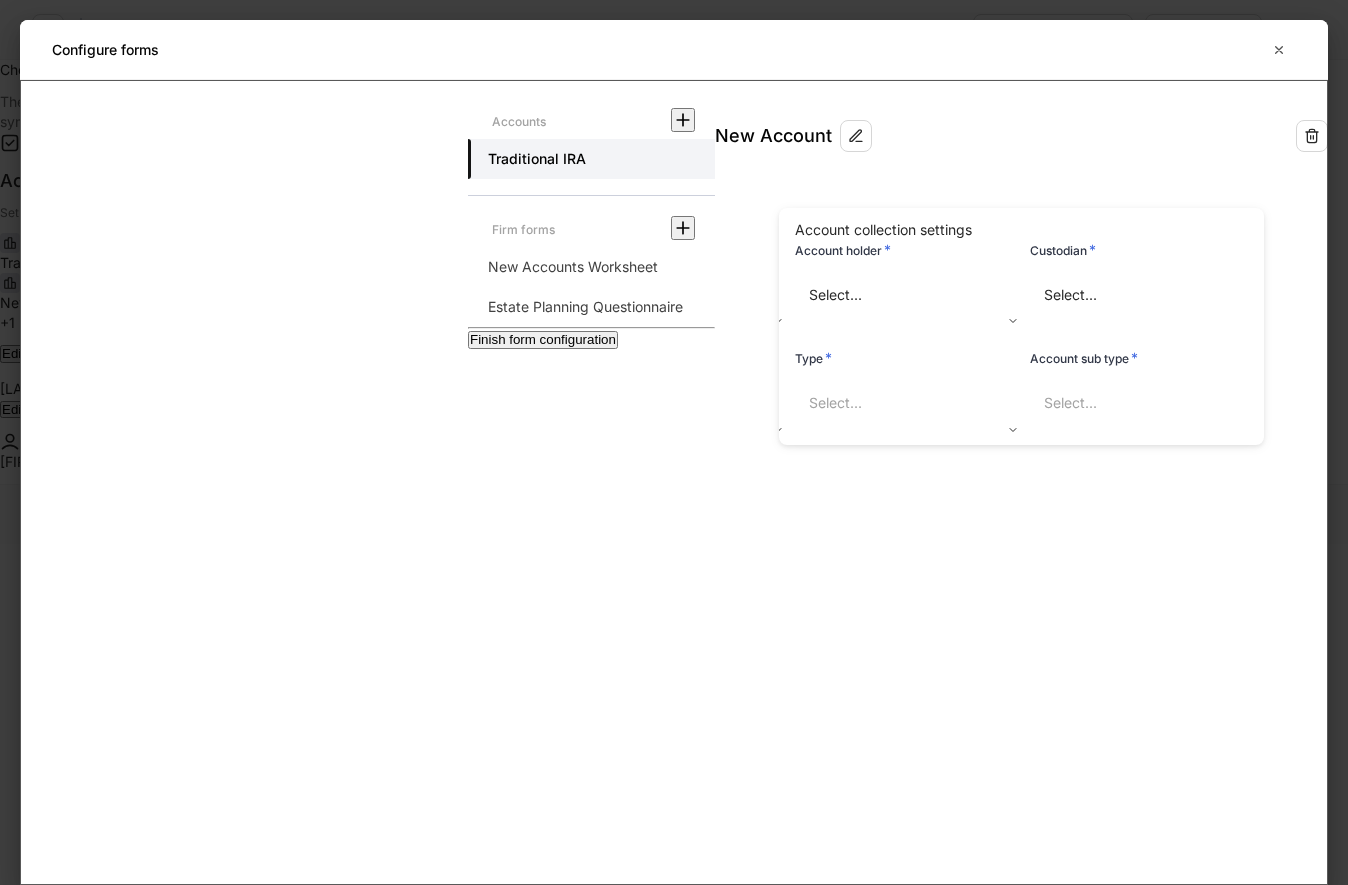 type on "**********" 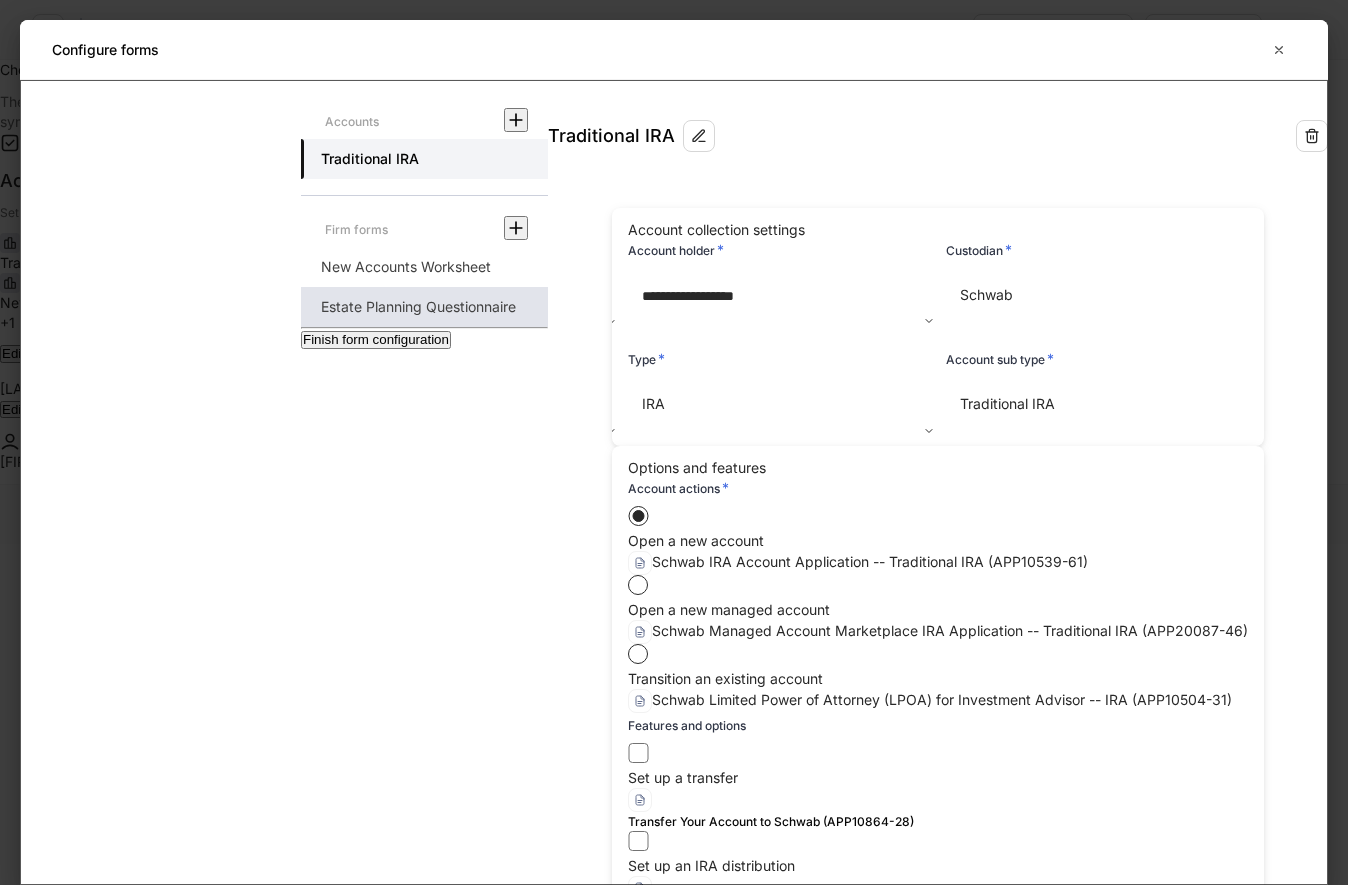 click on "Estate Planning Questionnaire" at bounding box center (418, 307) 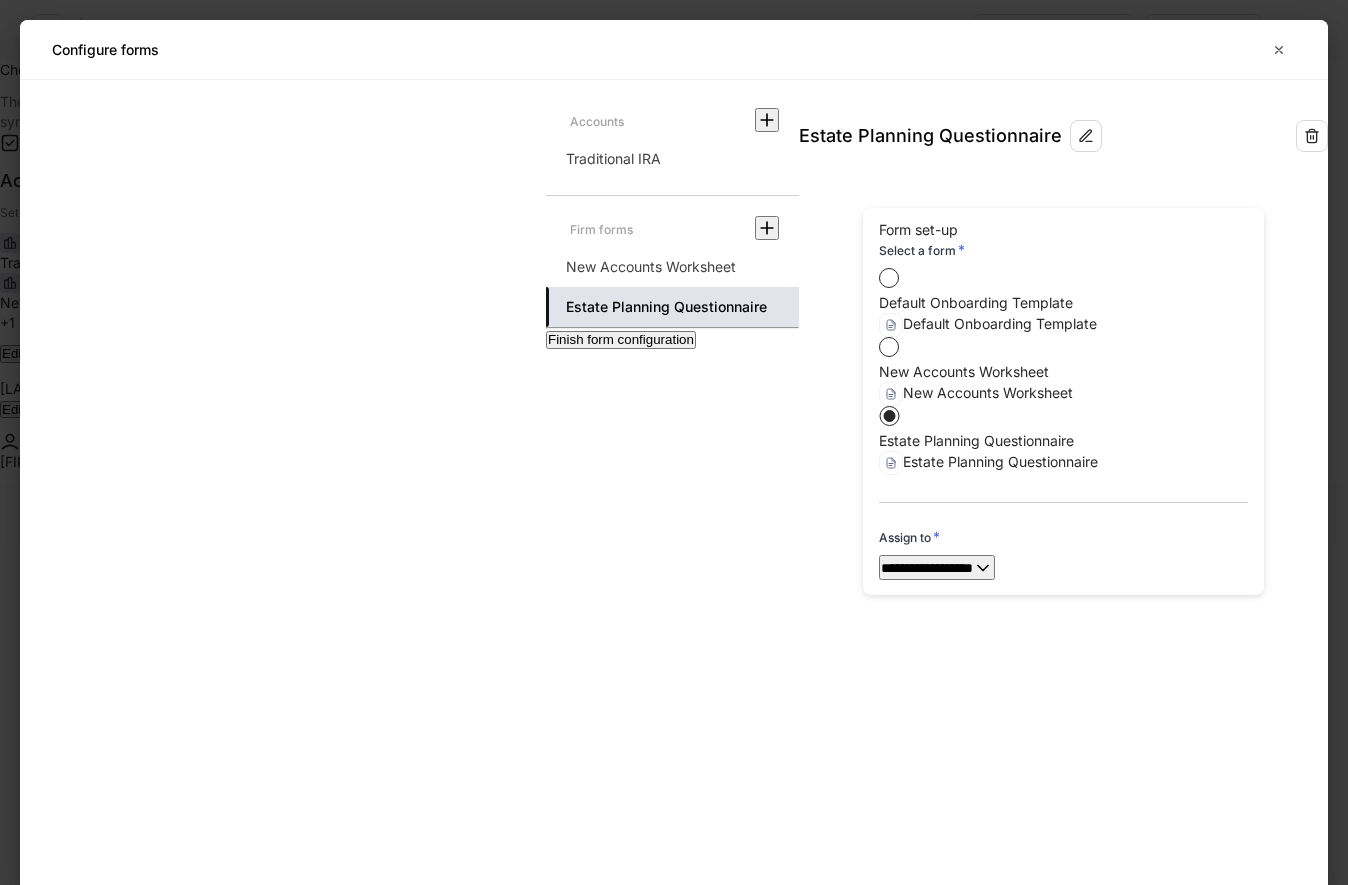 click on "Finish form configuration" at bounding box center (621, 339) 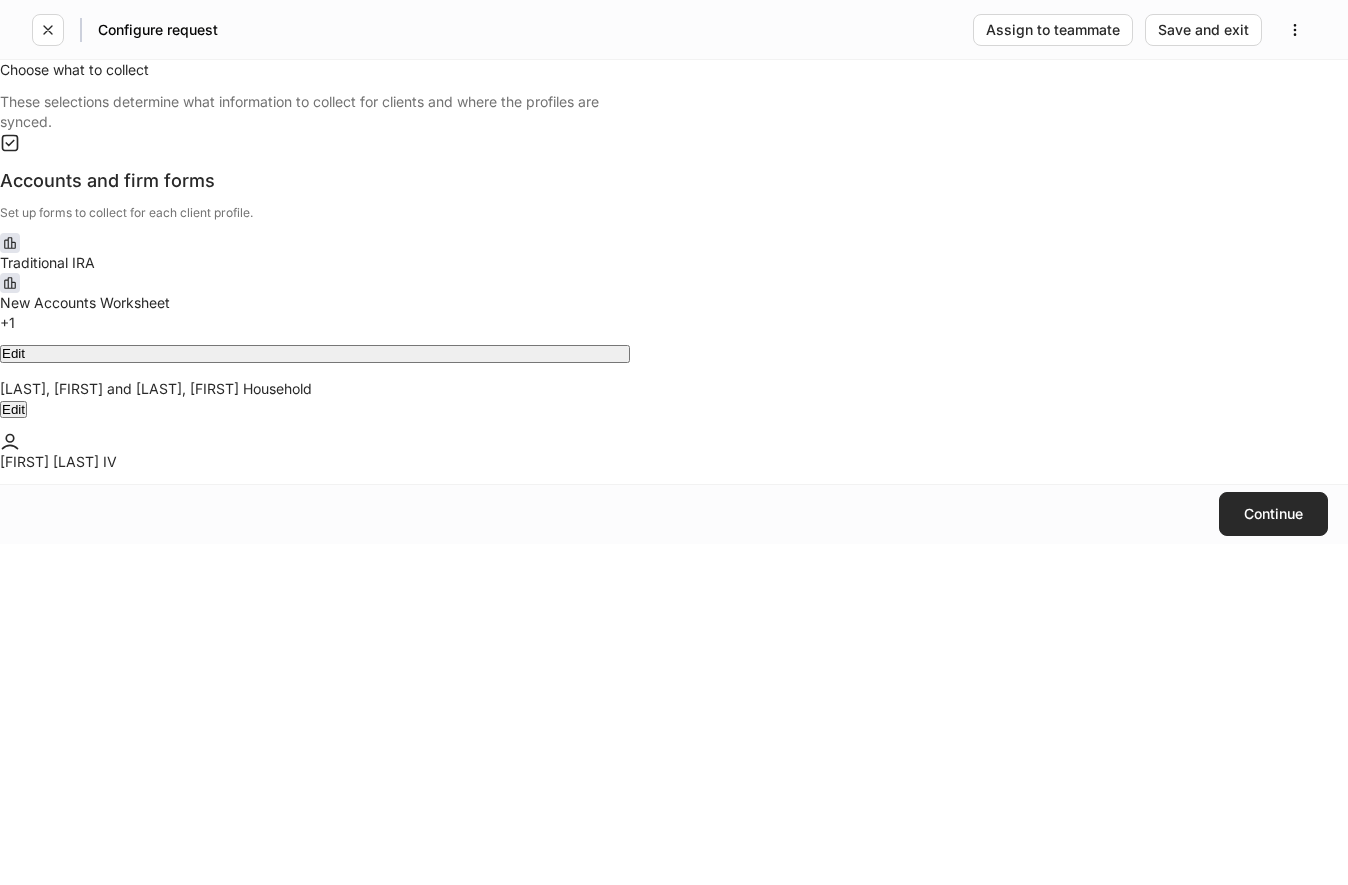 click on "Continue" at bounding box center [1273, 514] 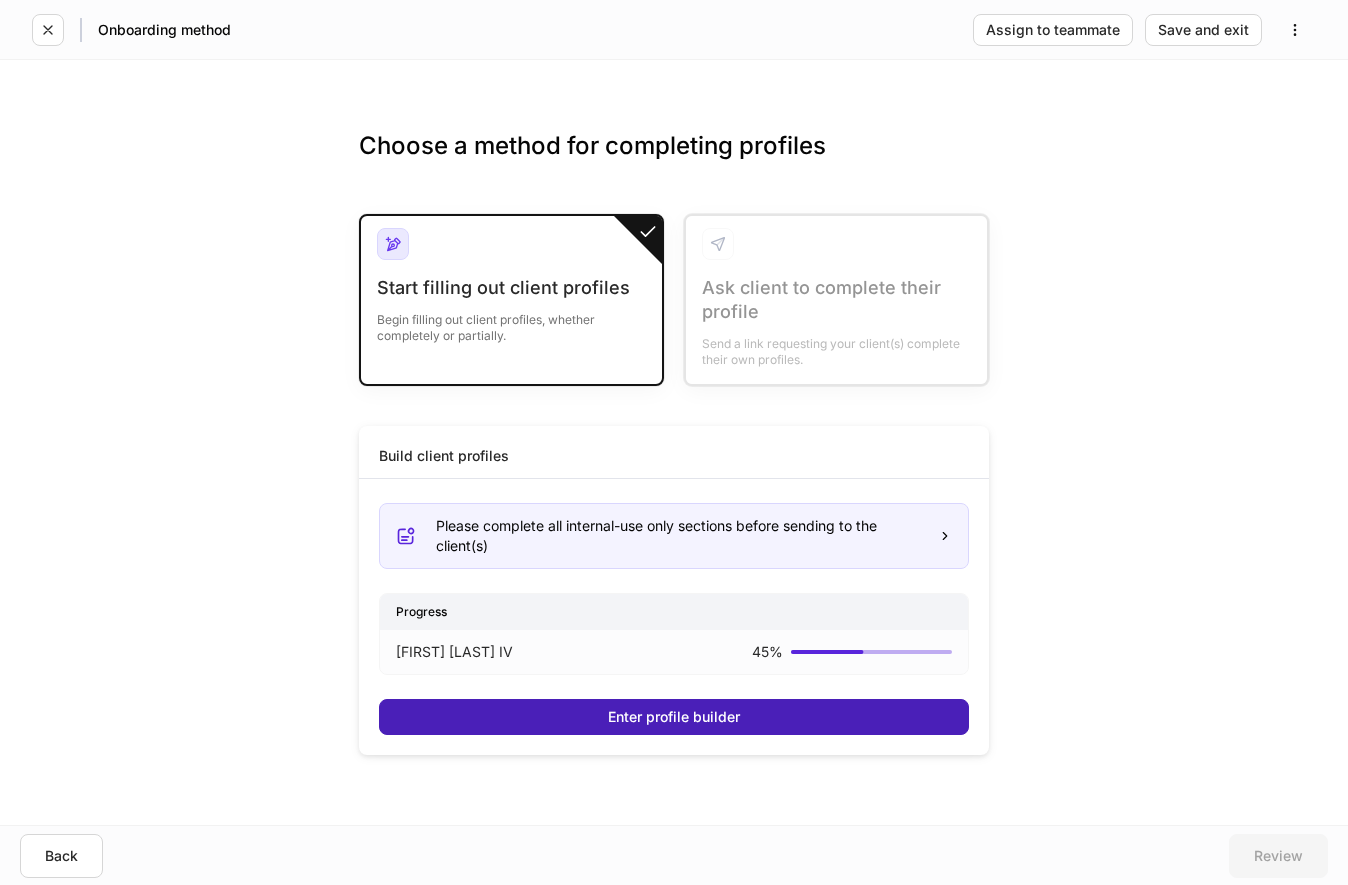 click on "Enter profile builder" at bounding box center [674, 717] 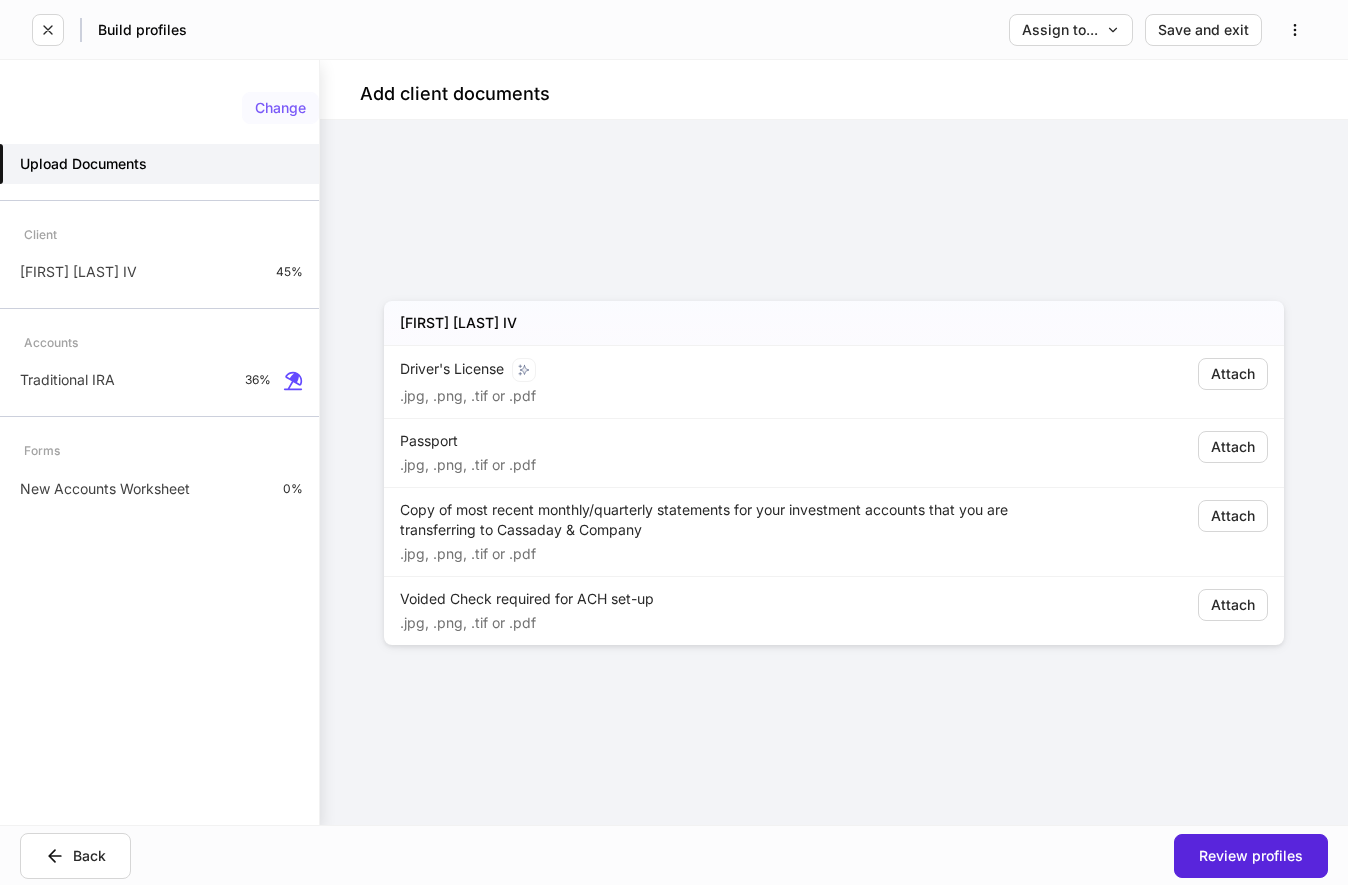 click on "Change" at bounding box center (280, 108) 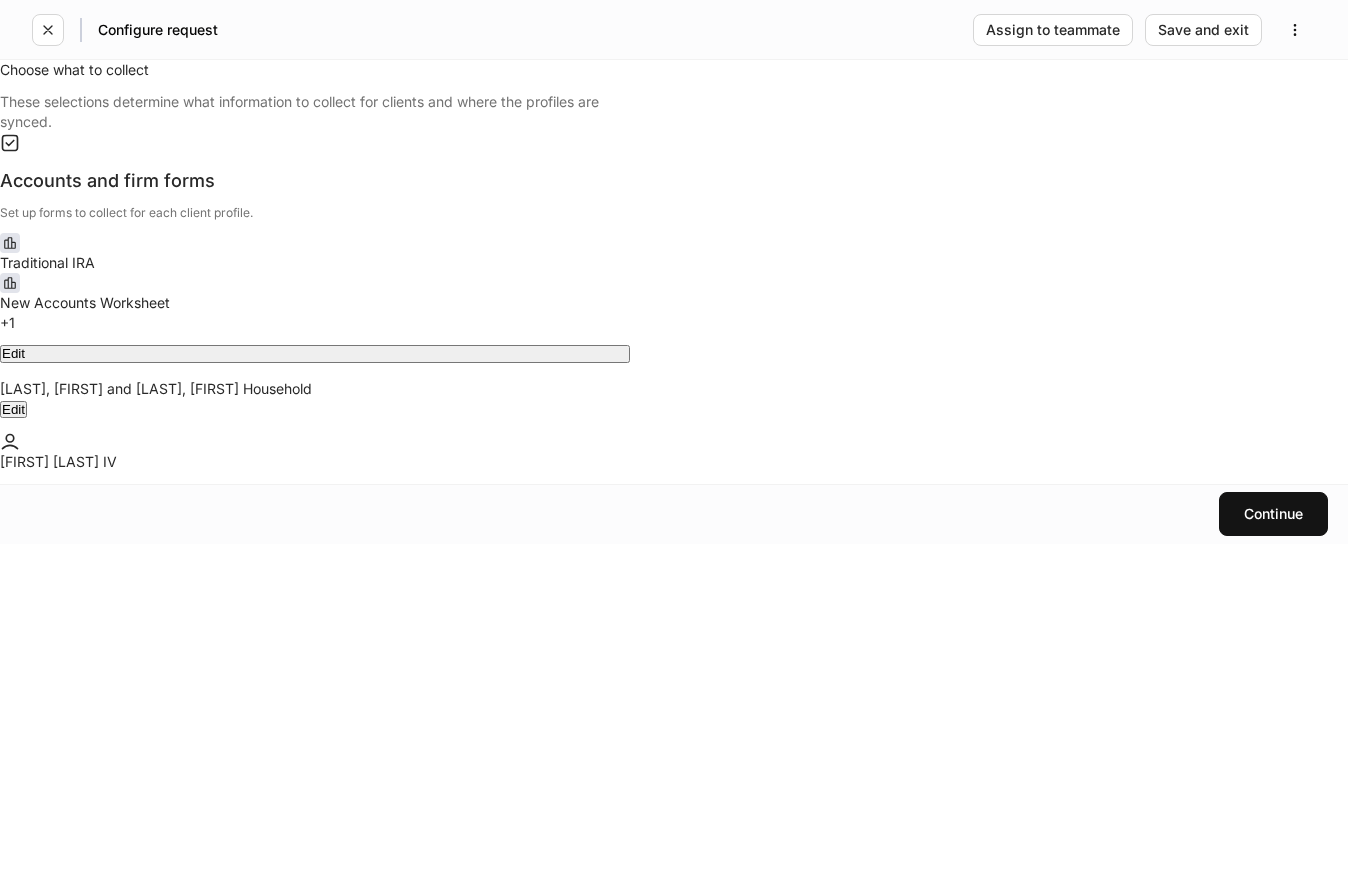 click on "Set up forms to collect for each client profile." at bounding box center (315, 207) 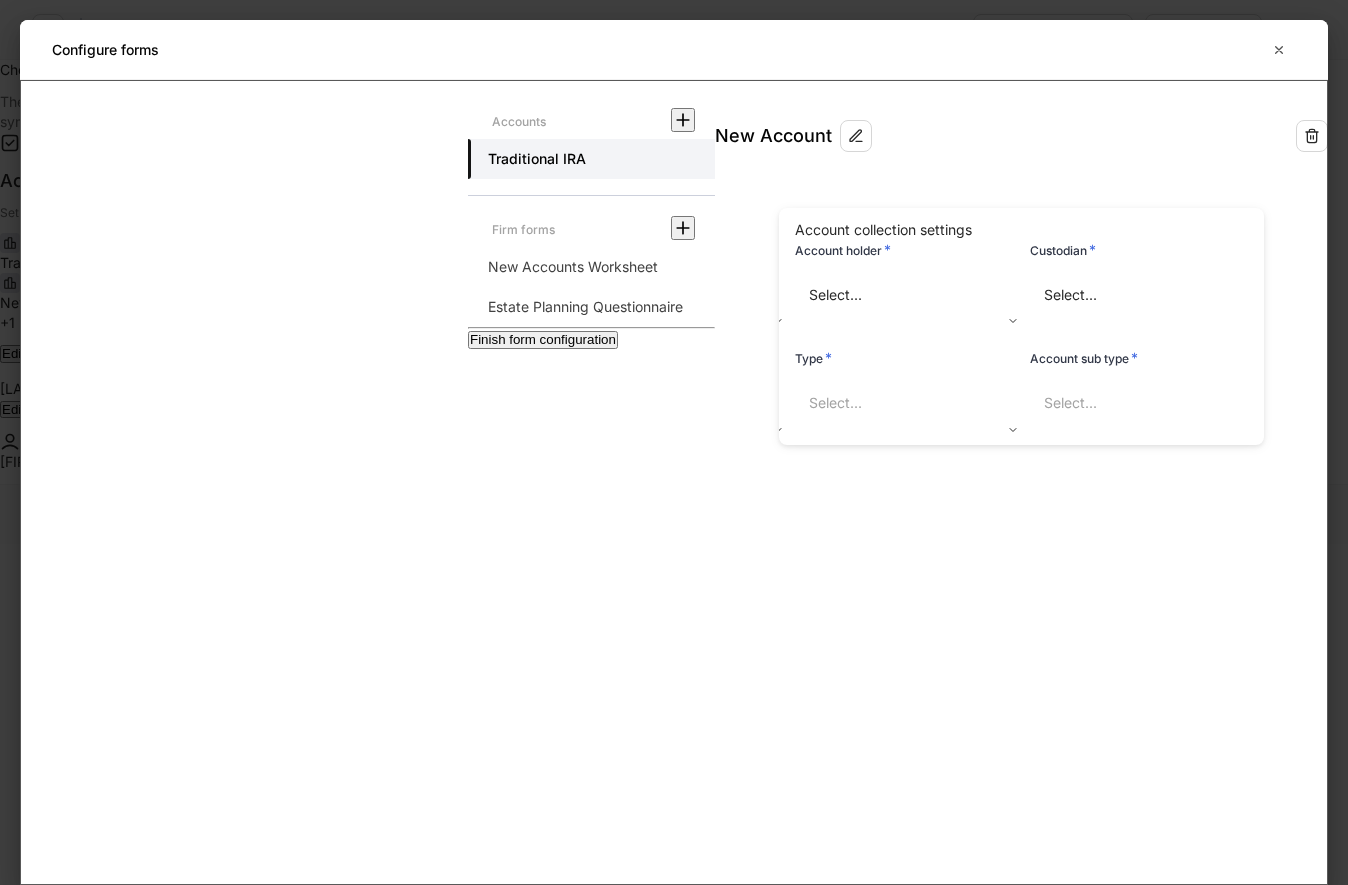 type on "**********" 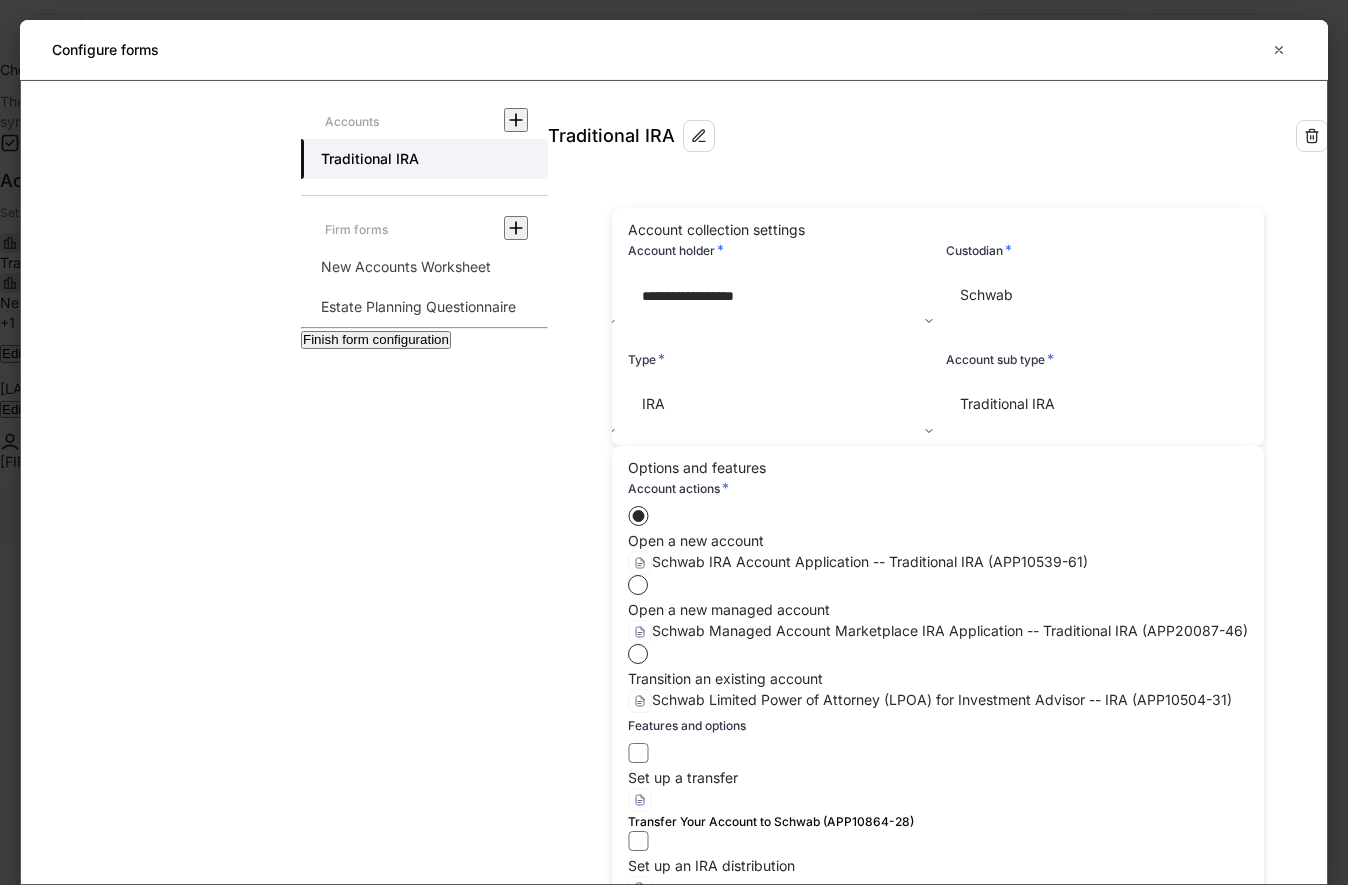 click 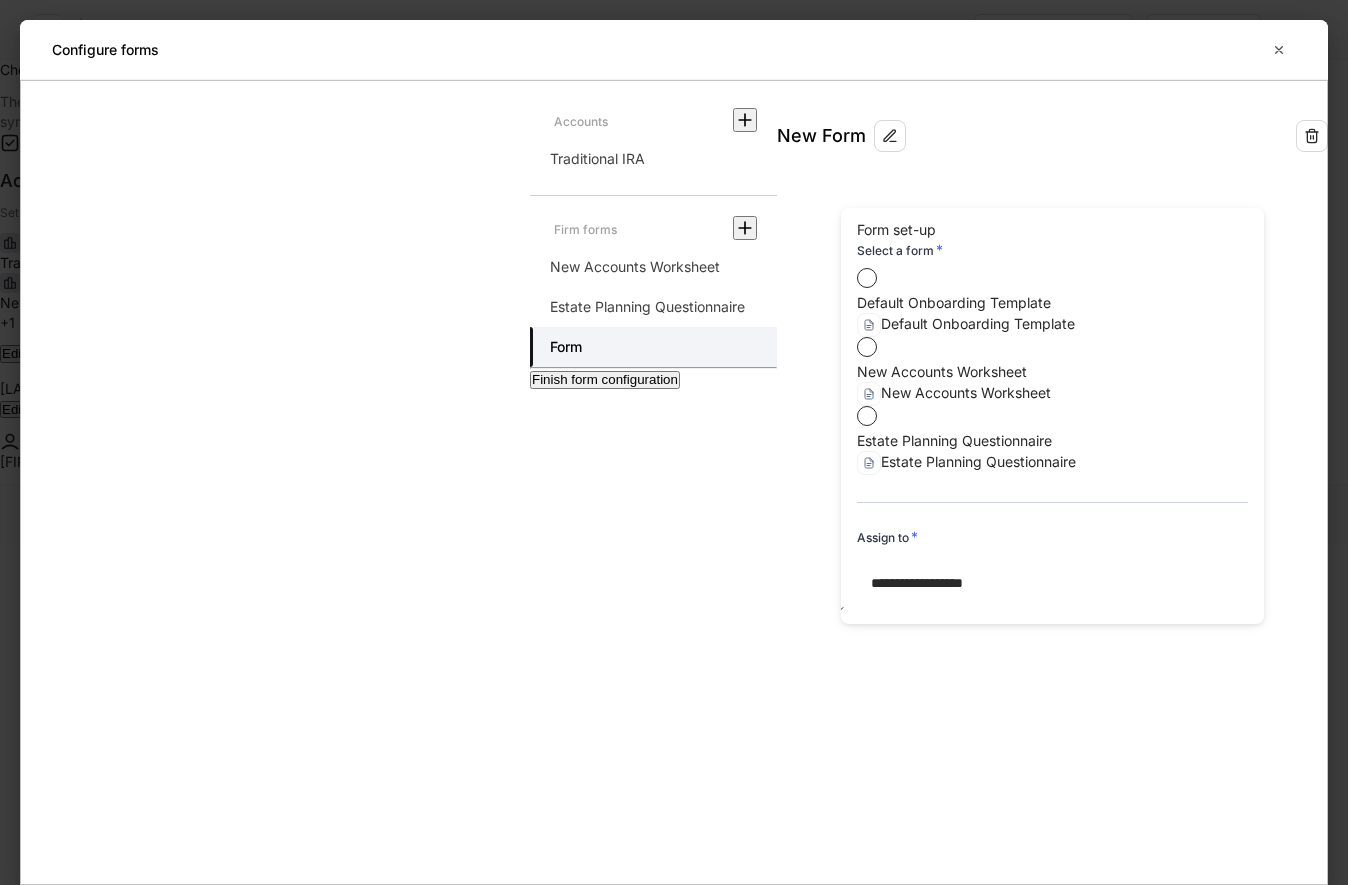 click on "Estate Planning Questionnaire" at bounding box center [954, 440] 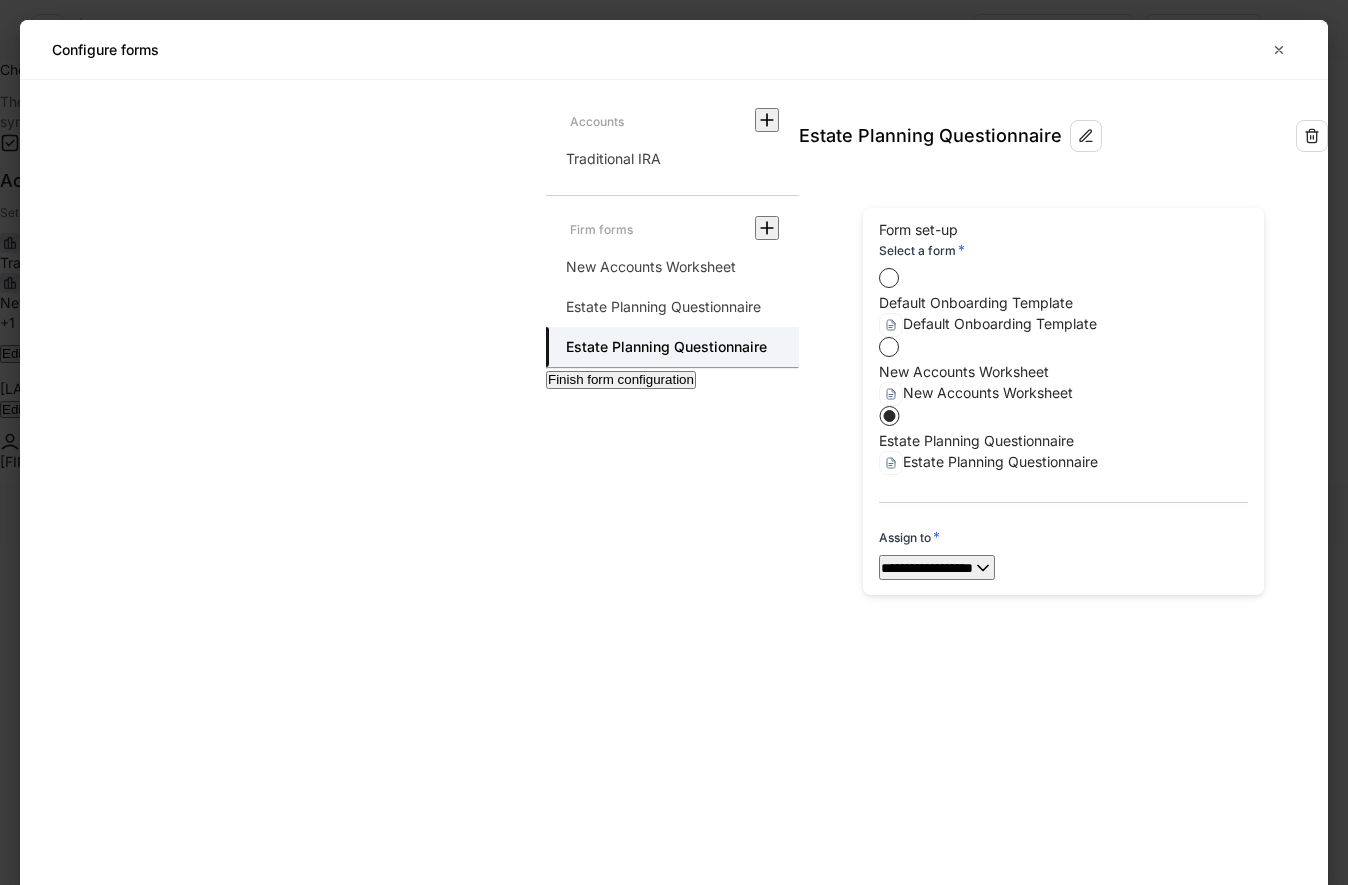 click on "Finish form configuration" at bounding box center [621, 379] 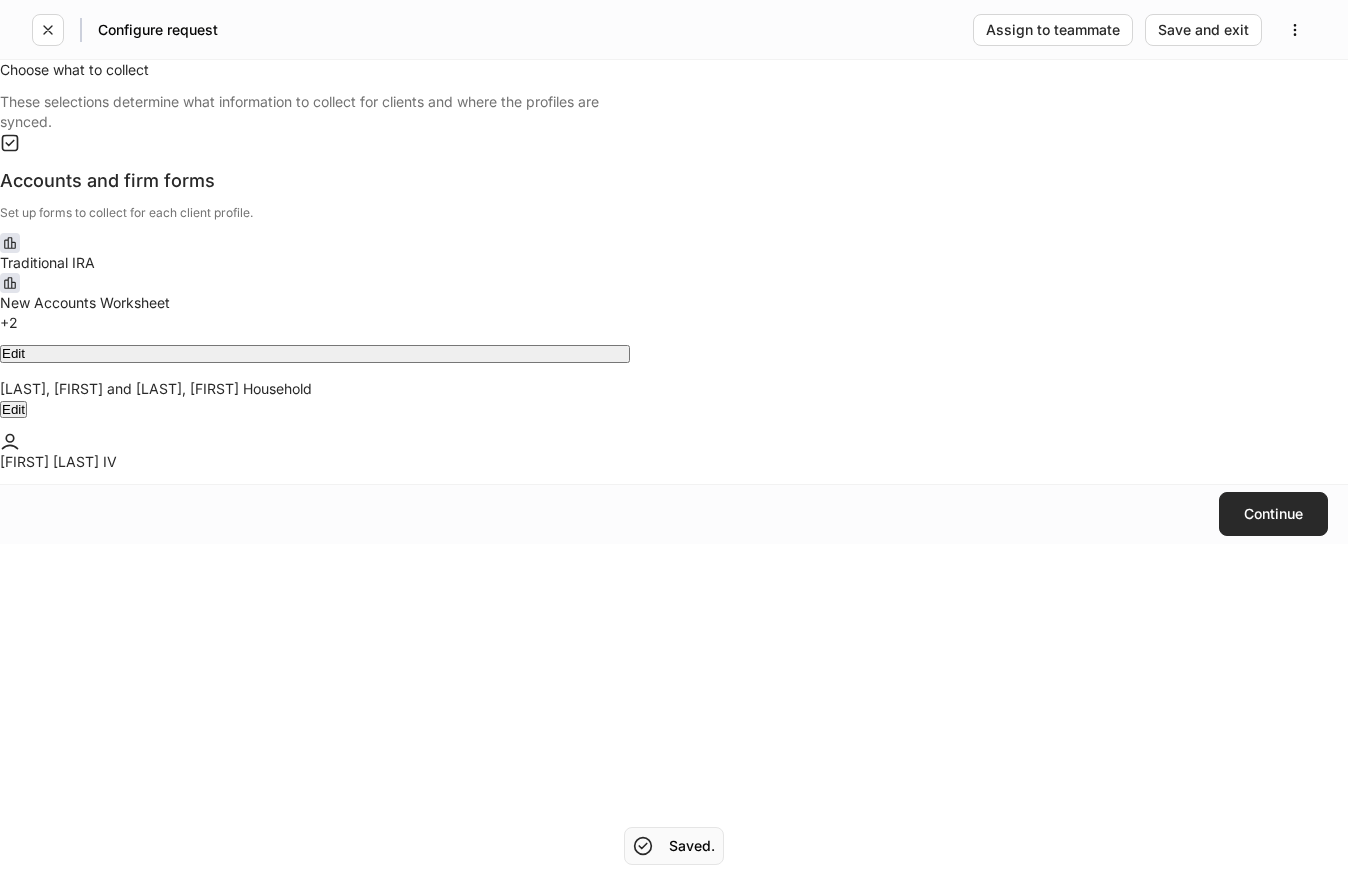 click on "Continue" at bounding box center [1273, 514] 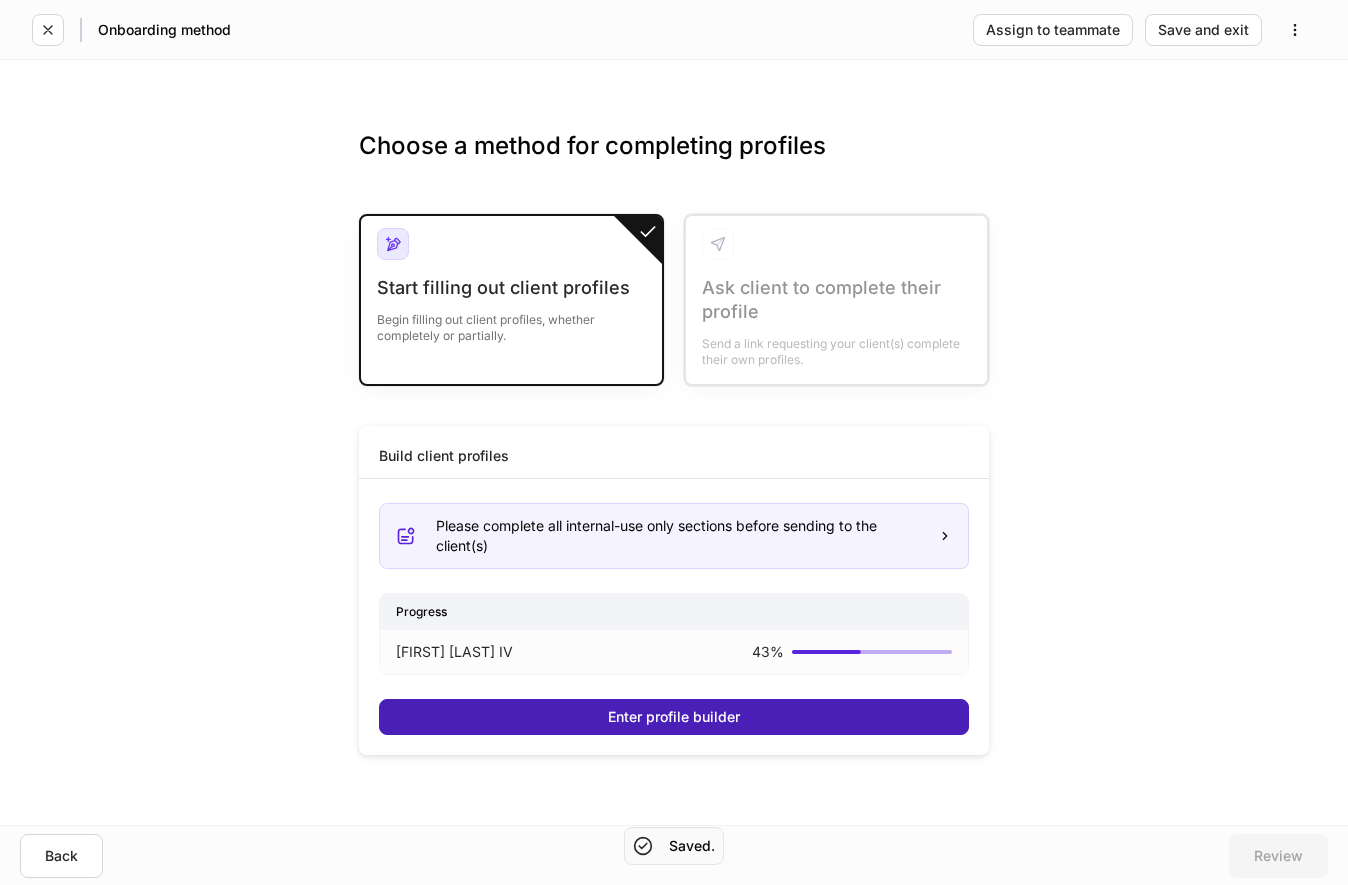 click on "Enter profile builder" at bounding box center (674, 717) 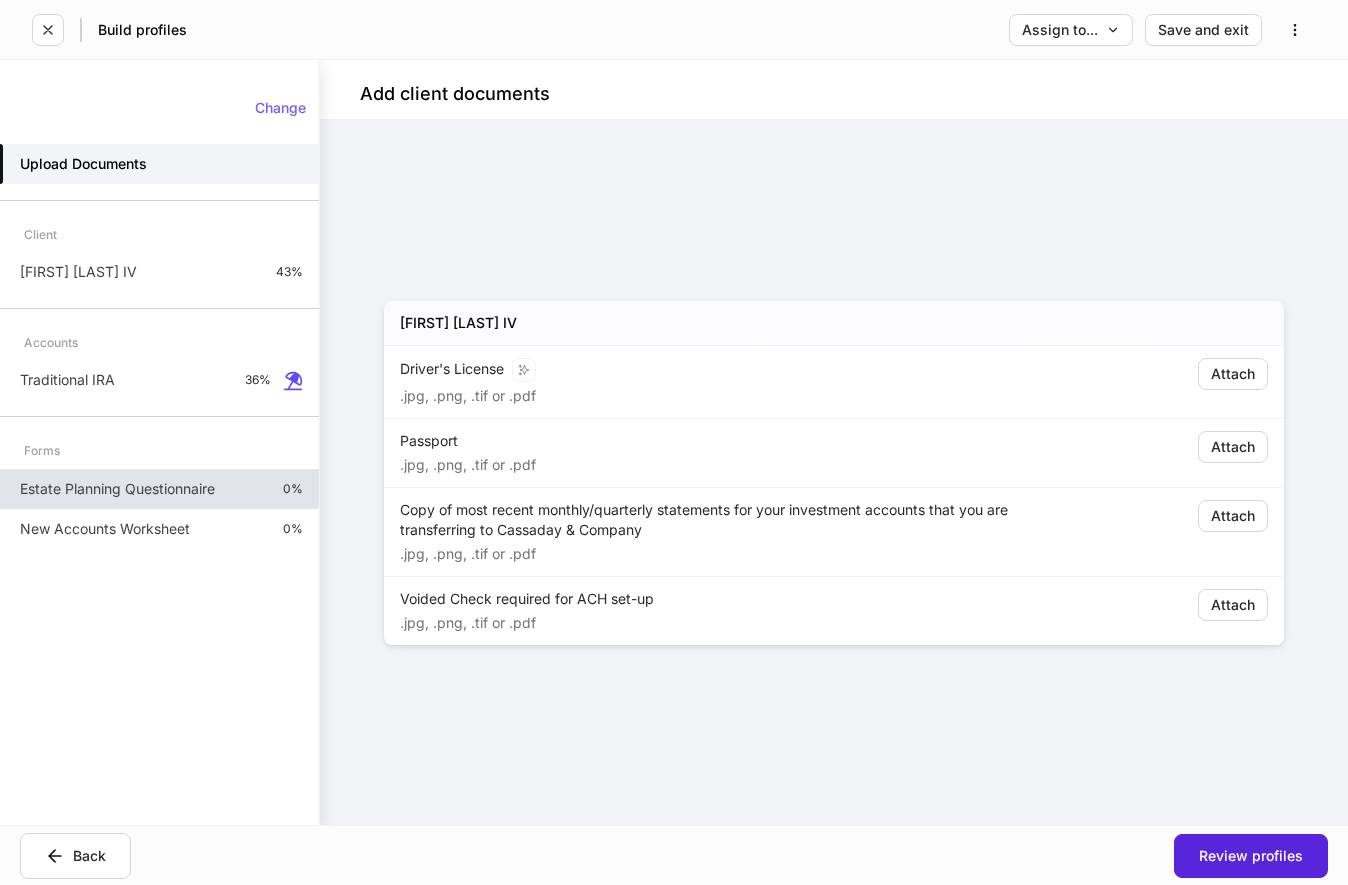 click on "Estate Planning Questionnaire" at bounding box center (117, 489) 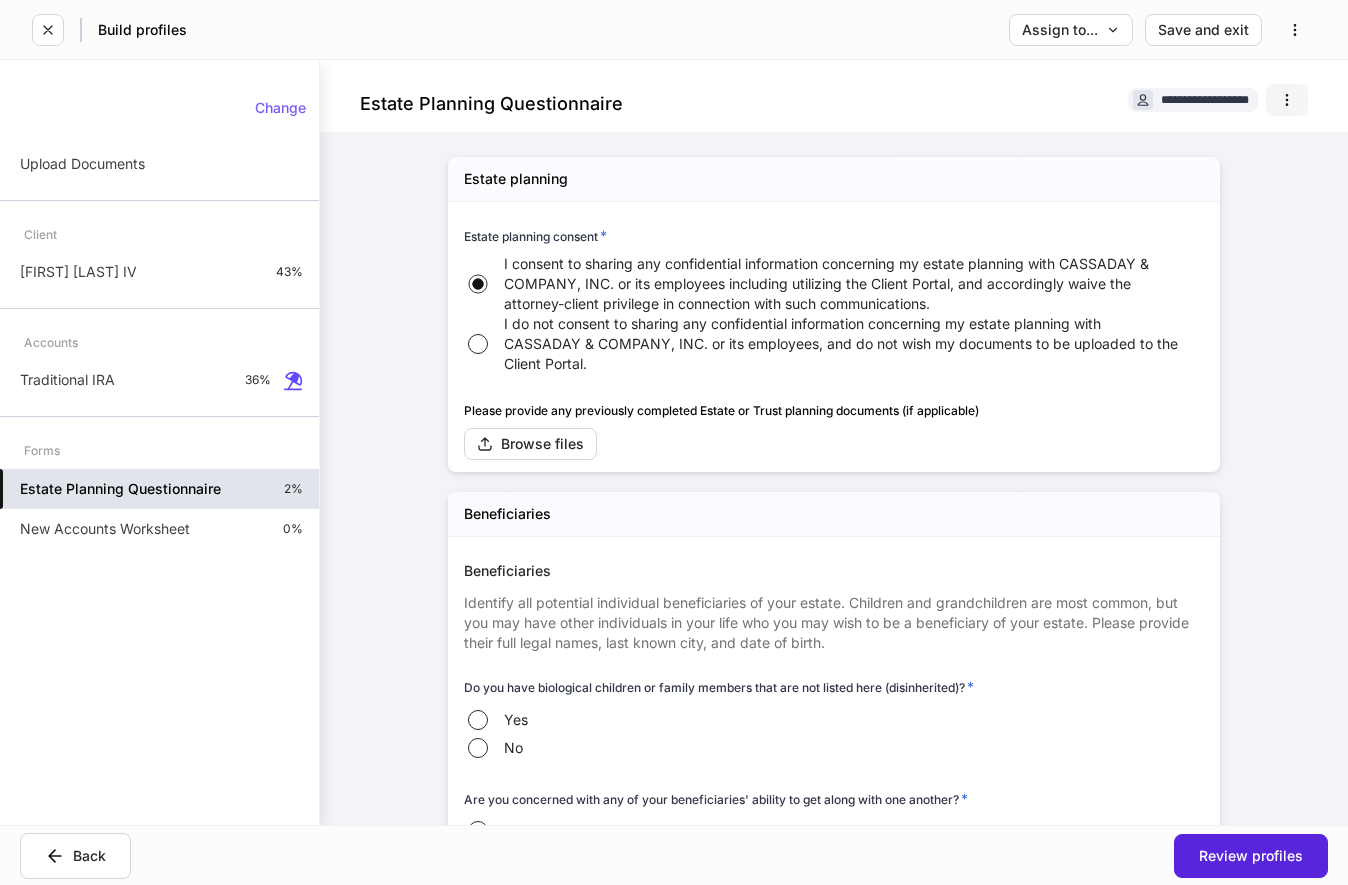 click at bounding box center [1287, 100] 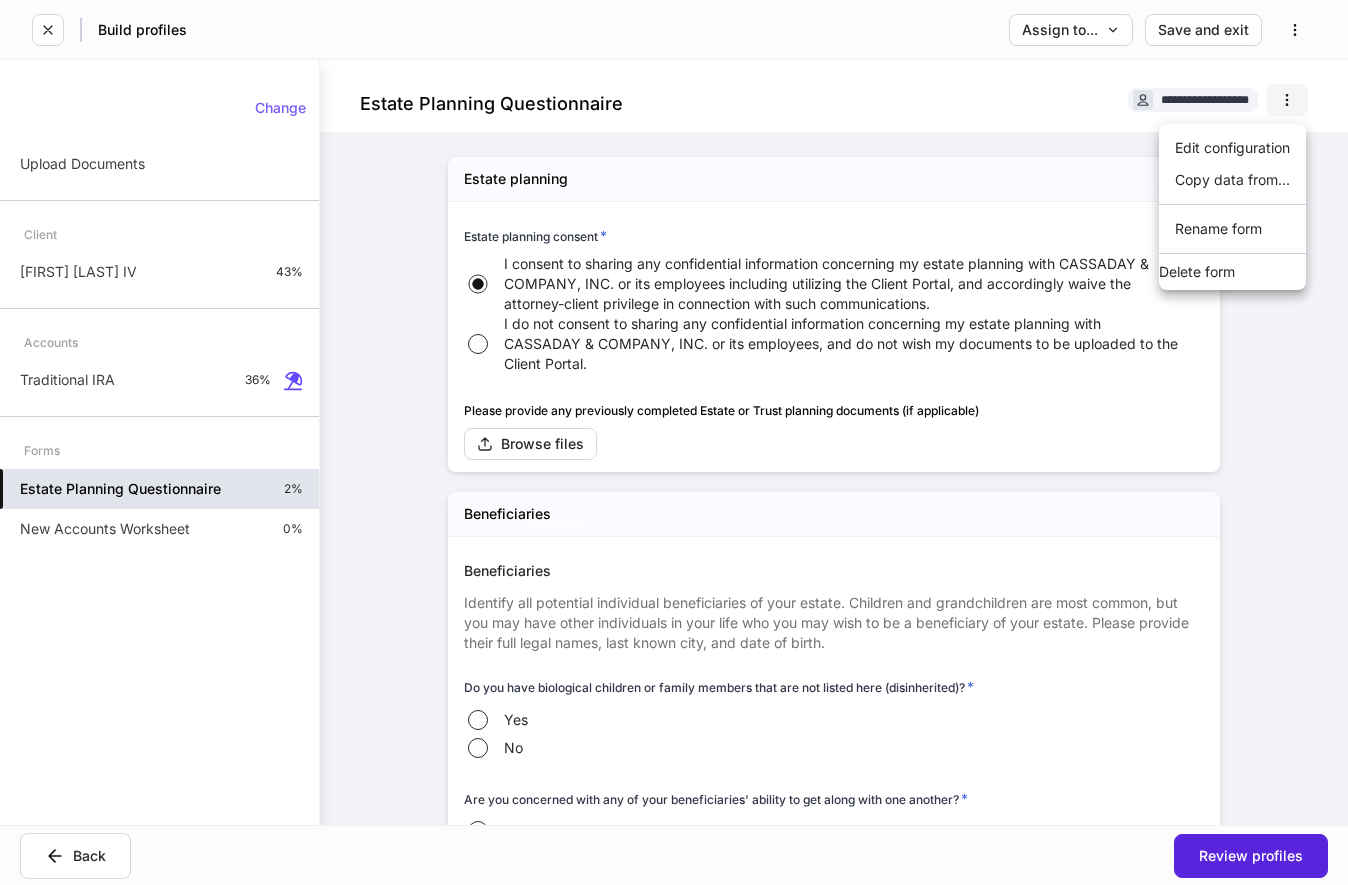 click at bounding box center [674, 442] 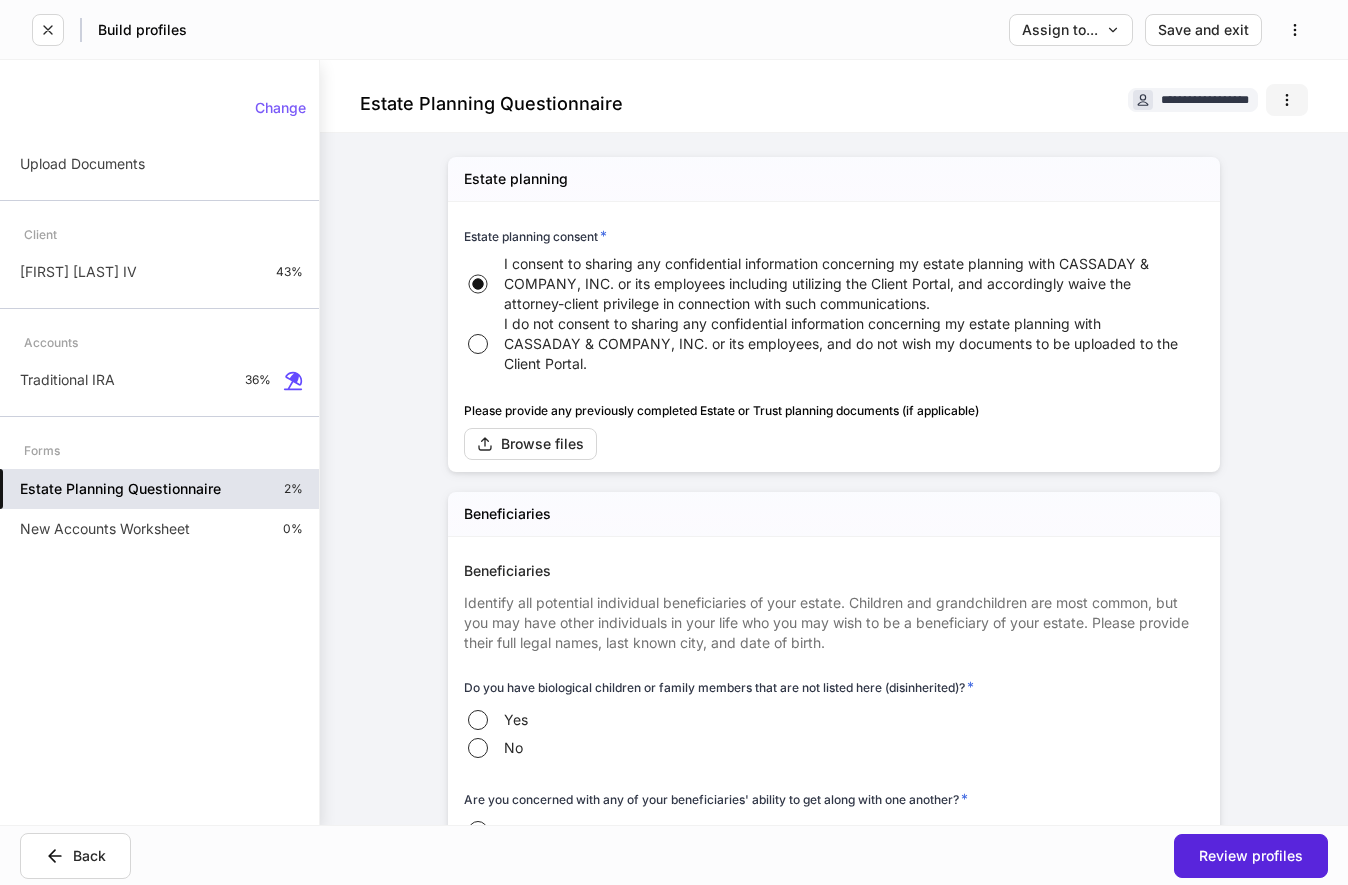 click at bounding box center [1287, 100] 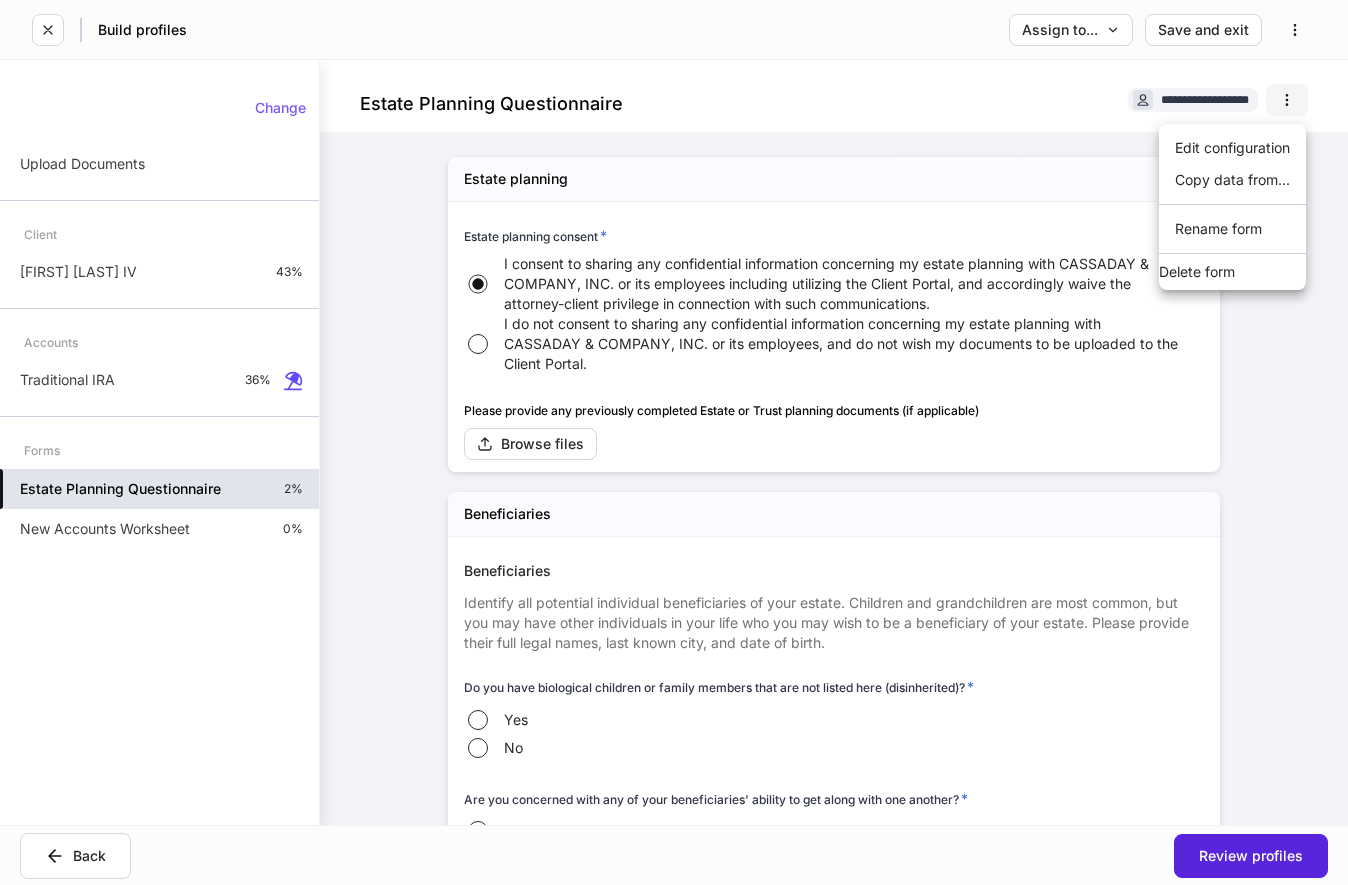 click at bounding box center [674, 442] 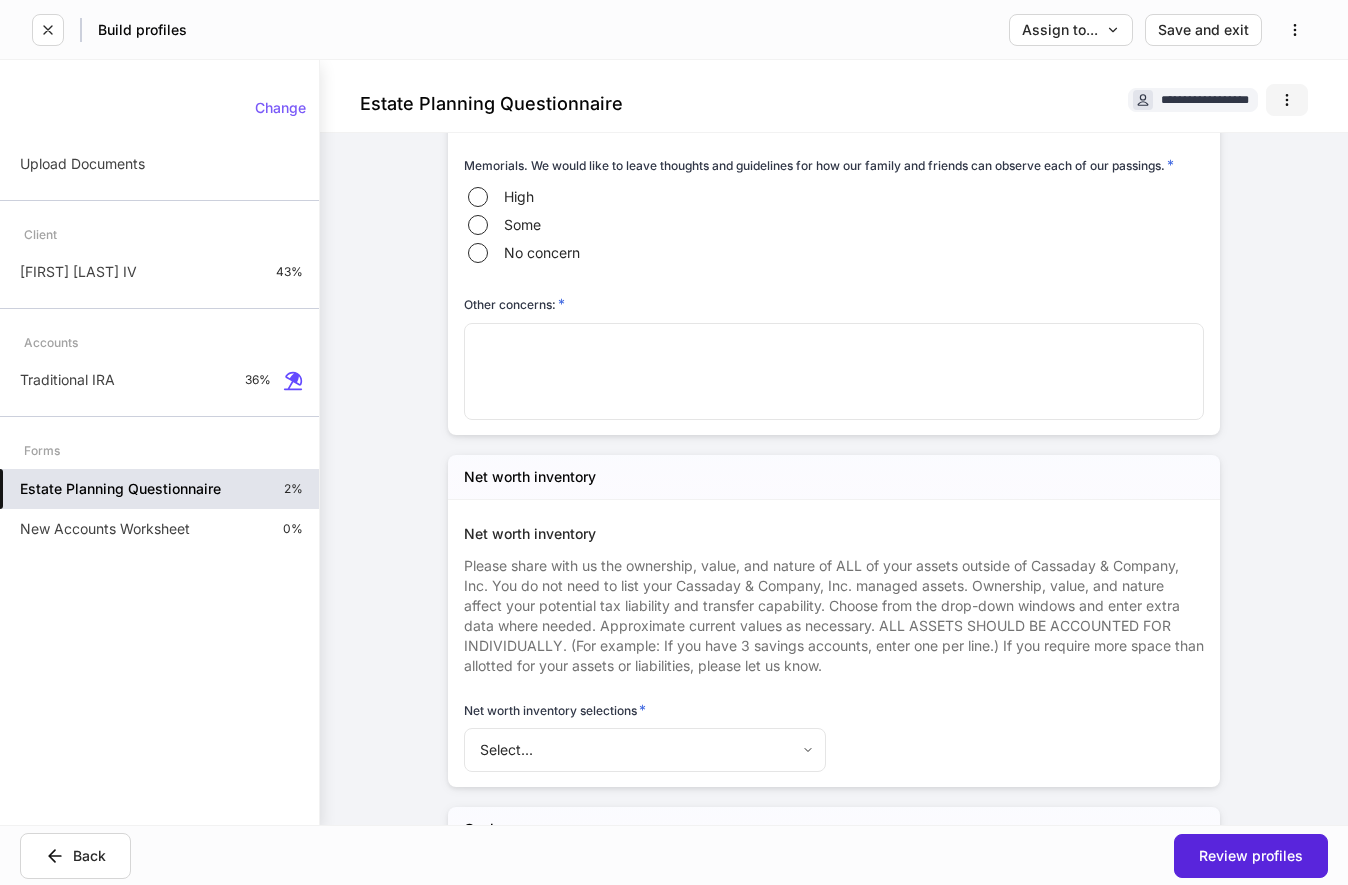 scroll, scrollTop: 9588, scrollLeft: 0, axis: vertical 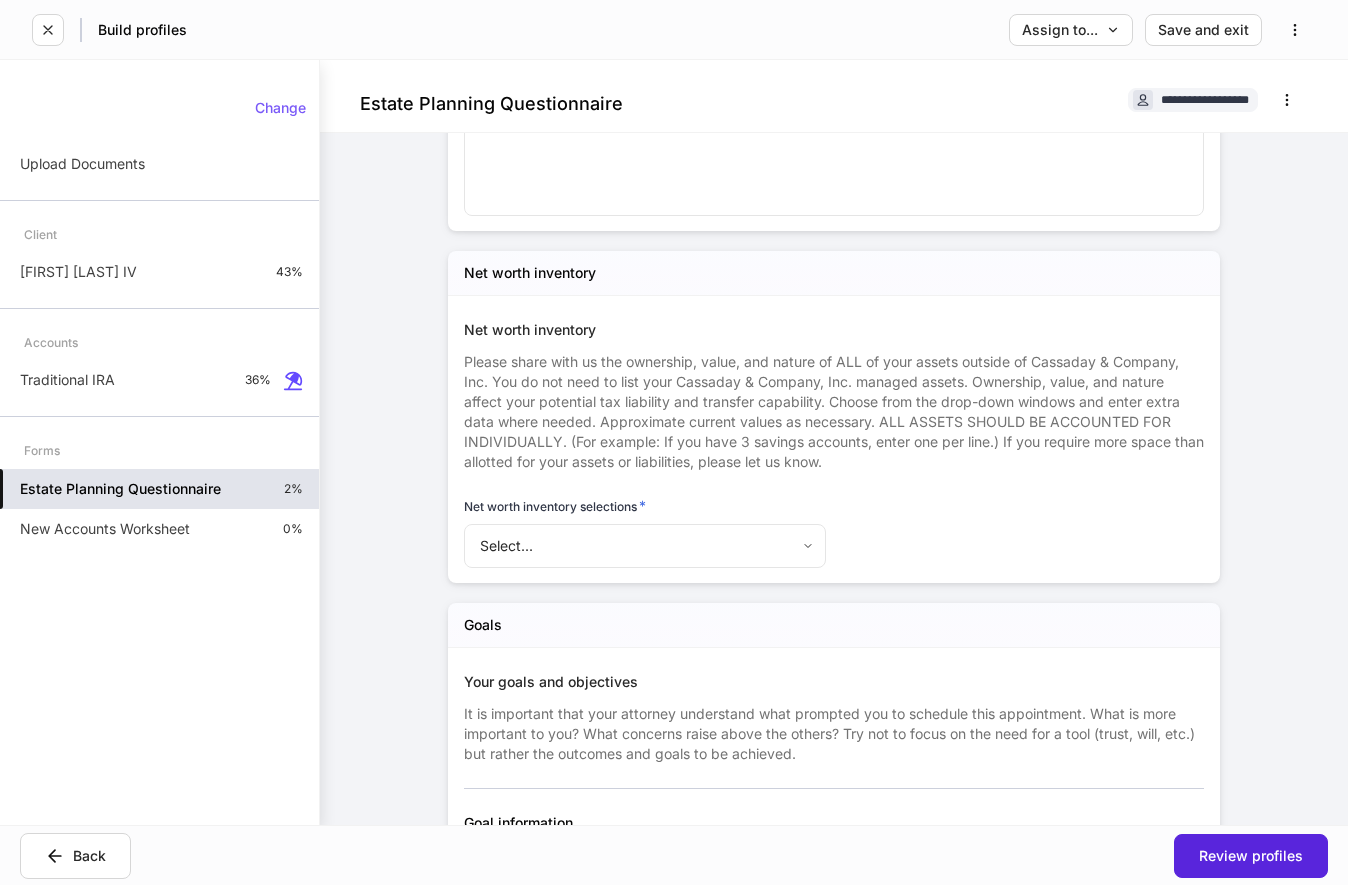 click on "Net worth inventory Please share with us the ownership, value, and nature of ALL of your assets outside of Cassaday & Company, Inc. You do not need to list your Cassaday & Company, Inc. managed assets. Ownership, value, and nature affect your potential tax liability and transfer capability. Choose from the drop-down windows and enter extra data where needed. Approximate current values as necessary. ALL ASSETS SHOULD BE ACCOUNTED FOR INDIVIDUALLY. (For example: If you have 3 savings accounts, enter one per line.) If you require more space than allotted for your assets or liabilities, please let us know. Net worth inventory selections * Select... ​" at bounding box center [826, 433] 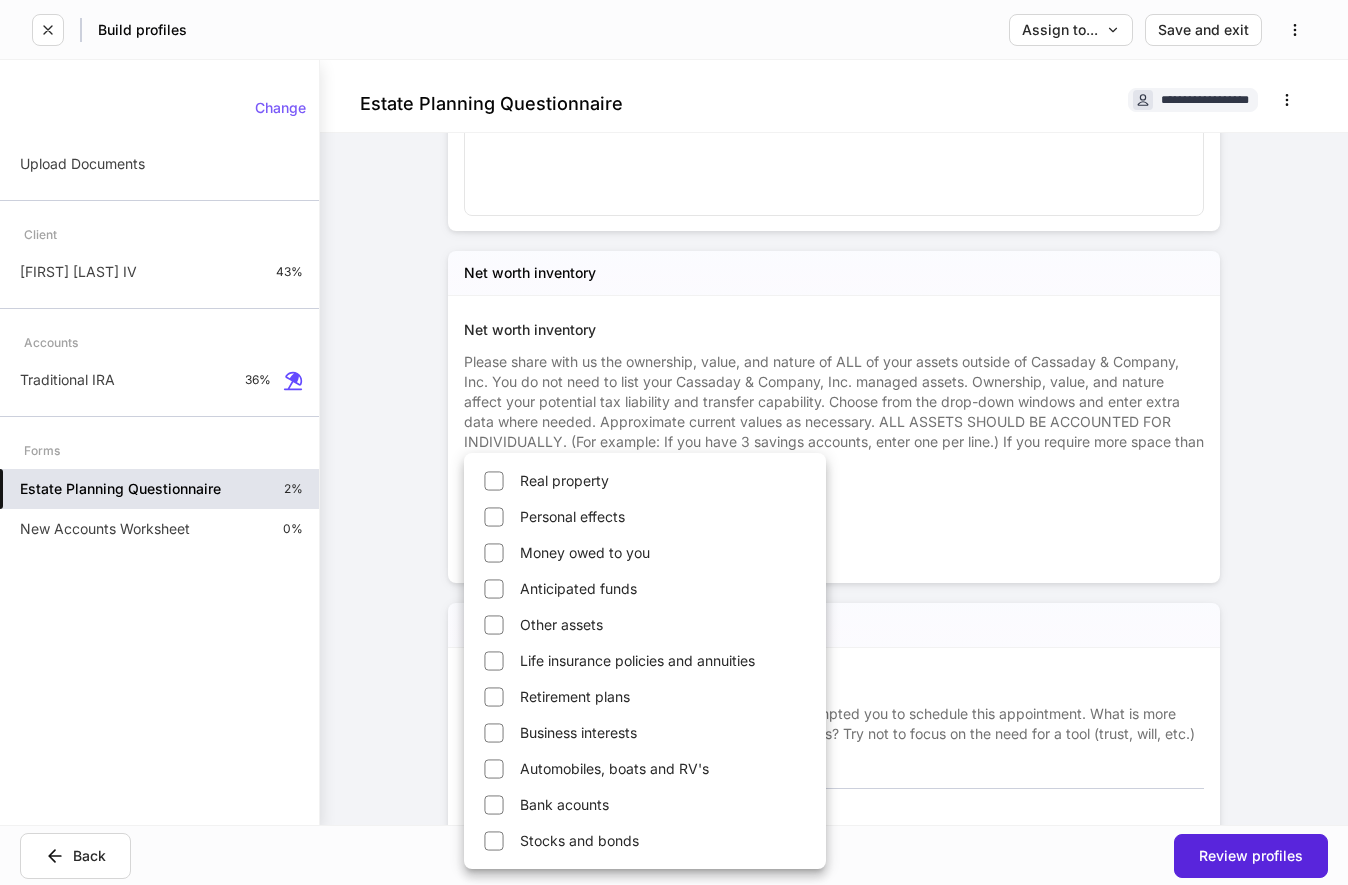 click at bounding box center (674, 442) 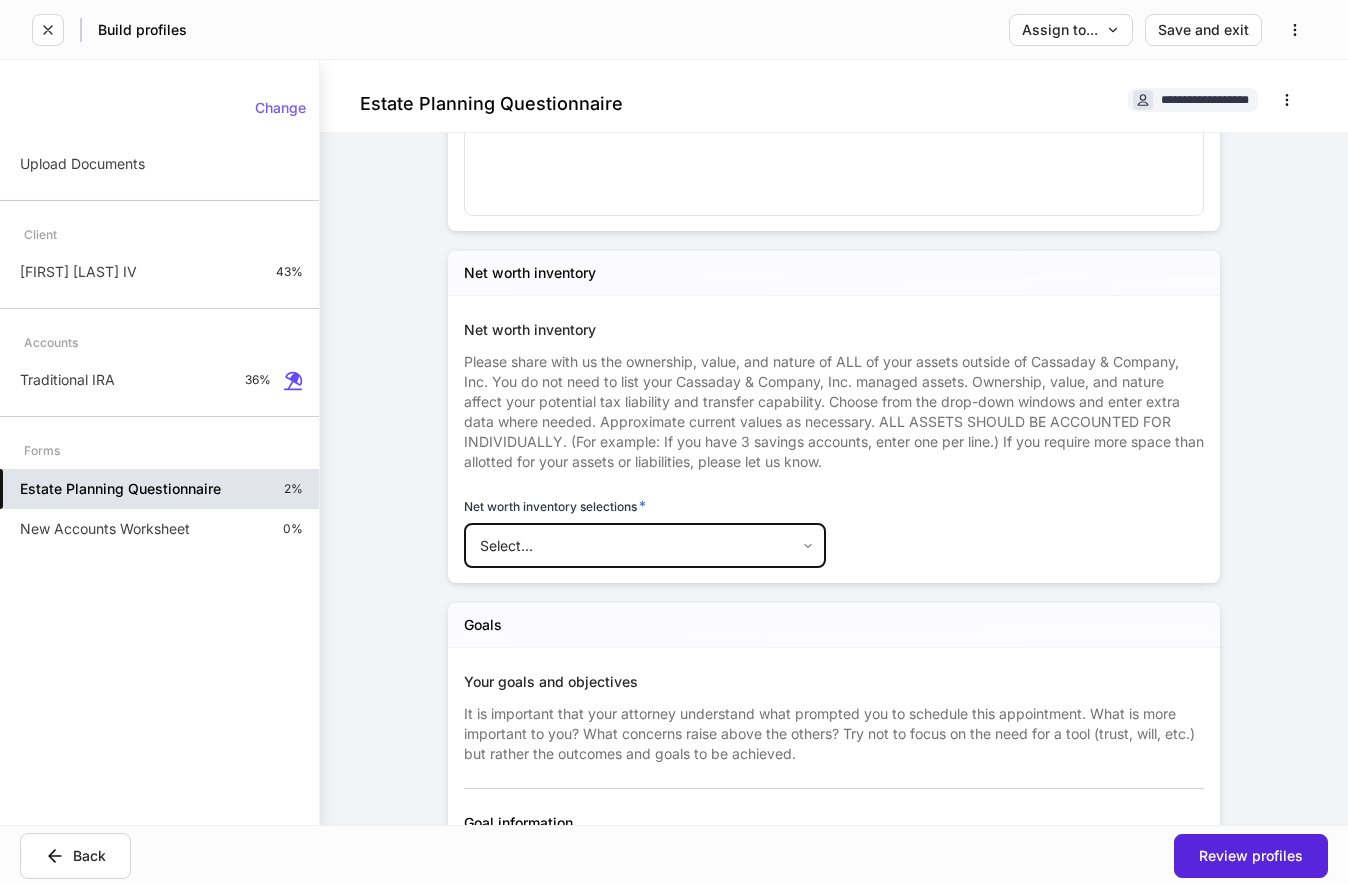 click on "**********" at bounding box center (674, 442) 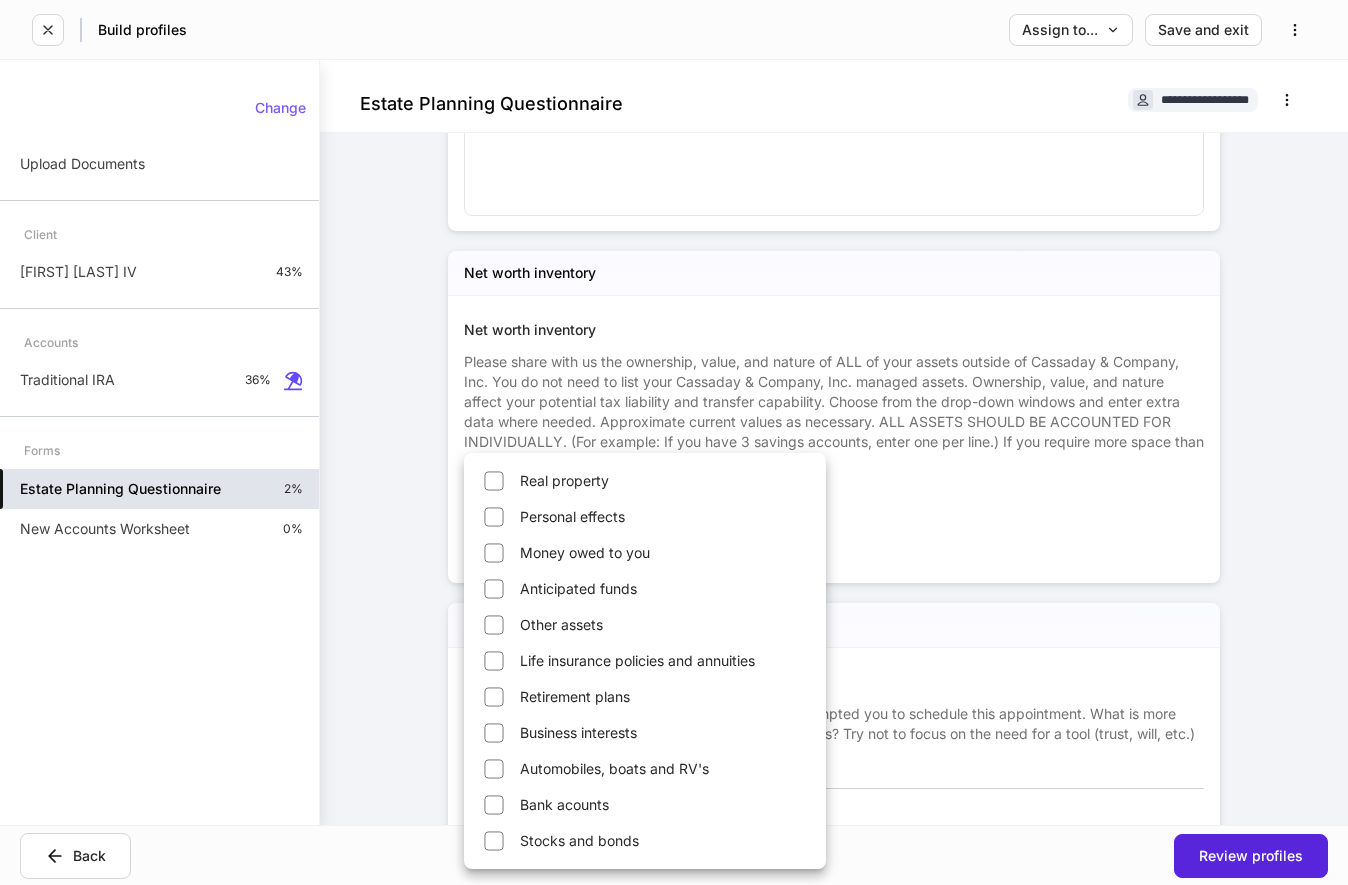 click on "Real property" at bounding box center (645, 481) 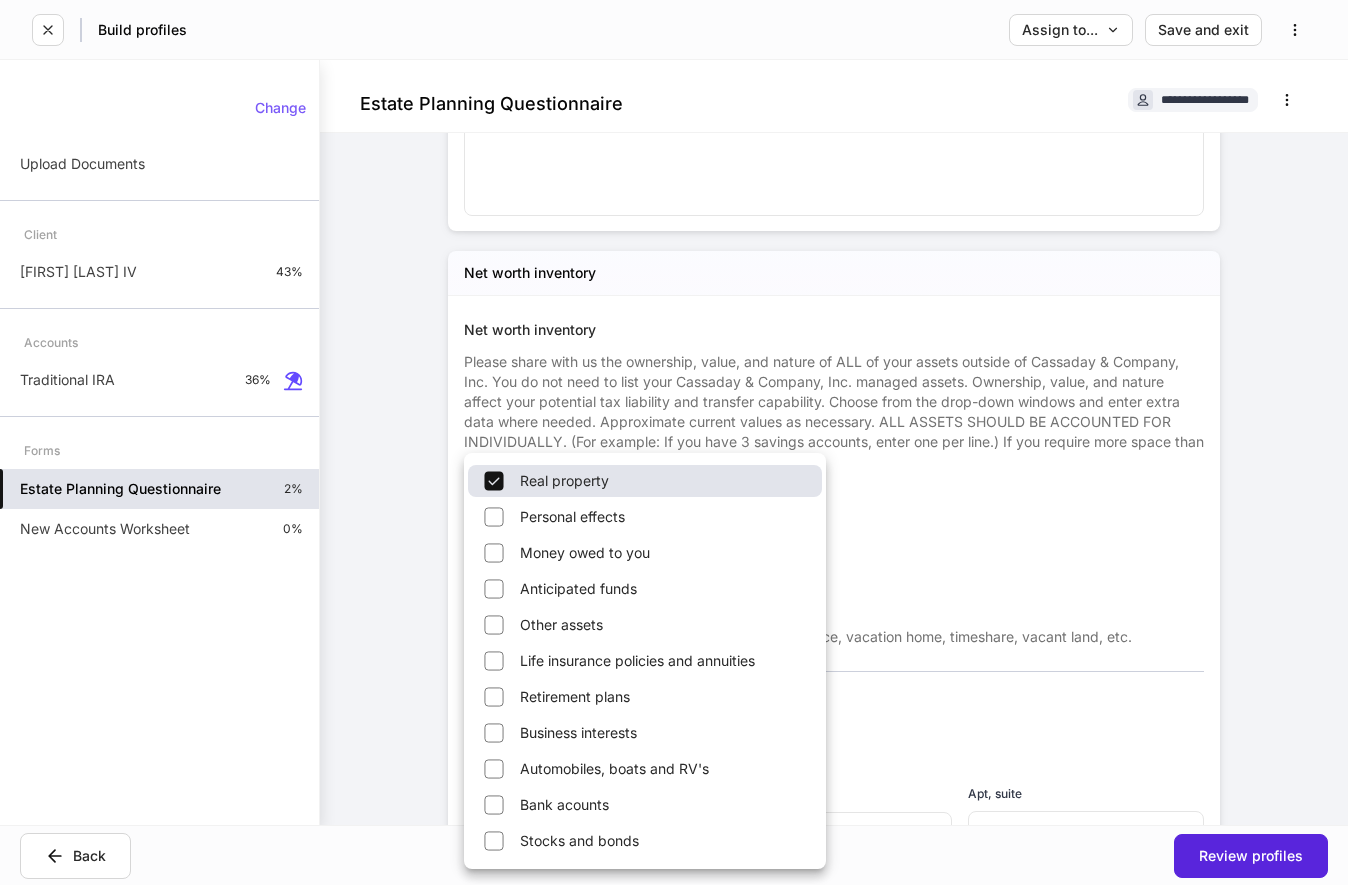 type on "****" 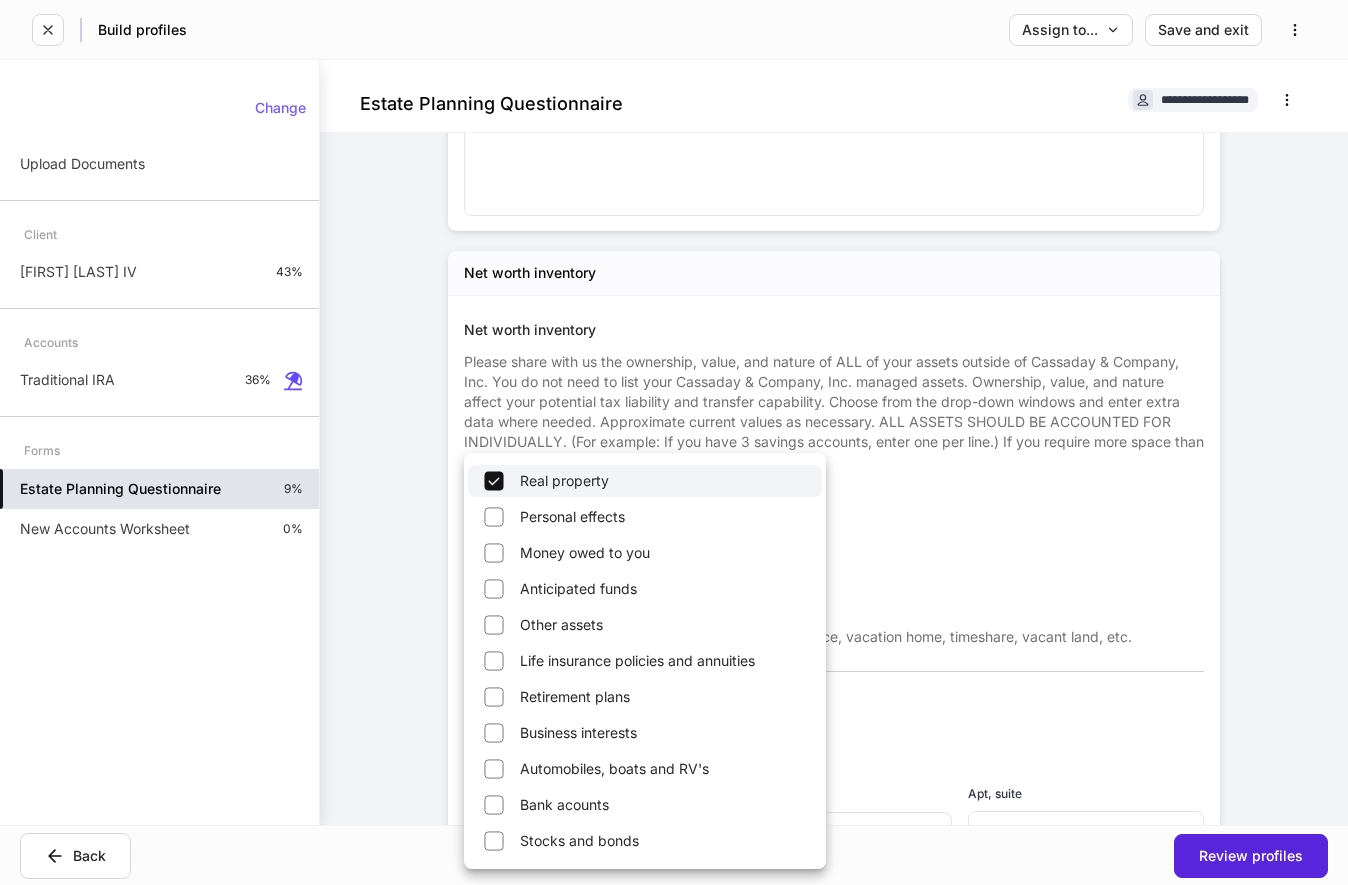click at bounding box center [674, 442] 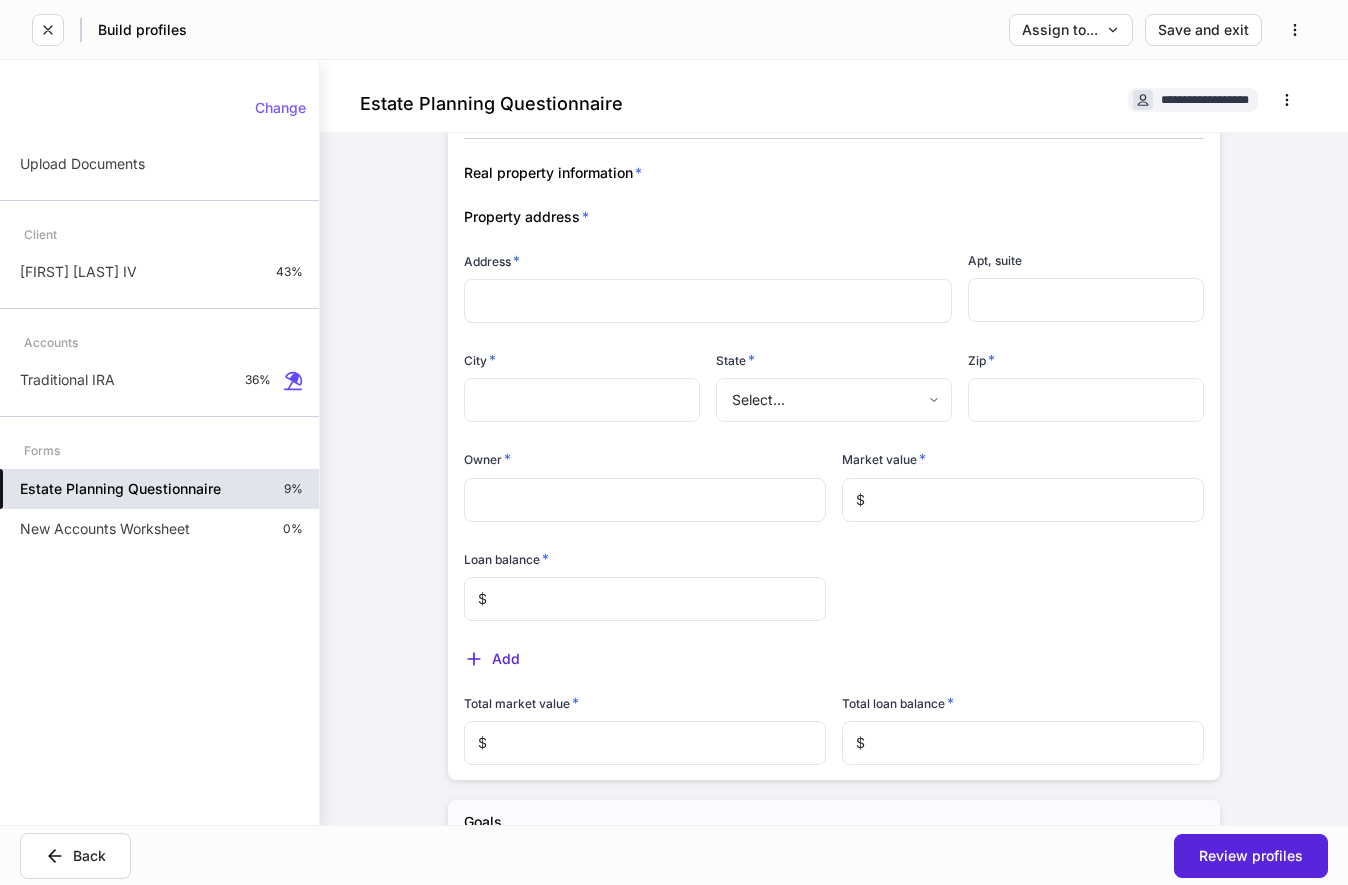 scroll, scrollTop: 10200, scrollLeft: 0, axis: vertical 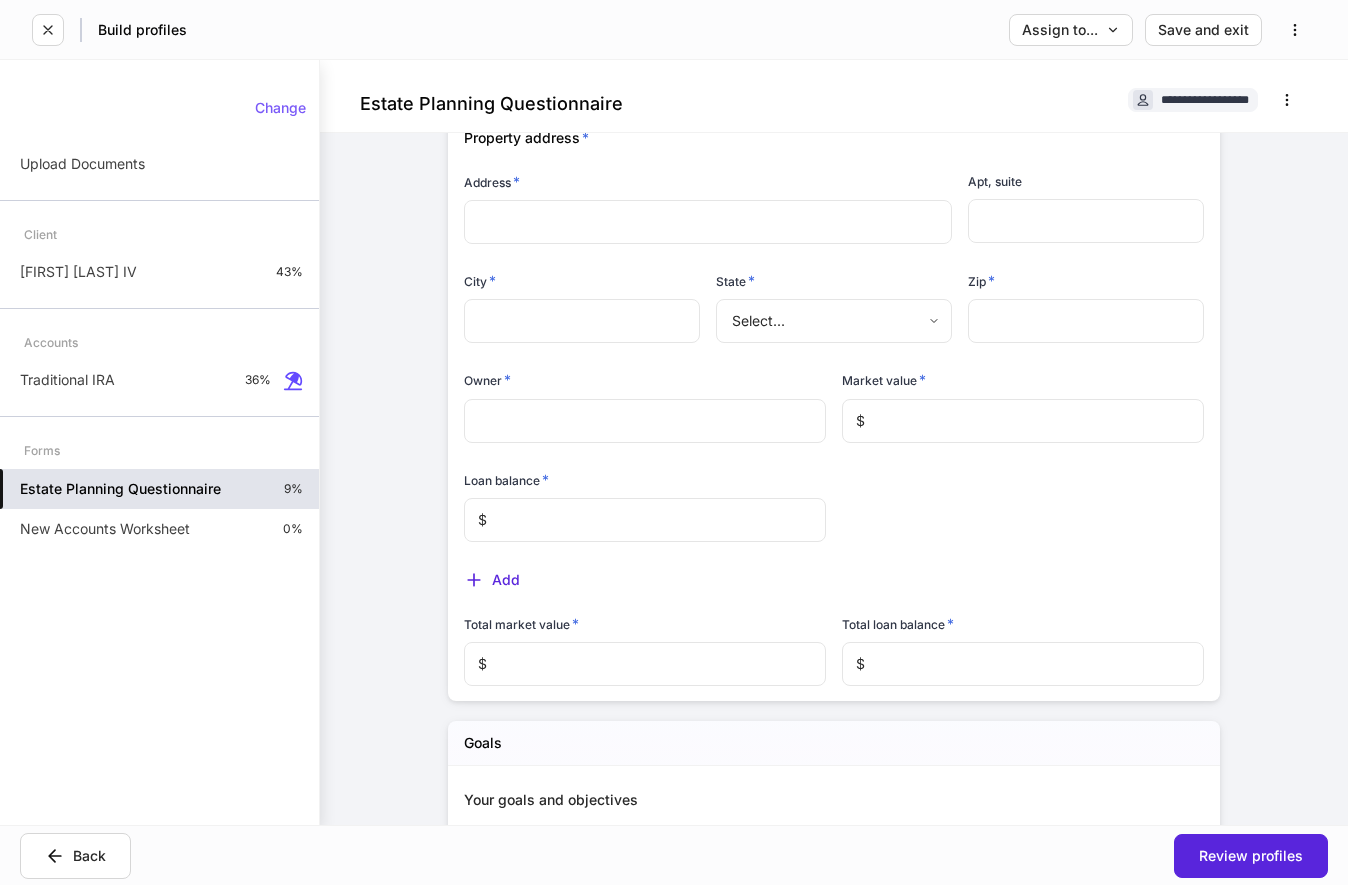 click on "Add" at bounding box center (826, 567) 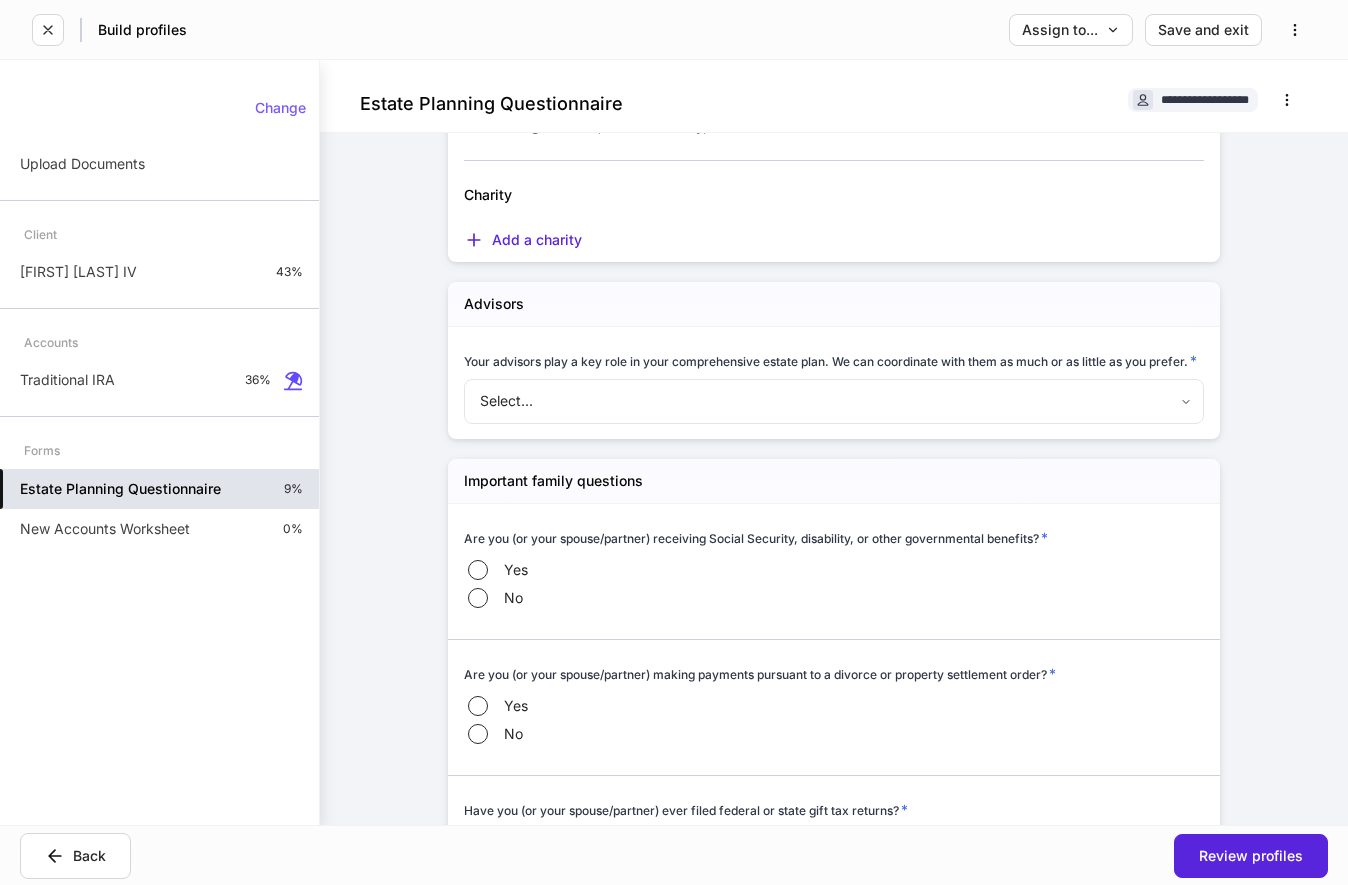 scroll, scrollTop: 1020, scrollLeft: 0, axis: vertical 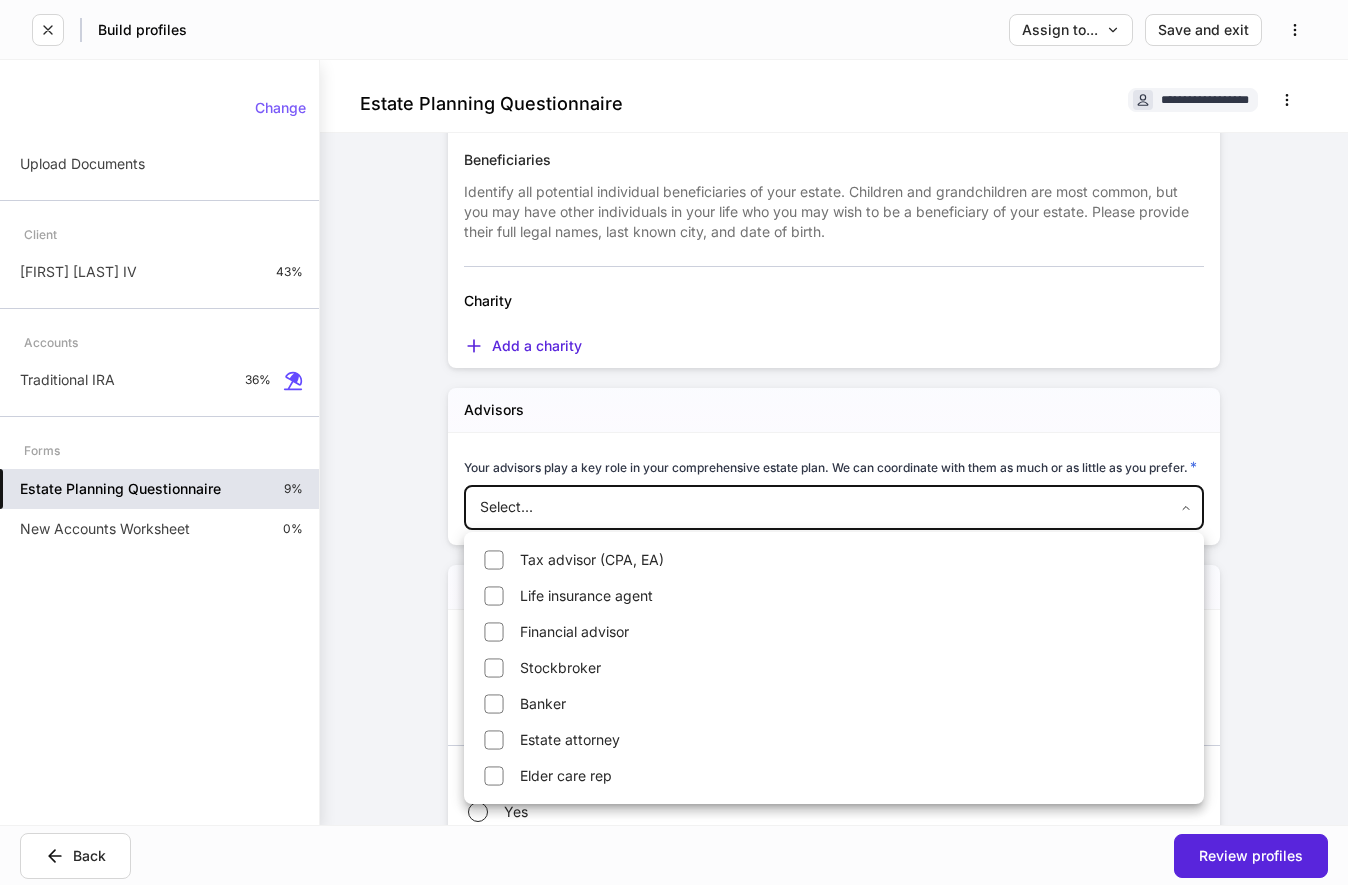 click on "**********" at bounding box center (674, 442) 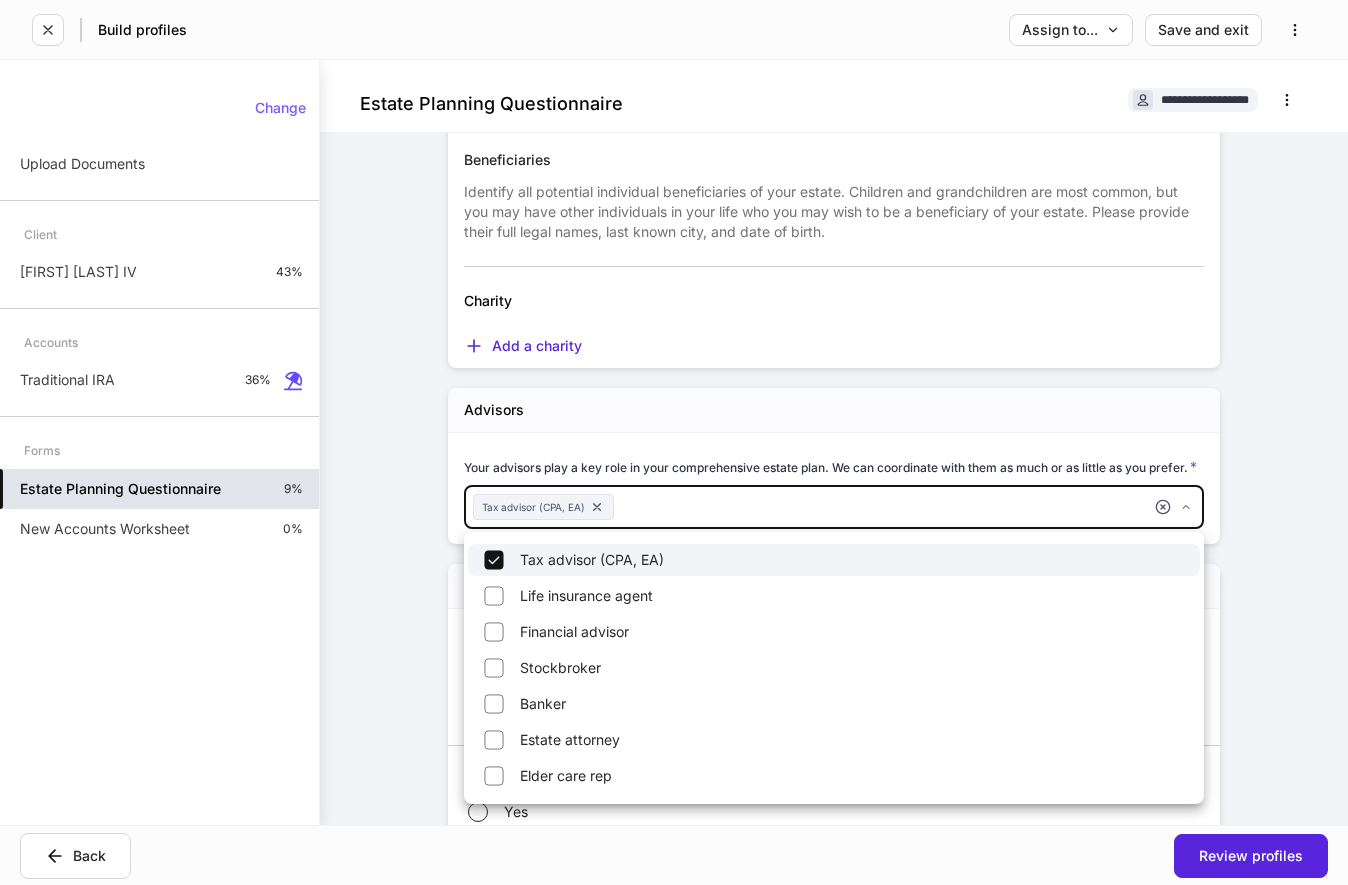 type on "***" 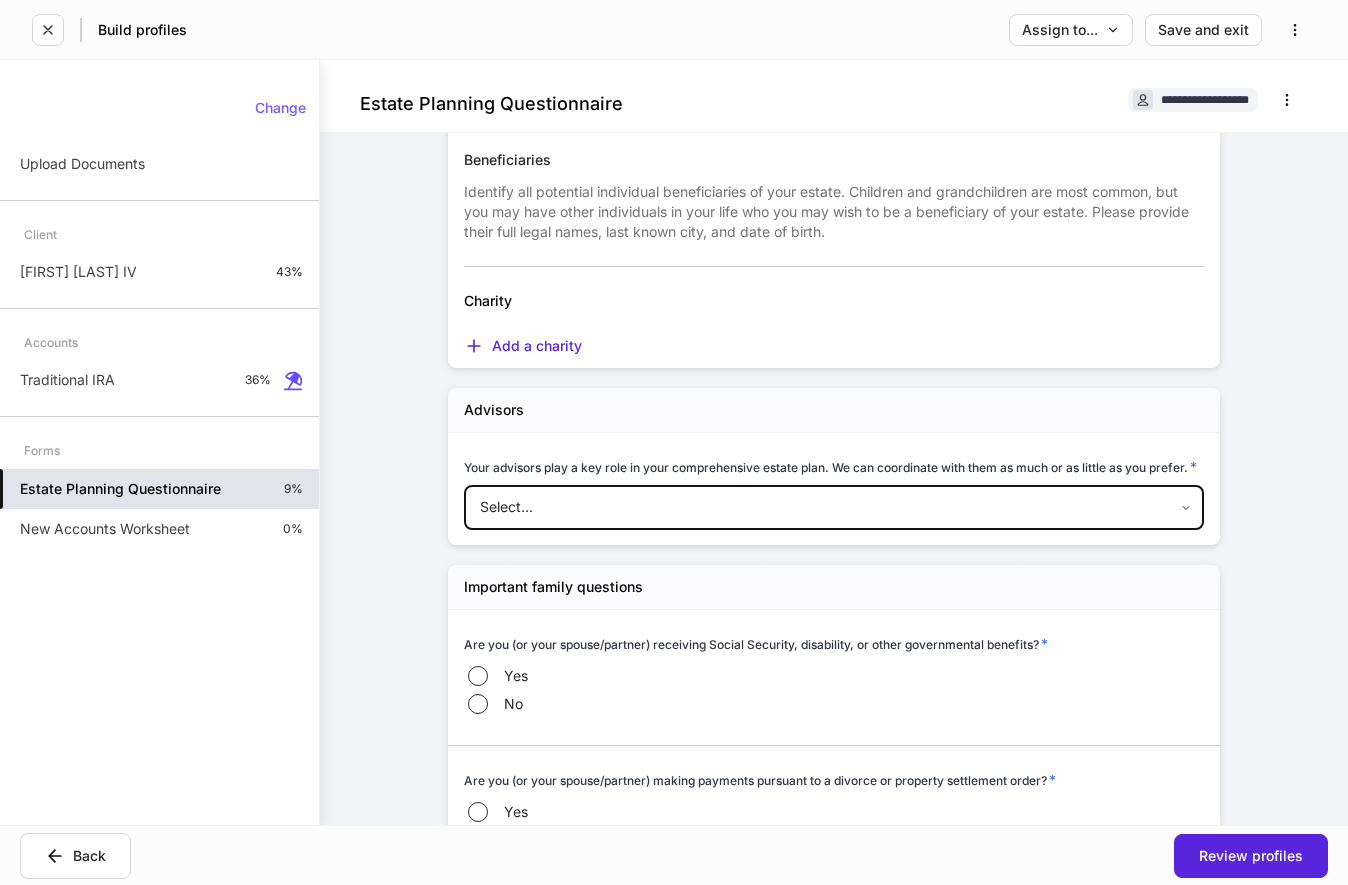 type 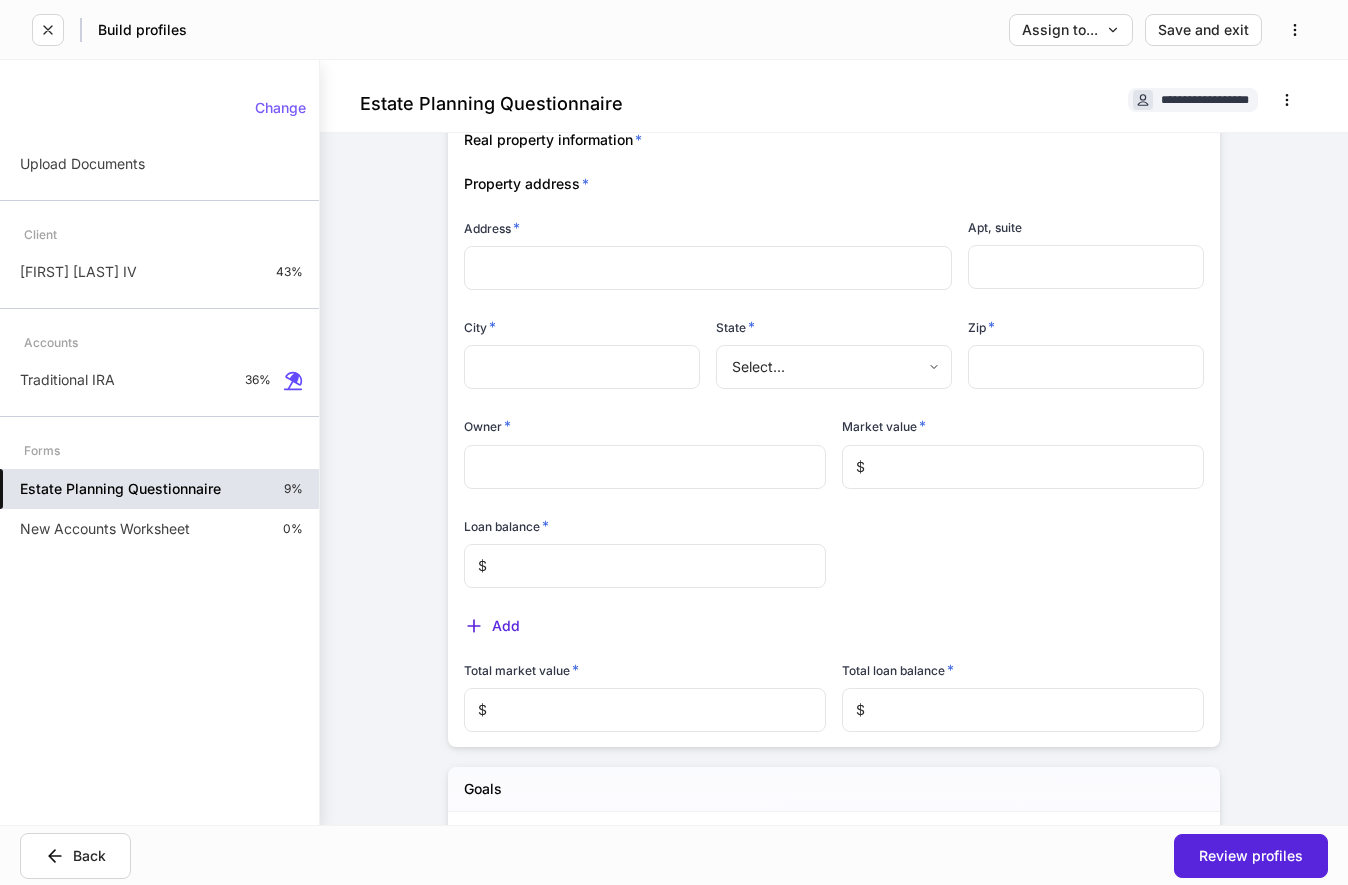 scroll, scrollTop: 10200, scrollLeft: 0, axis: vertical 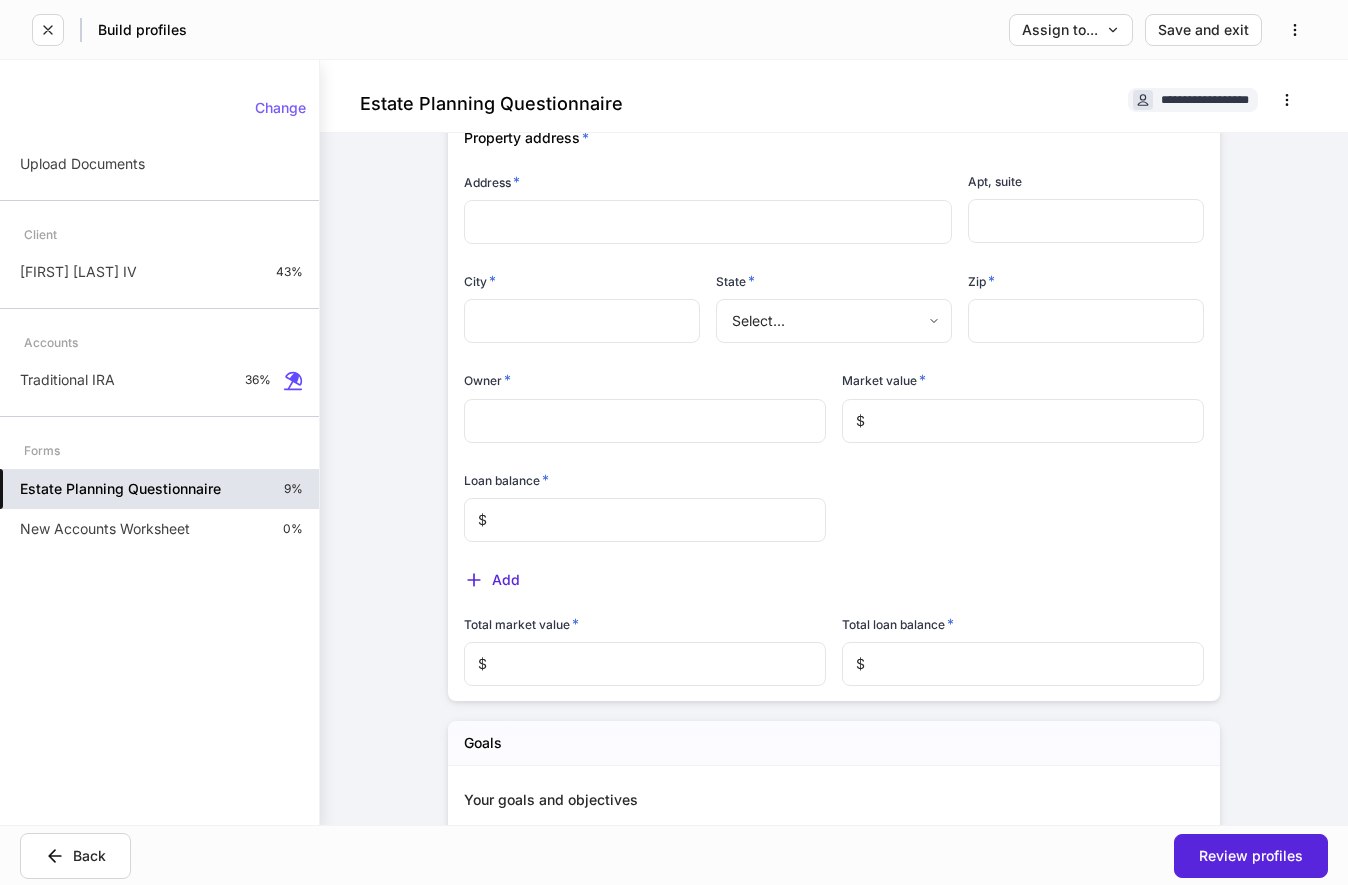 click on "Property address * Address * ​ Apt, suite ​ City * ​ State * Select... ​ Zip * ​ Owner * ​ Market value * $ ​ Loan balance * $ ​" at bounding box center [826, 324] 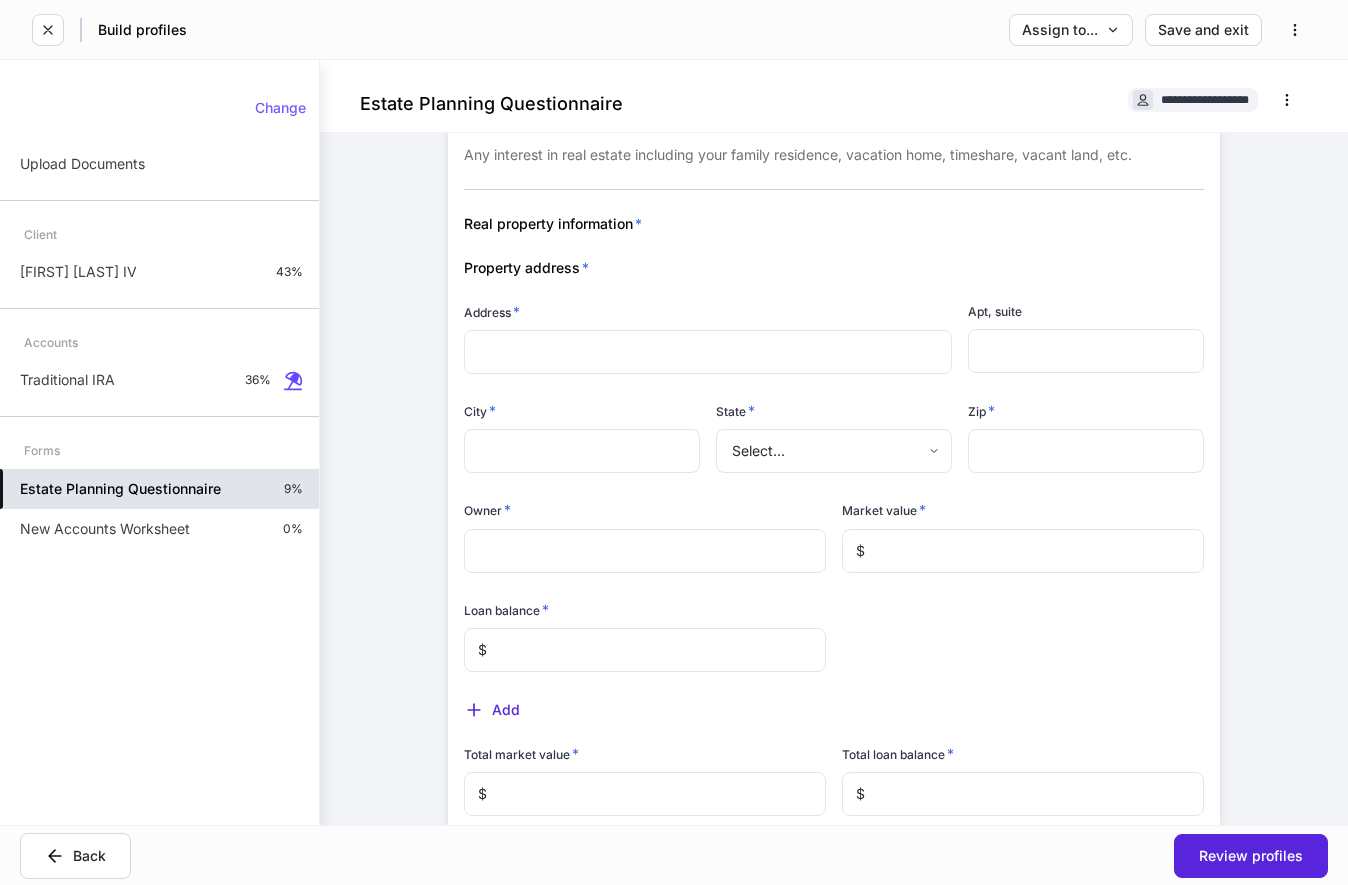 scroll, scrollTop: 9996, scrollLeft: 0, axis: vertical 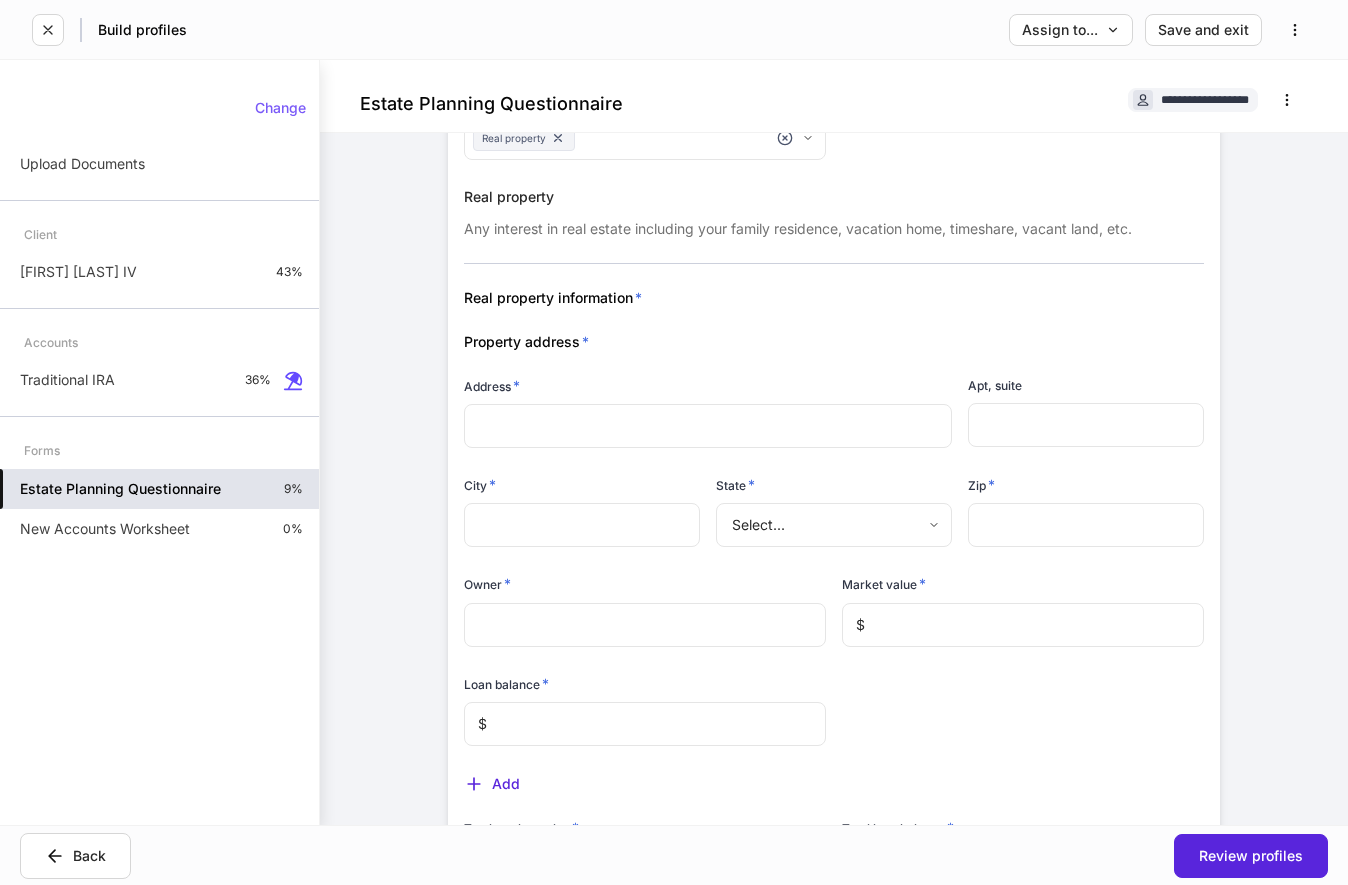 click on "**********" at bounding box center (674, 442) 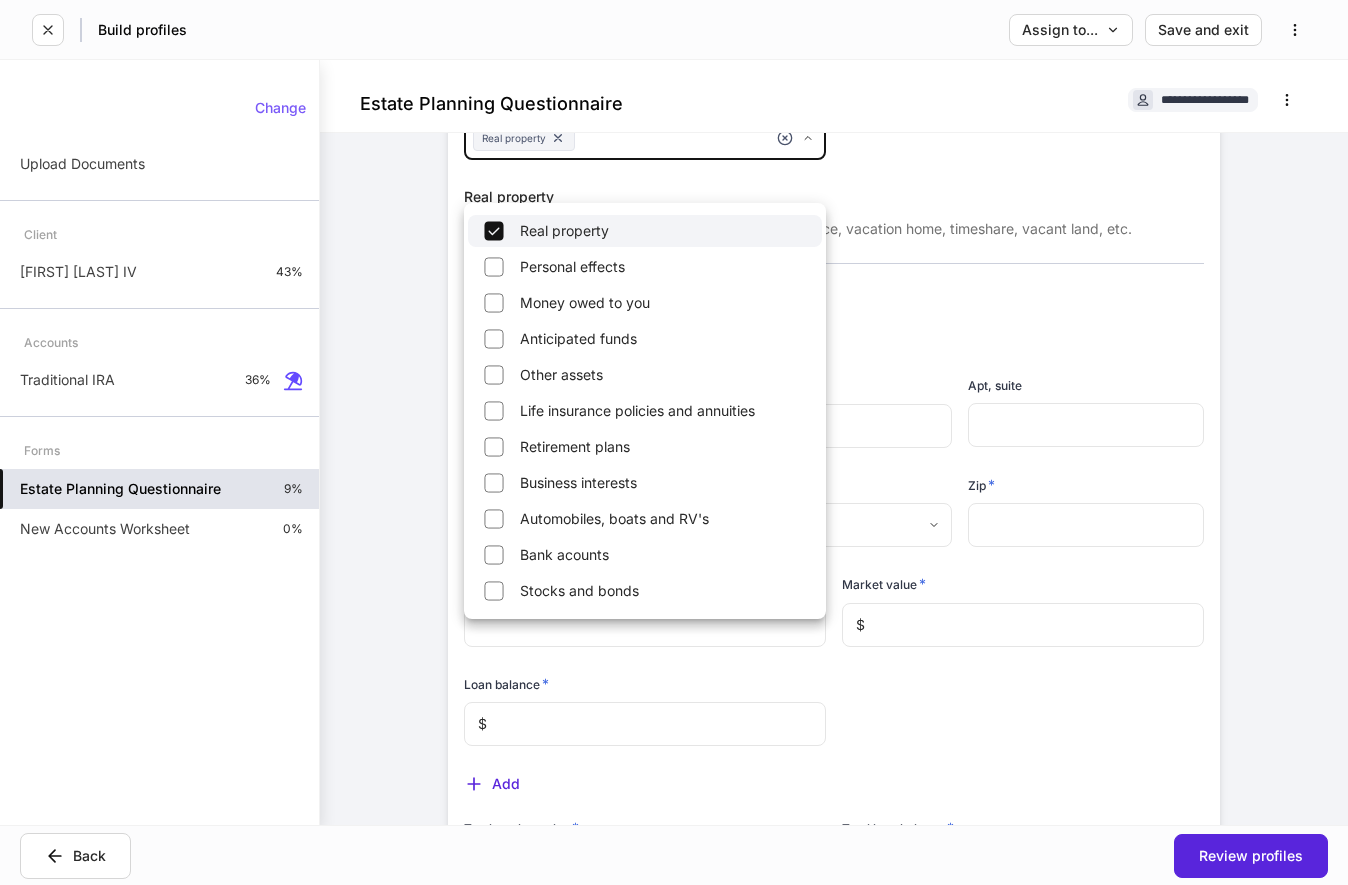 click at bounding box center (674, 442) 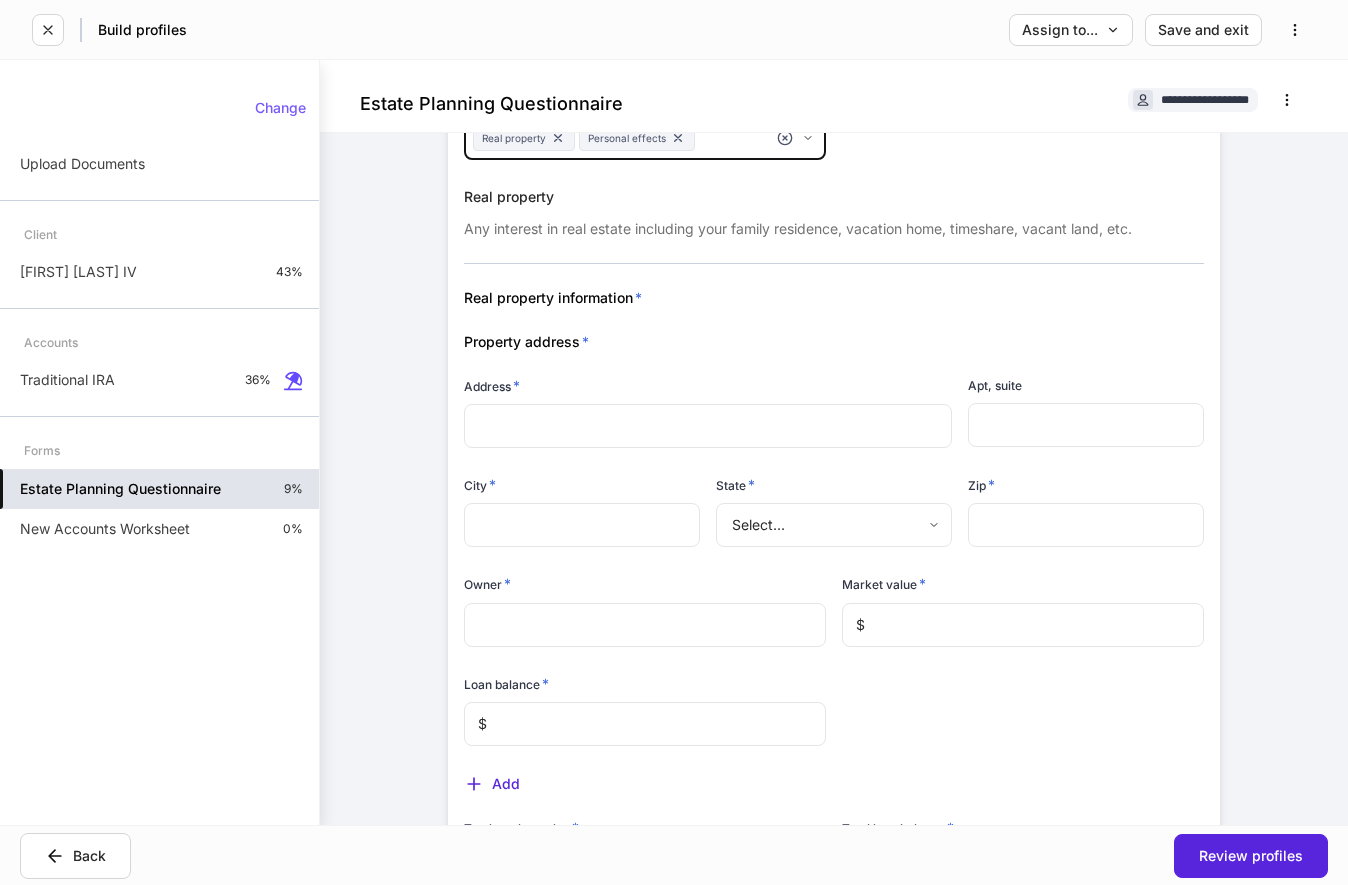type on "**********" 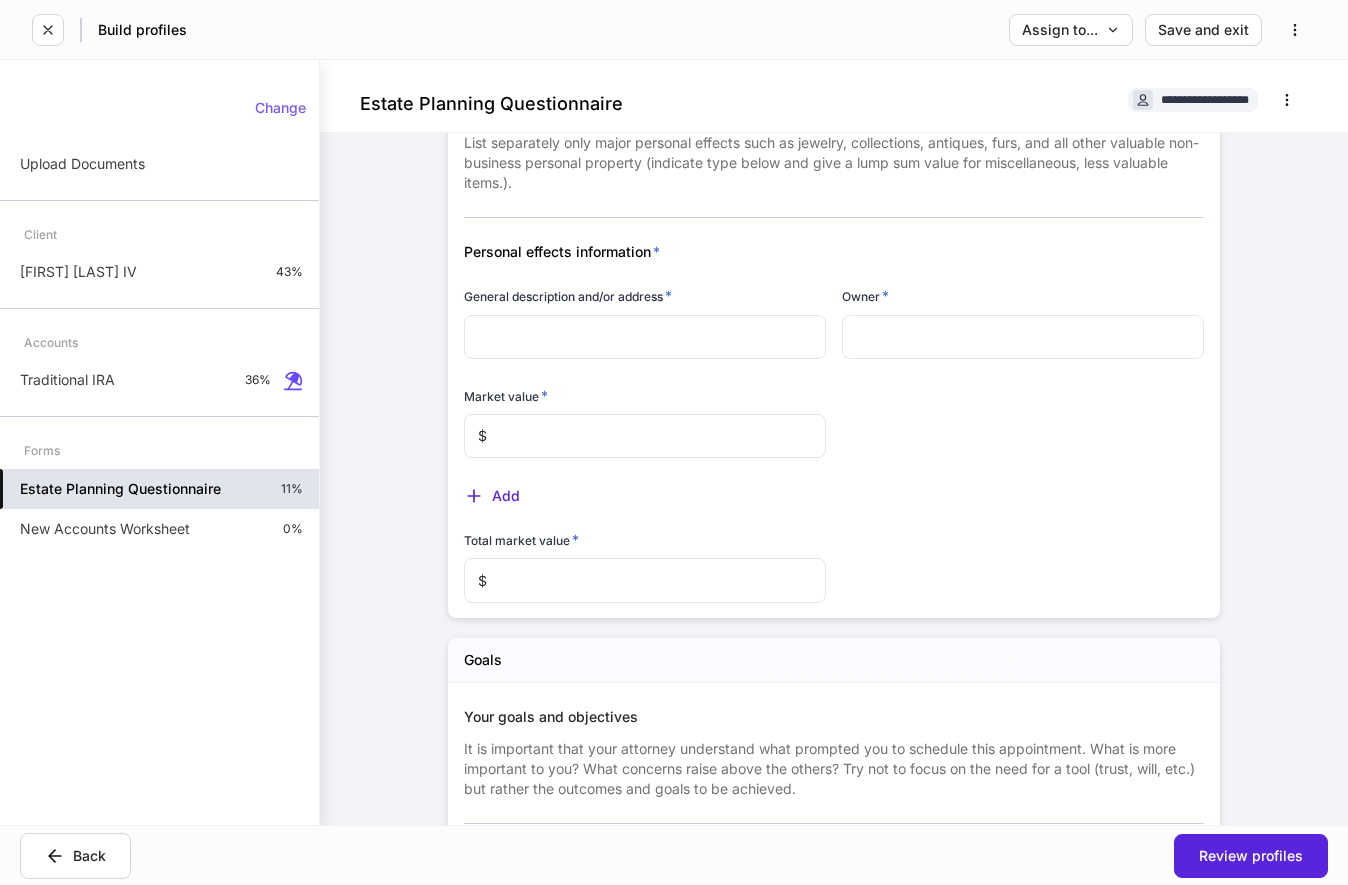 scroll, scrollTop: 10914, scrollLeft: 0, axis: vertical 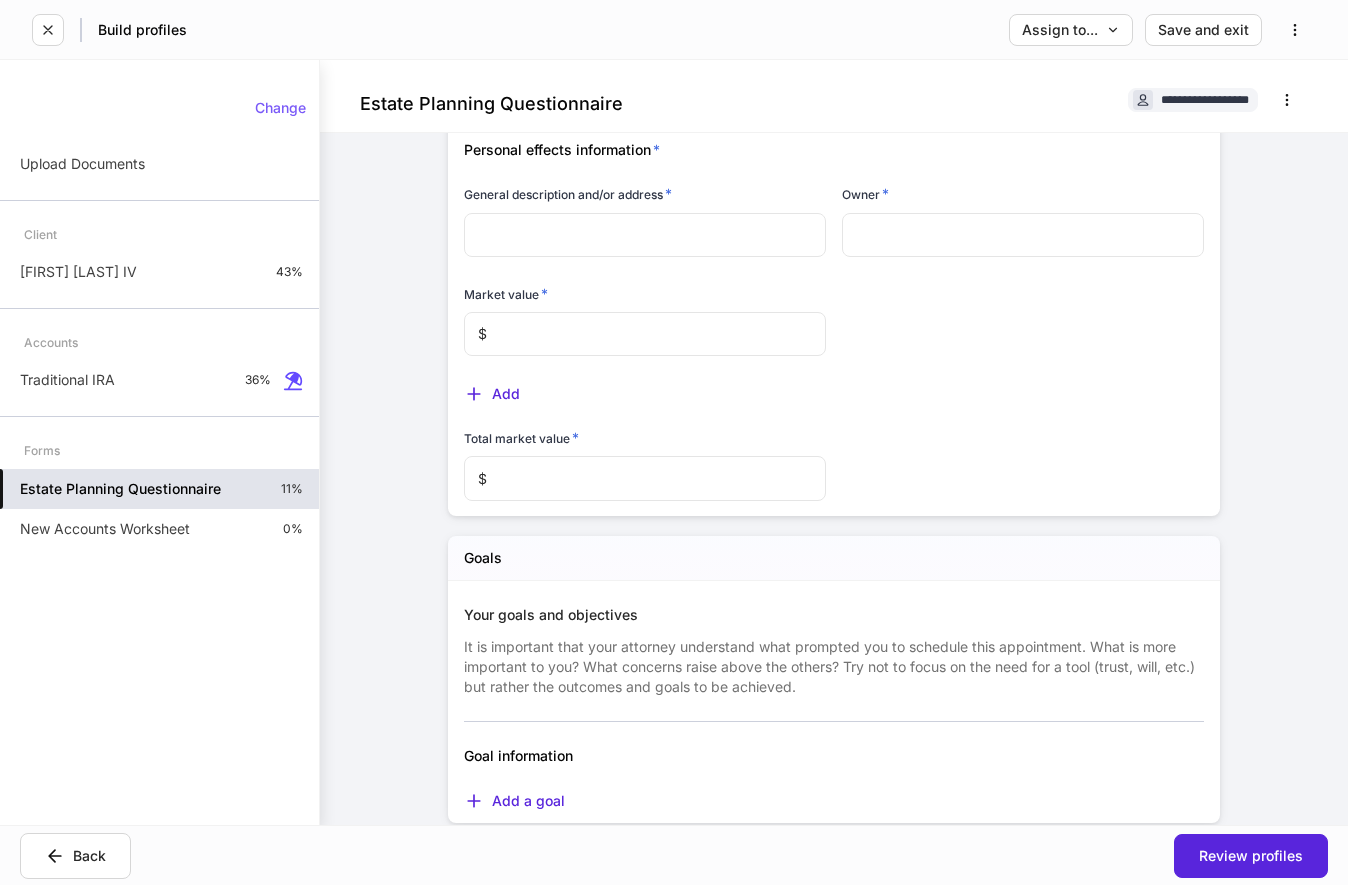 click on "Add" at bounding box center [826, 381] 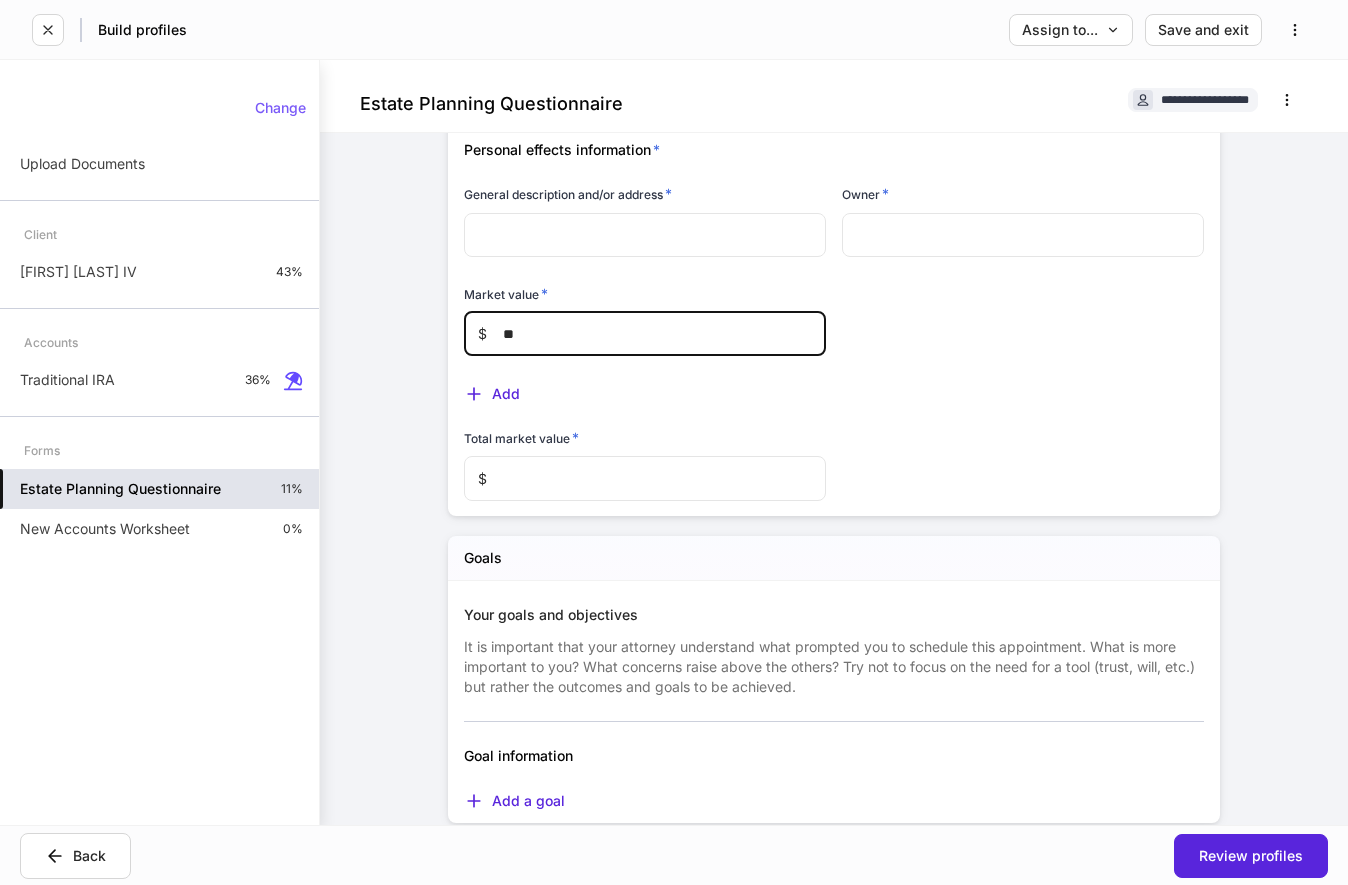 type on "**" 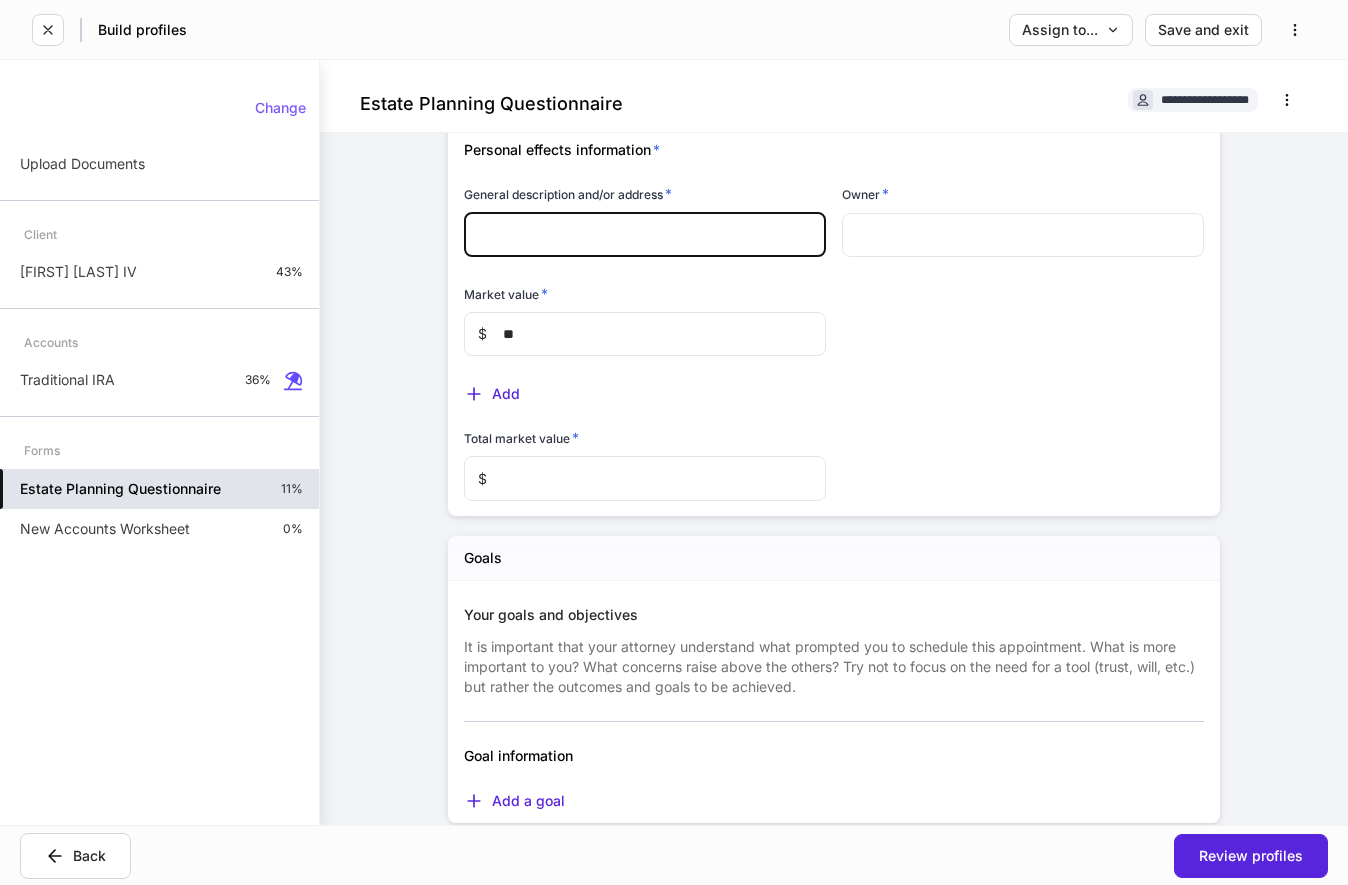 click at bounding box center (645, 235) 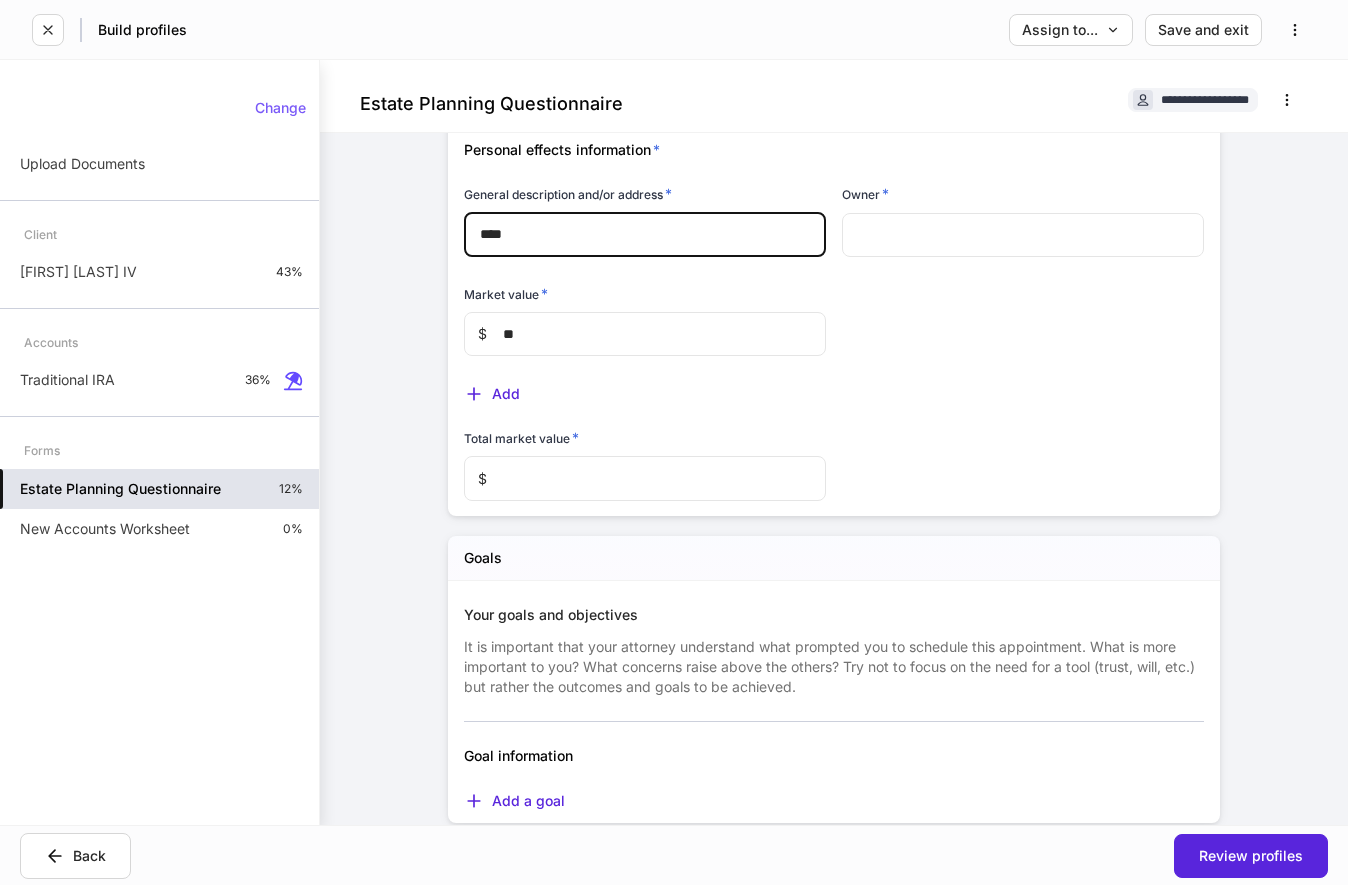 type on "****" 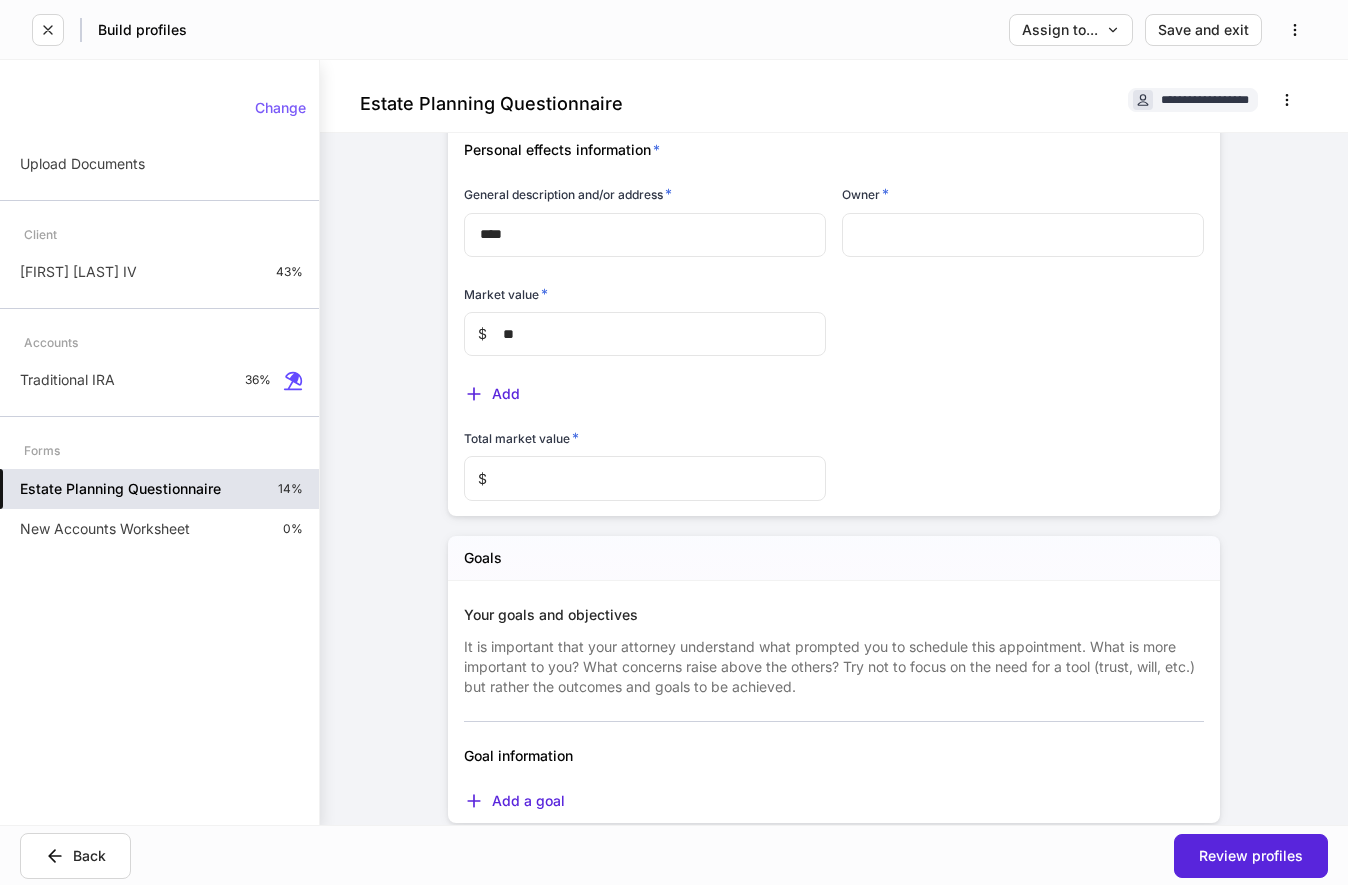 click at bounding box center (1023, 235) 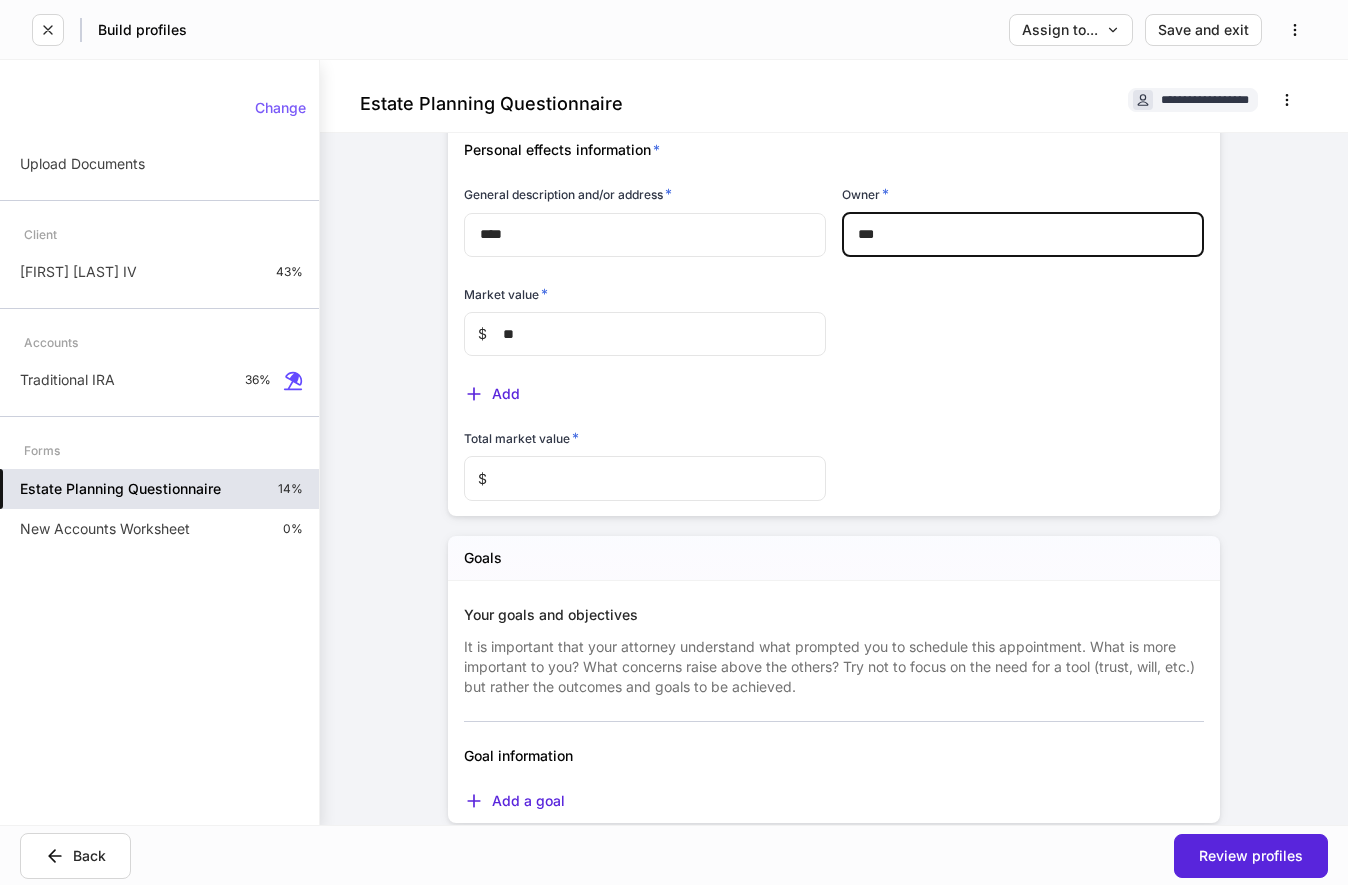 type on "***" 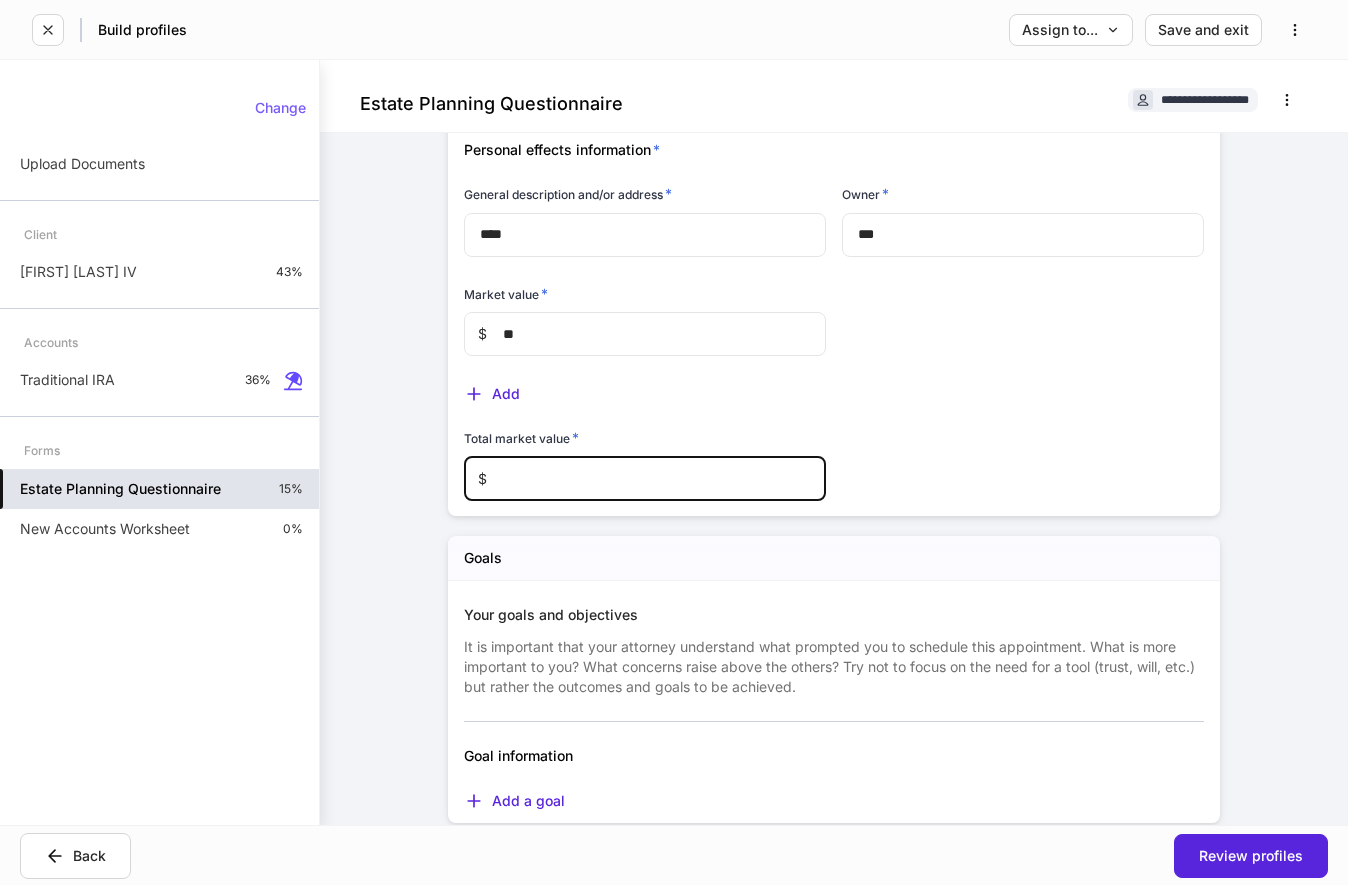 click at bounding box center (656, 478) 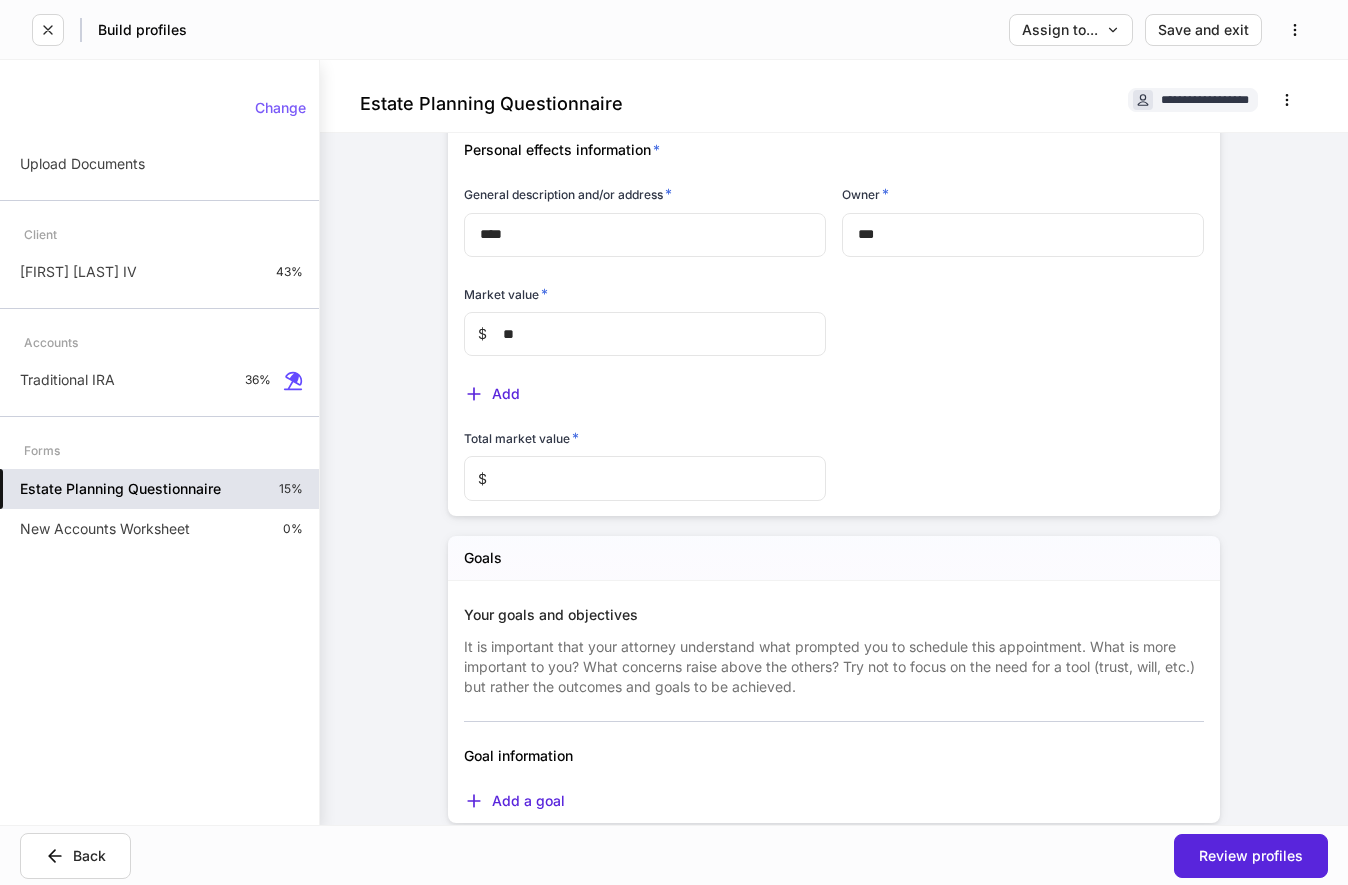 click on "**********" at bounding box center (826, -263) 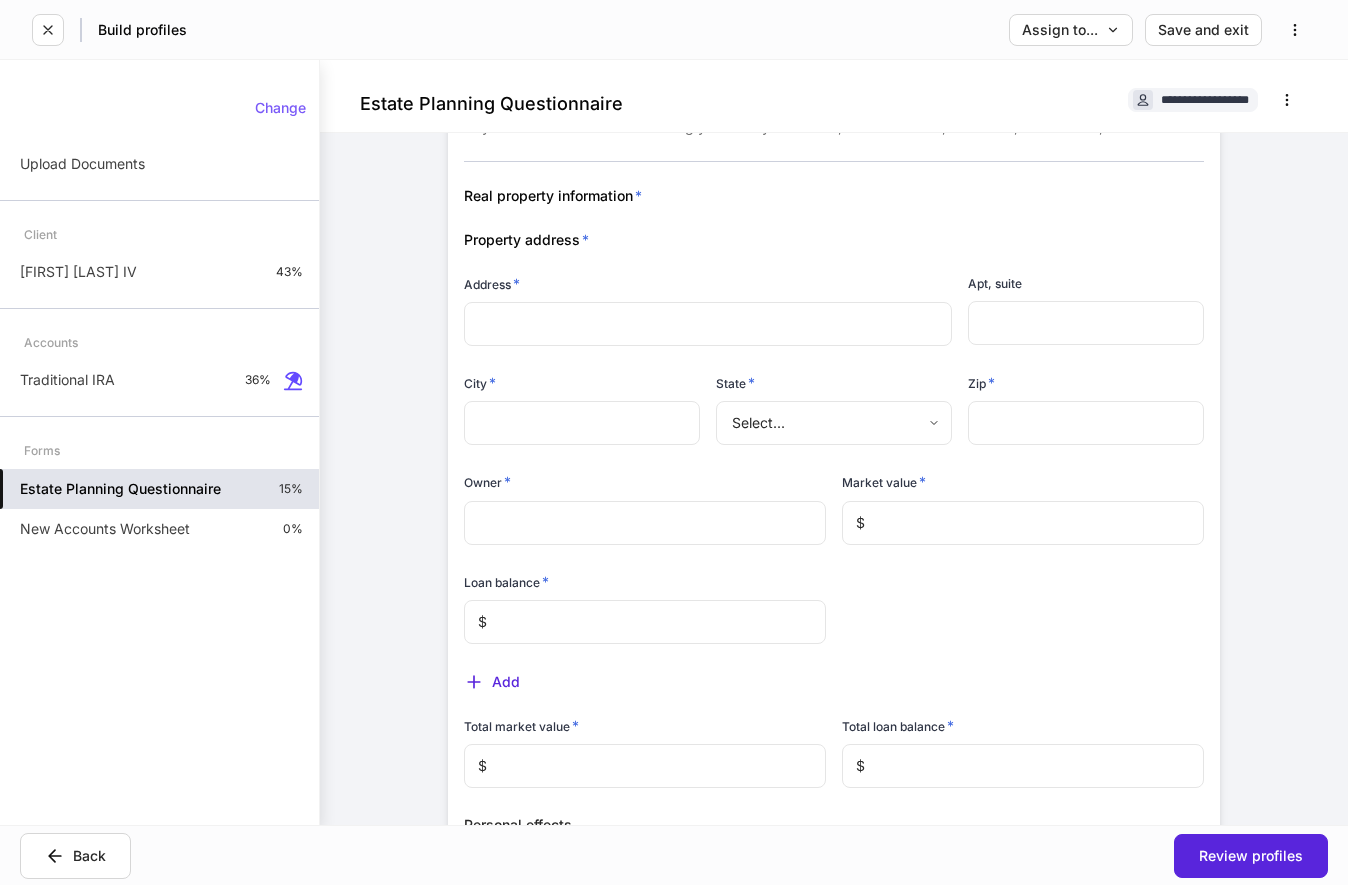 scroll, scrollTop: 10200, scrollLeft: 0, axis: vertical 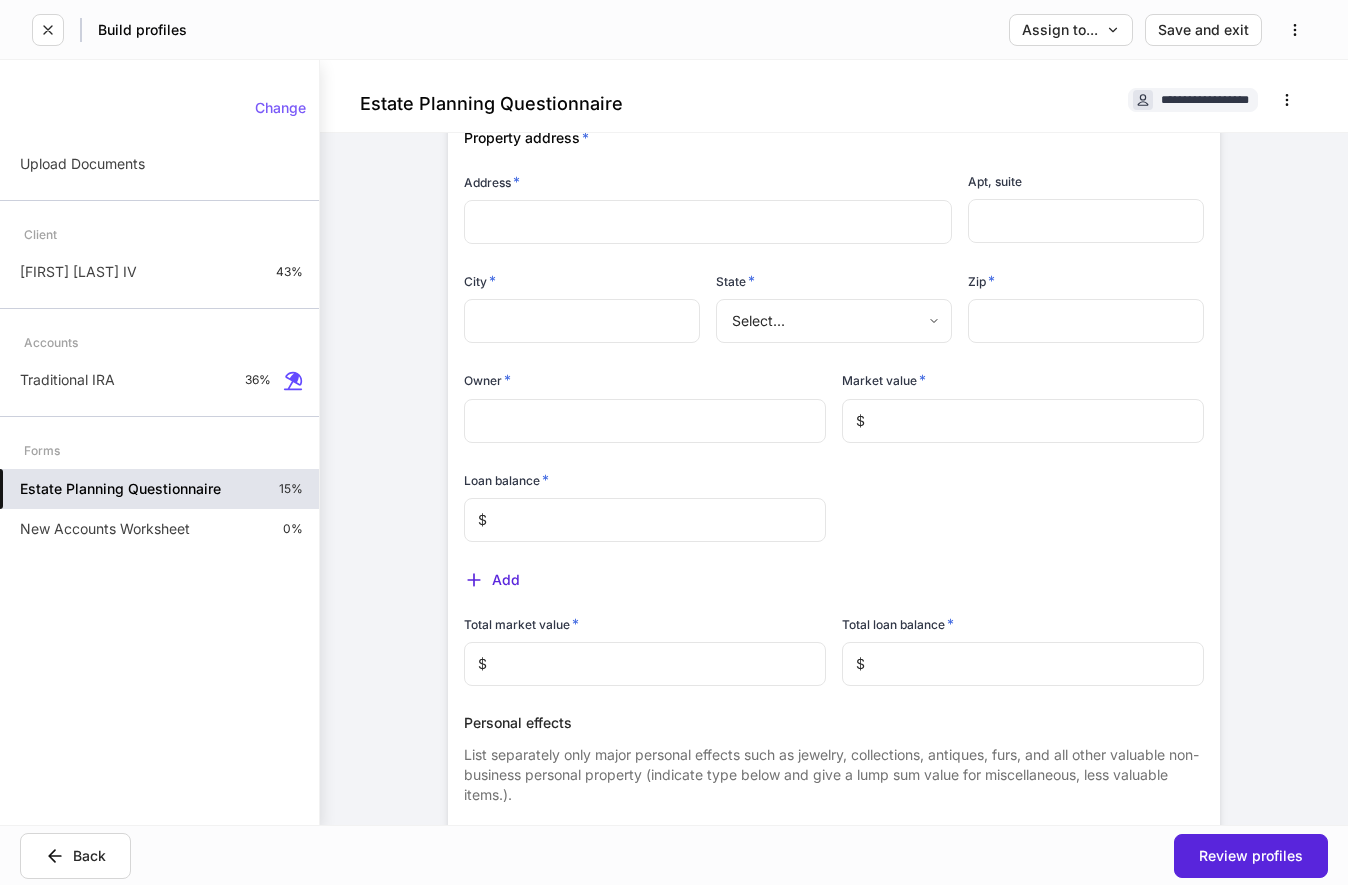 click on "Property address * Address * ​ Apt, suite ​ City * ​ State * Select... ​ Zip * ​ Owner * ​ Market value * $ ​ Loan balance * $ ​" at bounding box center [826, 324] 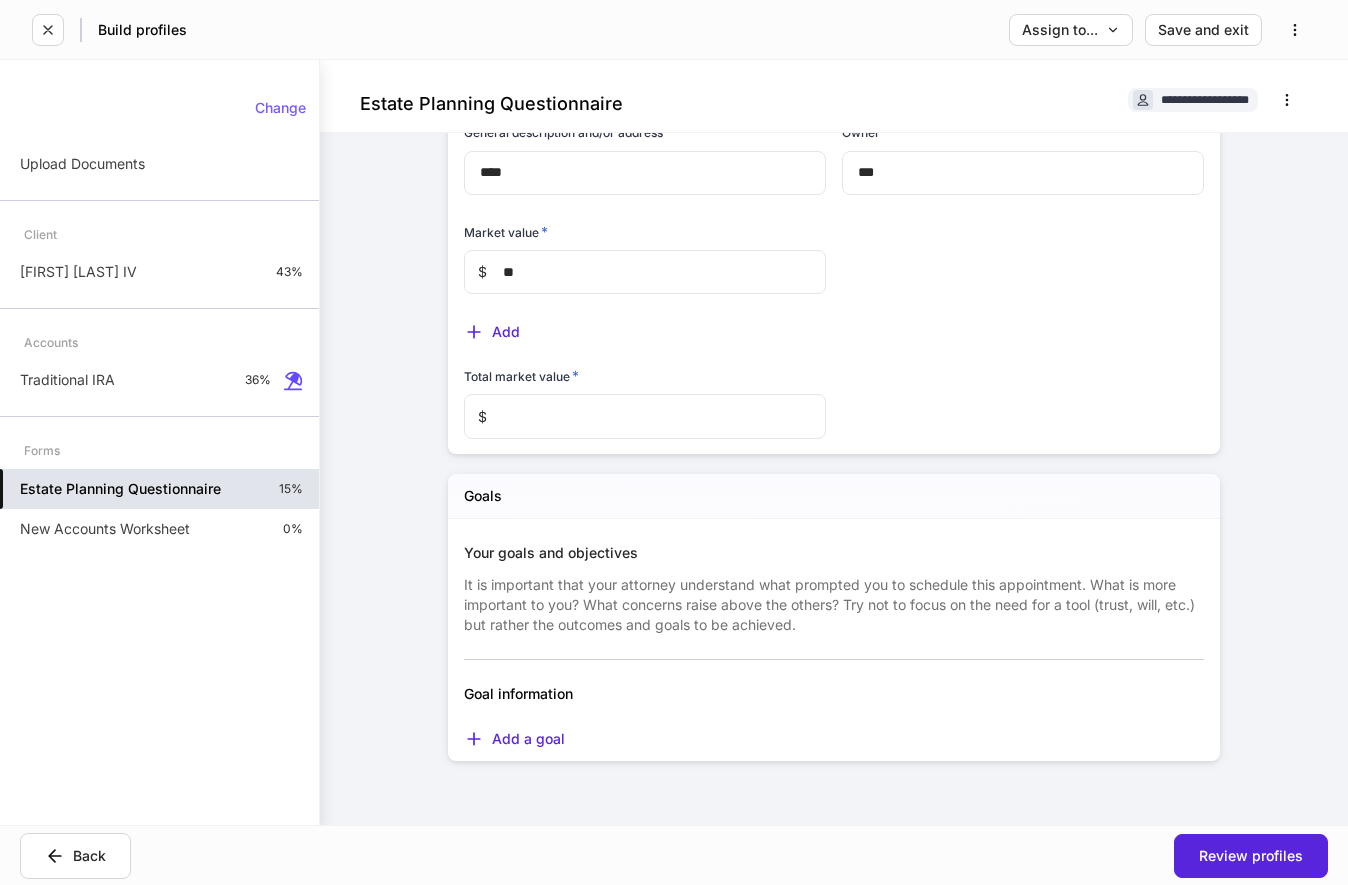 scroll, scrollTop: 11024, scrollLeft: 0, axis: vertical 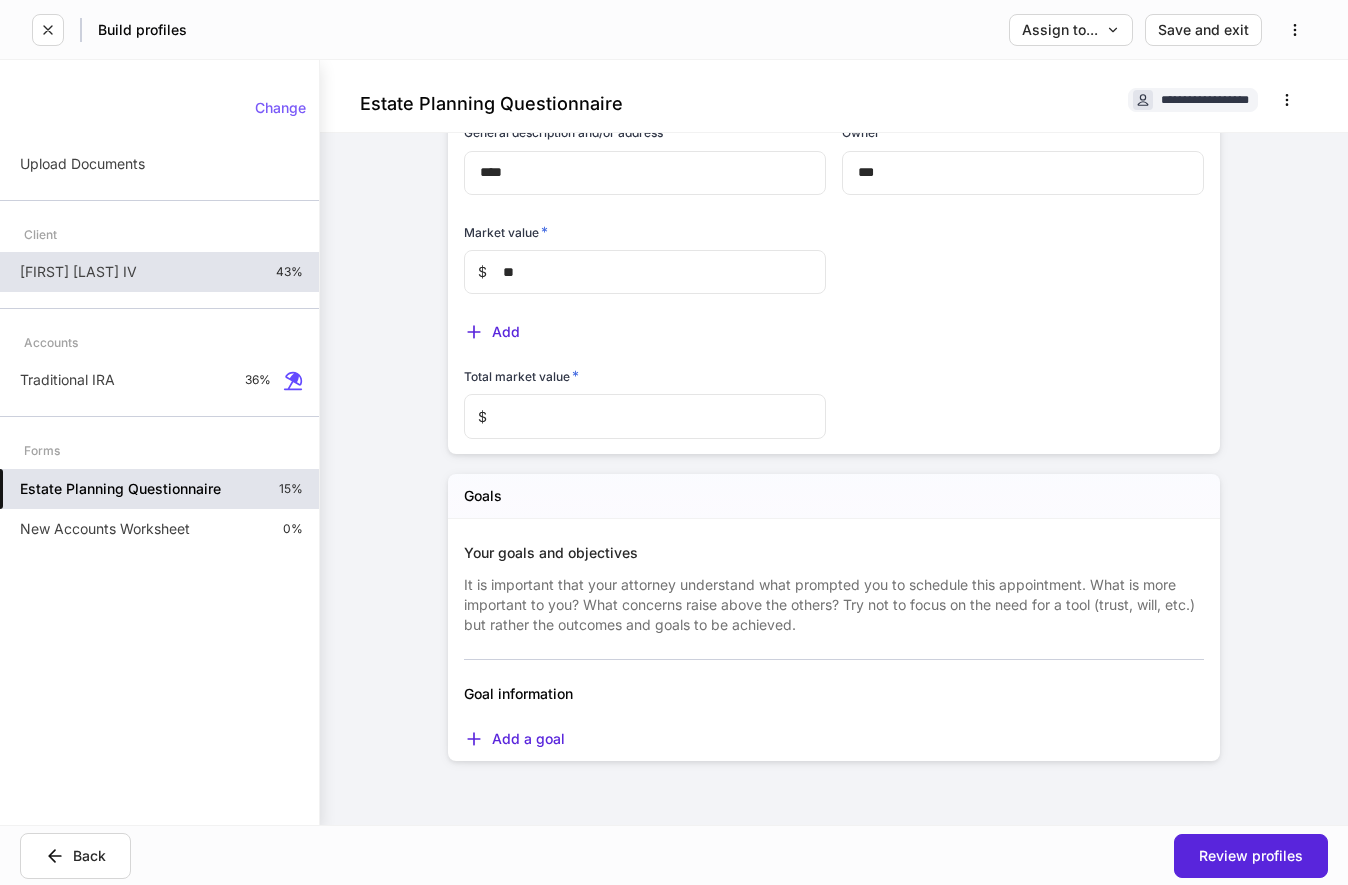 click on "[FIRST] [LAST] [SUFFIX]" at bounding box center [159, 272] 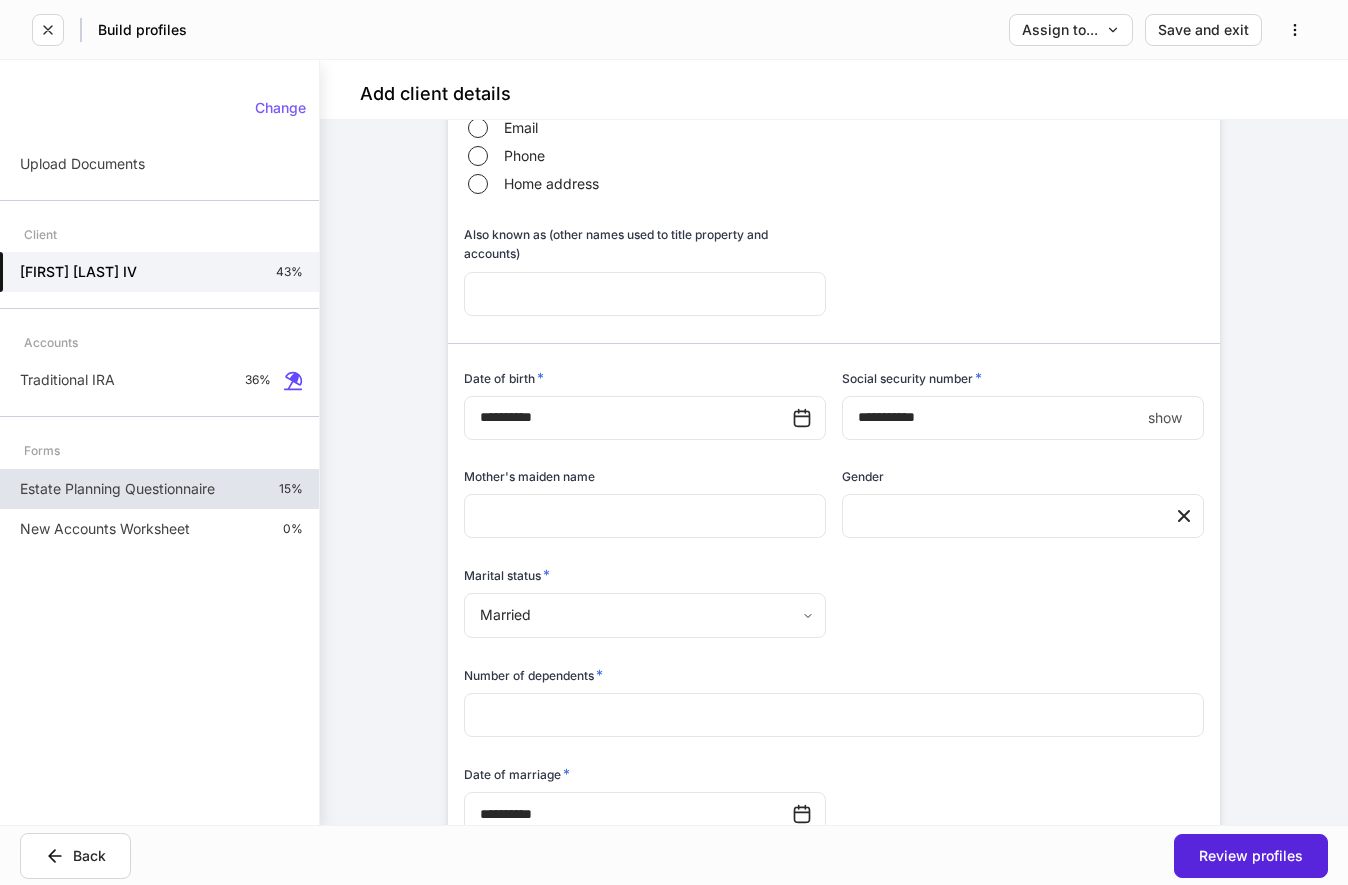 scroll, scrollTop: 0, scrollLeft: 0, axis: both 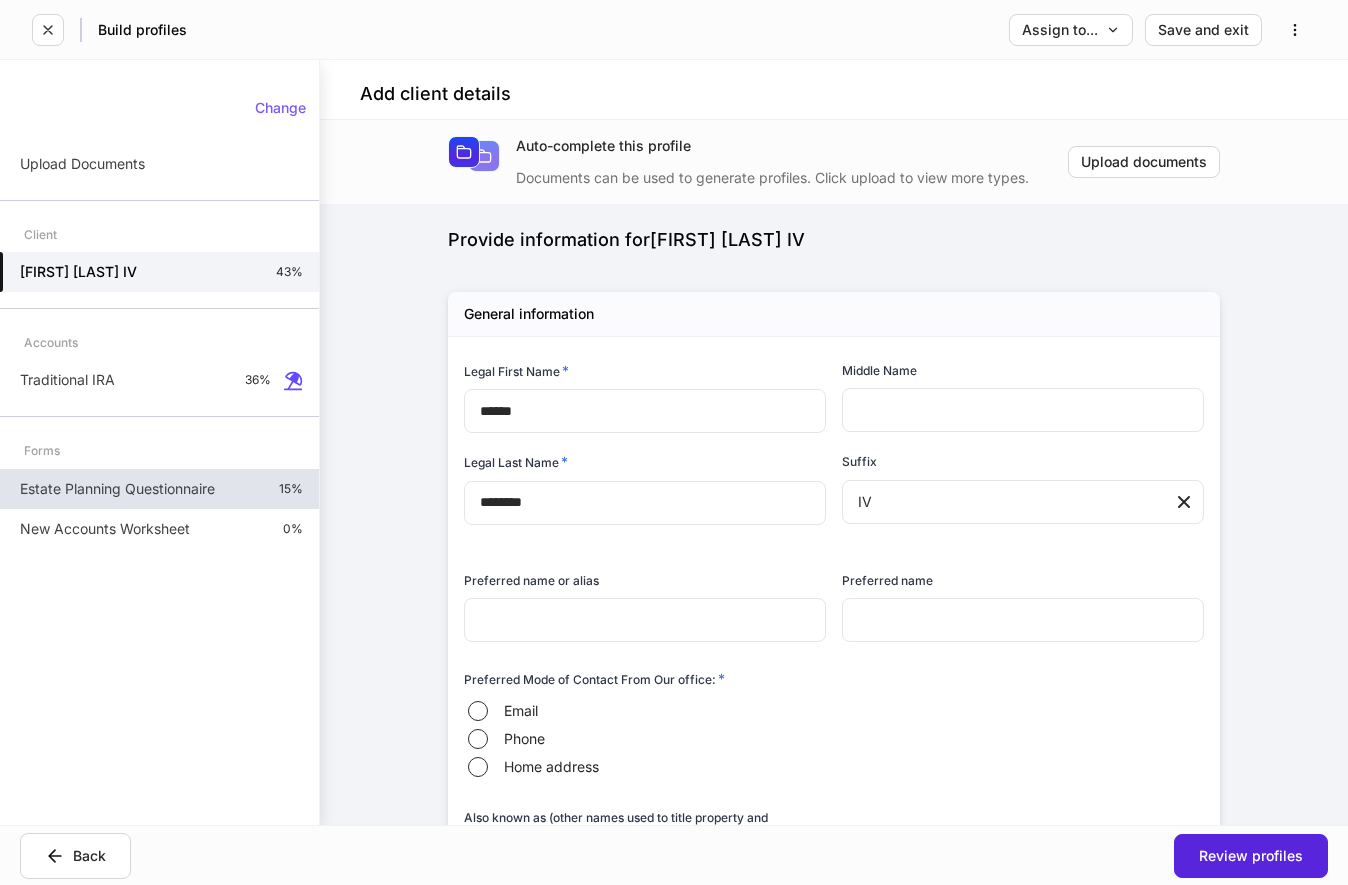 click on "Estate Planning Questionnaire" at bounding box center (117, 489) 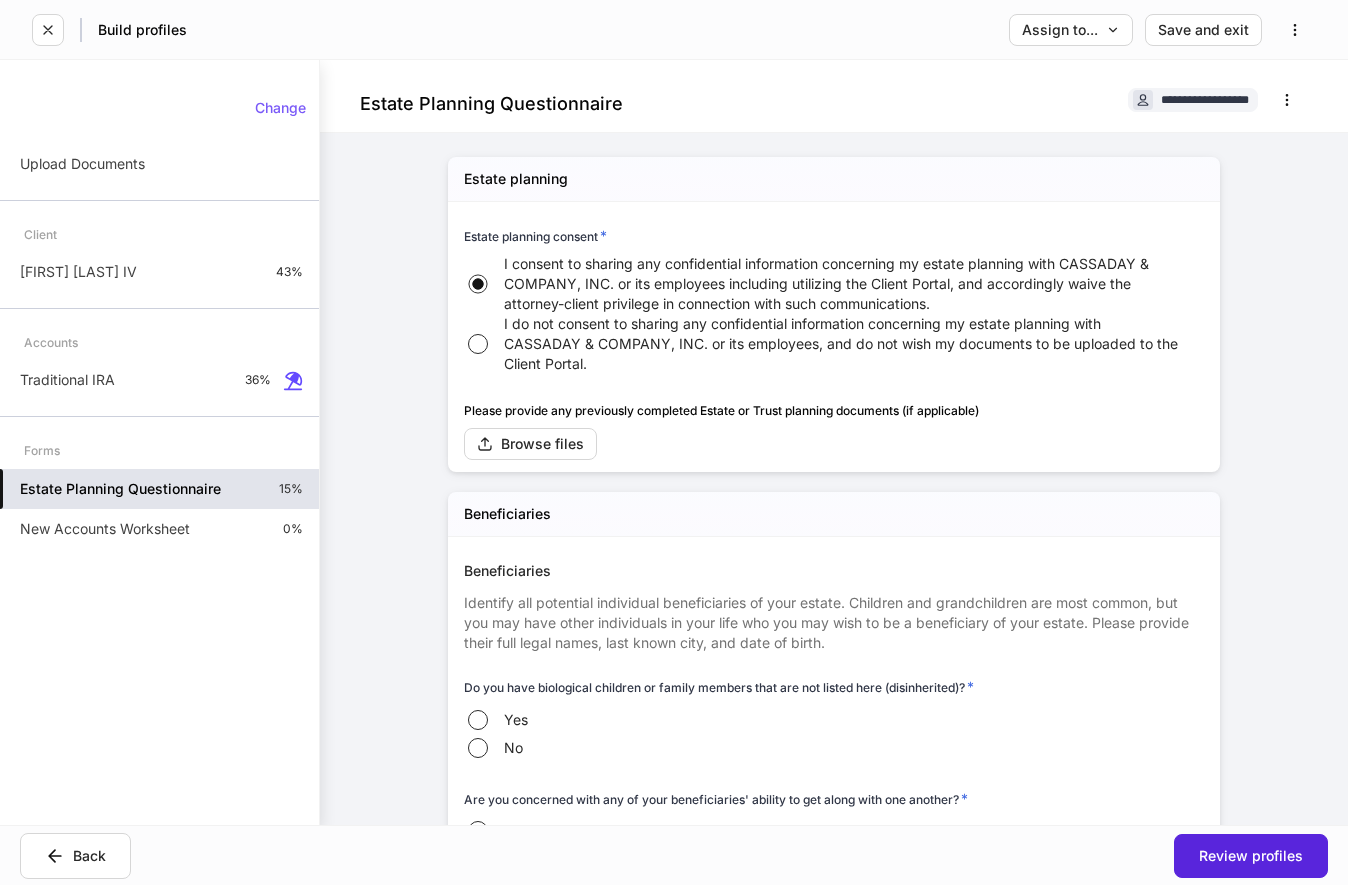 type on "**" 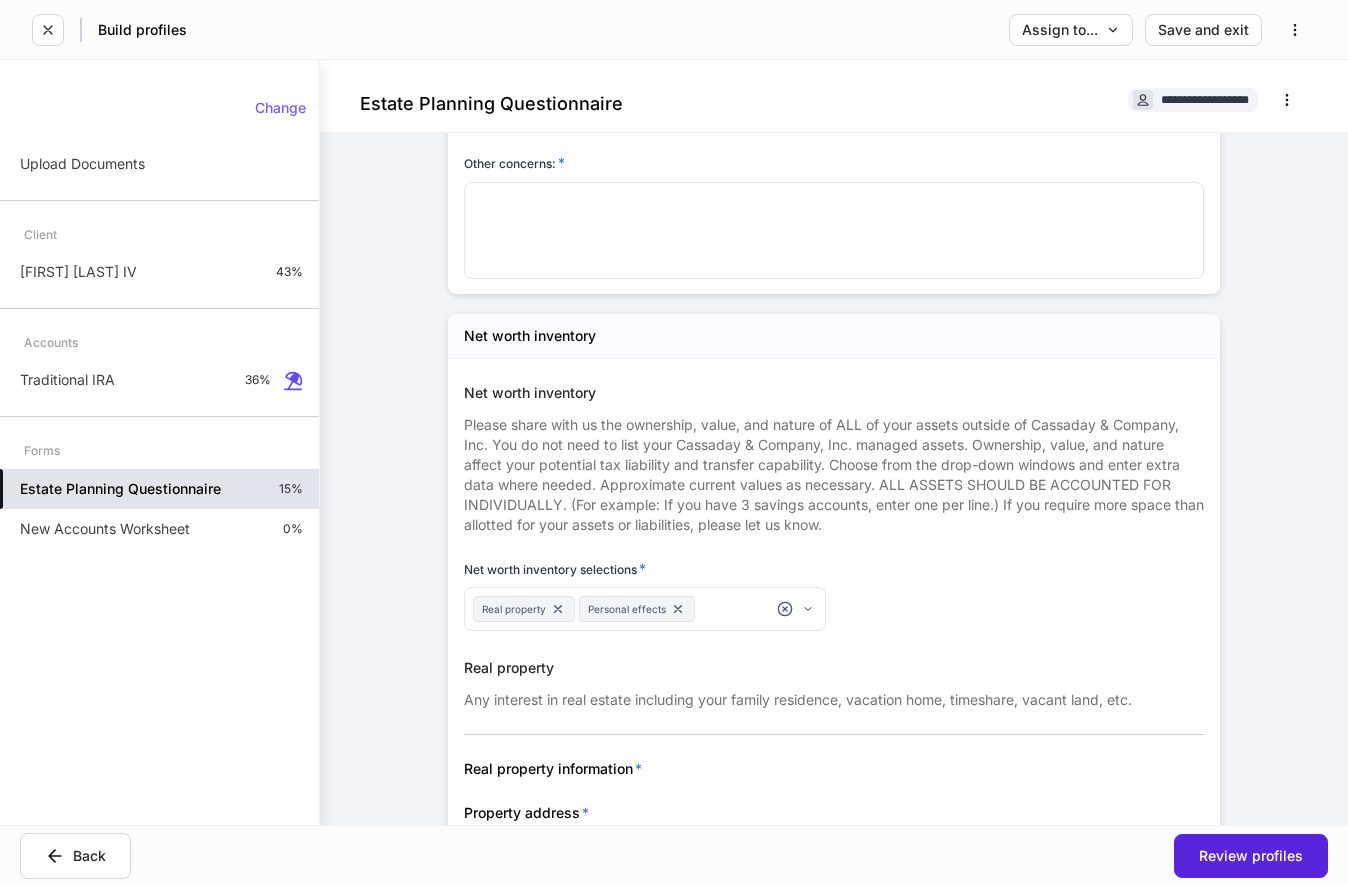 scroll, scrollTop: 11024, scrollLeft: 0, axis: vertical 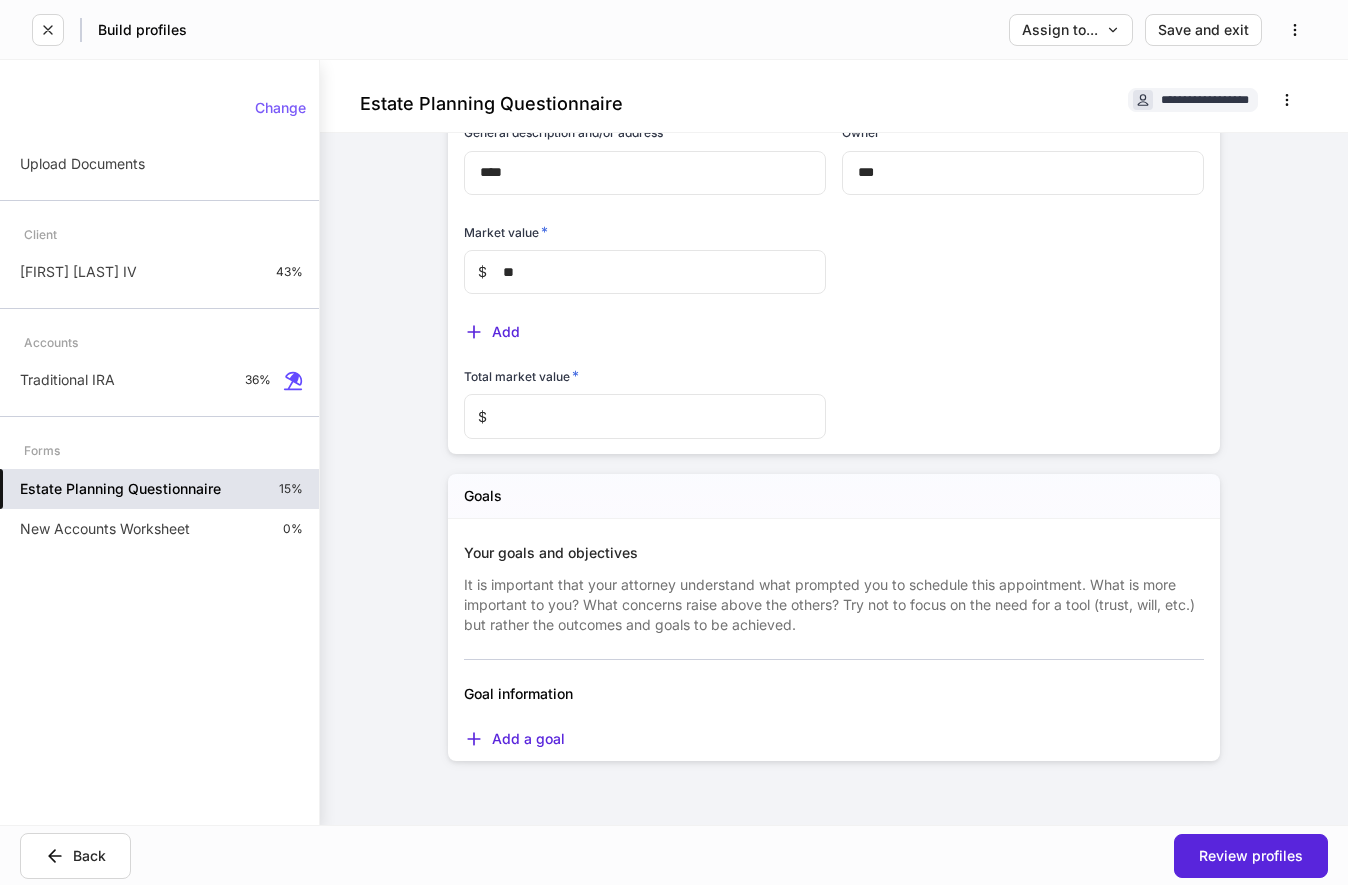 drag, startPoint x: 405, startPoint y: 434, endPoint x: 404, endPoint y: 810, distance: 376.00134 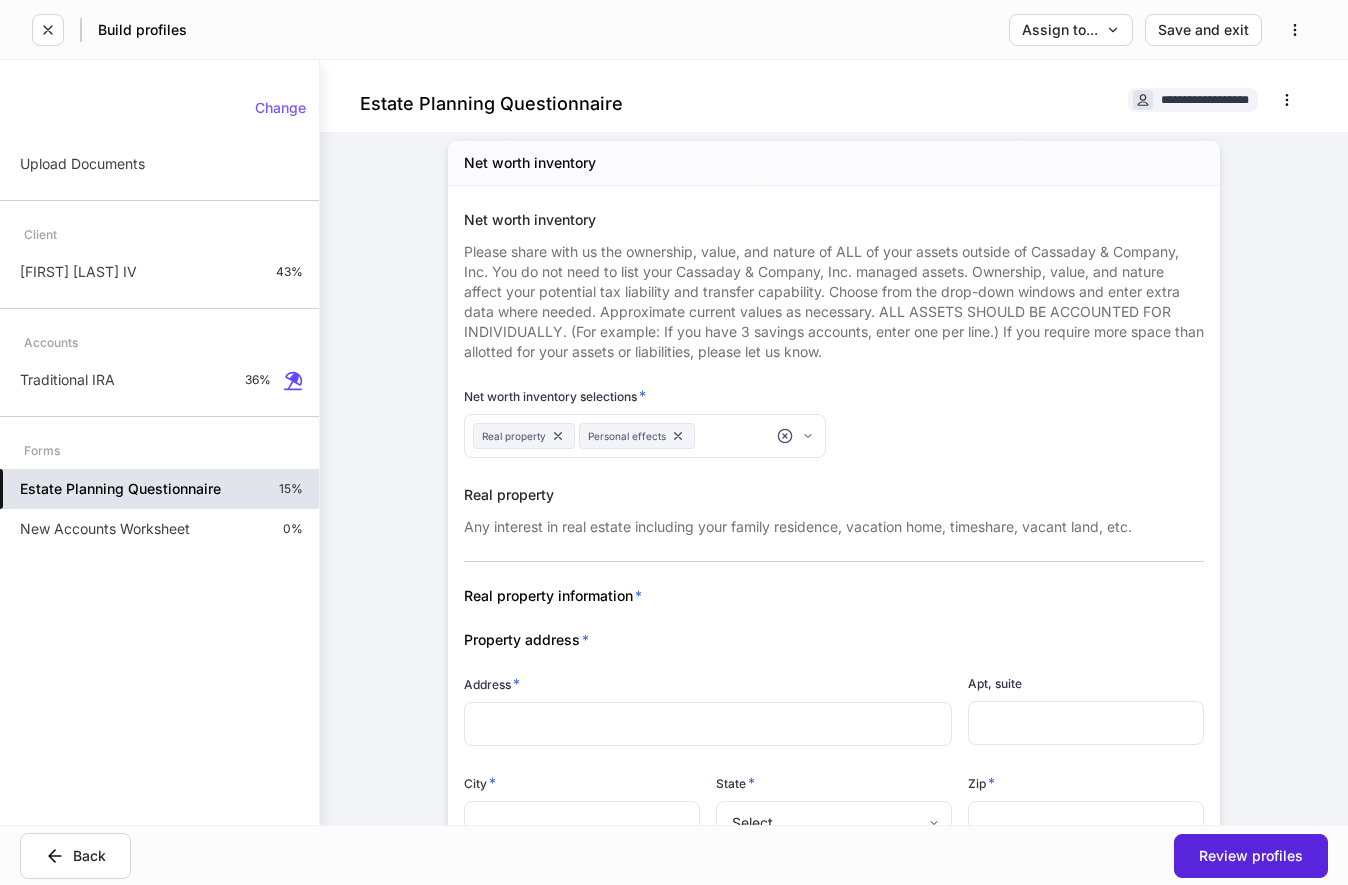 scroll, scrollTop: 9596, scrollLeft: 0, axis: vertical 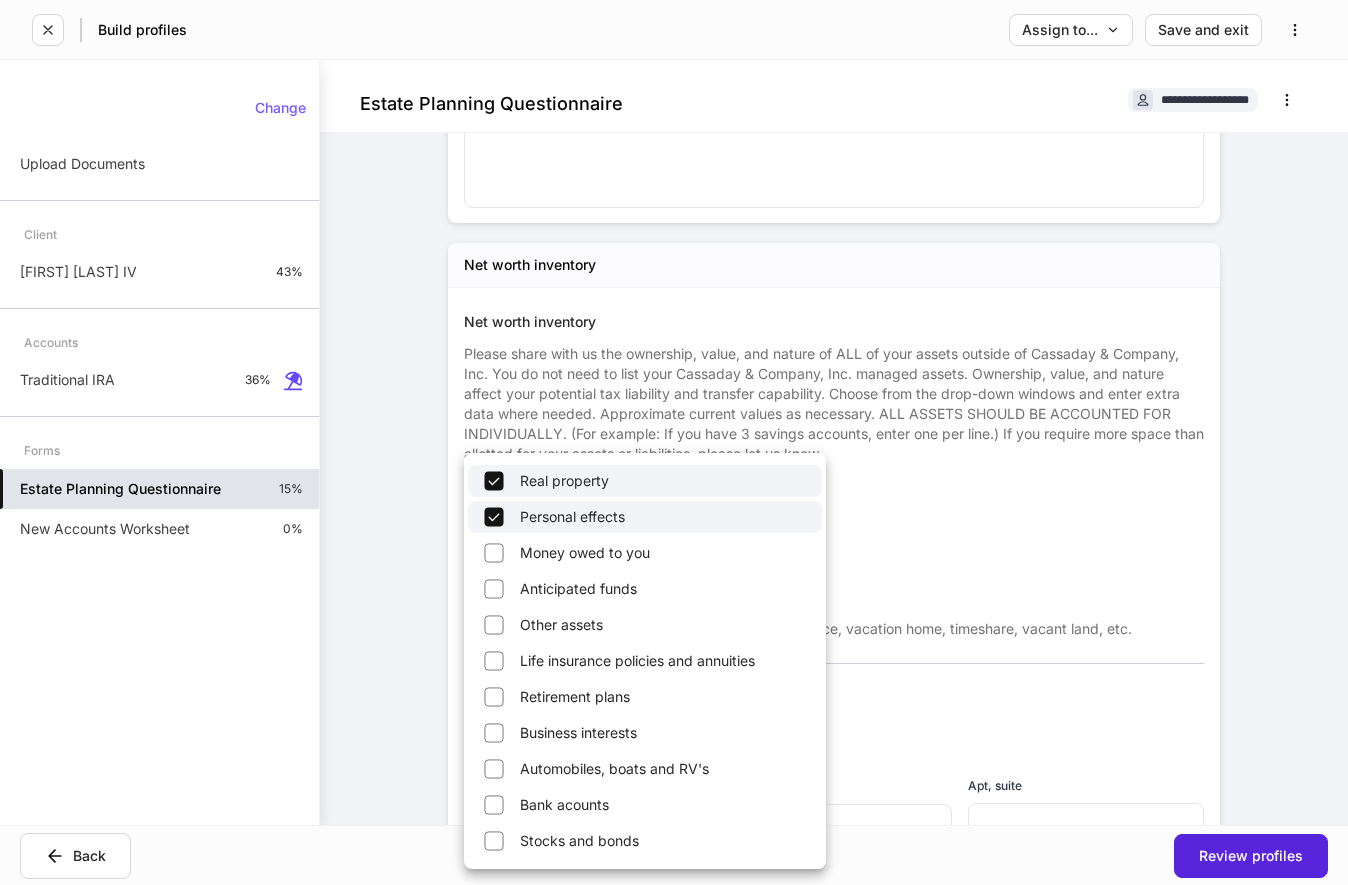 click on "**********" at bounding box center (674, 442) 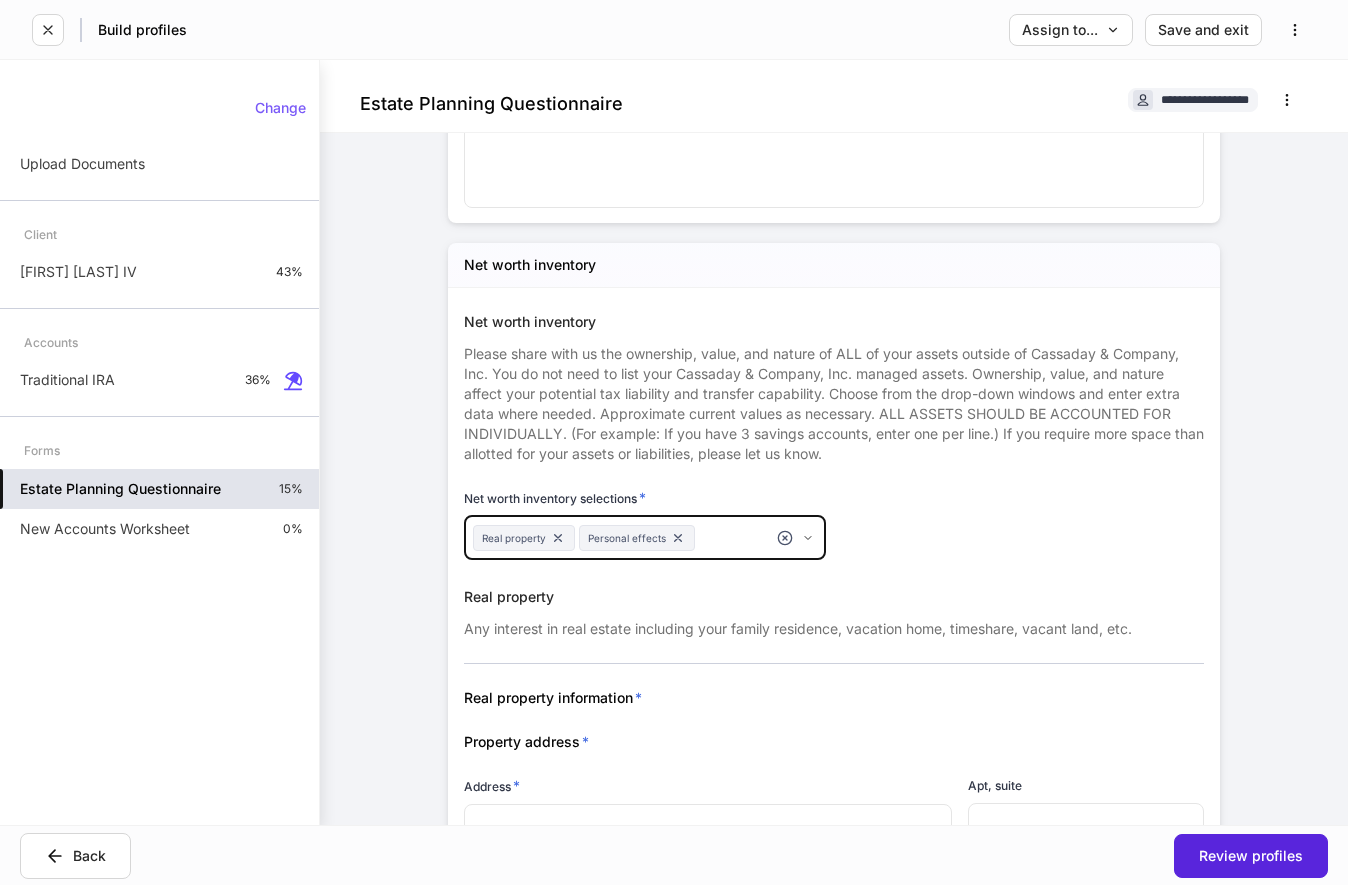 click on "**********" at bounding box center (674, 442) 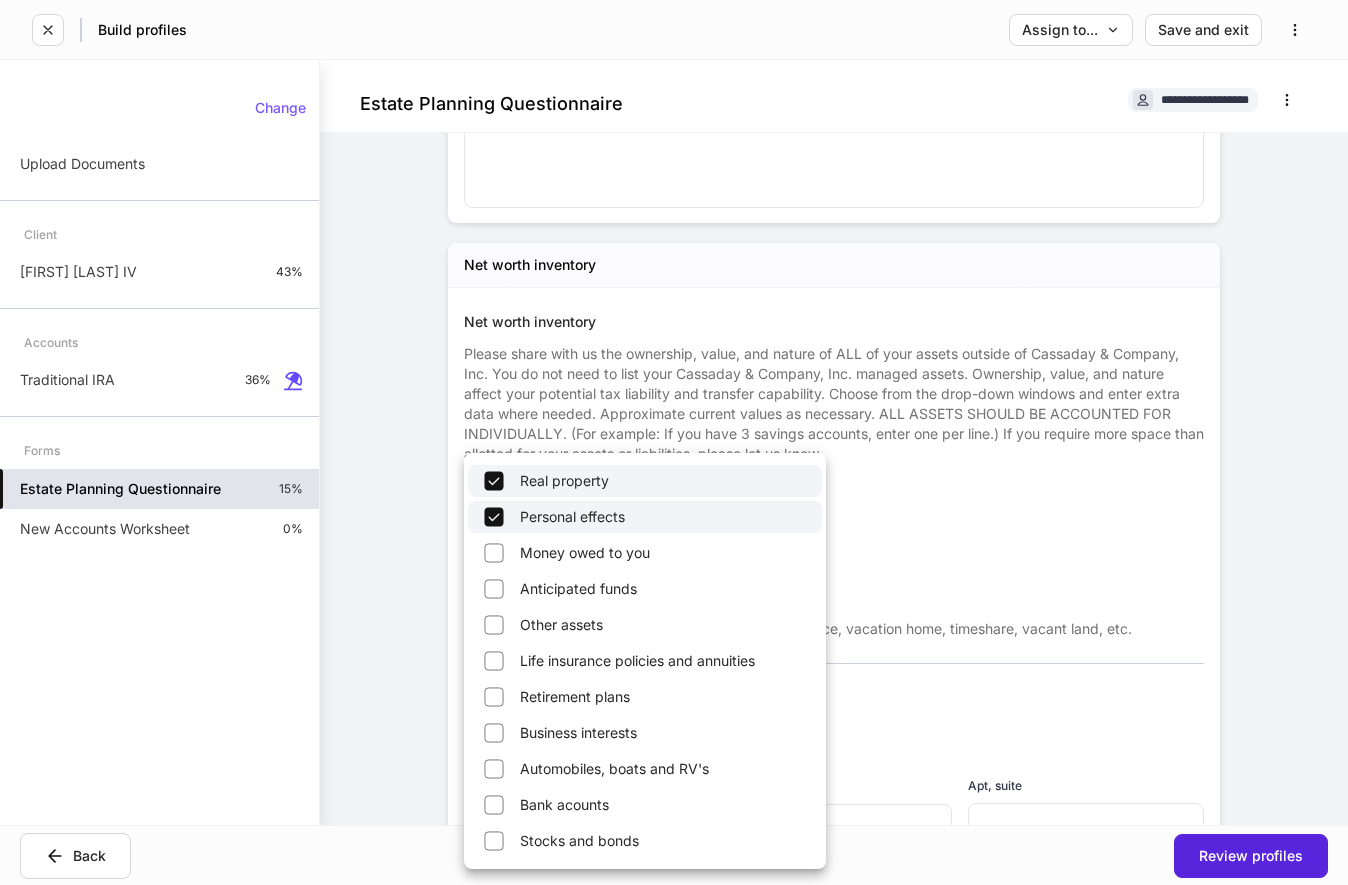 click at bounding box center [674, 442] 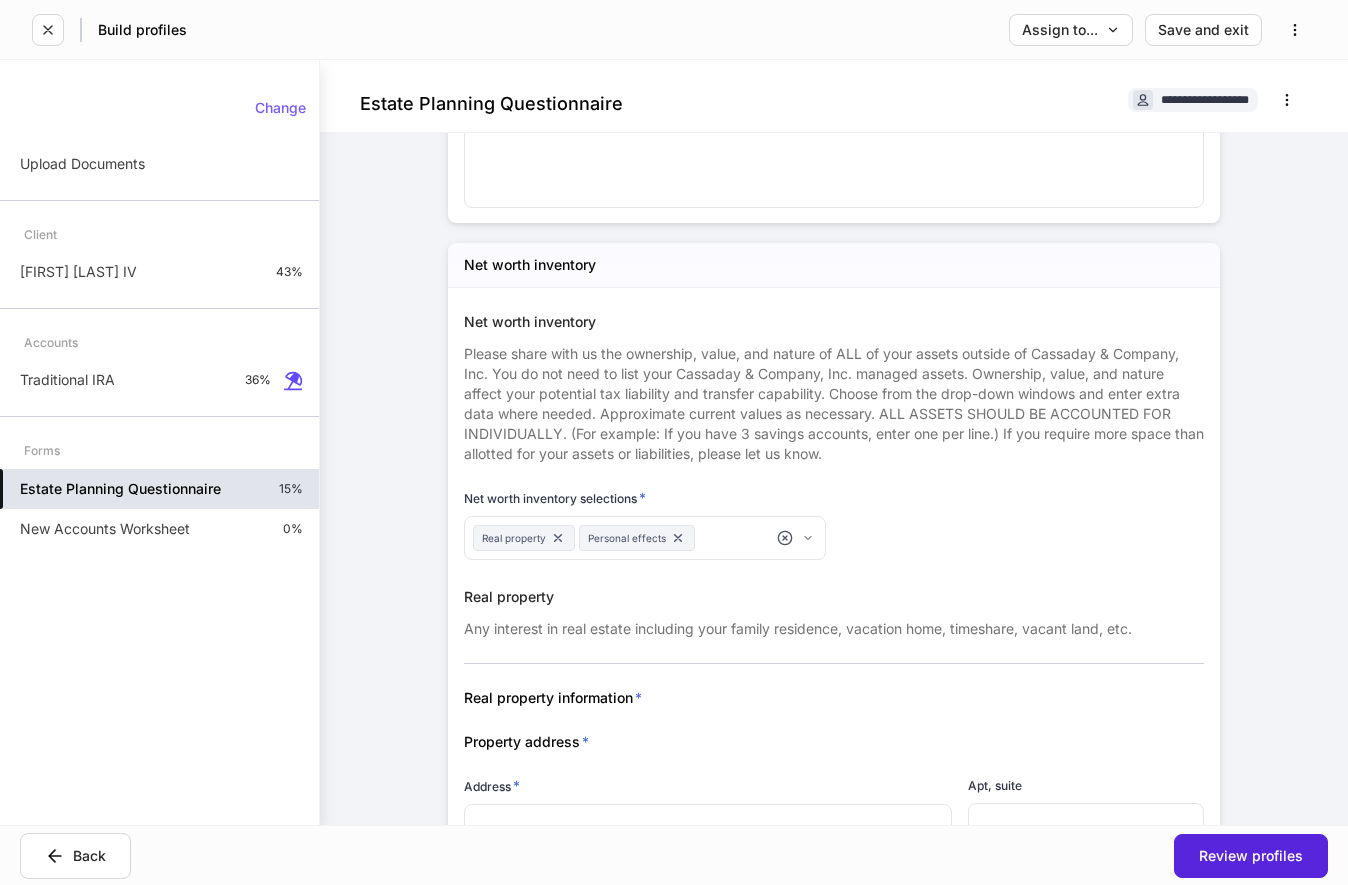 click on "**********" at bounding box center [826, 1055] 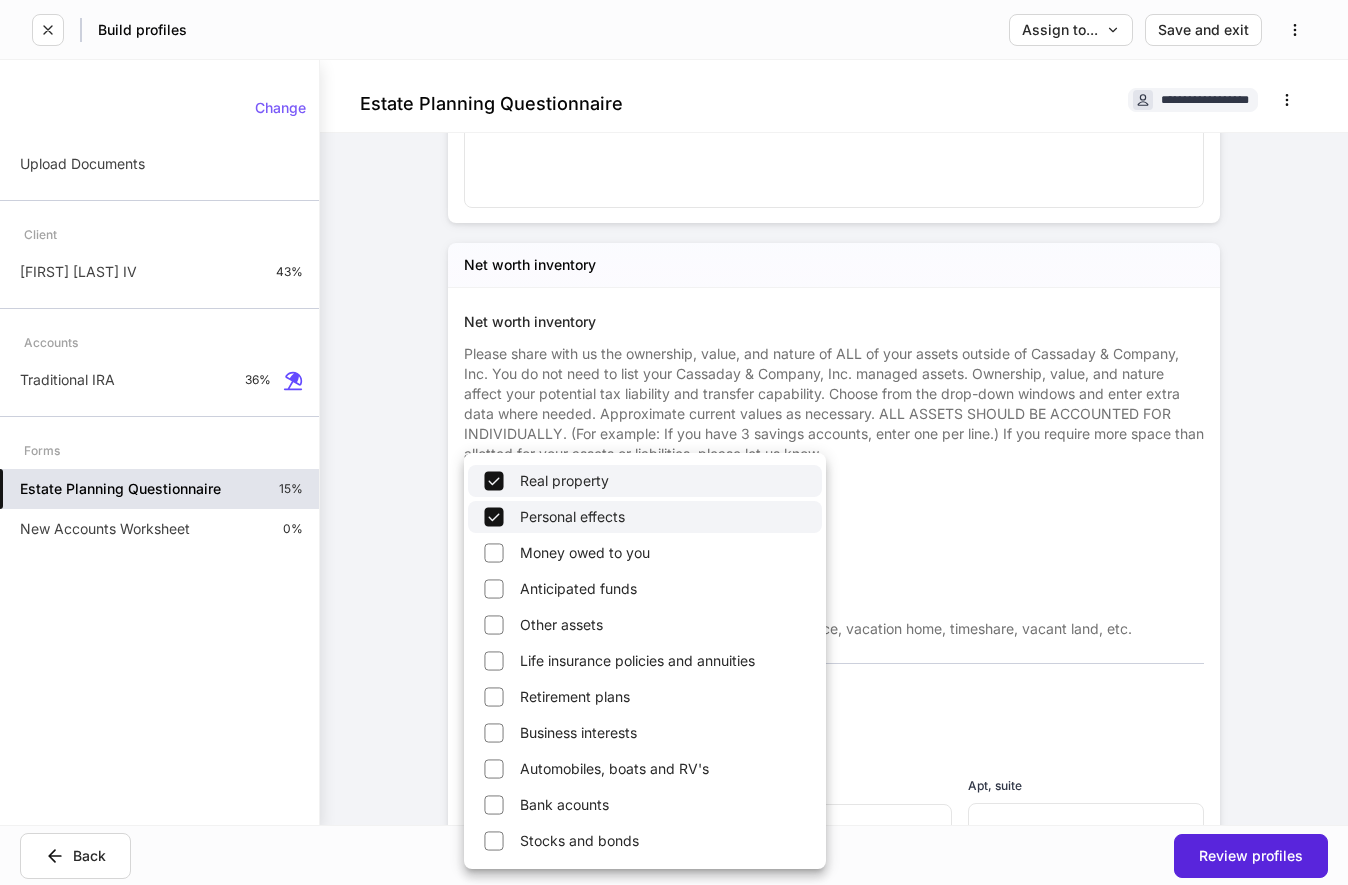 click at bounding box center [674, 442] 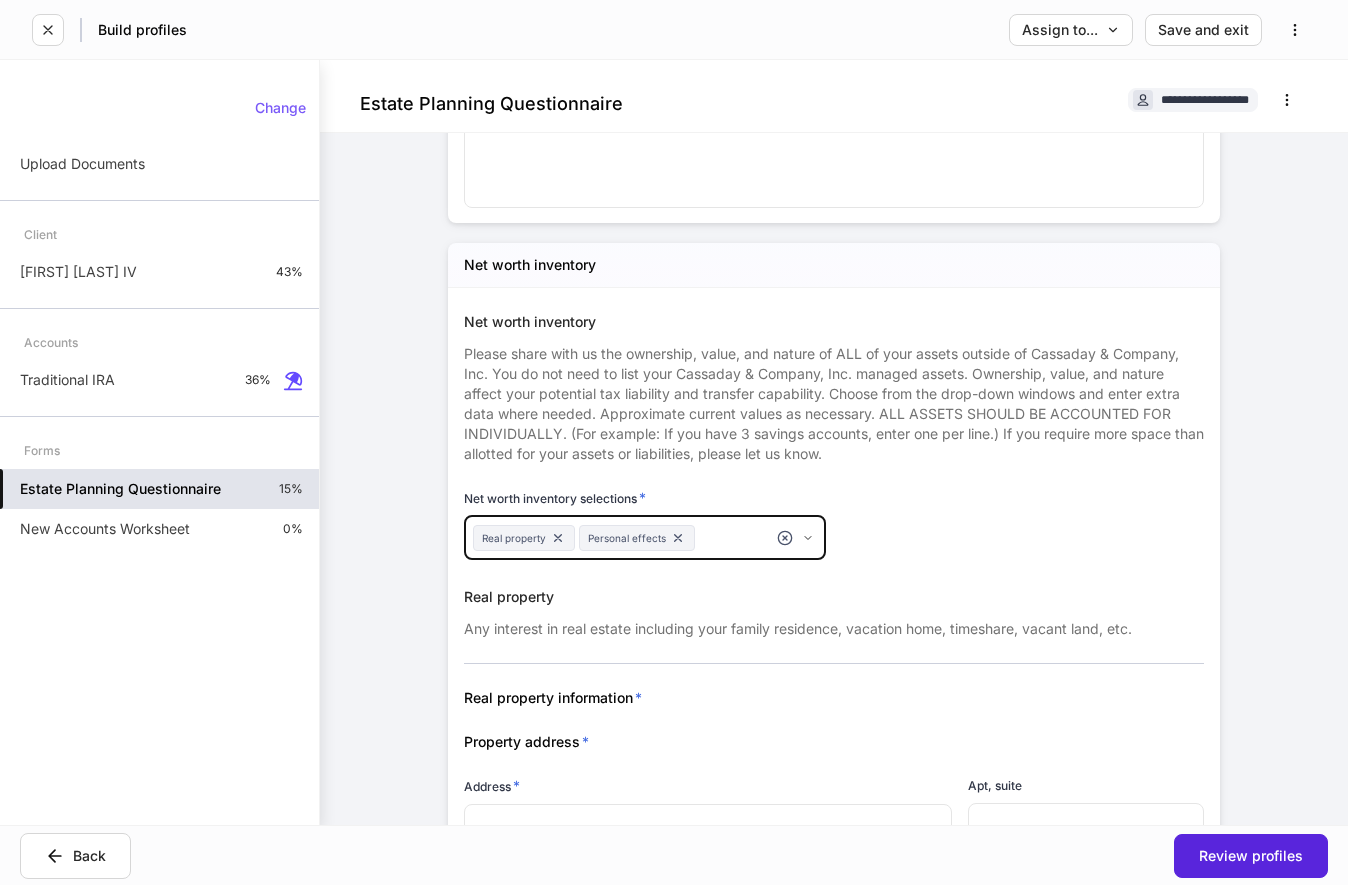 click on "**********" at bounding box center (674, 442) 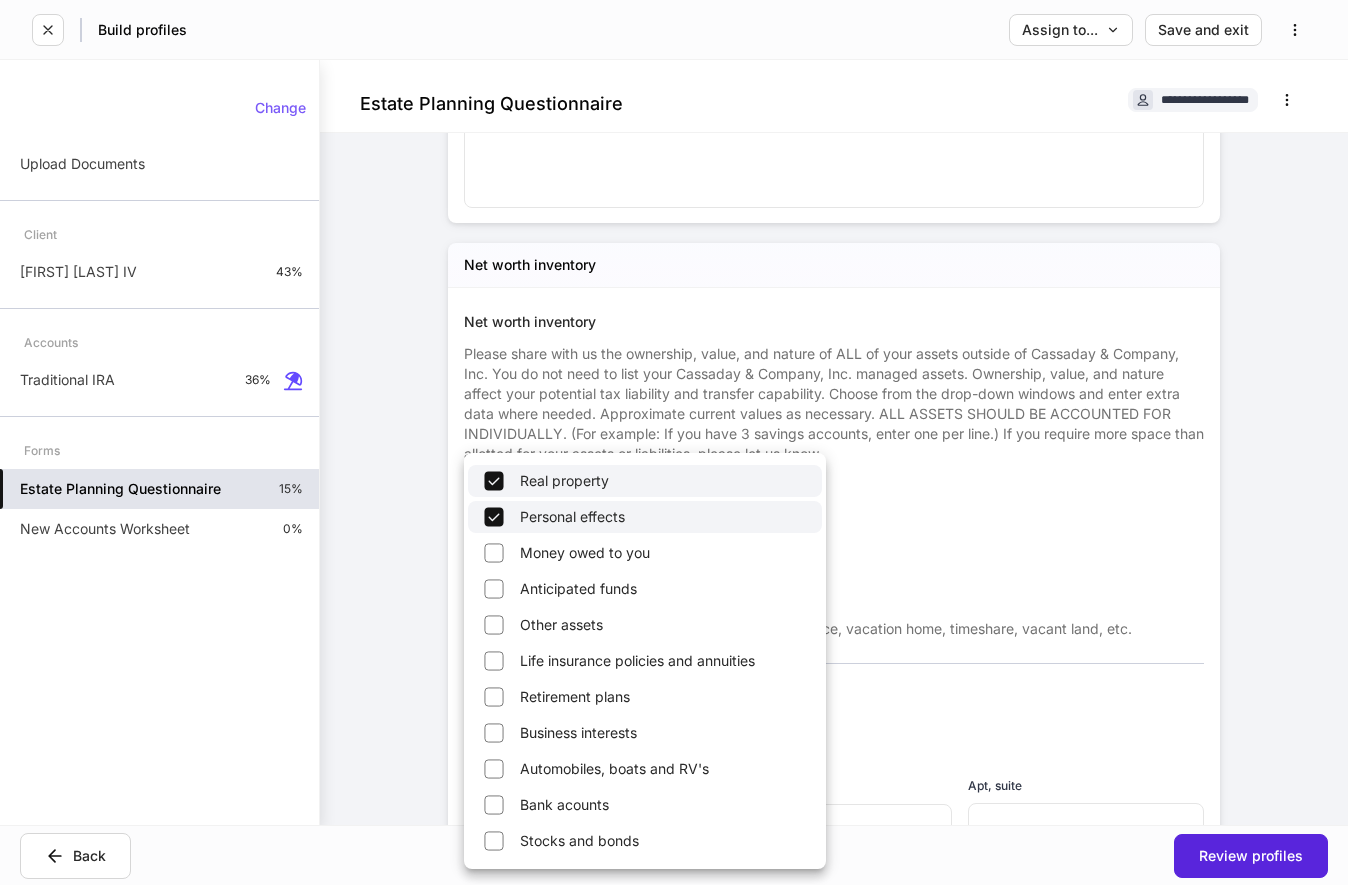 click at bounding box center (674, 442) 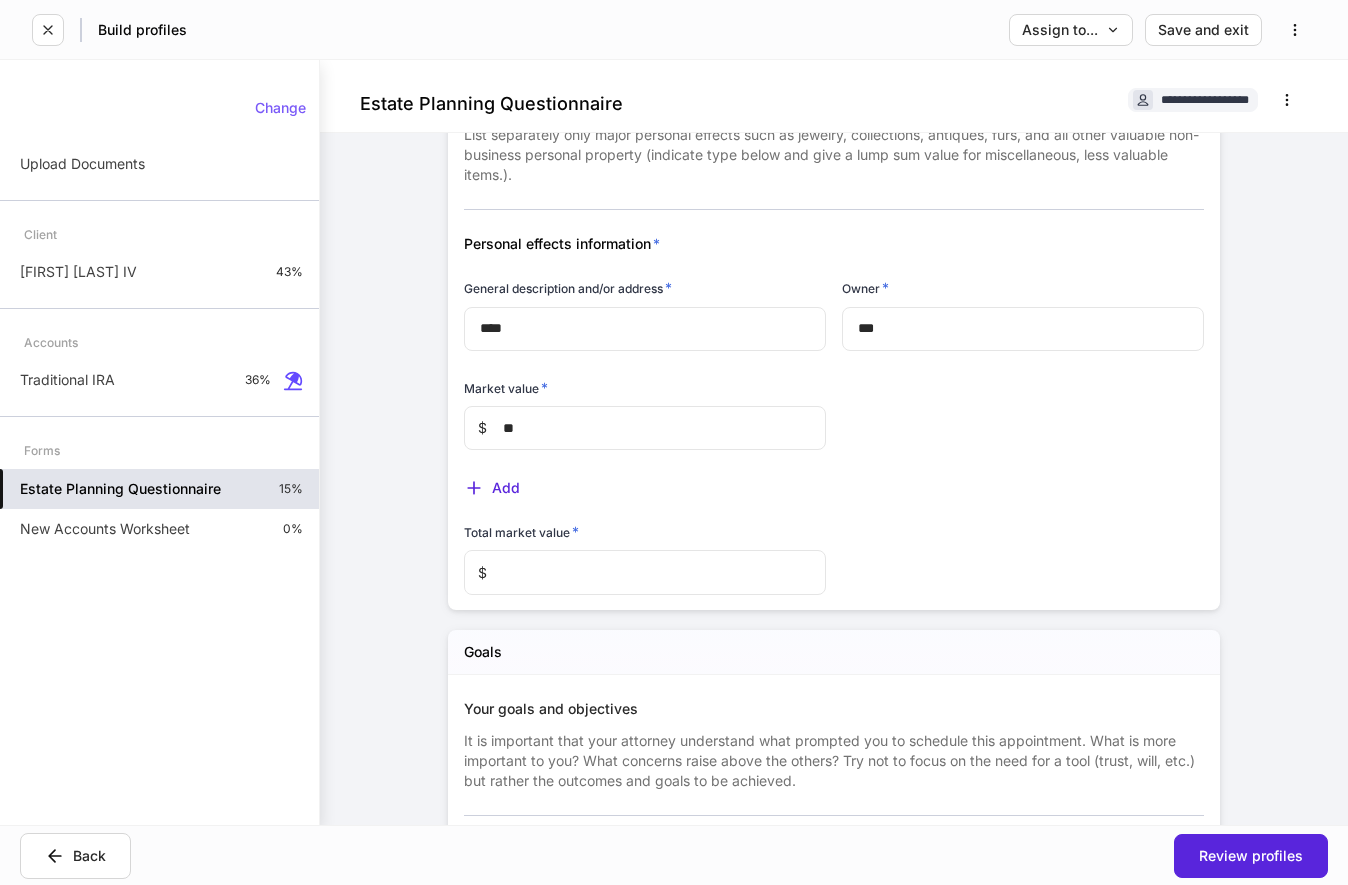 scroll, scrollTop: 11024, scrollLeft: 0, axis: vertical 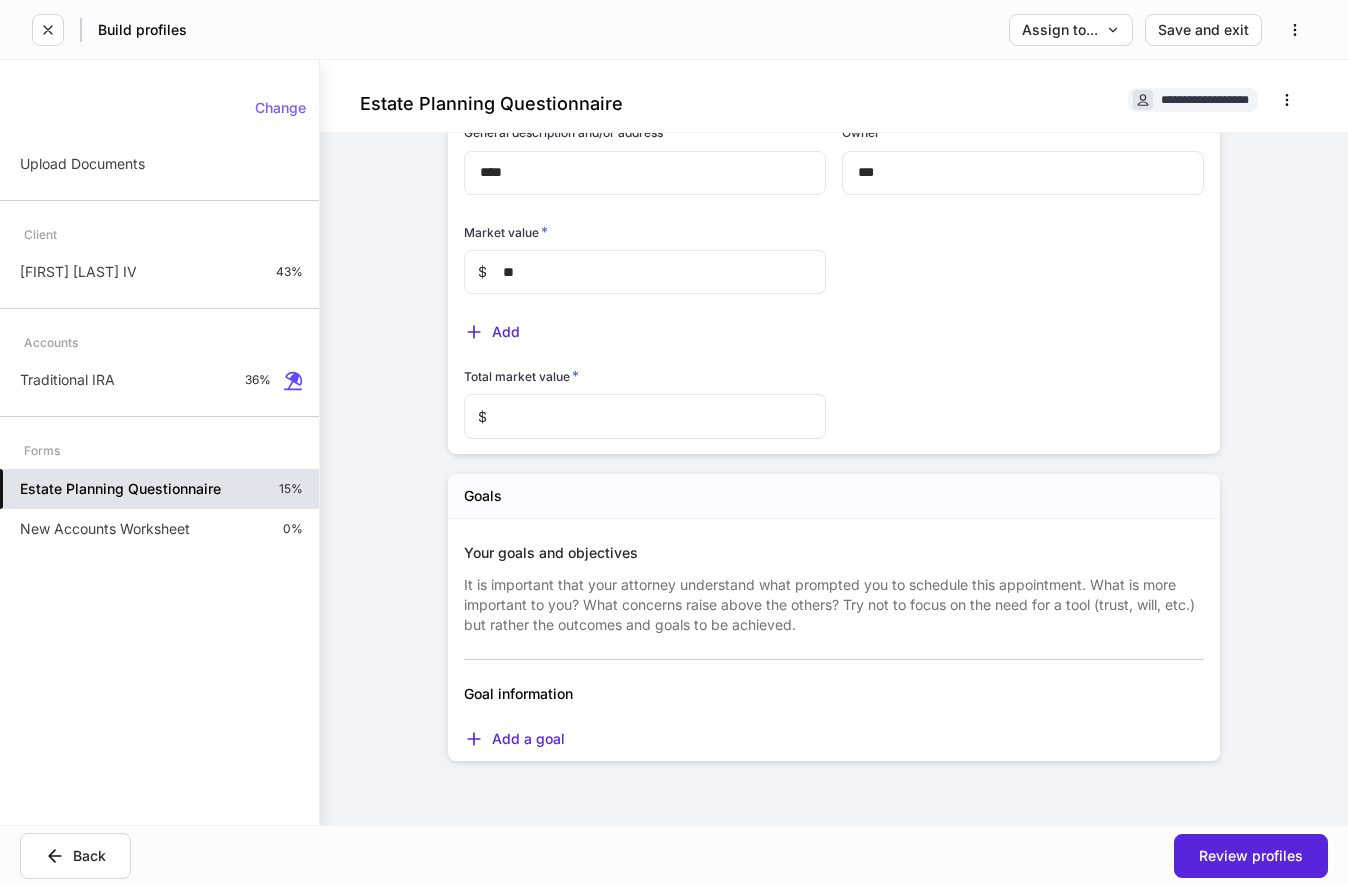 click on "It is important that your attorney understand what prompted you to schedule this appointment. What is more important to you? What concerns raise above the others? Try not to focus on the need for a tool (trust, will, etc.) but rather the outcomes and goals to be achieved." at bounding box center [834, 599] 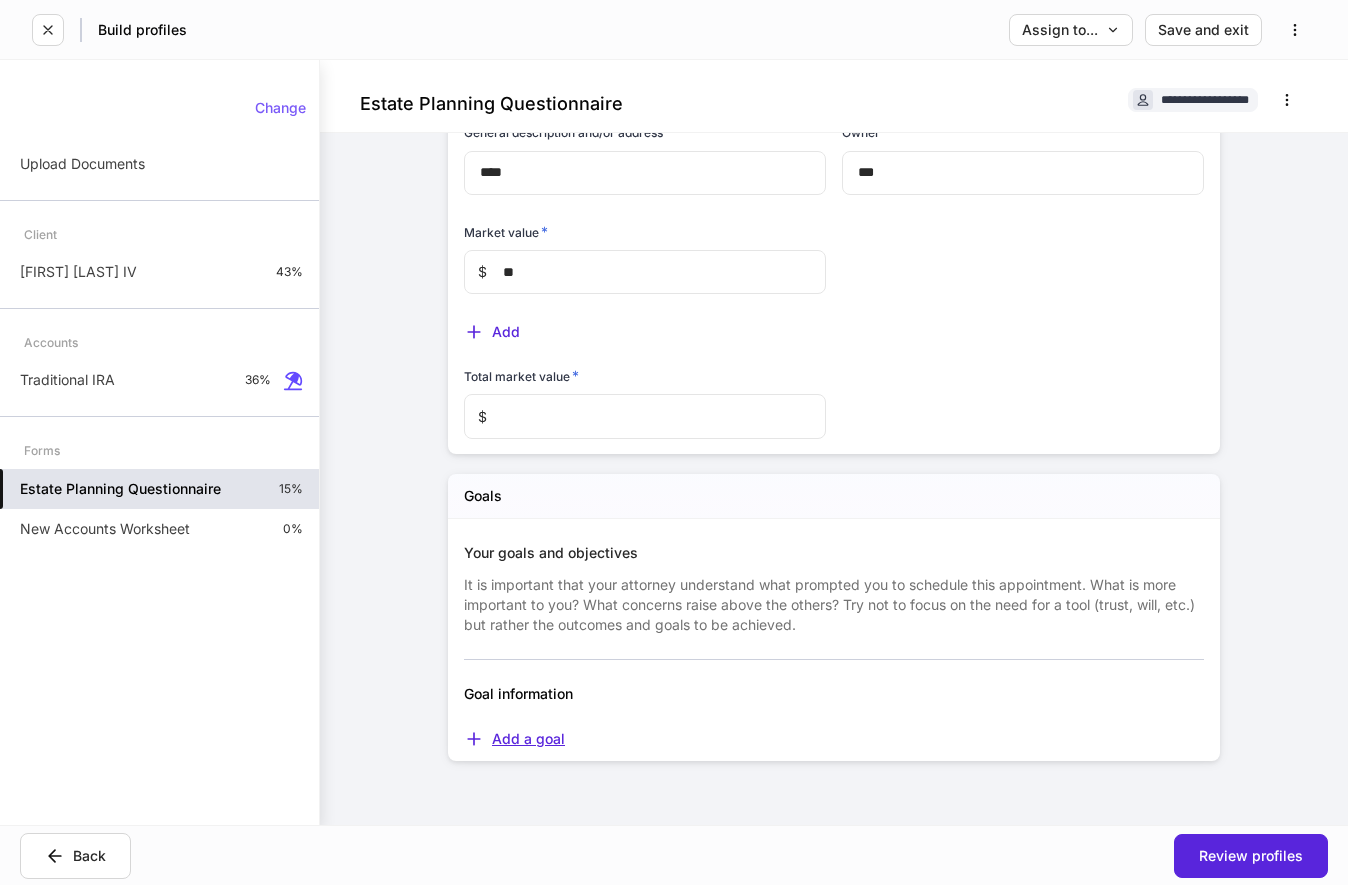 click on "Add a goal" at bounding box center (514, 739) 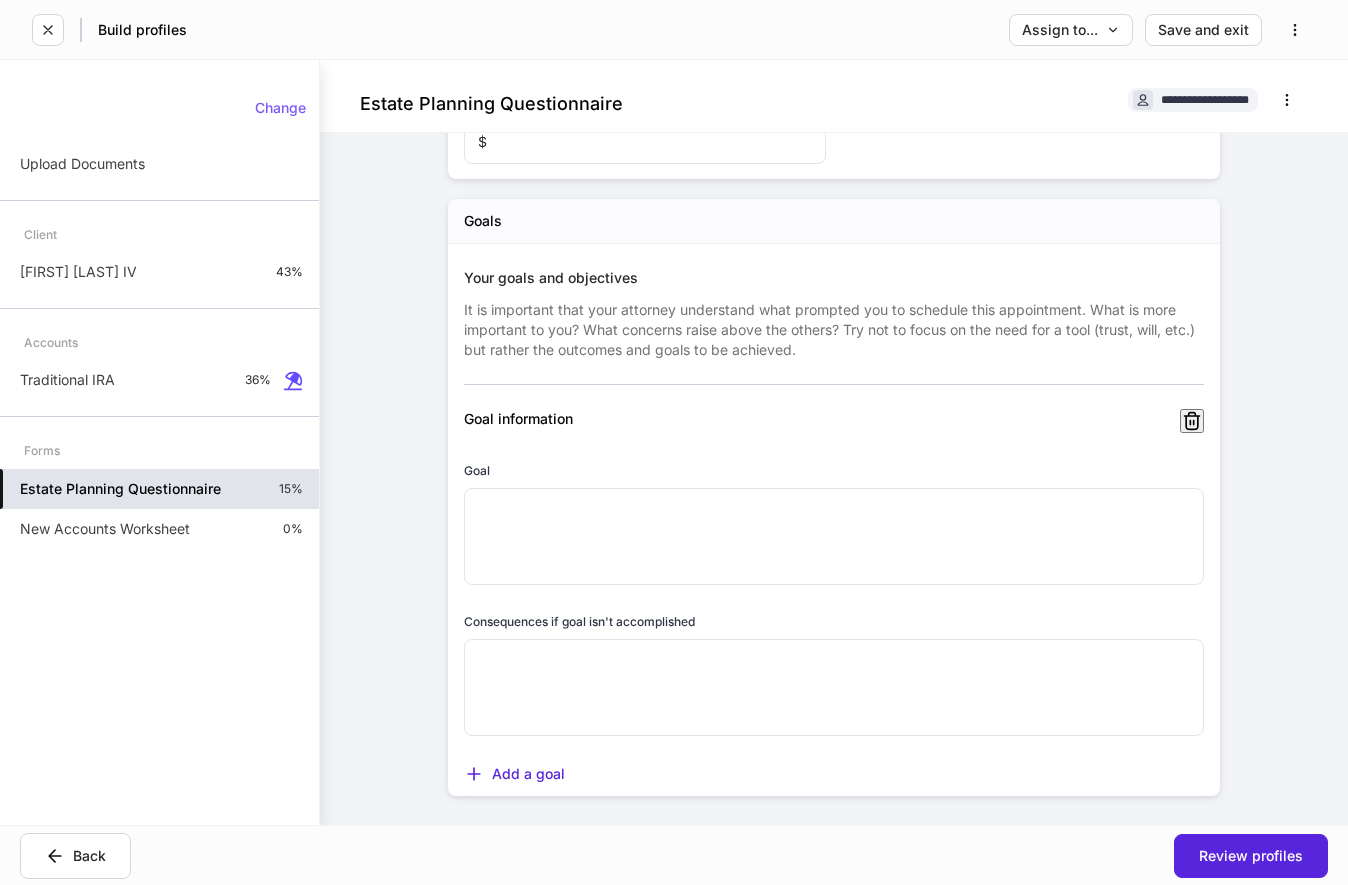 scroll, scrollTop: 11342, scrollLeft: 0, axis: vertical 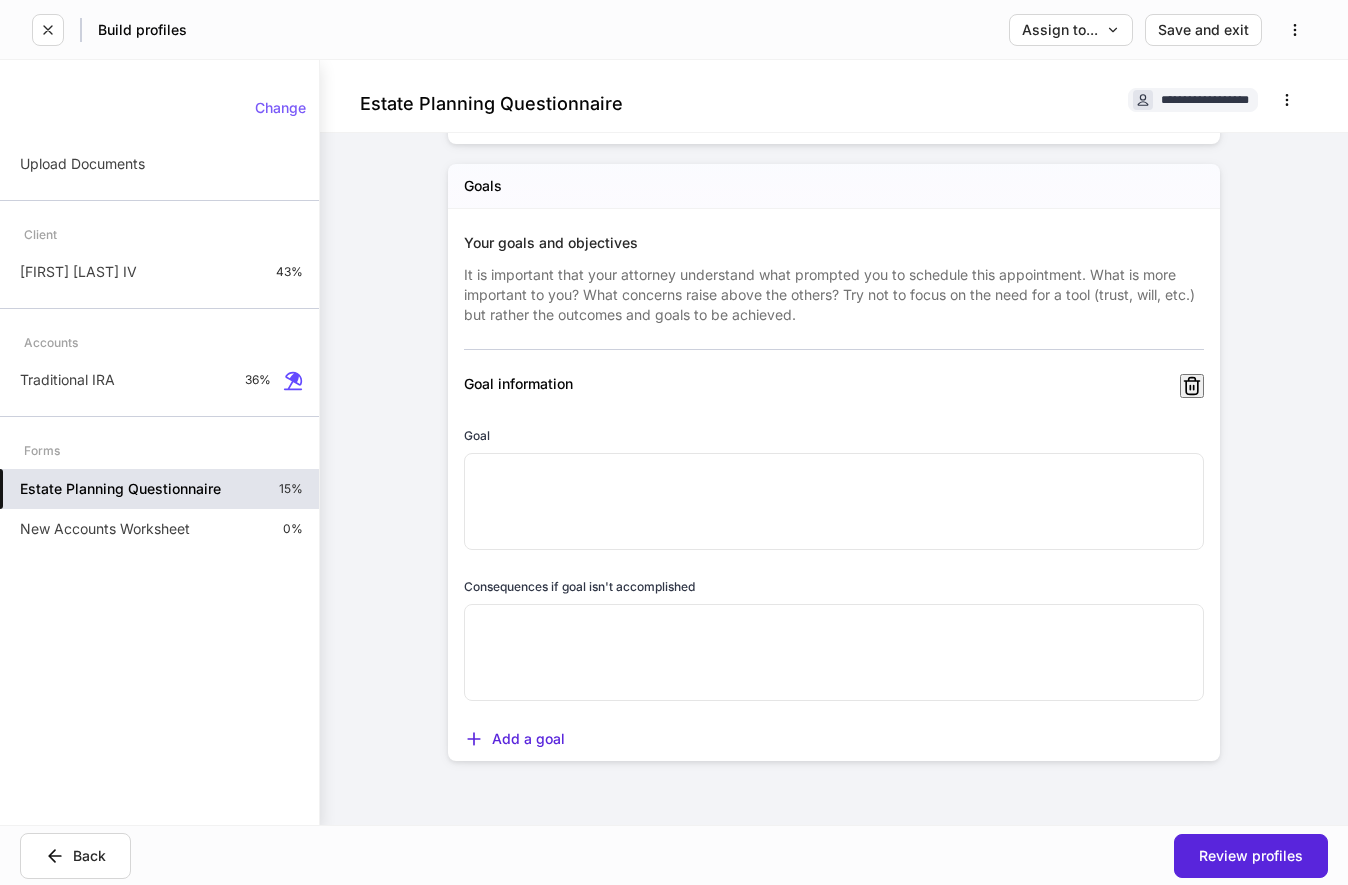 click on "Consequences if goal isn't accomplished * ​" at bounding box center (826, 628) 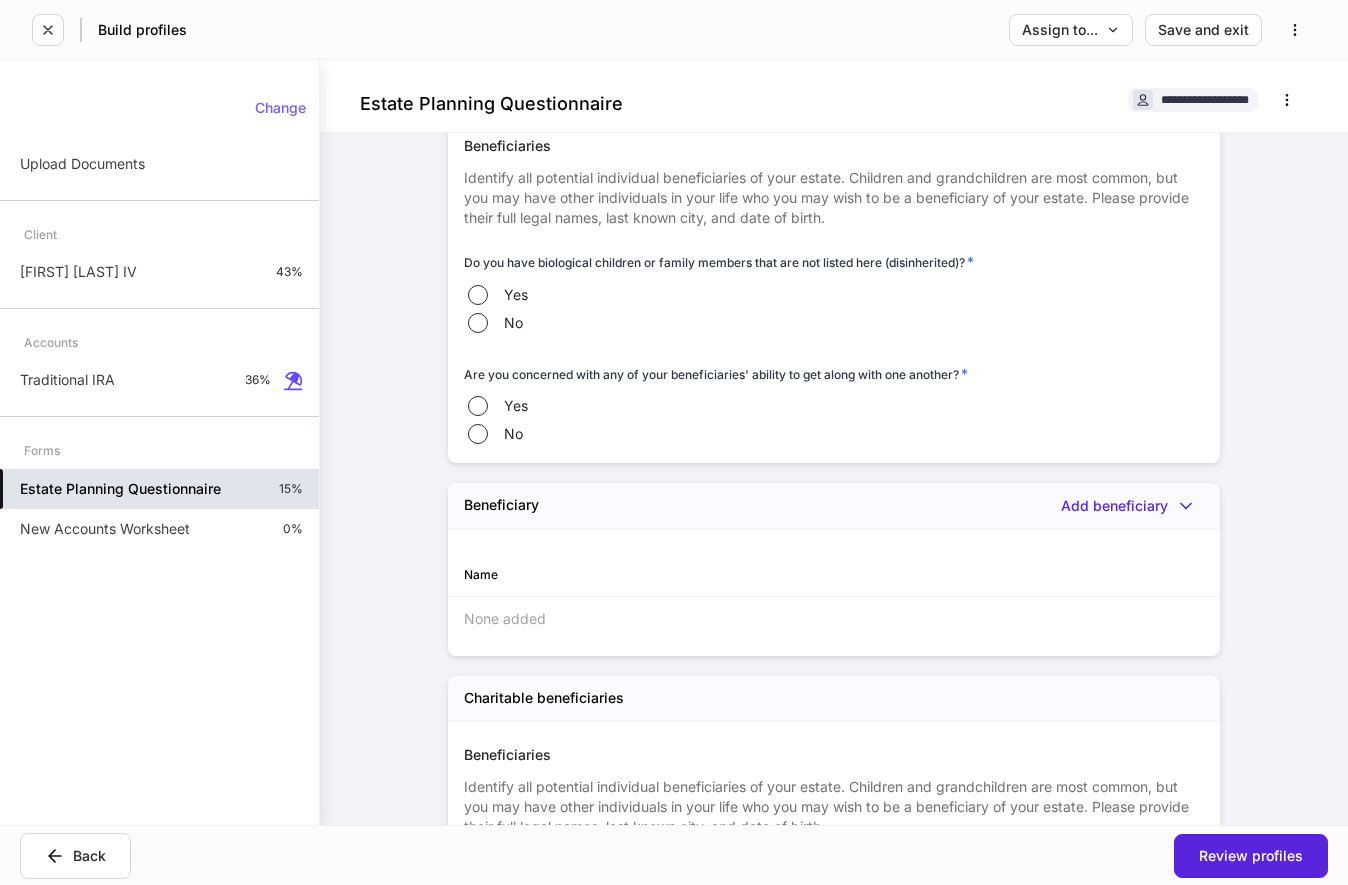 scroll, scrollTop: 428, scrollLeft: 0, axis: vertical 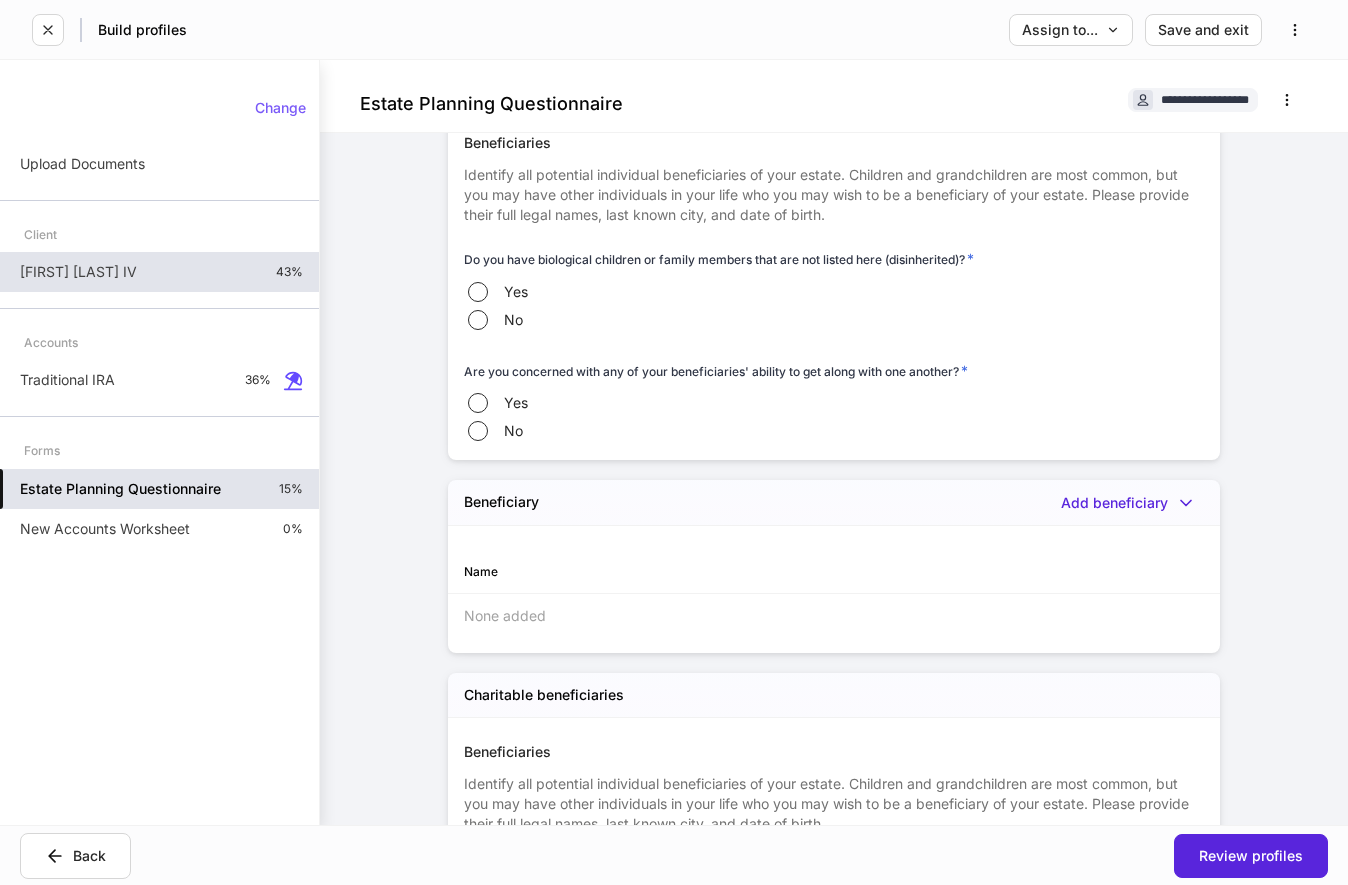 click on "[FIRST] [LAST] IV" at bounding box center [78, 272] 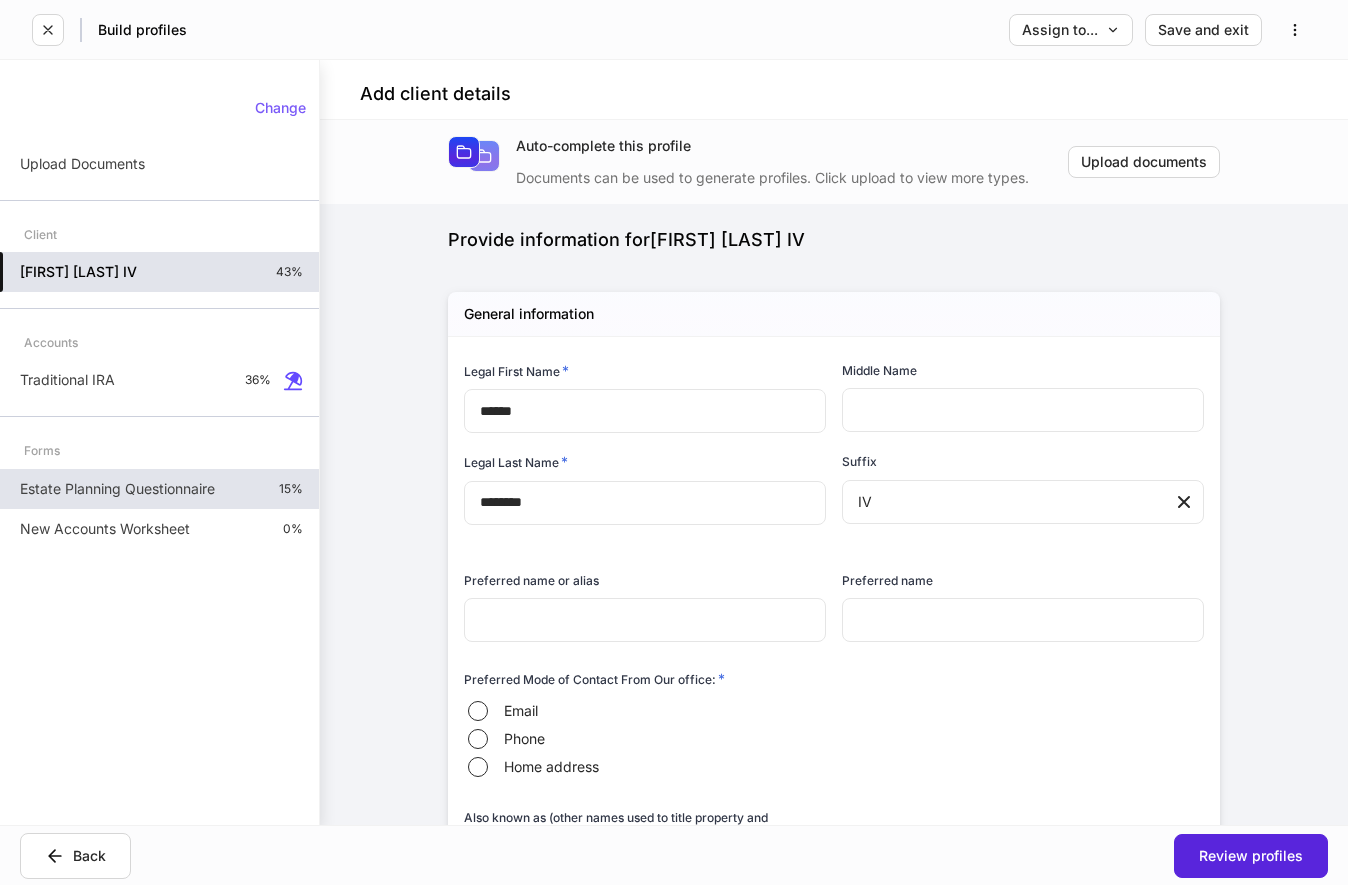 type on "**********" 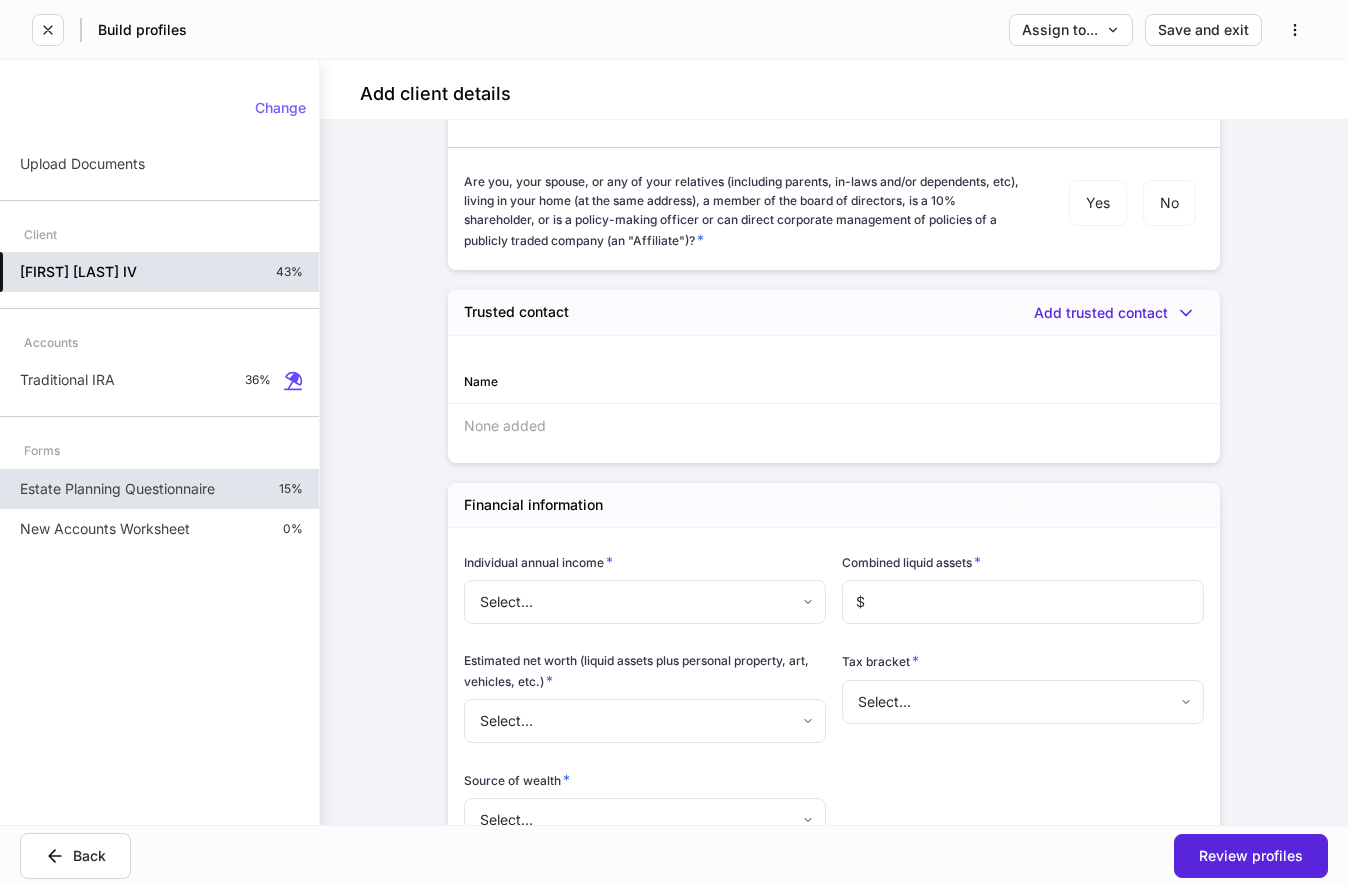 scroll, scrollTop: 4794, scrollLeft: 0, axis: vertical 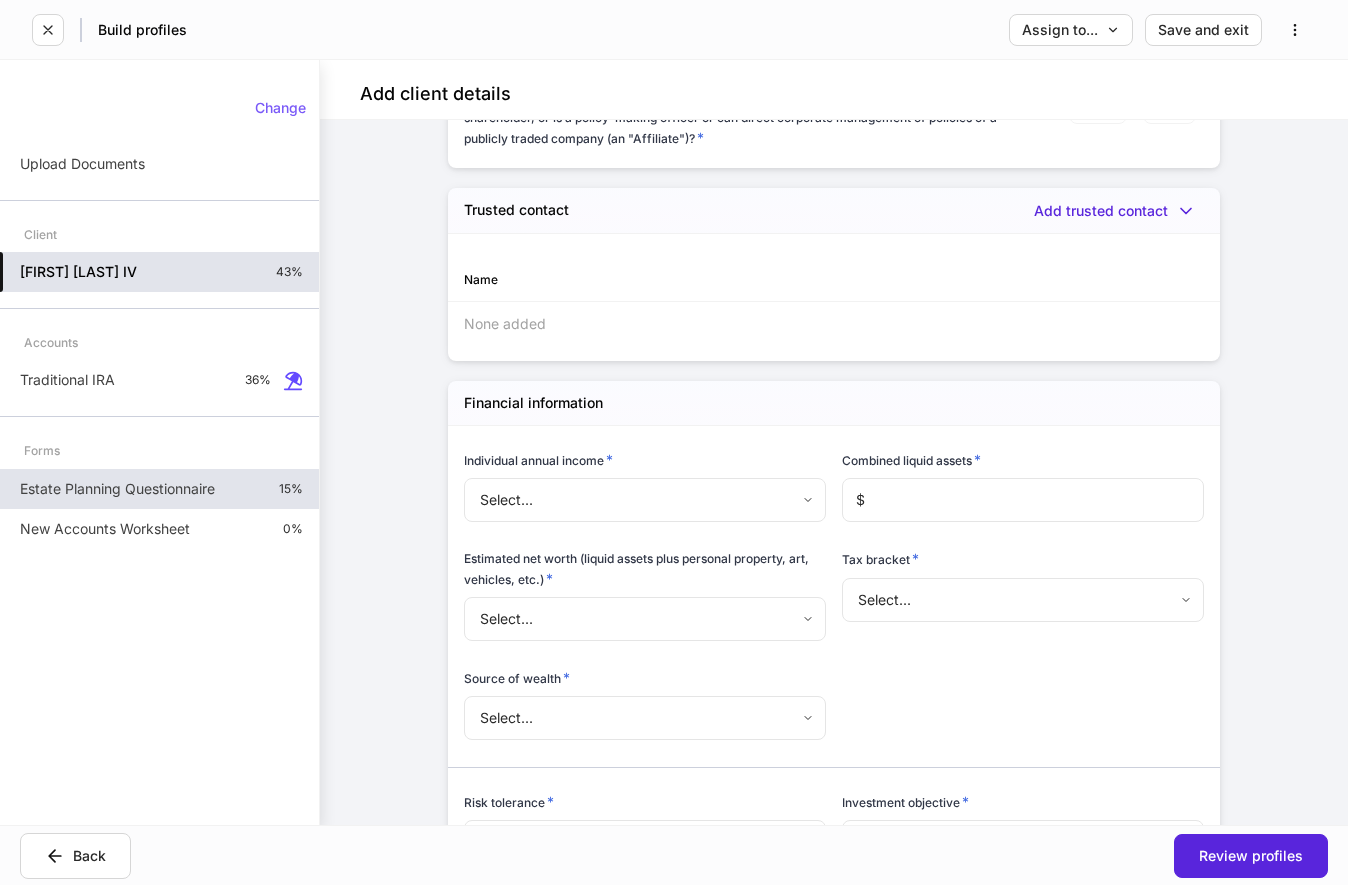 click on "Estate Planning Questionnaire" at bounding box center [117, 489] 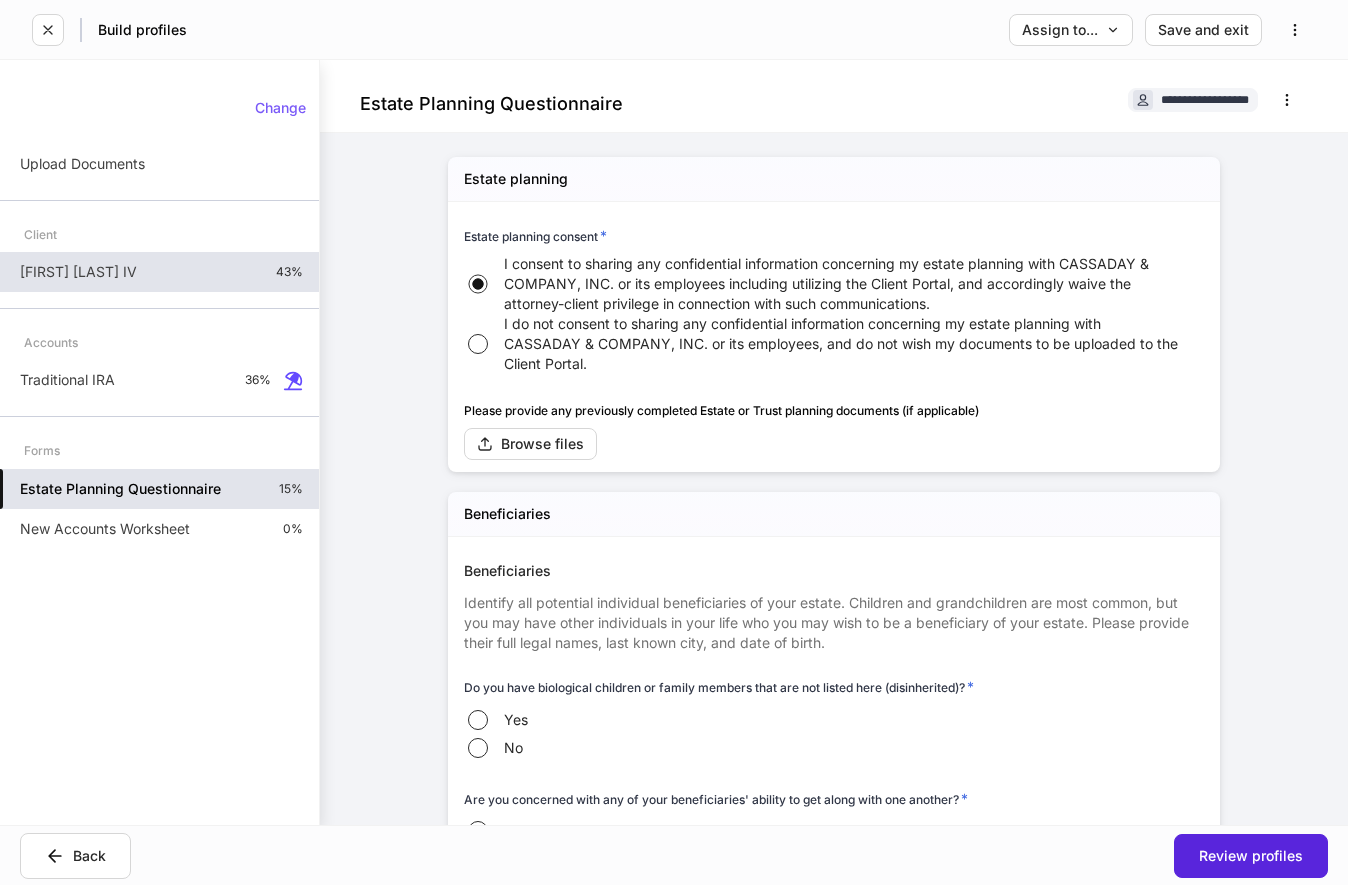 type on "**" 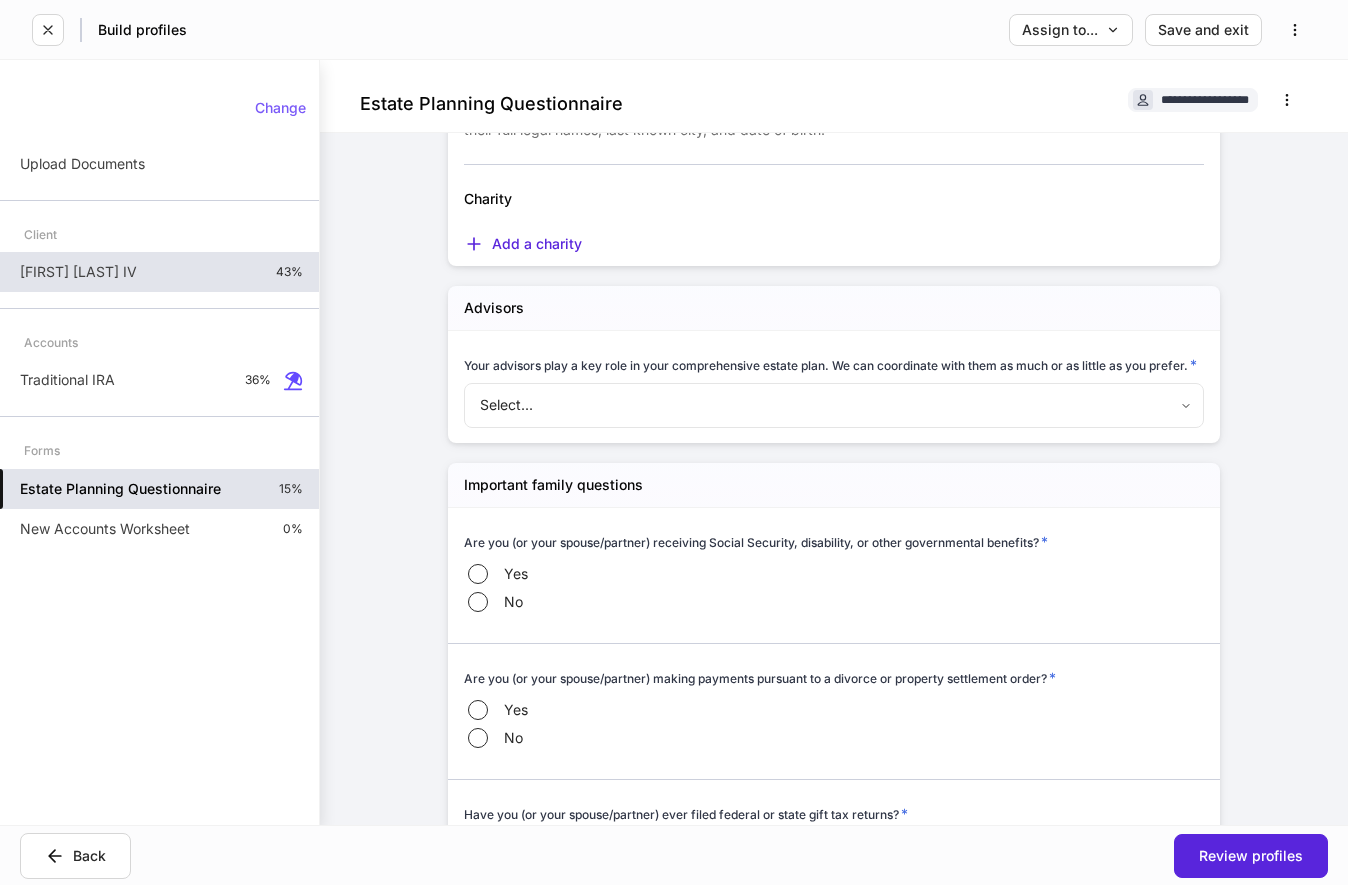 scroll, scrollTop: 1224, scrollLeft: 0, axis: vertical 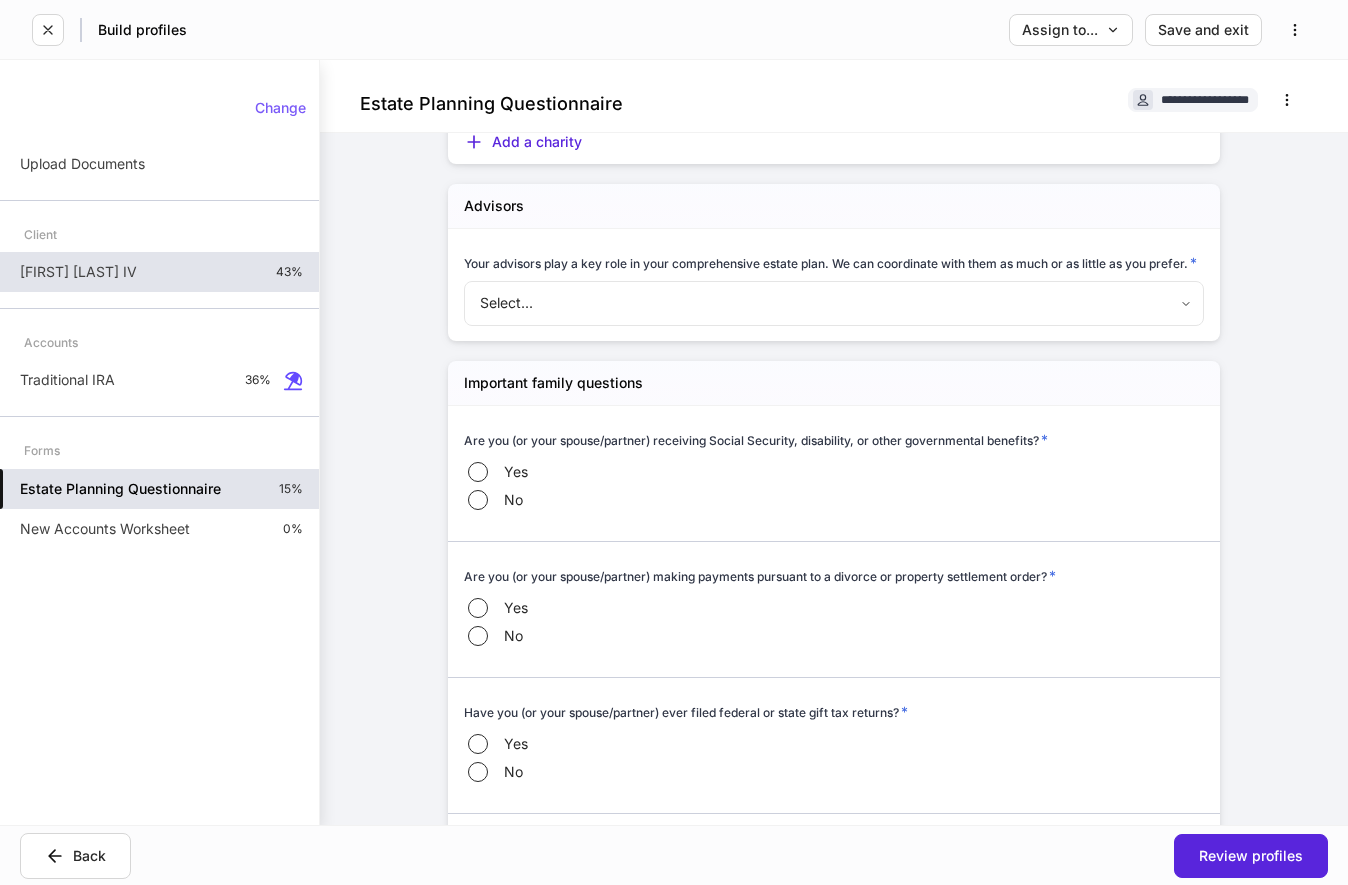 click on "**********" at bounding box center (674, 442) 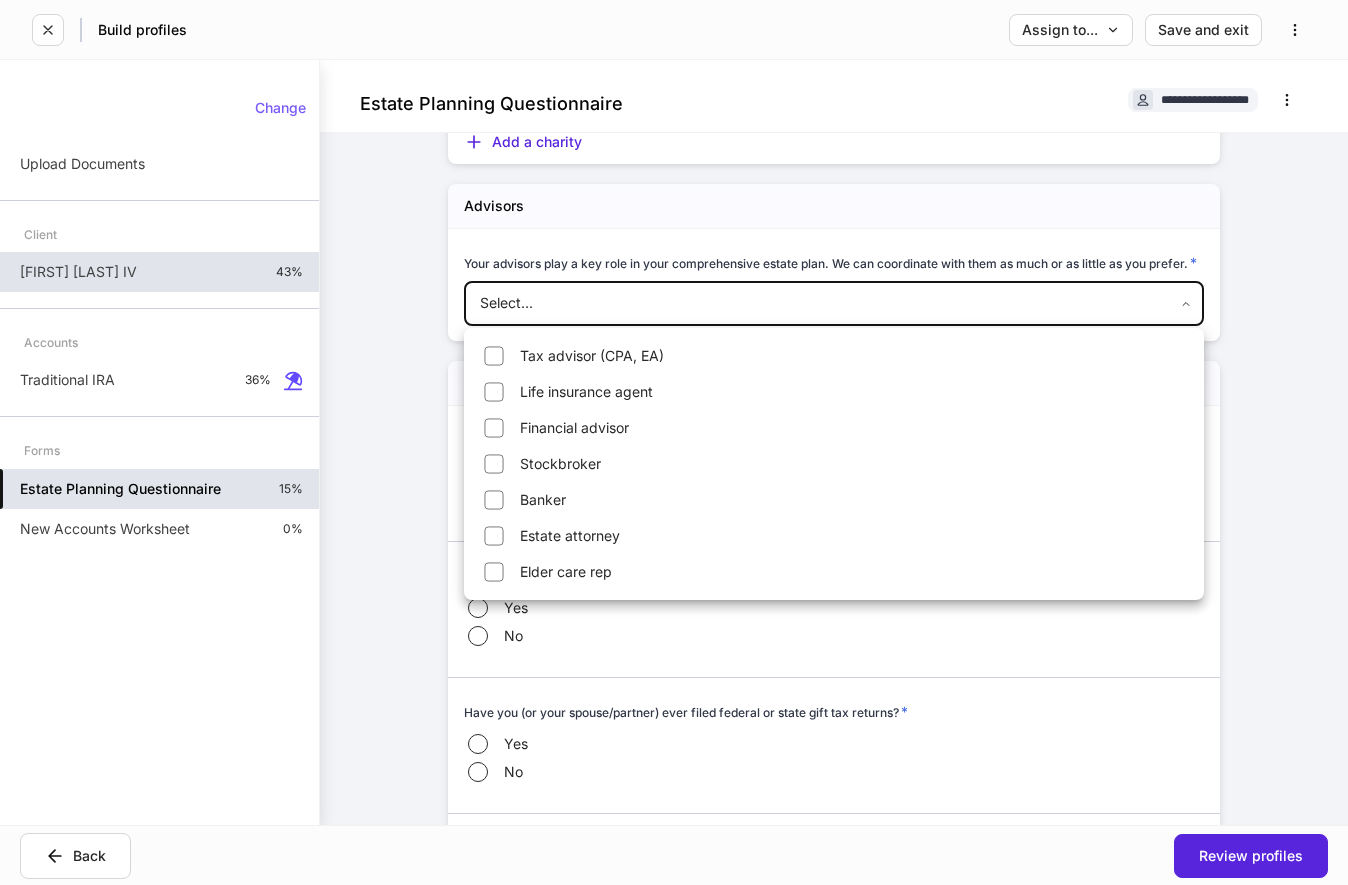 click at bounding box center (674, 442) 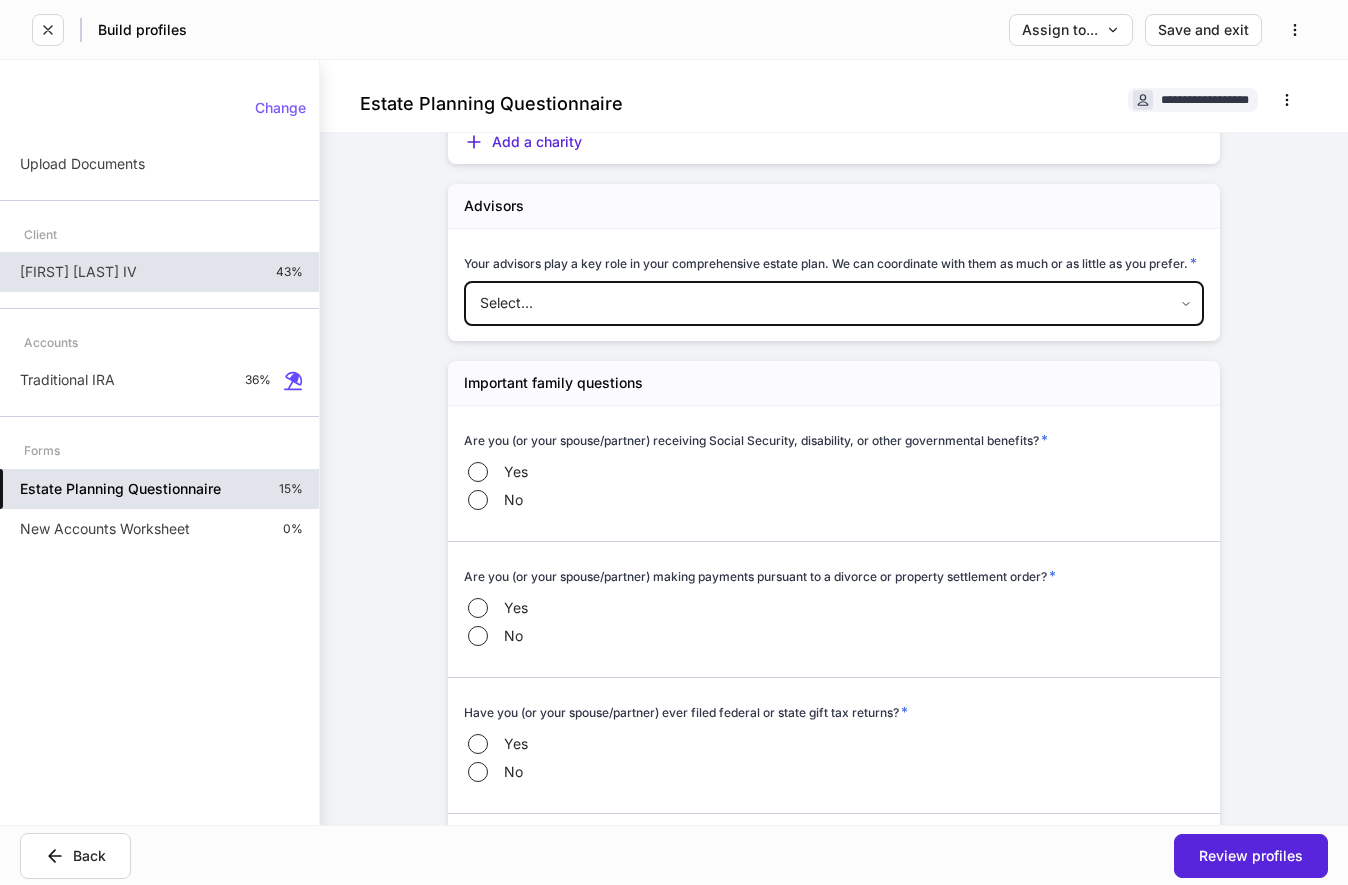 click on "[FIRST] [LAST] [SUFFIX]" at bounding box center (159, 272) 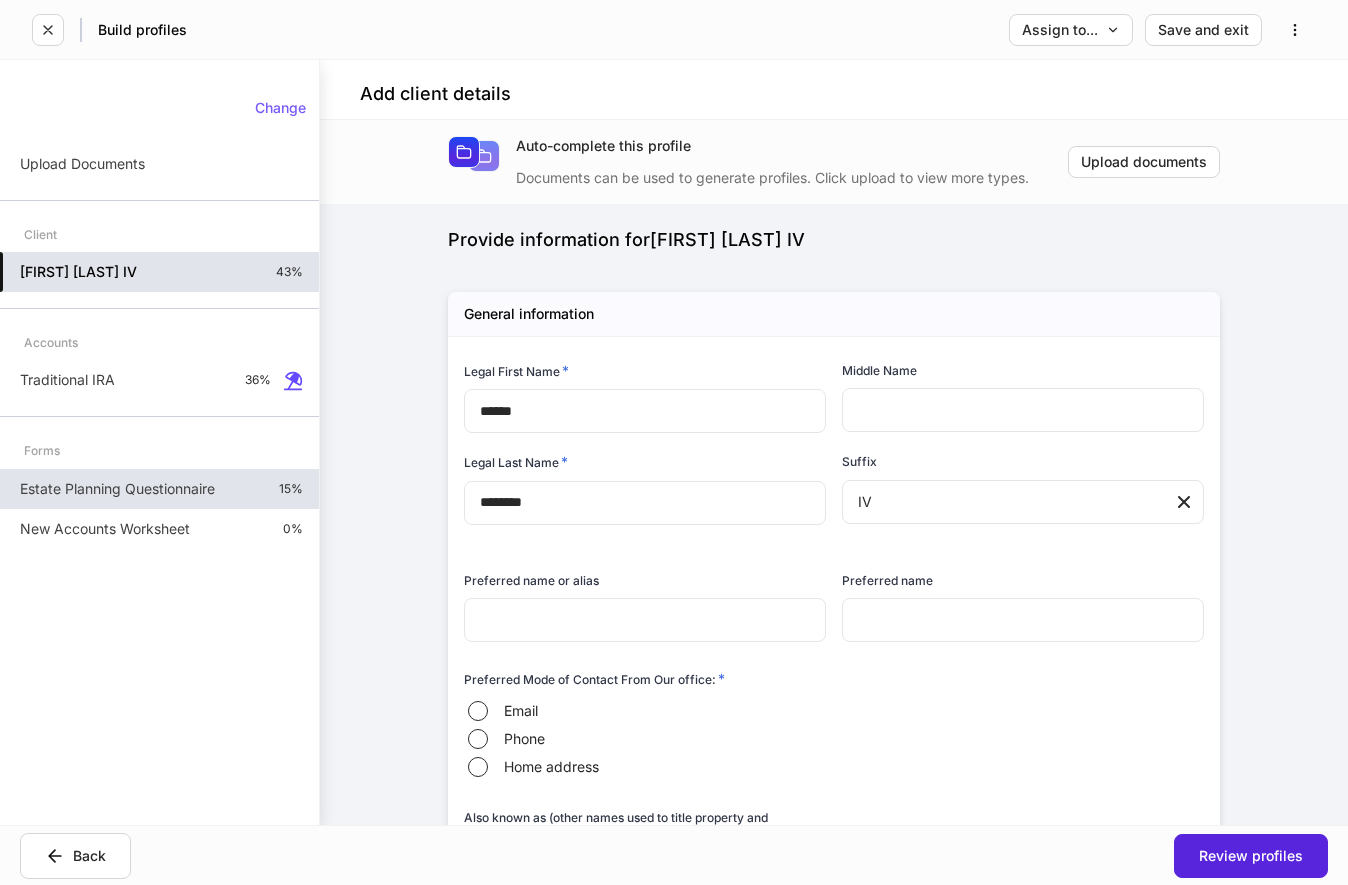 type on "**********" 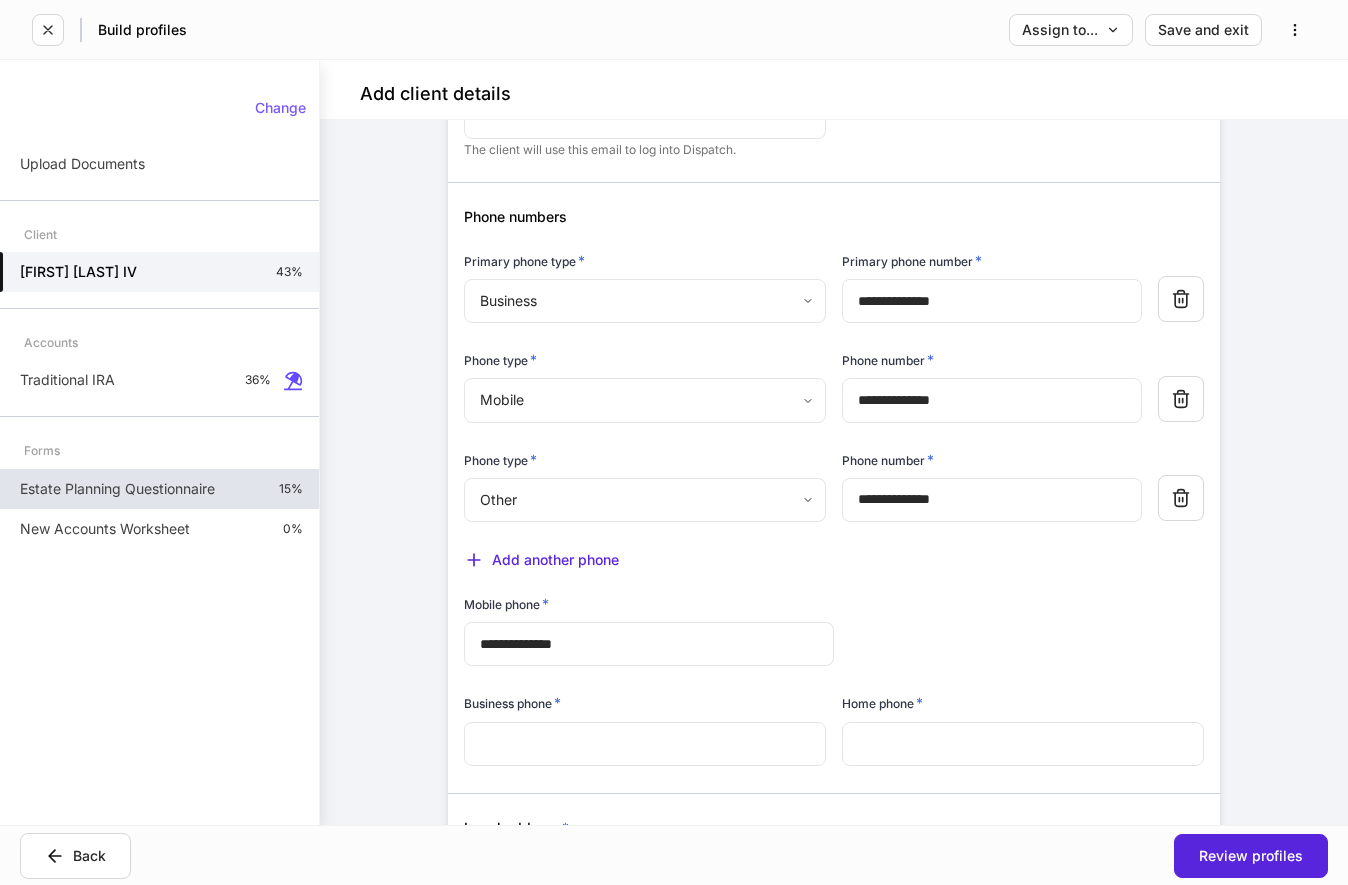 scroll, scrollTop: 2142, scrollLeft: 0, axis: vertical 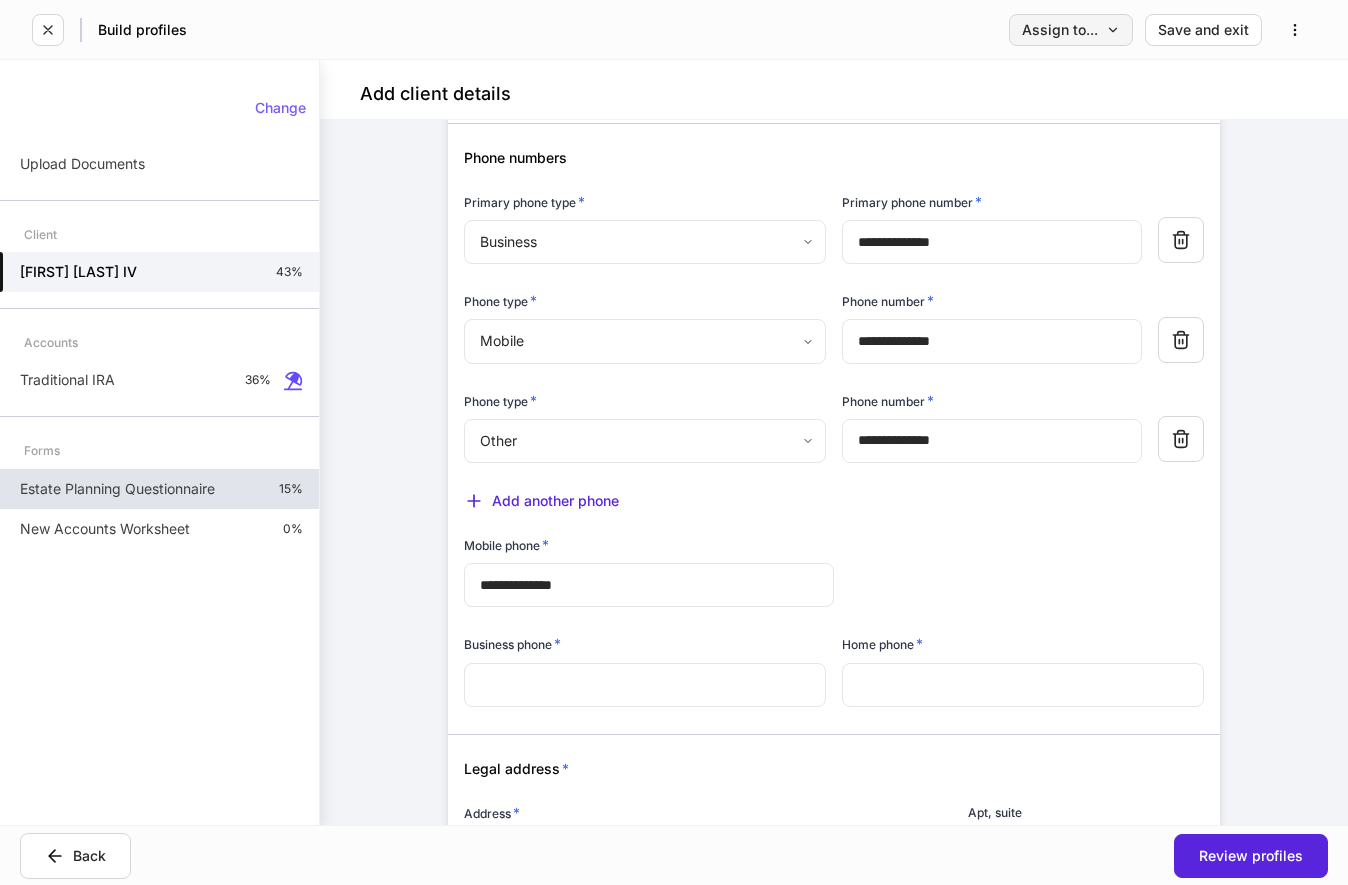click 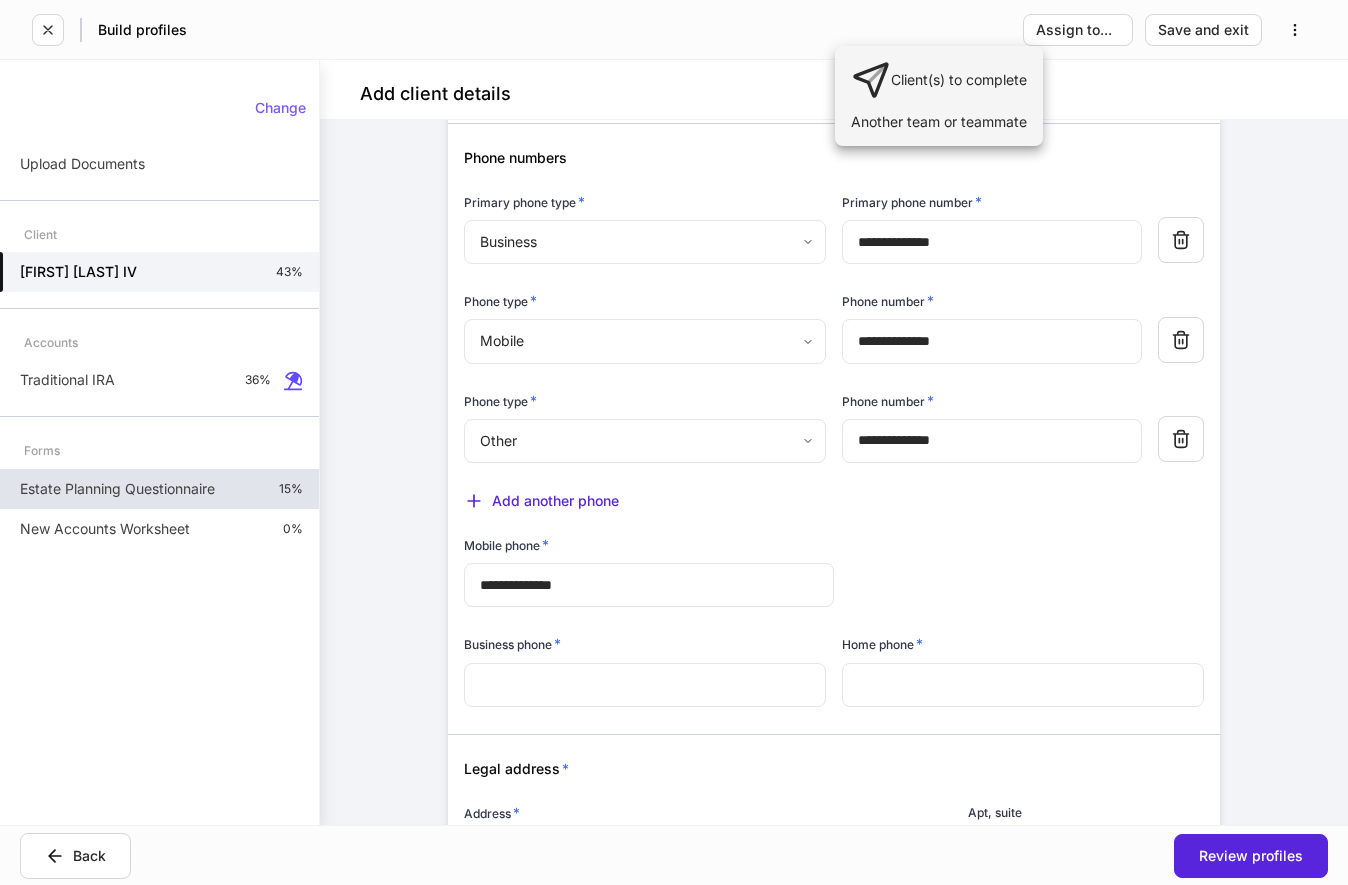 click at bounding box center (674, 442) 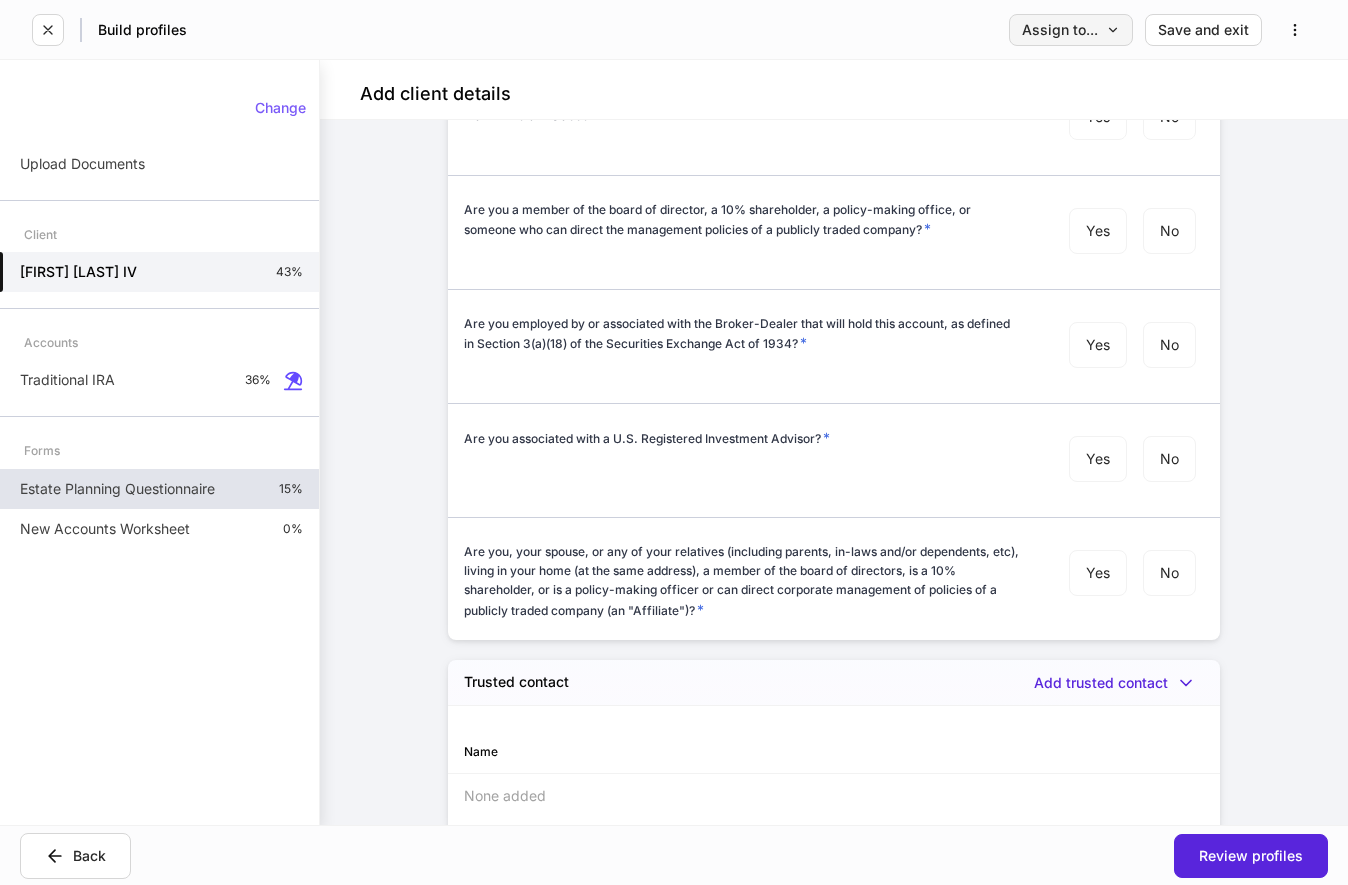 scroll, scrollTop: 4284, scrollLeft: 0, axis: vertical 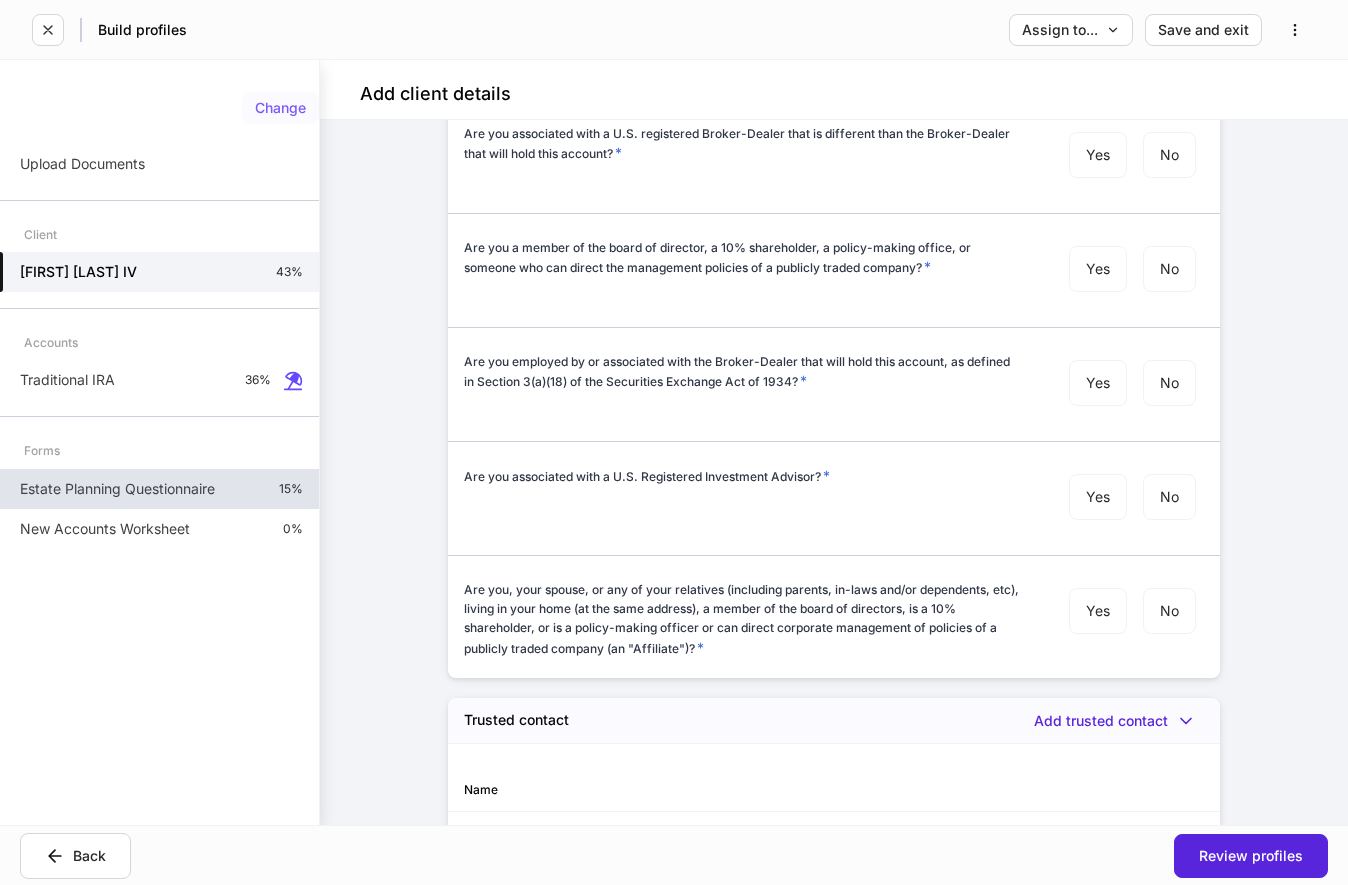 click on "Change" at bounding box center [280, 108] 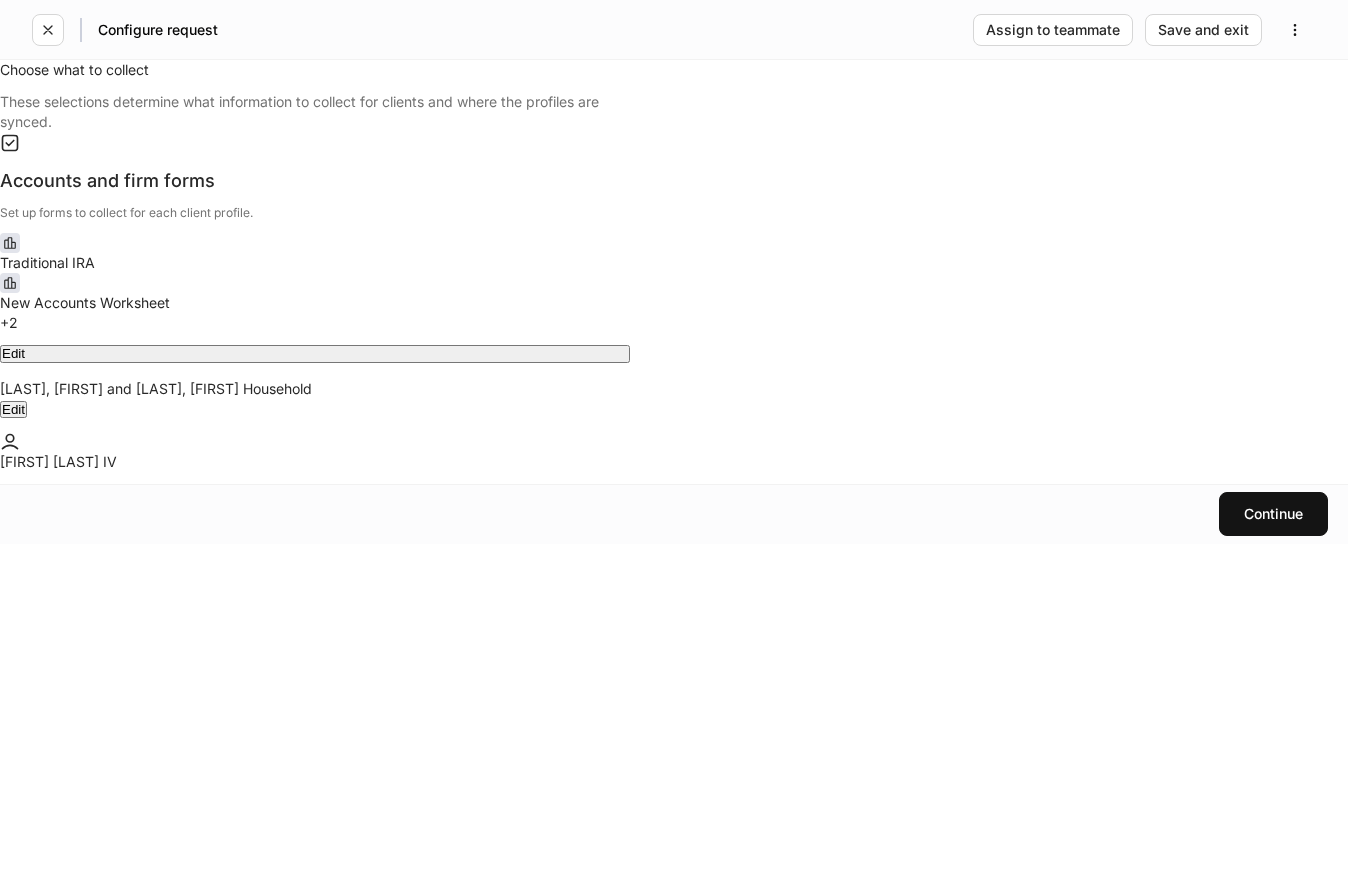 click on "Edit" at bounding box center (315, 353) 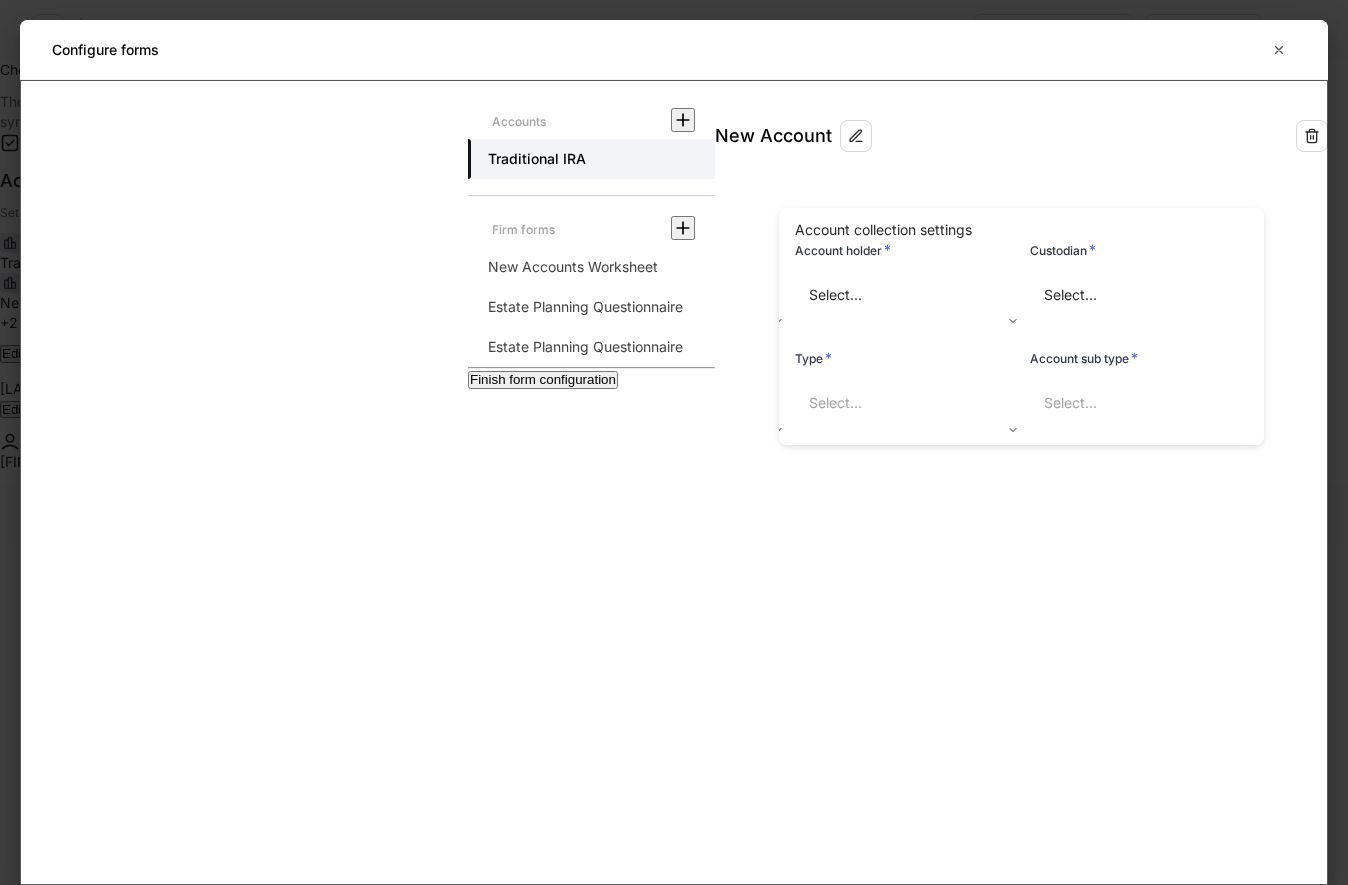 type on "**********" 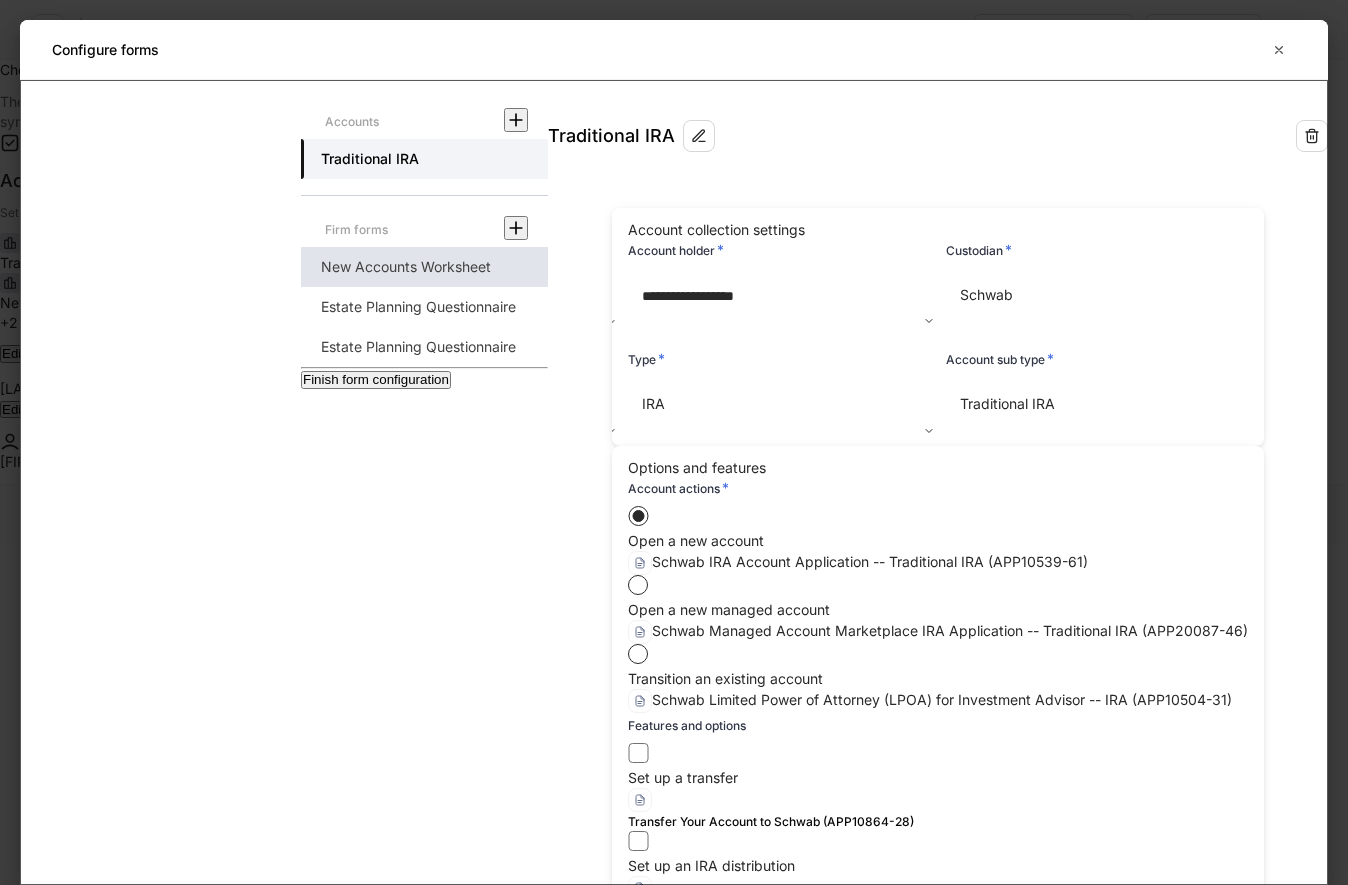 click on "New Accounts Worksheet" at bounding box center [424, 267] 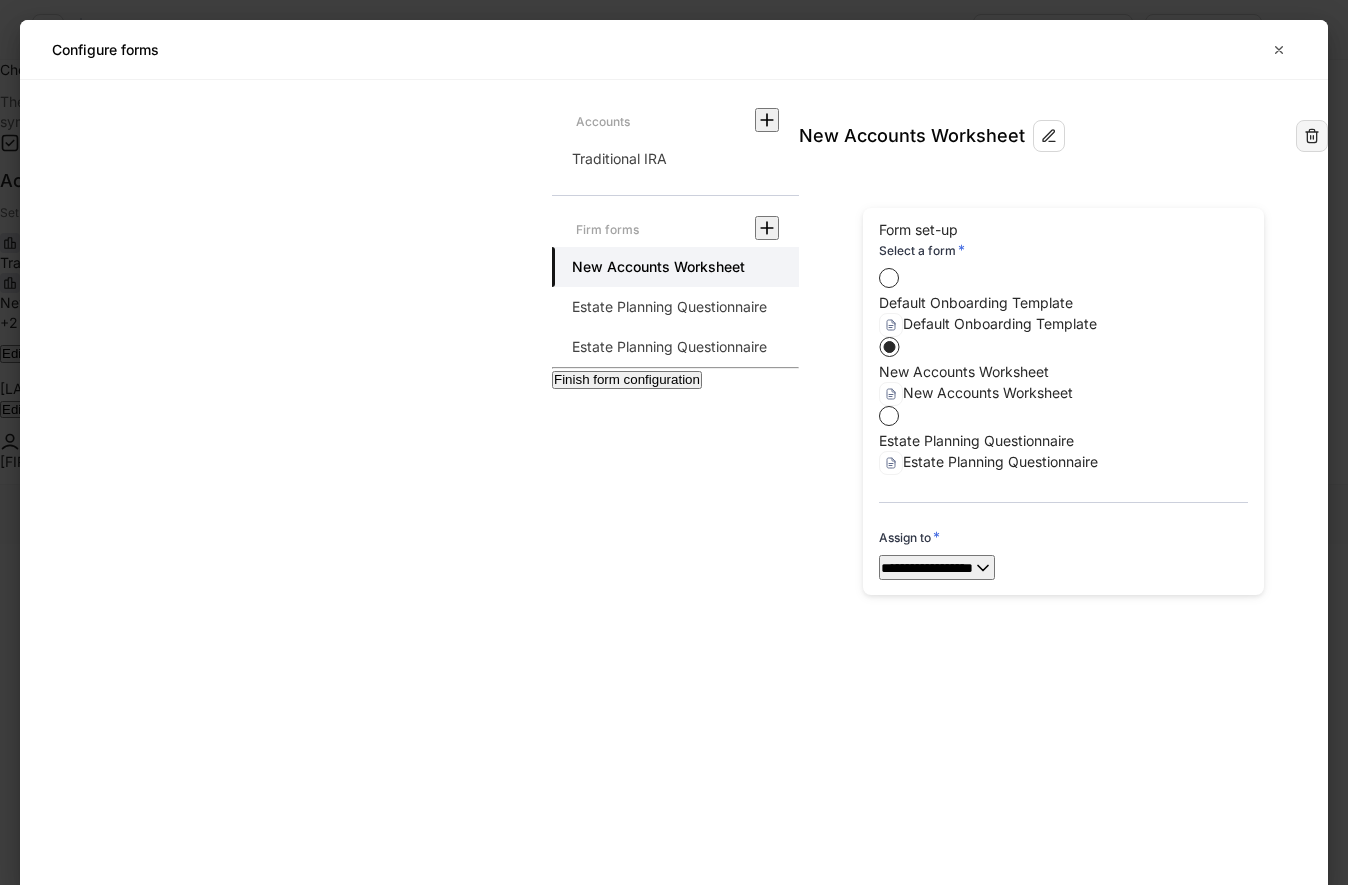 click 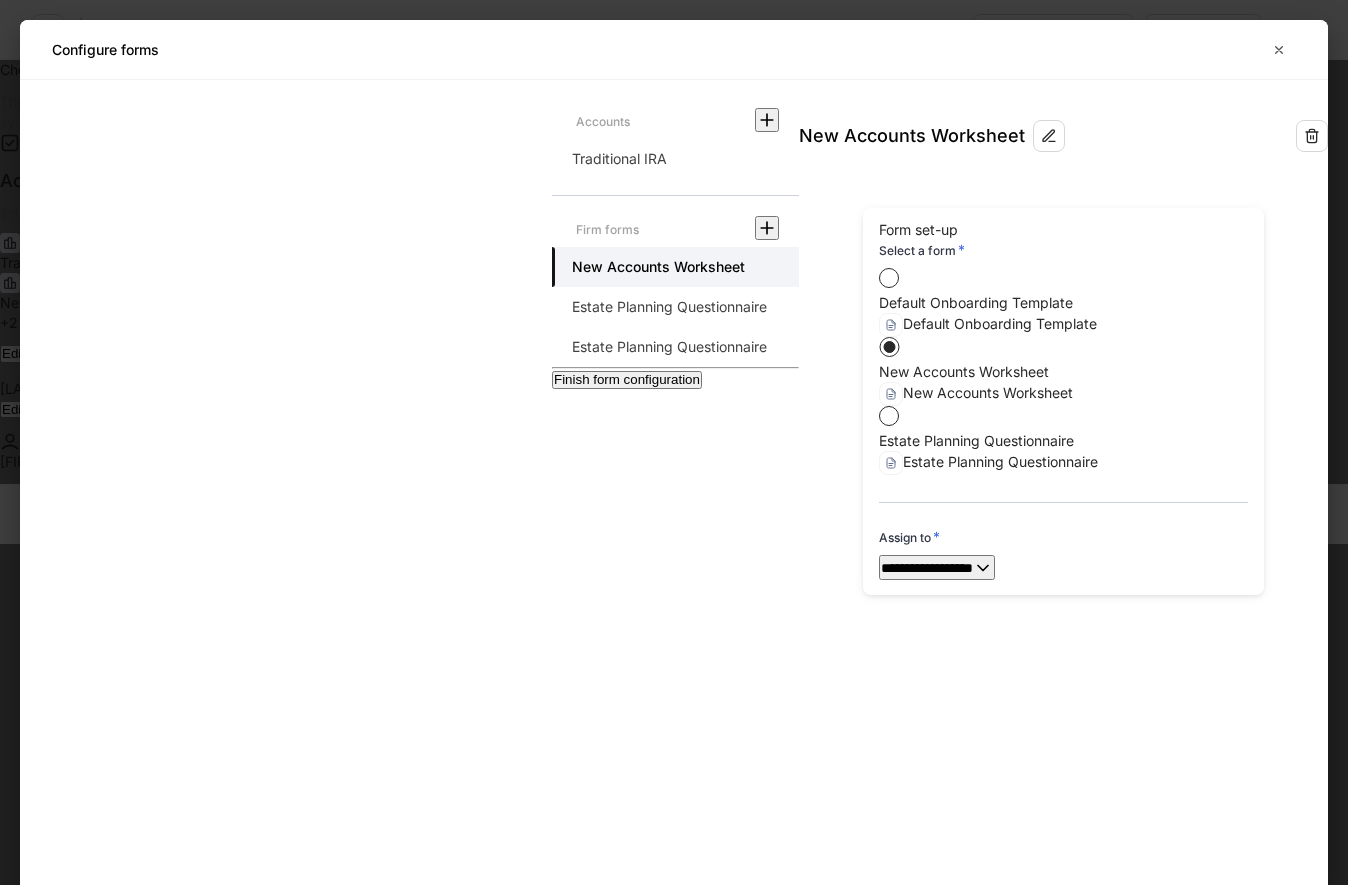 click on "Delete" at bounding box center [637, 1018] 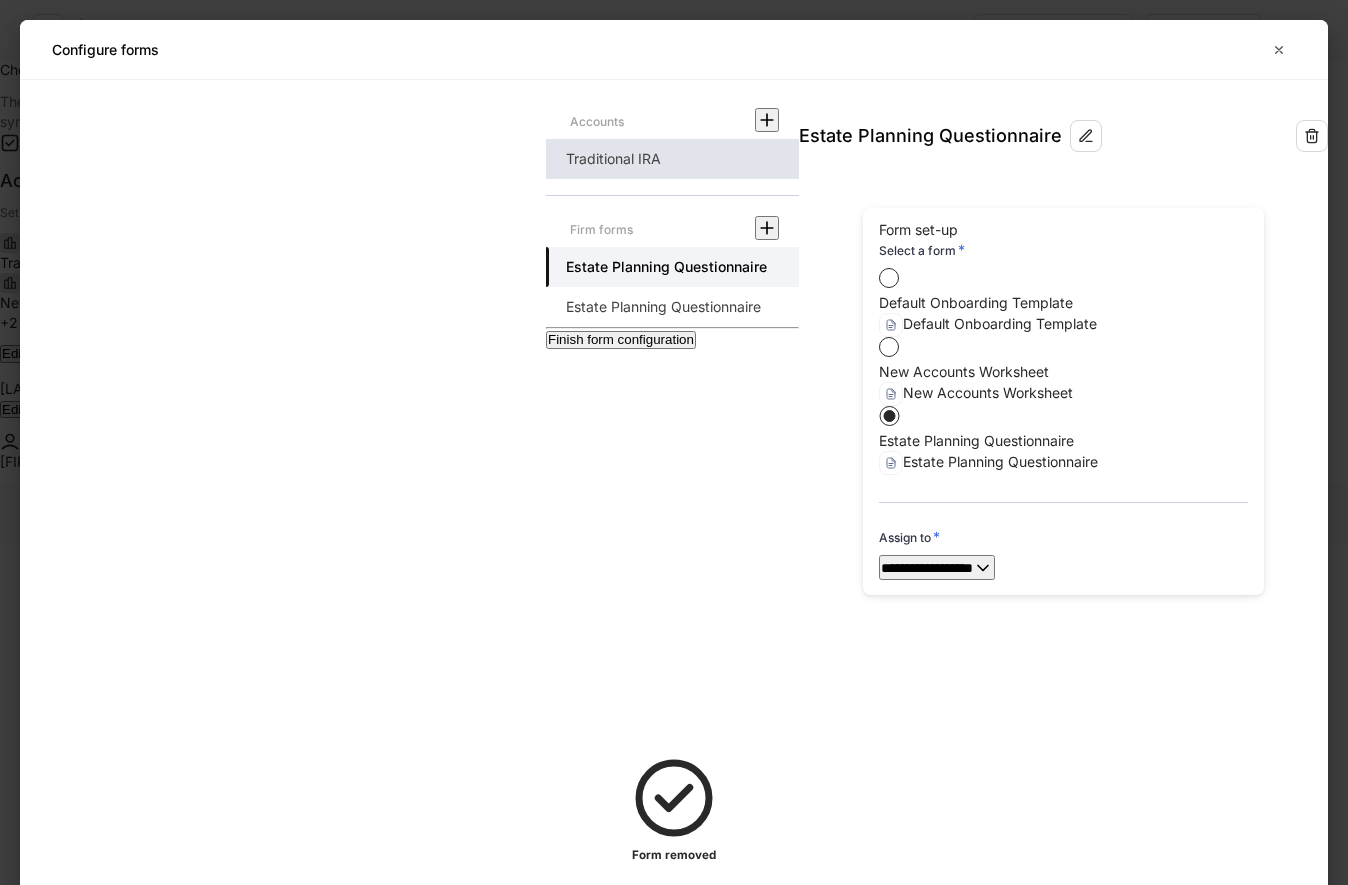 click on "Traditional IRA" at bounding box center (672, 159) 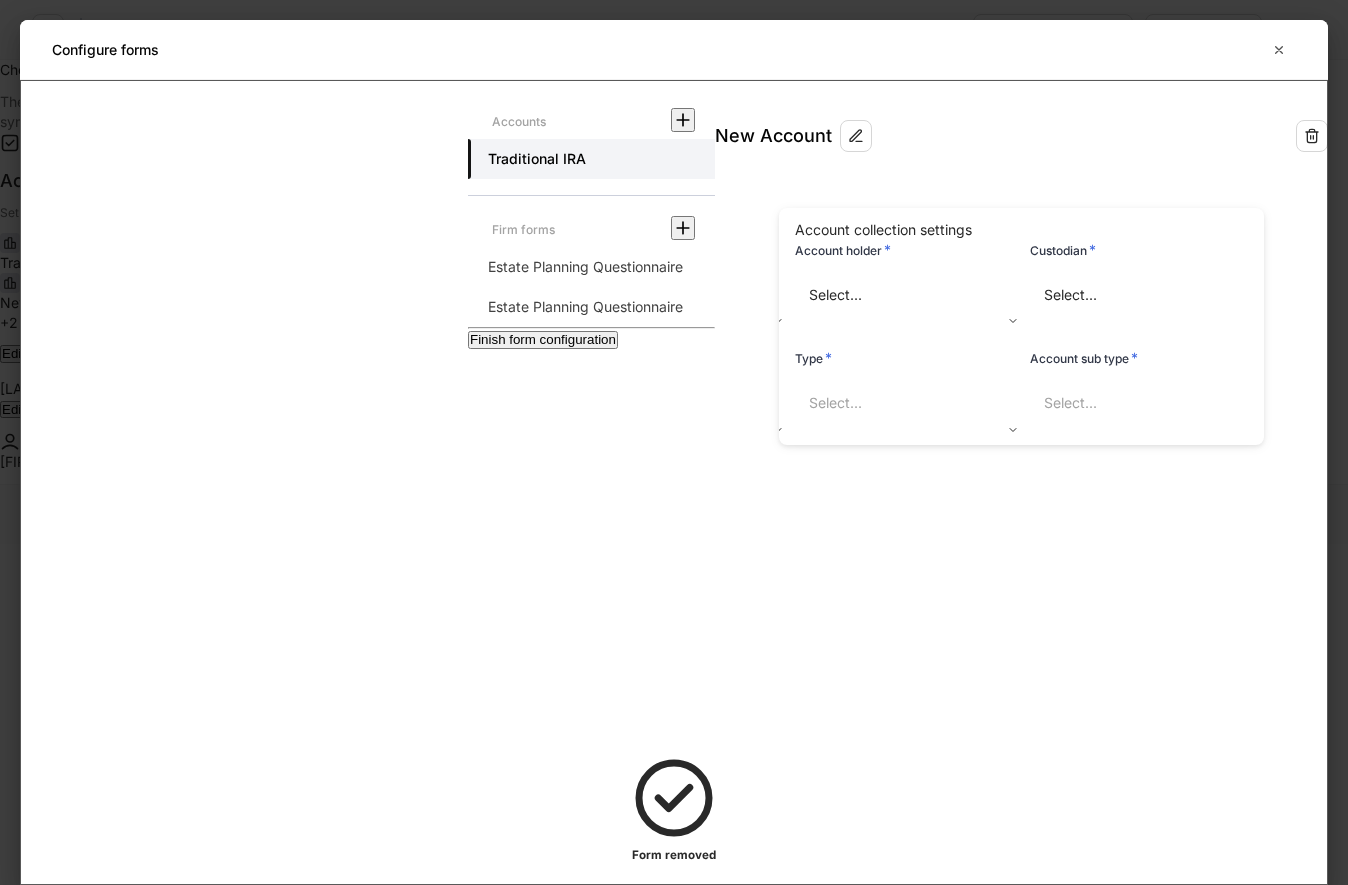 type on "**********" 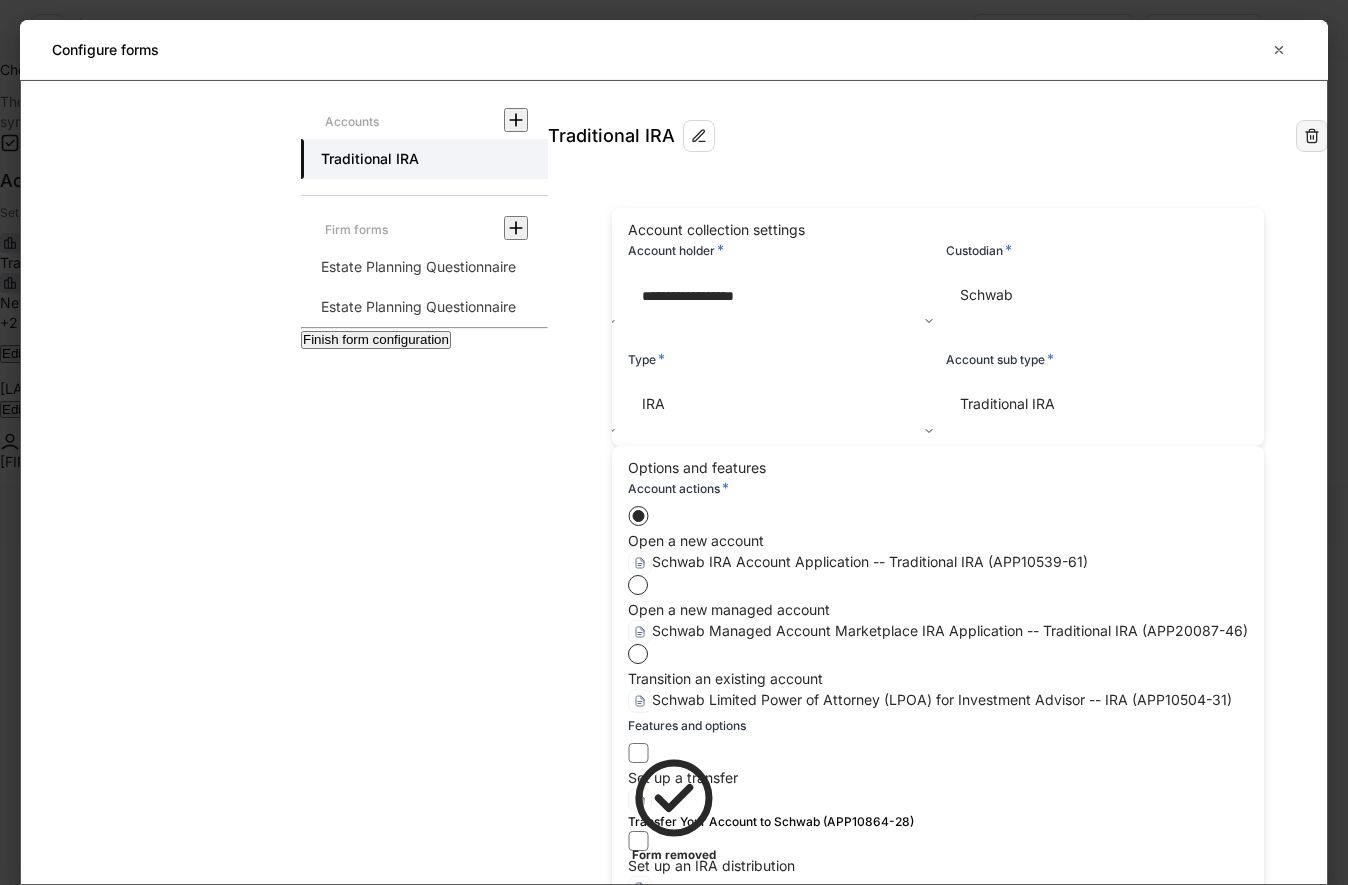 click at bounding box center [1312, 136] 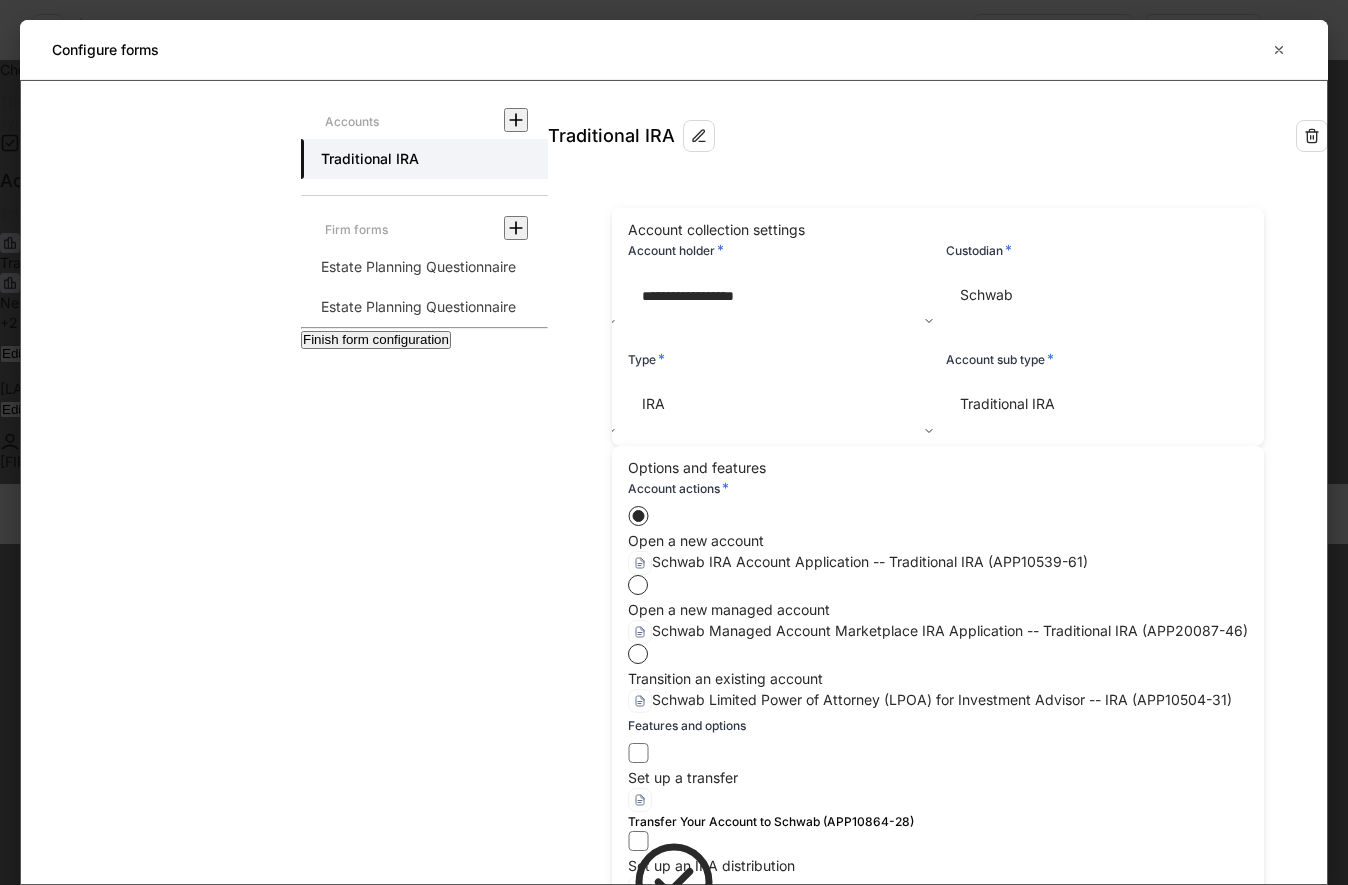 click on "Delete" at bounding box center (625, 1018) 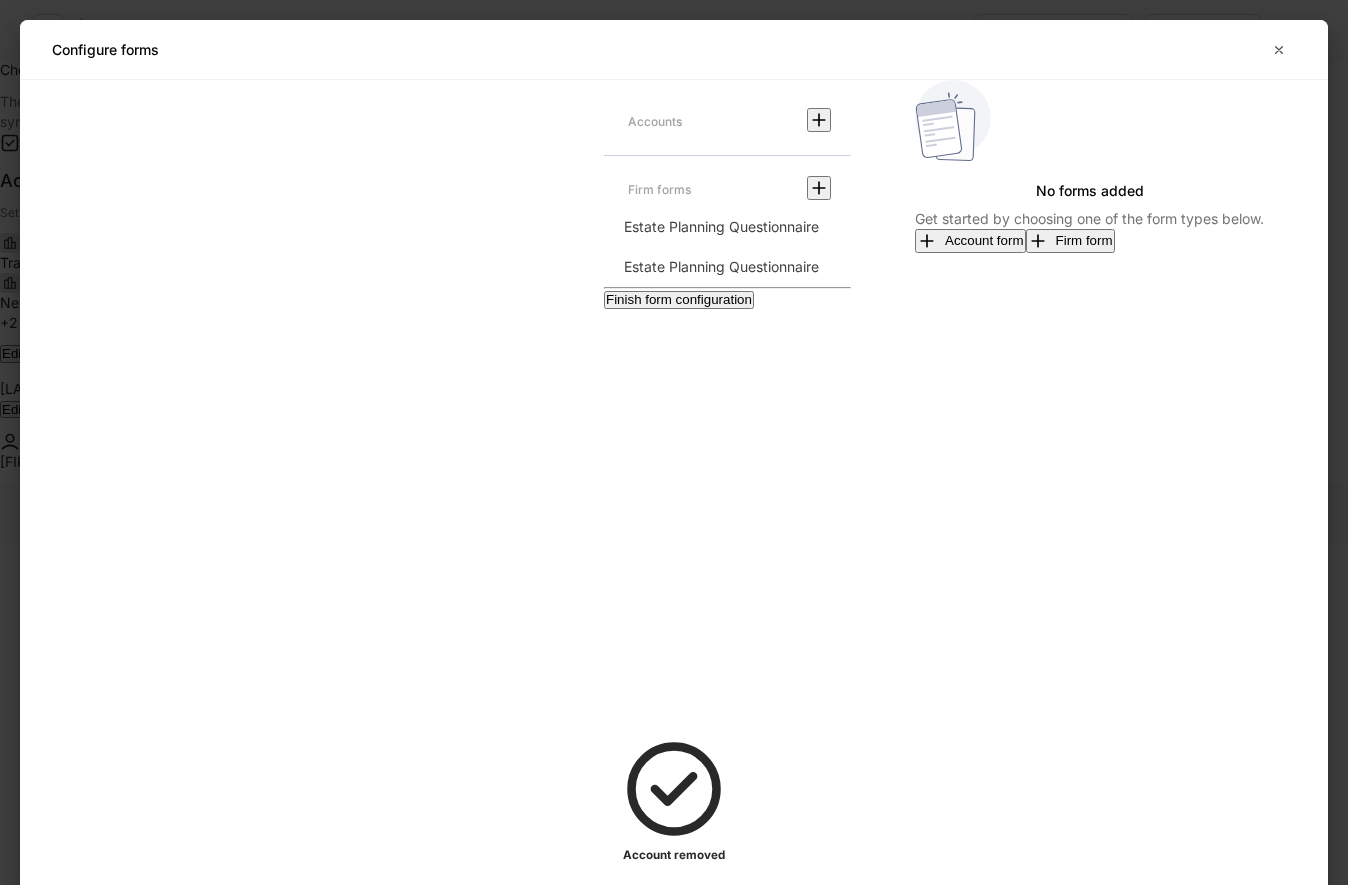 click on "Finish form configuration" at bounding box center [679, 299] 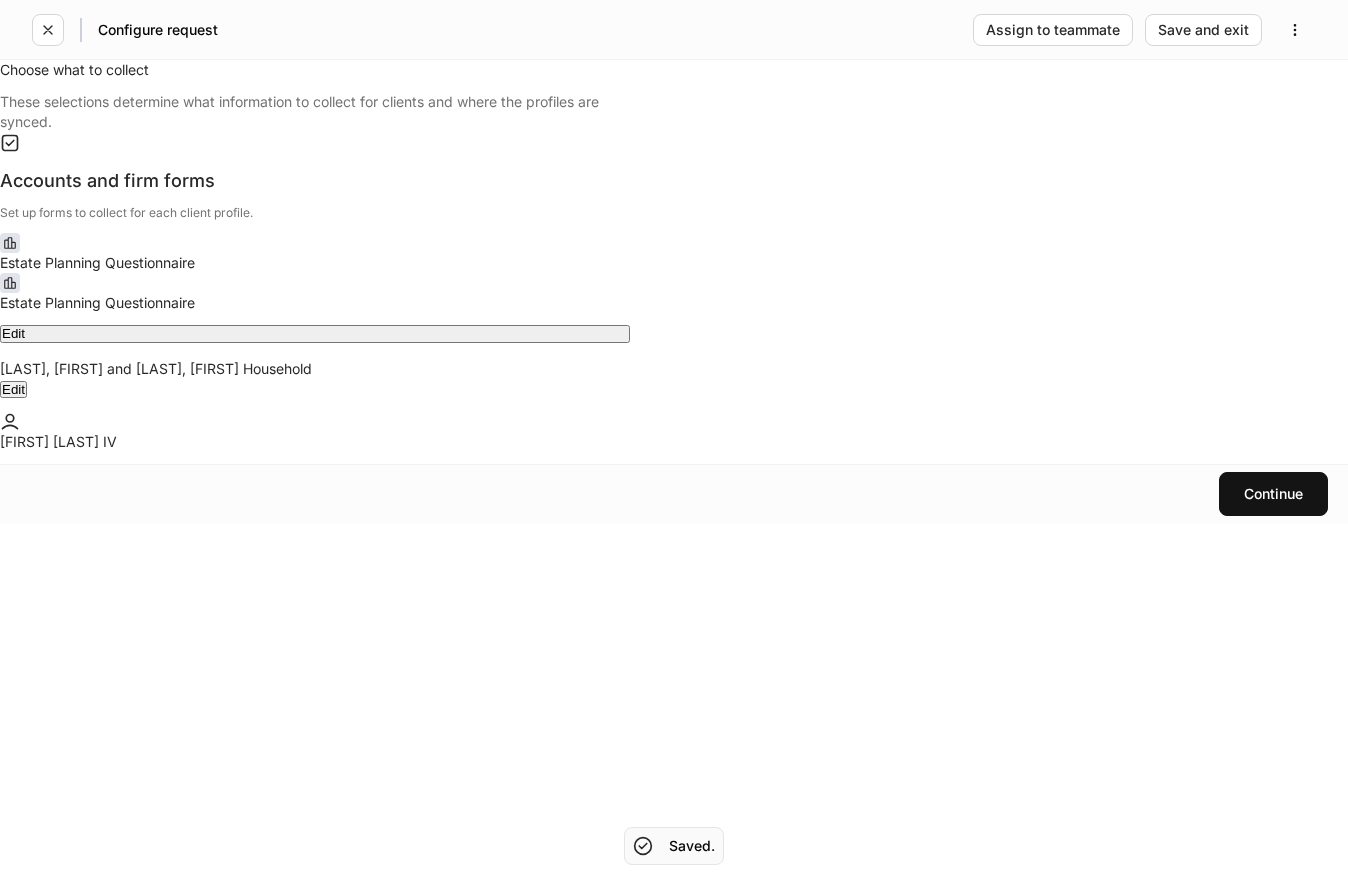 click on "Edit" at bounding box center (315, 333) 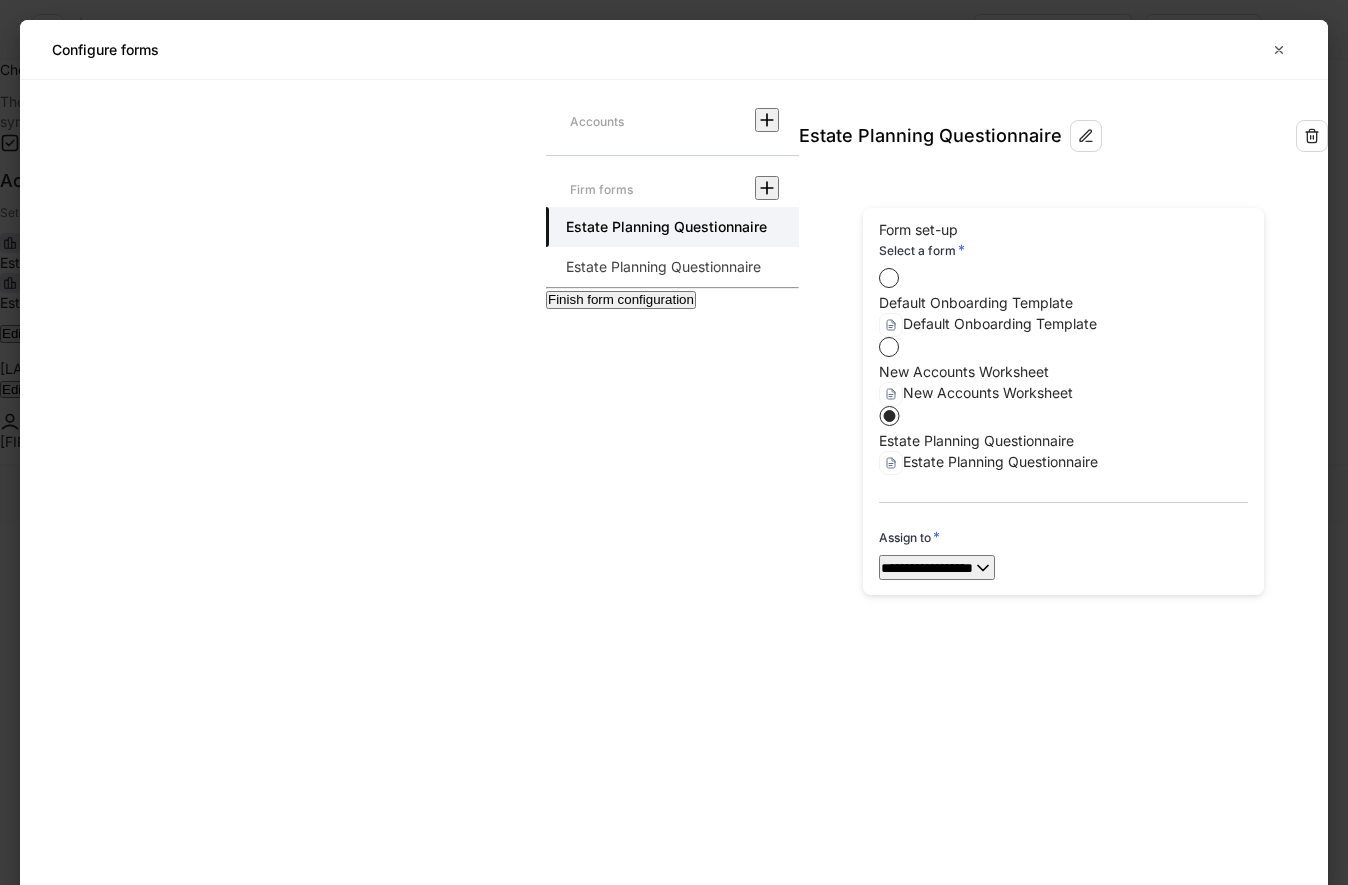 click on "Finish form configuration" at bounding box center [621, 299] 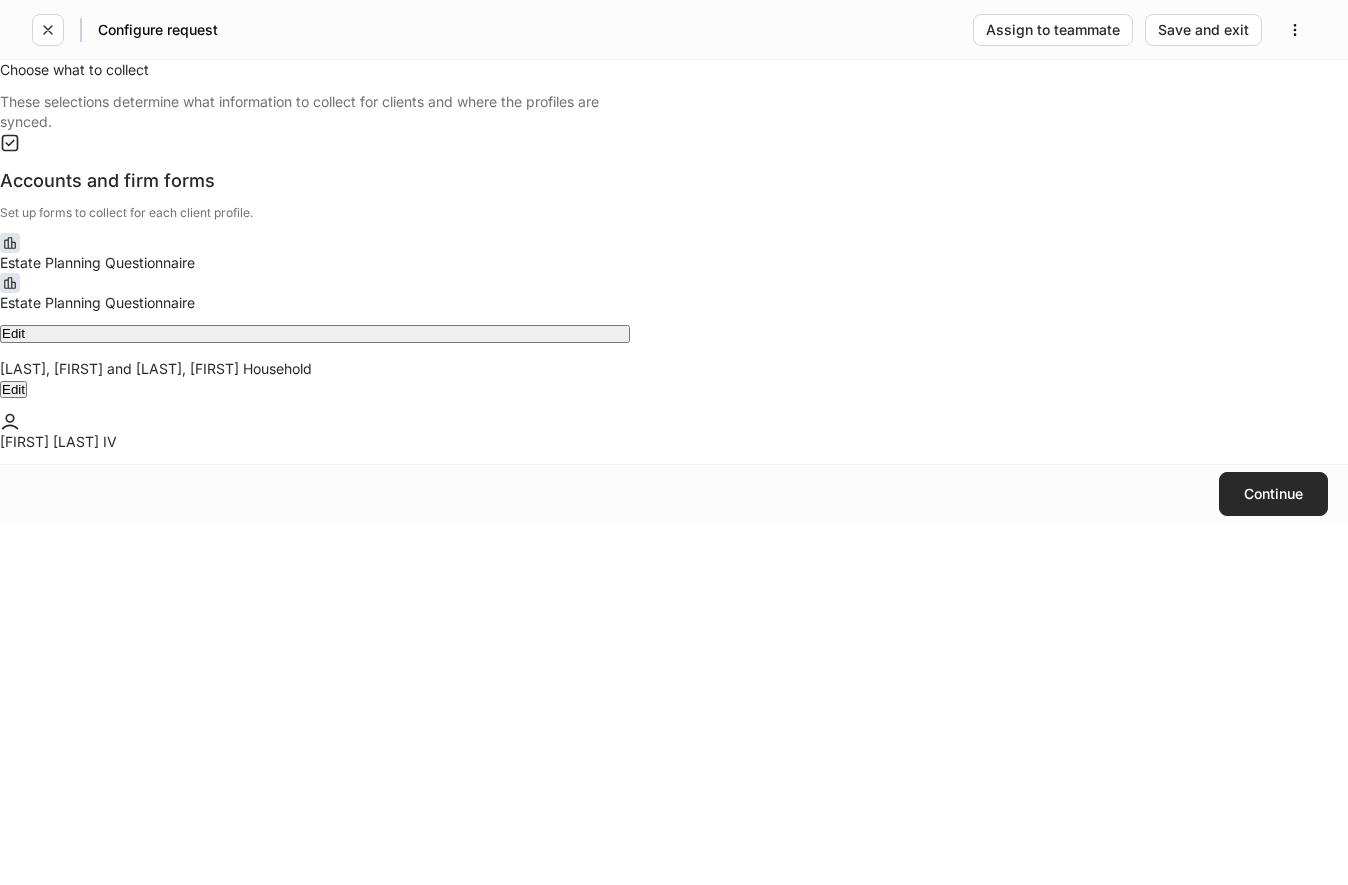 click on "Continue" at bounding box center [1273, 494] 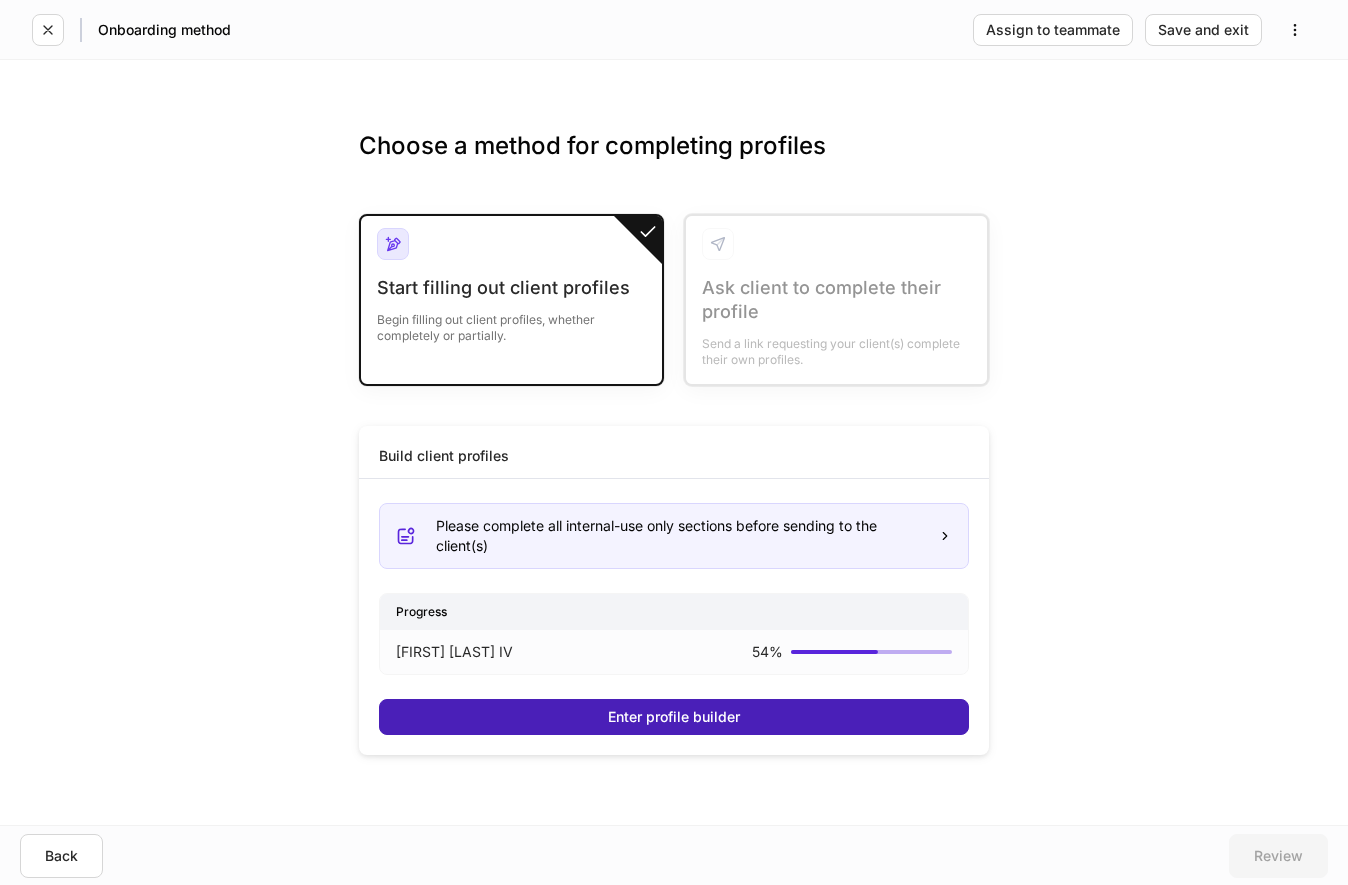 click on "Enter profile builder" at bounding box center (674, 717) 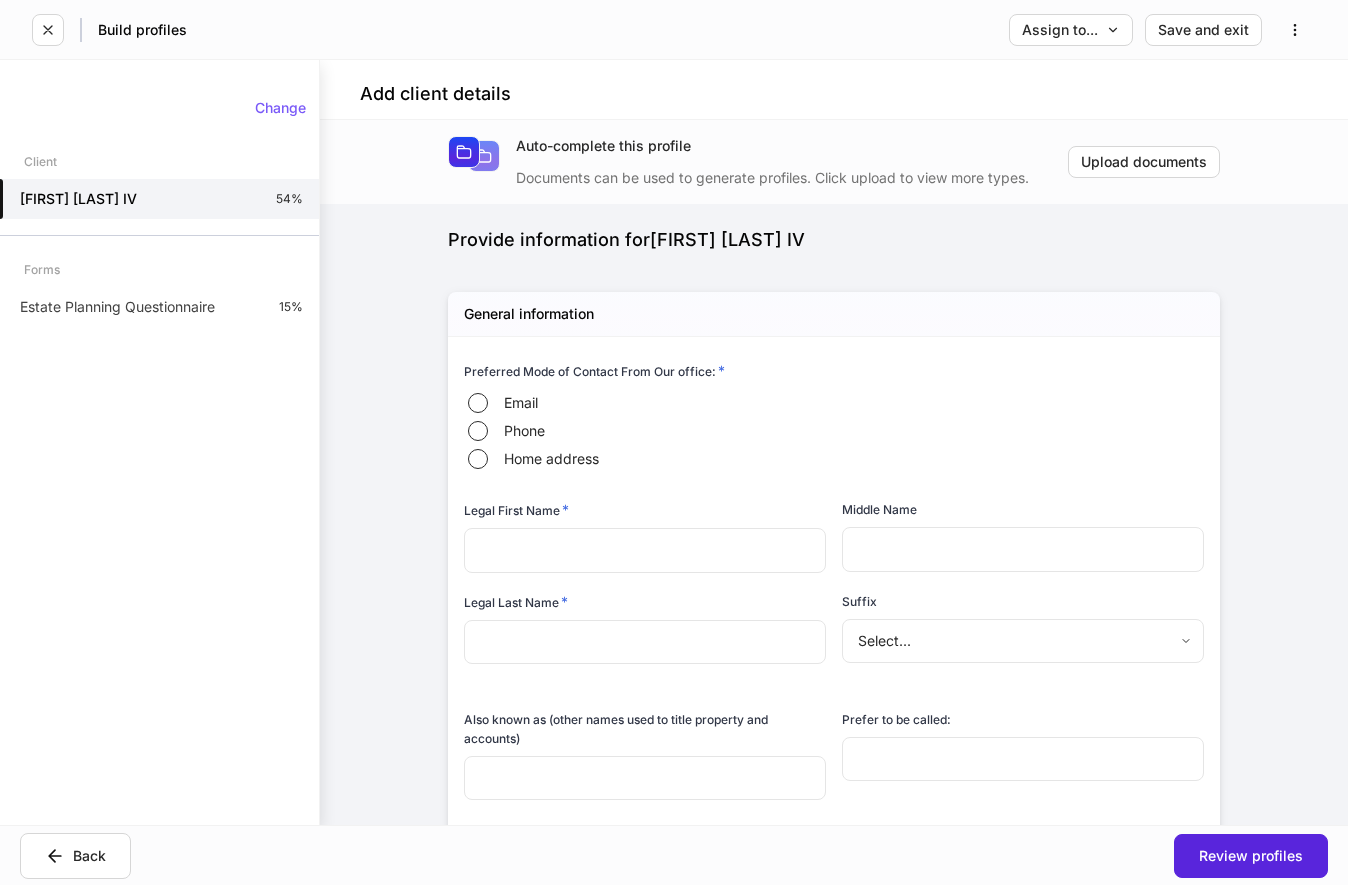 type on "******" 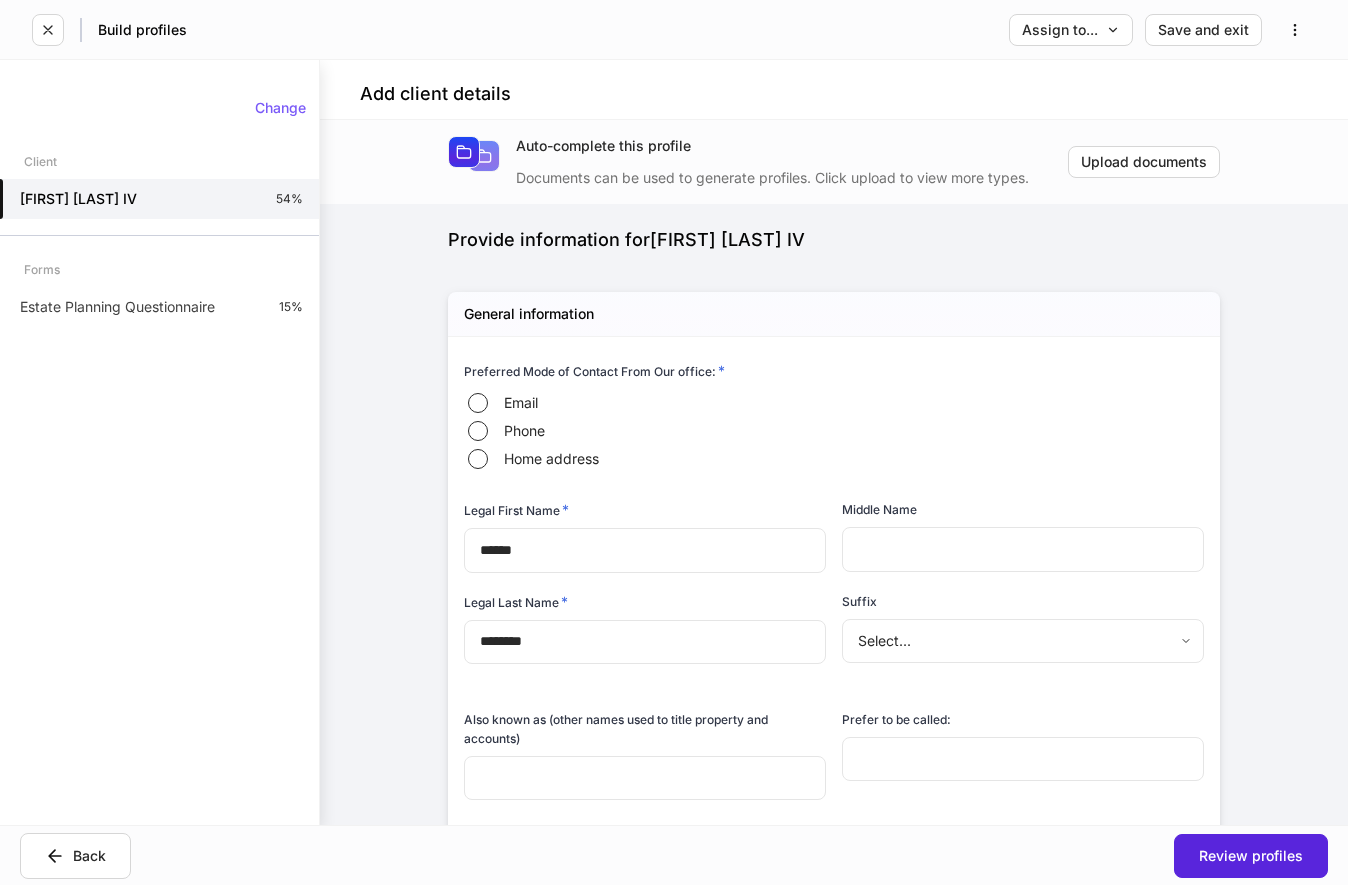 type on "**********" 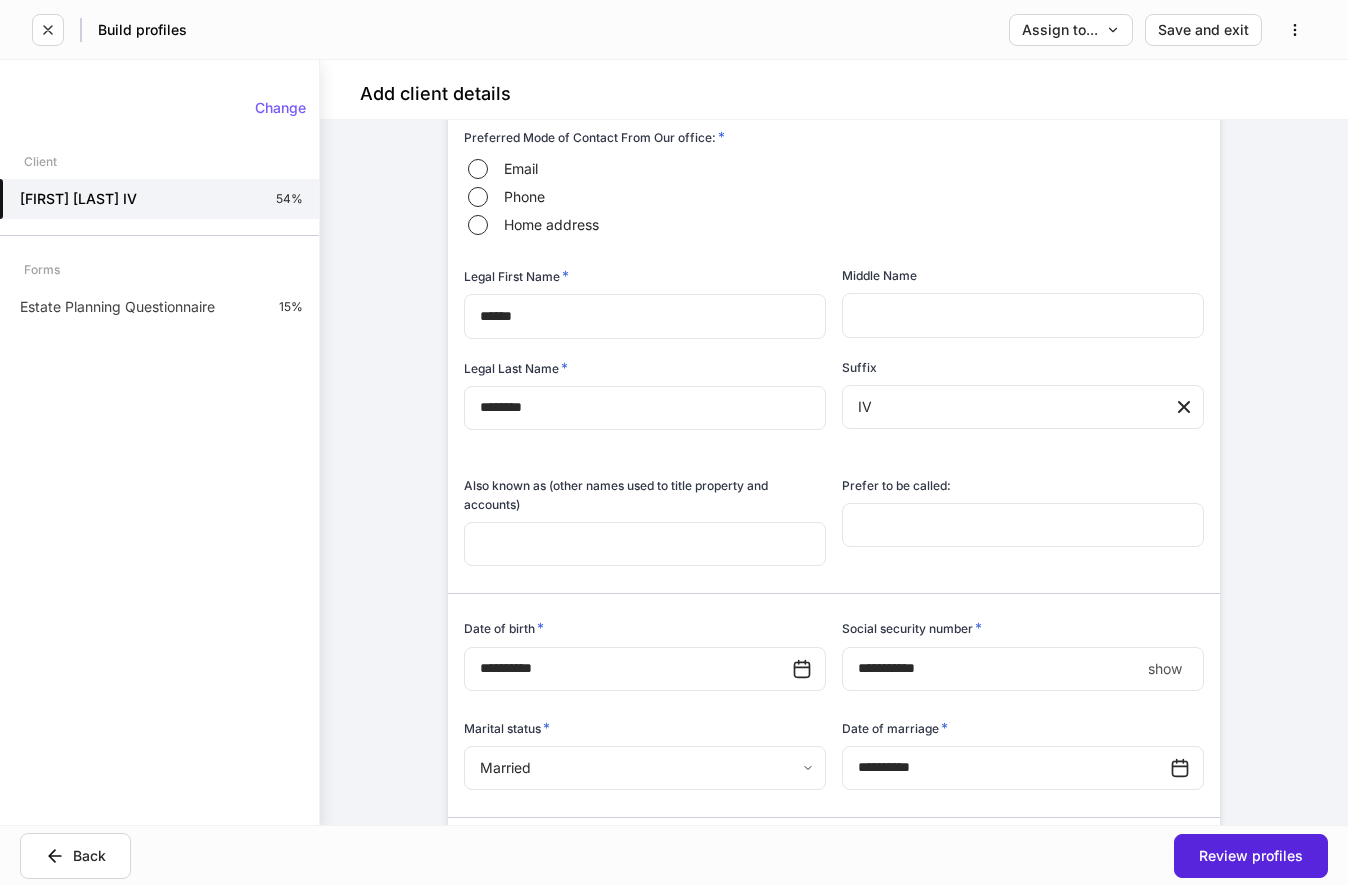 scroll, scrollTop: 306, scrollLeft: 0, axis: vertical 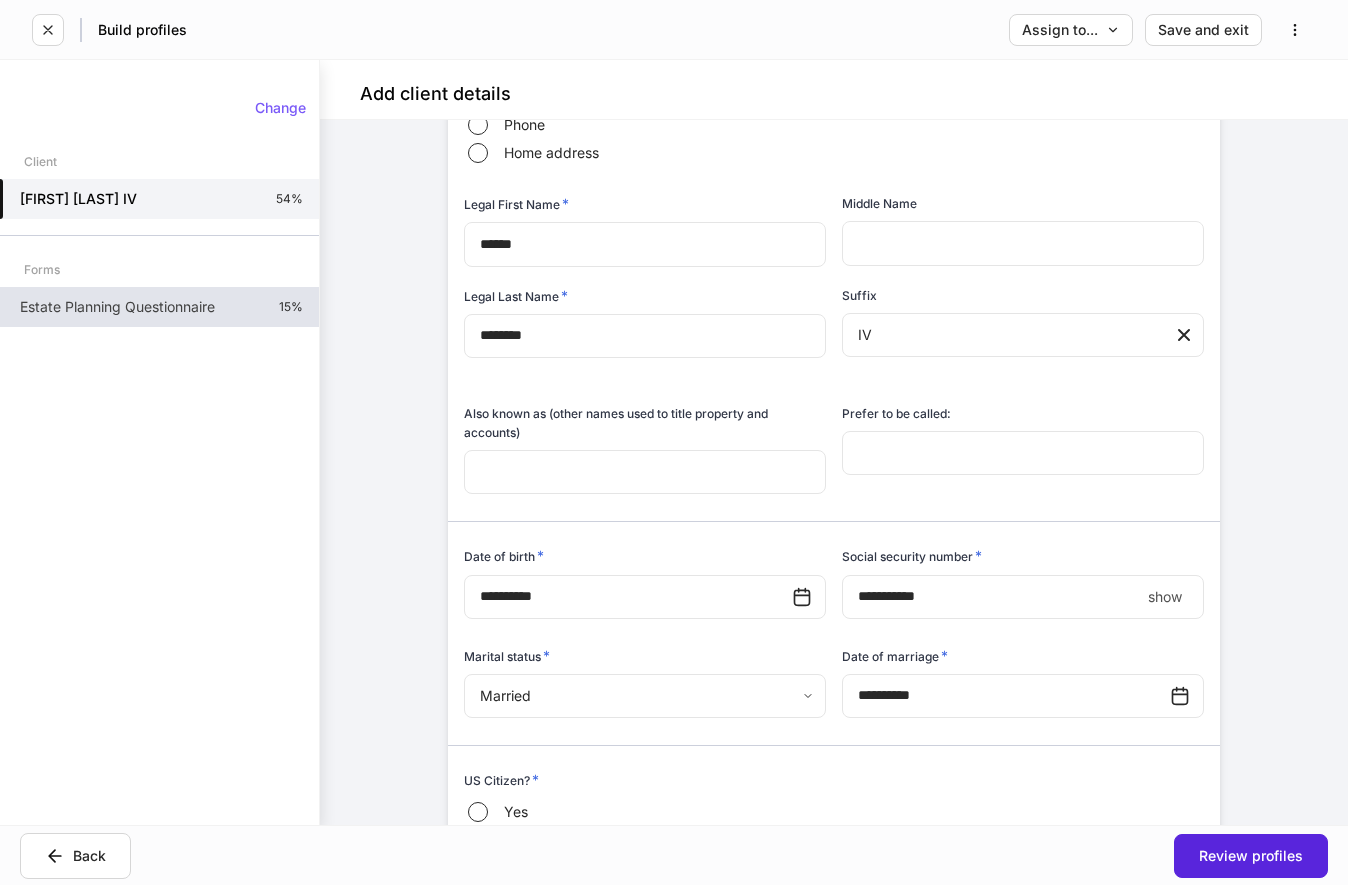 click on "Estate Planning Questionnaire" at bounding box center [117, 307] 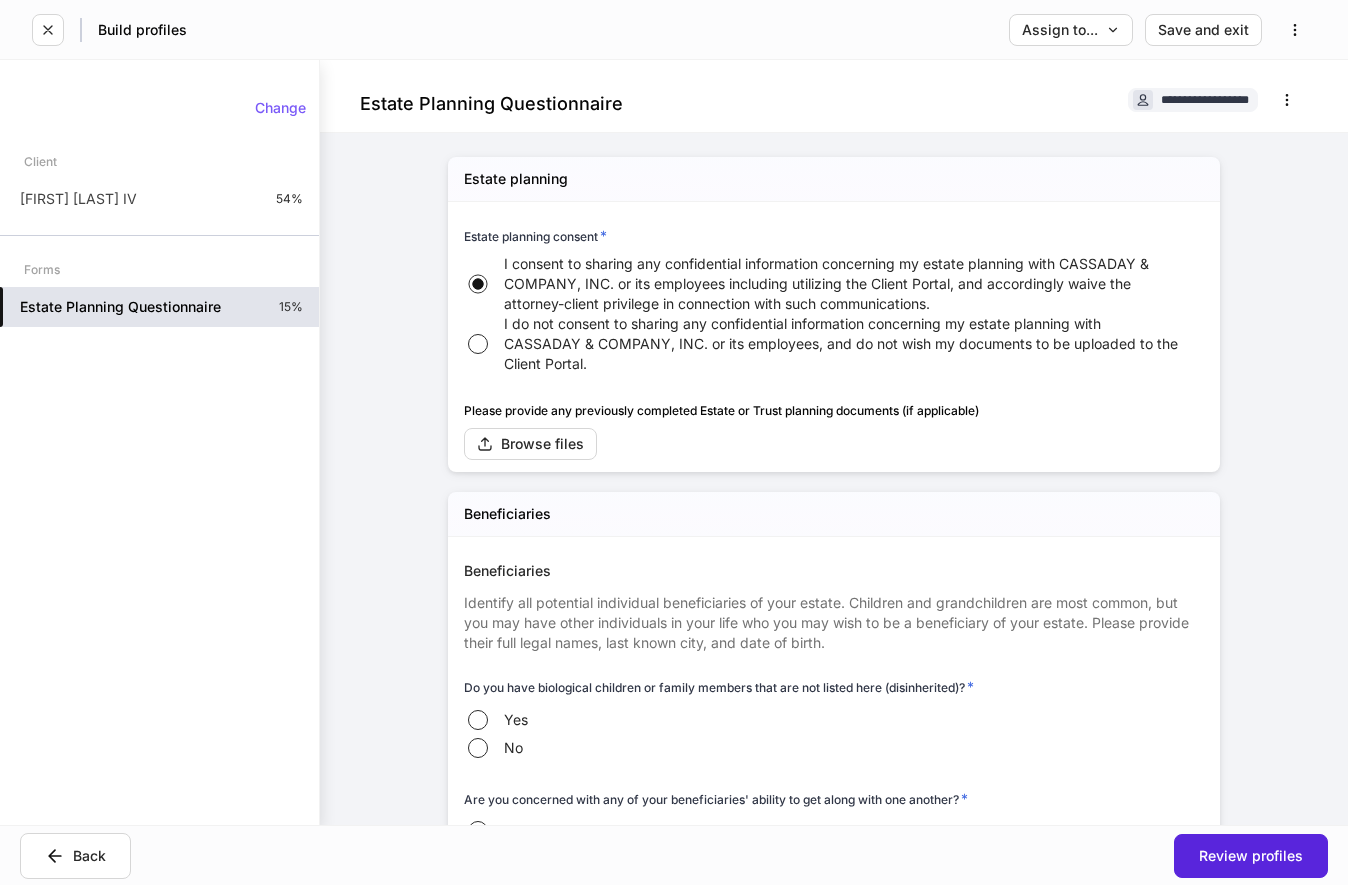 click on "Estate planning Estate planning consent * I consent to sharing any confidential information concerning my estate planning with CASSADAY & COMPANY, INC. or its employees including utilizing the Client Portal, and accordingly waive the attorney-client privilege in connection with such communications. I do not consent to sharing any confidential information concerning my estate planning with CASSADAY & COMPANY, INC. or its employees, and do not wish my documents to be uploaded to the Client Portal. Please provide any previously completed Estate or Trust planning documents (if applicable) Browse files Beneficiaries Beneficiaries Identify all potential individual beneficiaries of your estate. Children and grandchildren are most common, but you may have other individuals in your life who you may wish to be a beneficiary of your estate. Please provide their full legal names, last known city, and date of birth. Do you have biological children or family members that are not listed here (disinherited)? * Yes No * Yes *" at bounding box center (834, 6122) 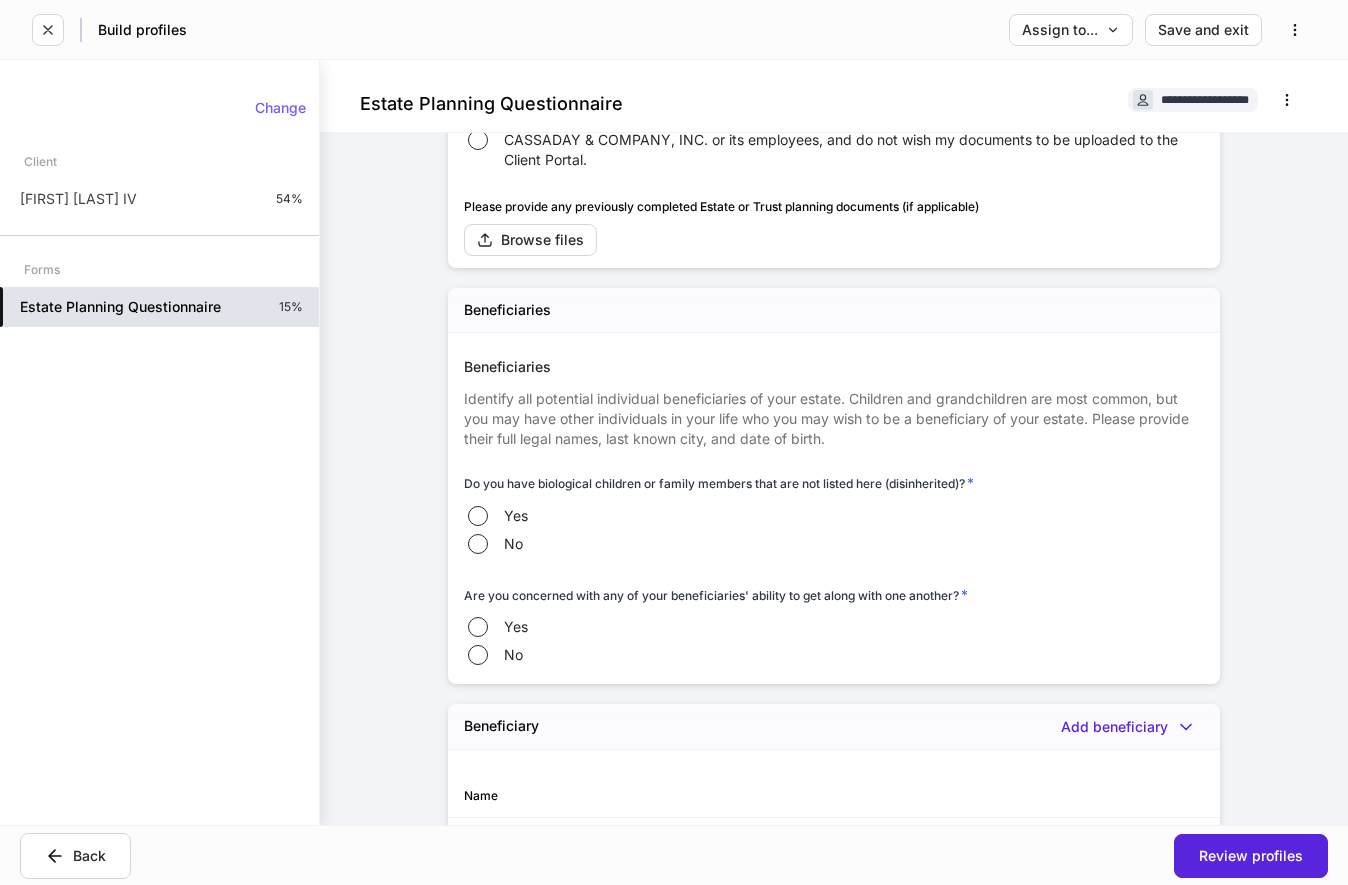 scroll, scrollTop: 0, scrollLeft: 0, axis: both 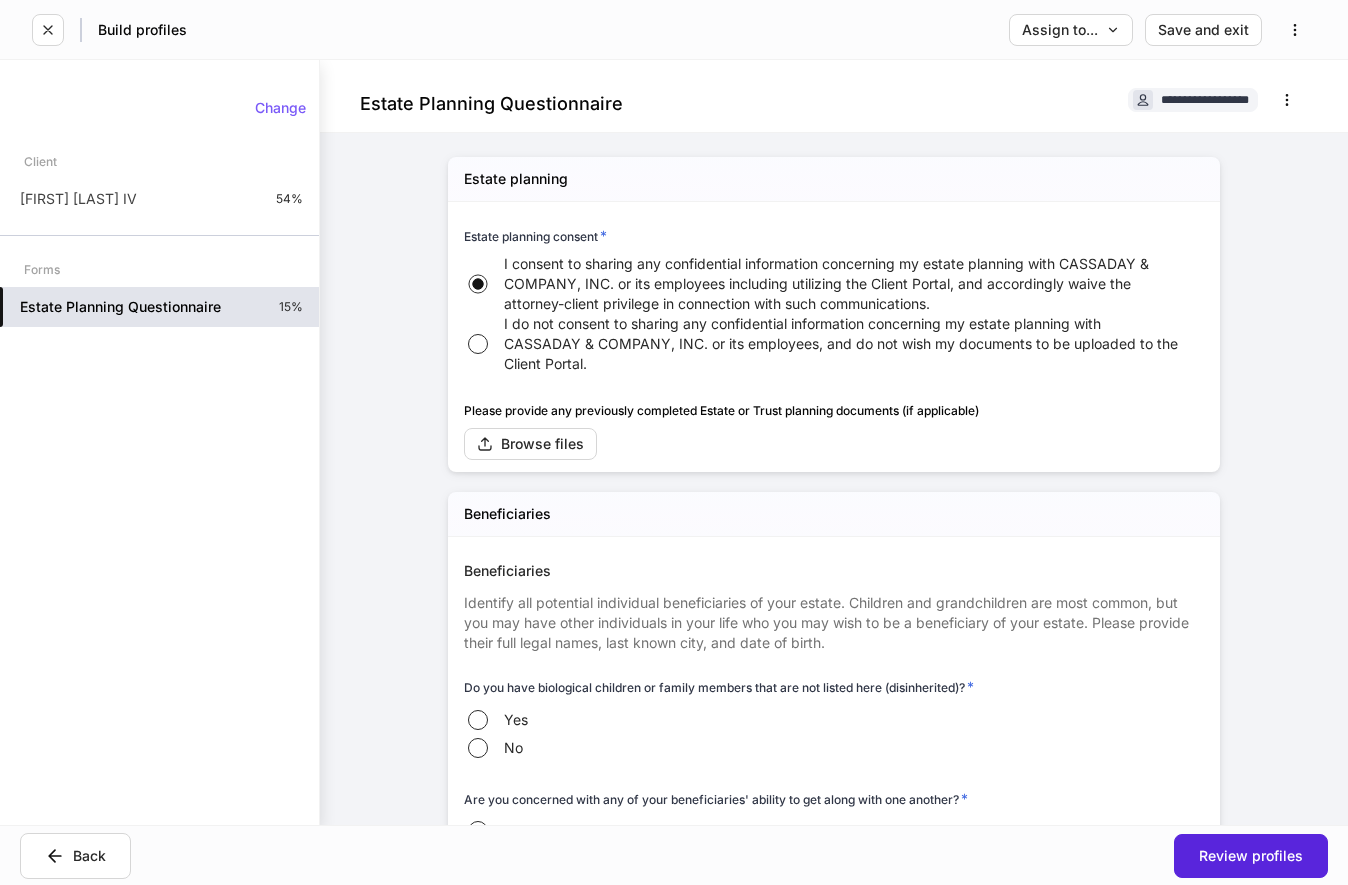 click on "Please provide any previously completed Estate or Trust planning documents (if applicable) Browse files" at bounding box center [826, 418] 